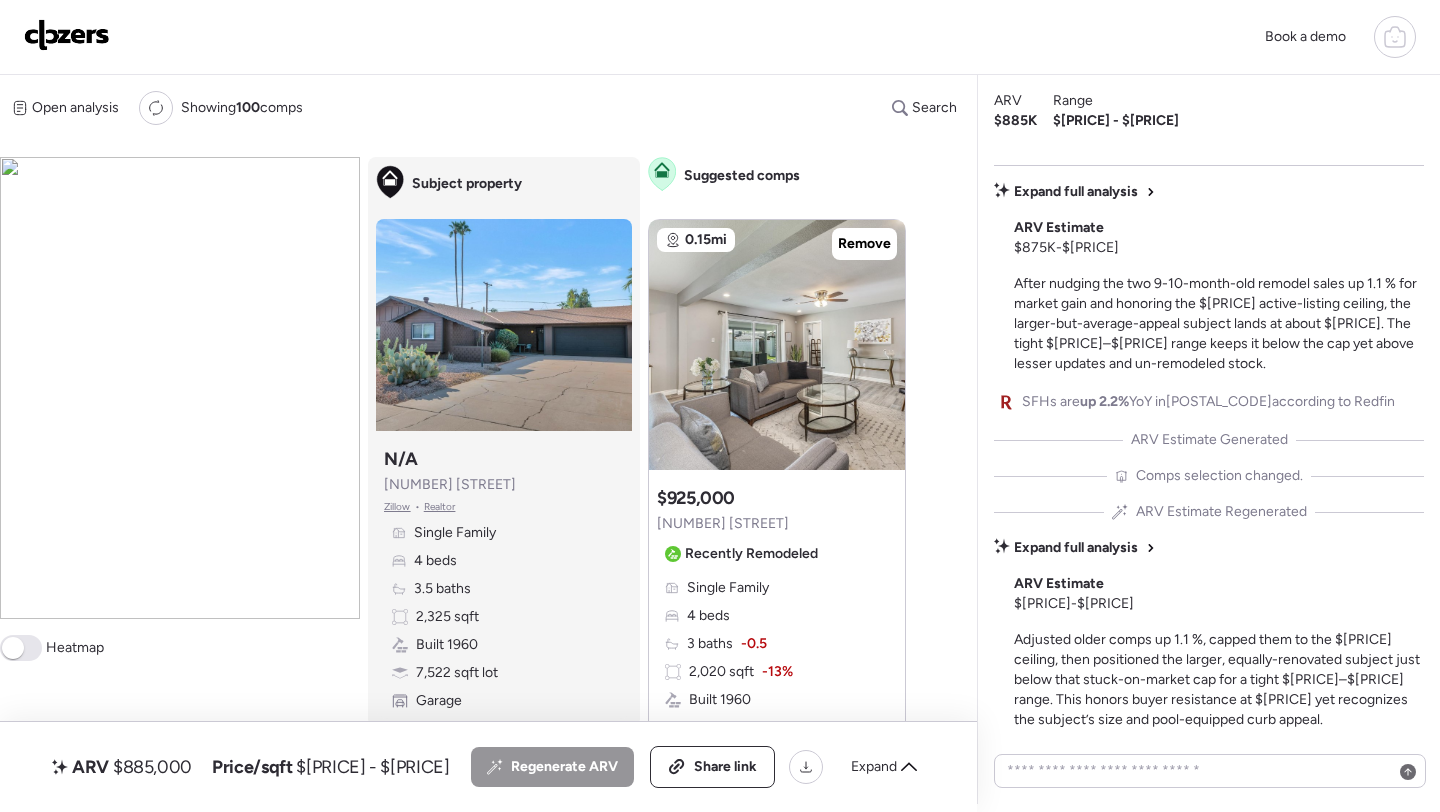 scroll, scrollTop: 0, scrollLeft: 0, axis: both 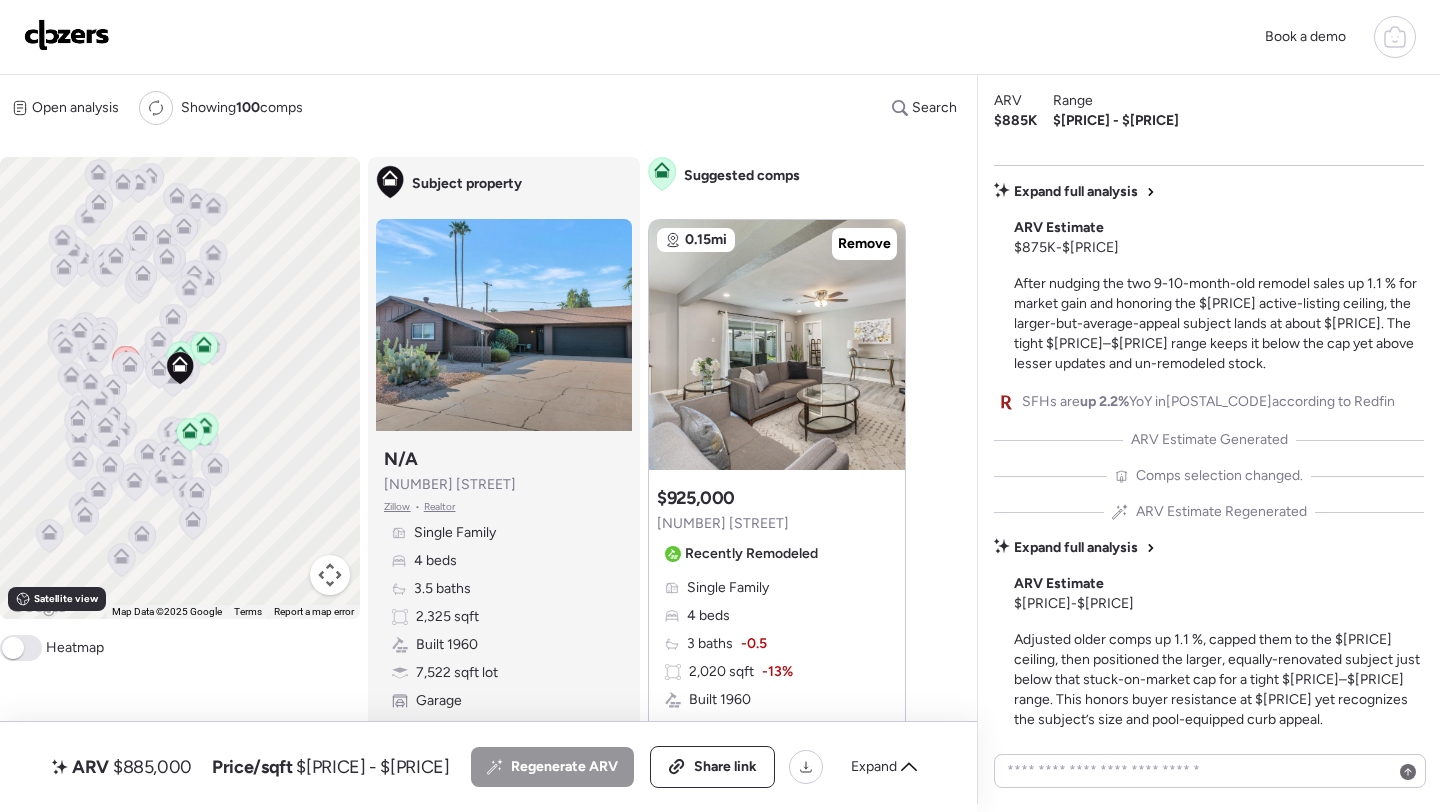 click at bounding box center (67, 35) 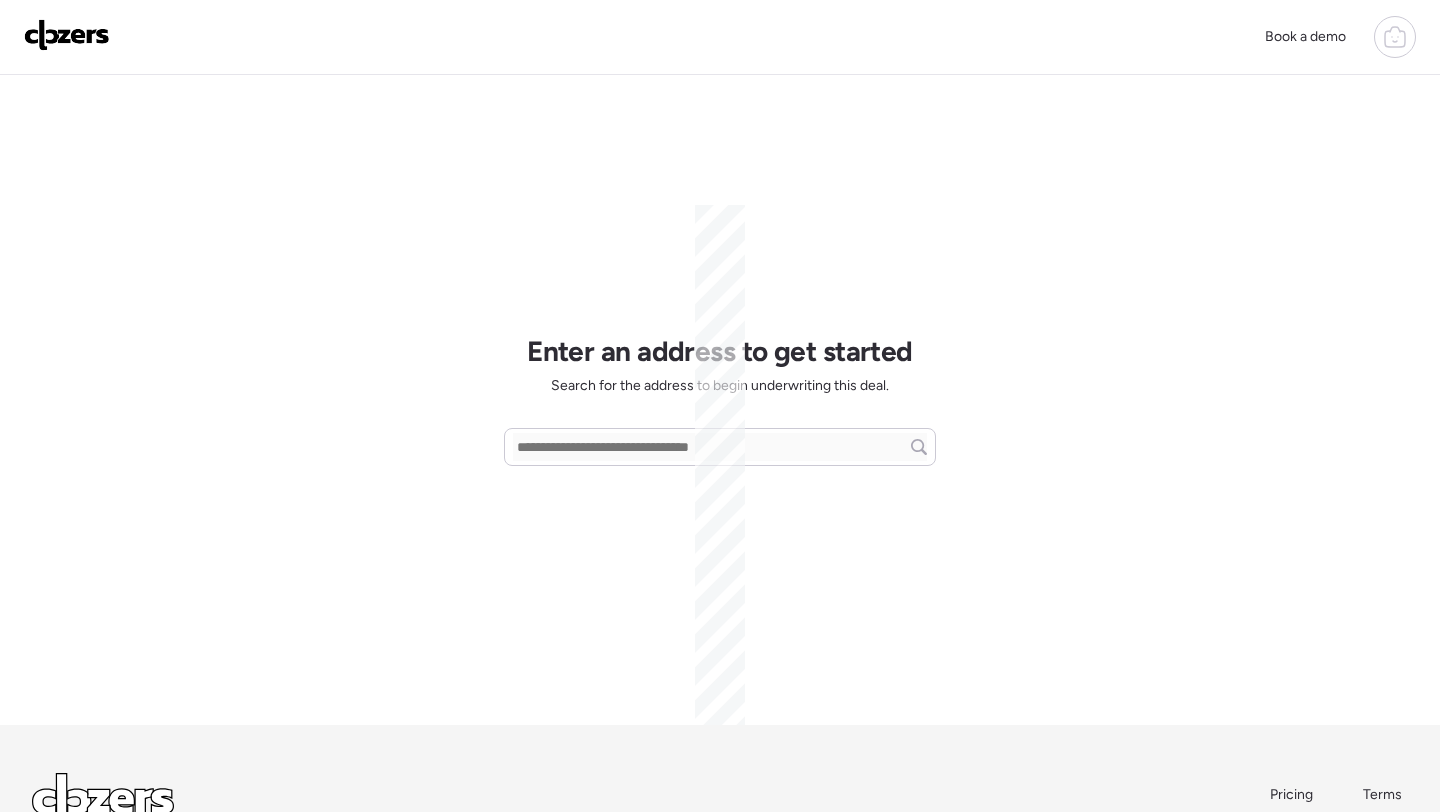 scroll, scrollTop: 0, scrollLeft: 0, axis: both 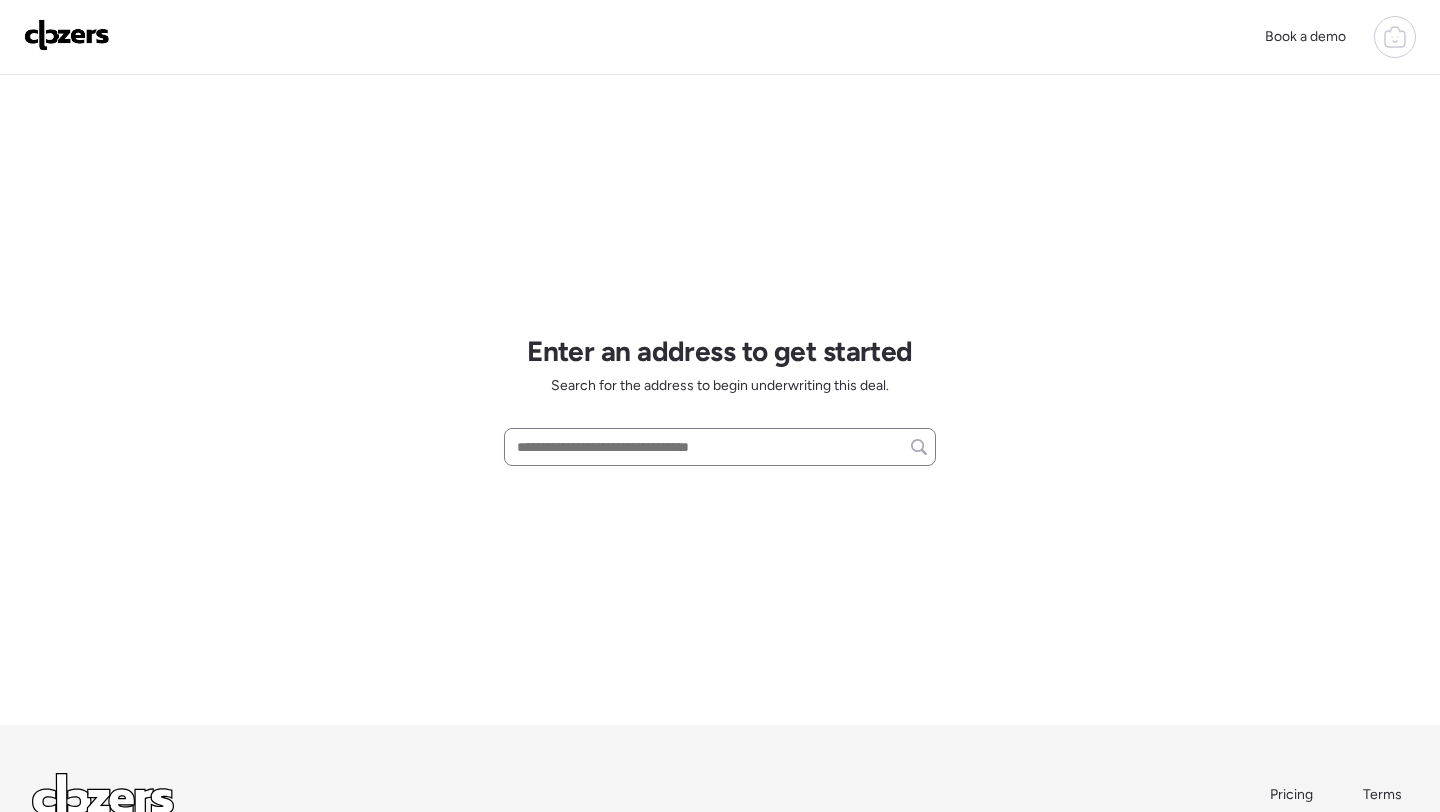 click at bounding box center (720, 447) 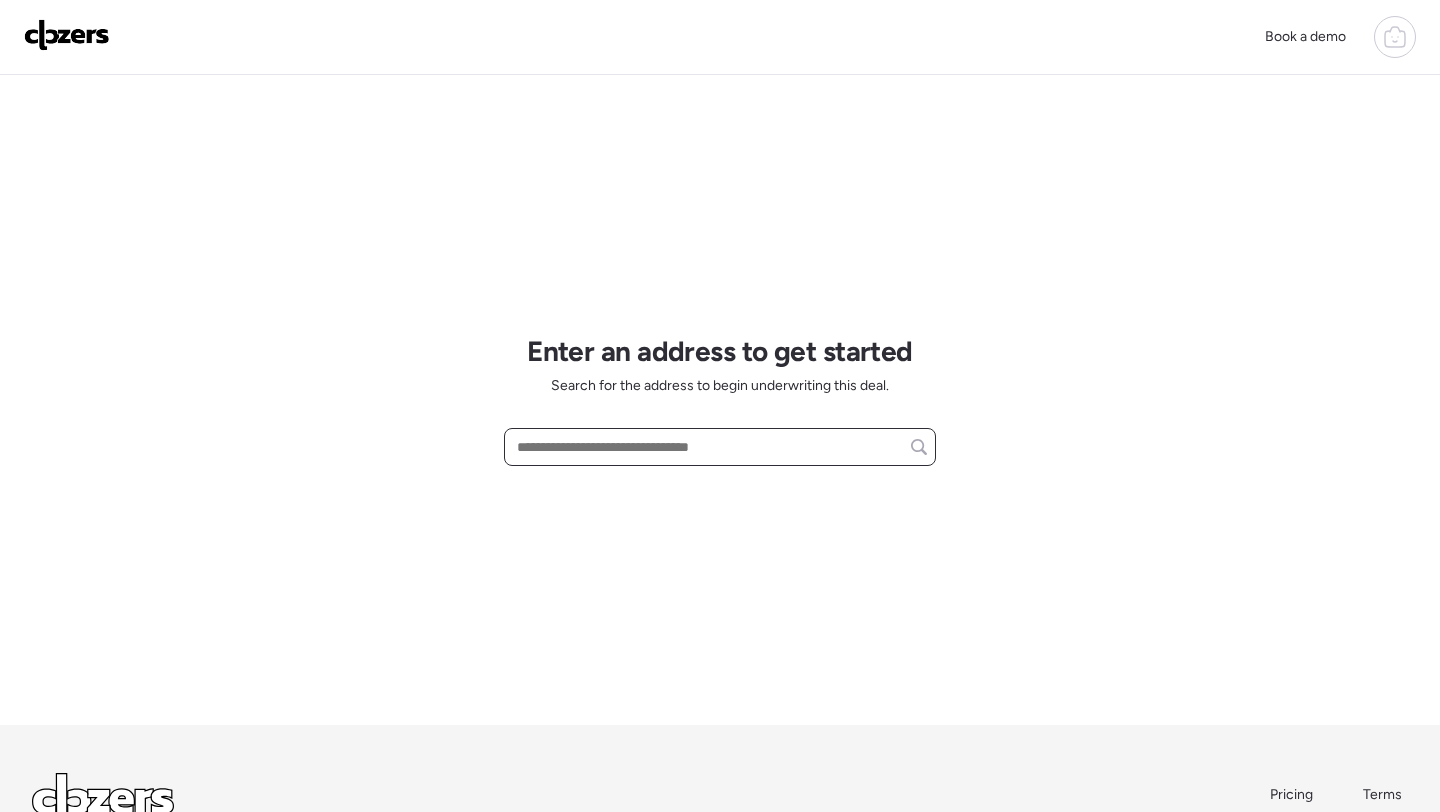 click at bounding box center [720, 447] 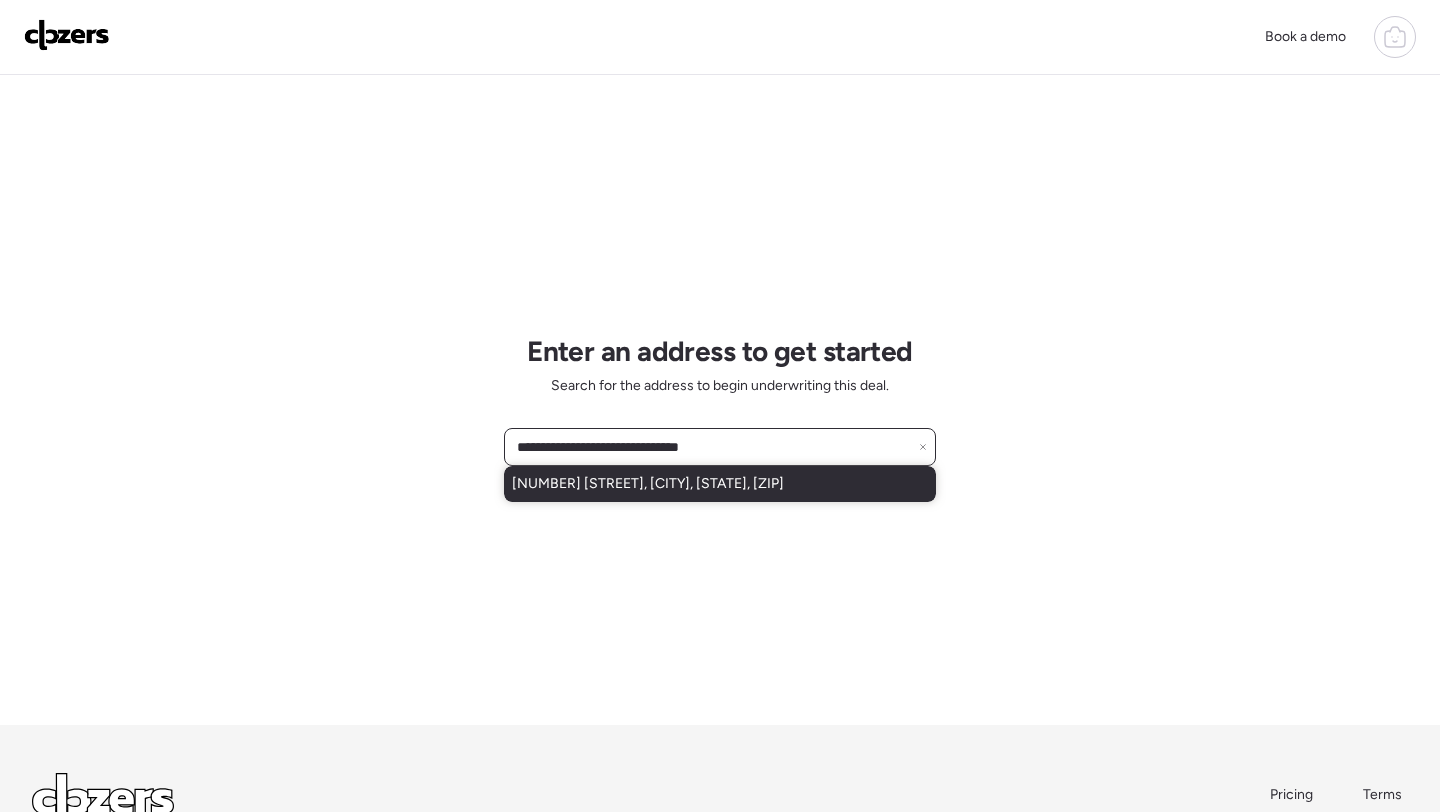 click on "[NUMBER] [STREET], [CITY], [STATE], [ZIP]" at bounding box center (648, 484) 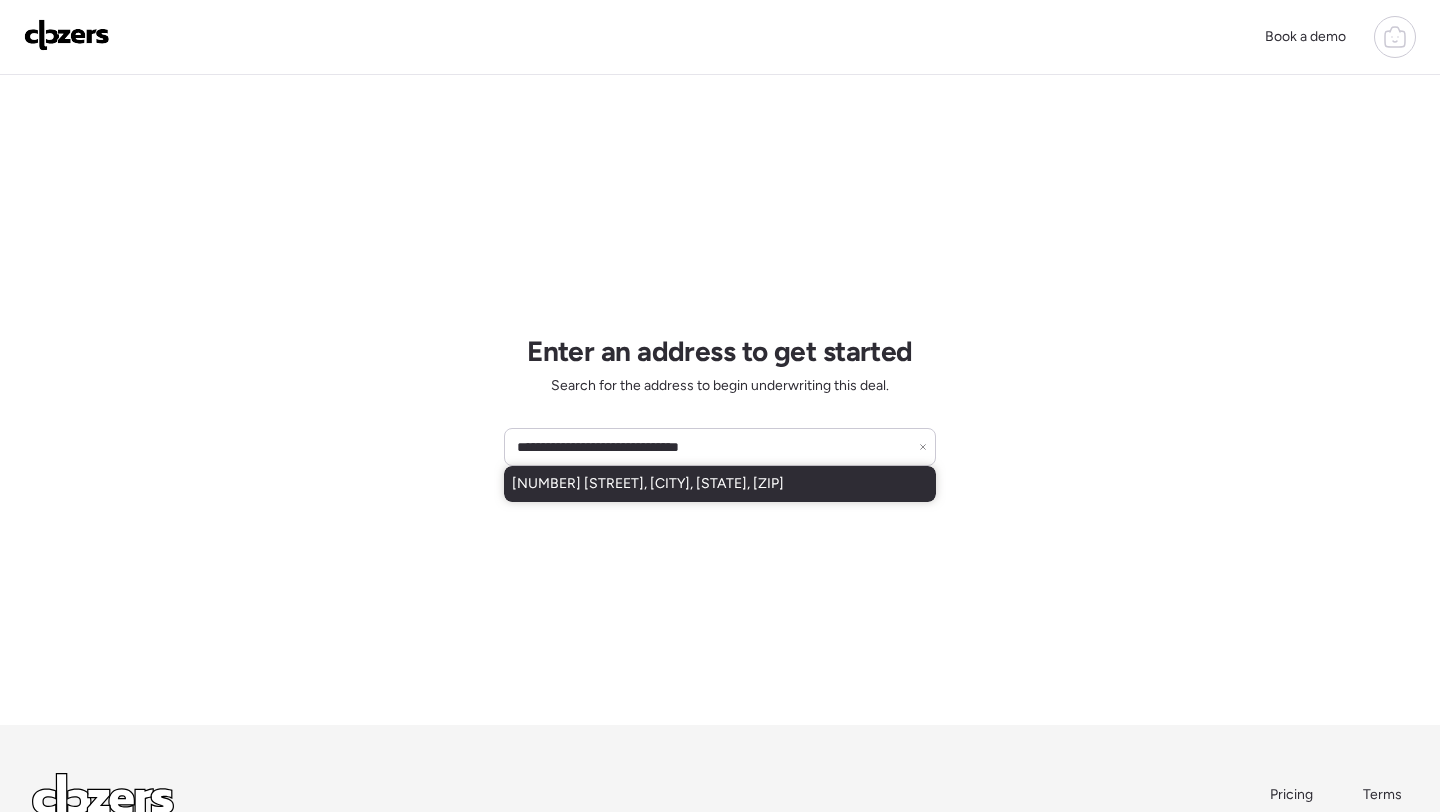 type on "**********" 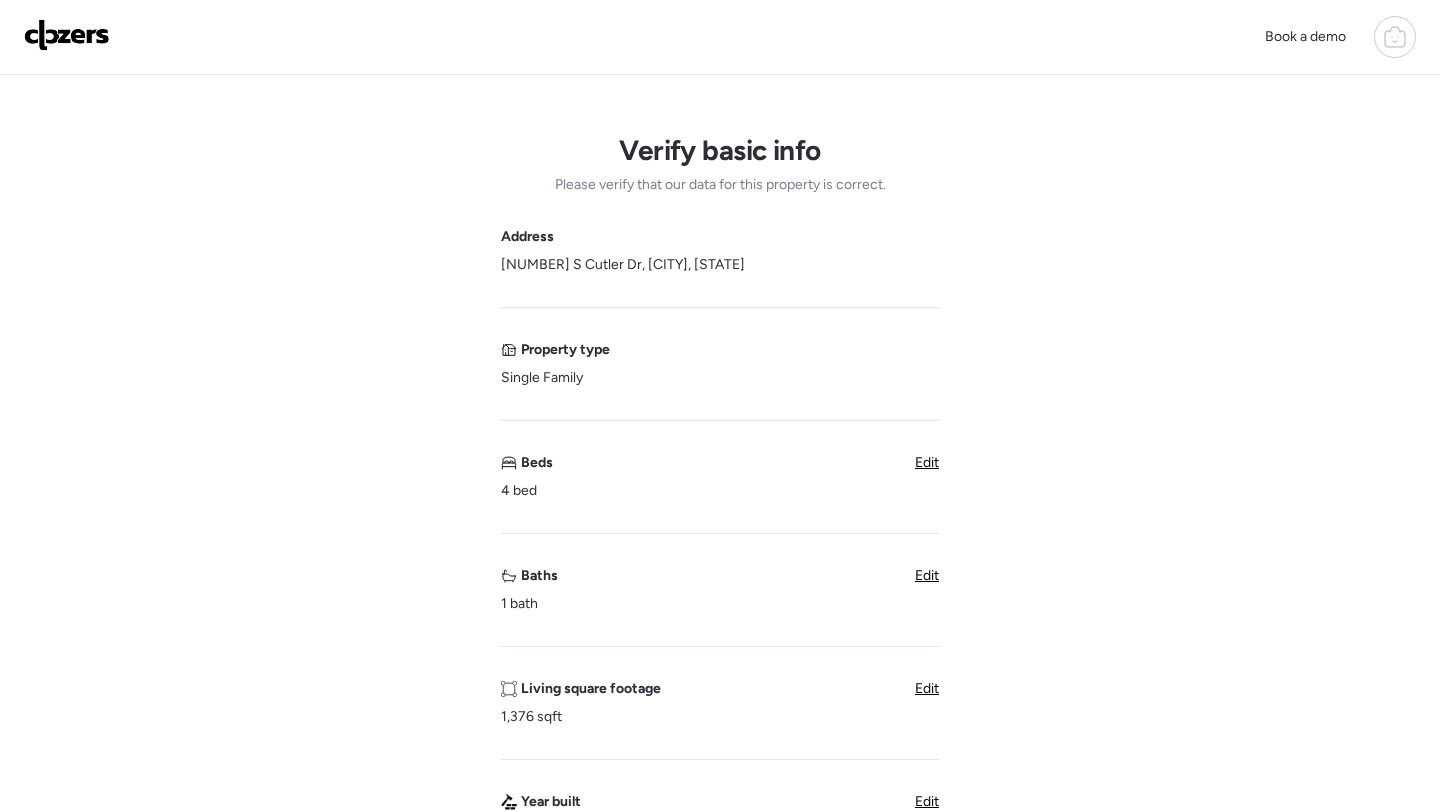 click on "Edit" at bounding box center (927, 576) 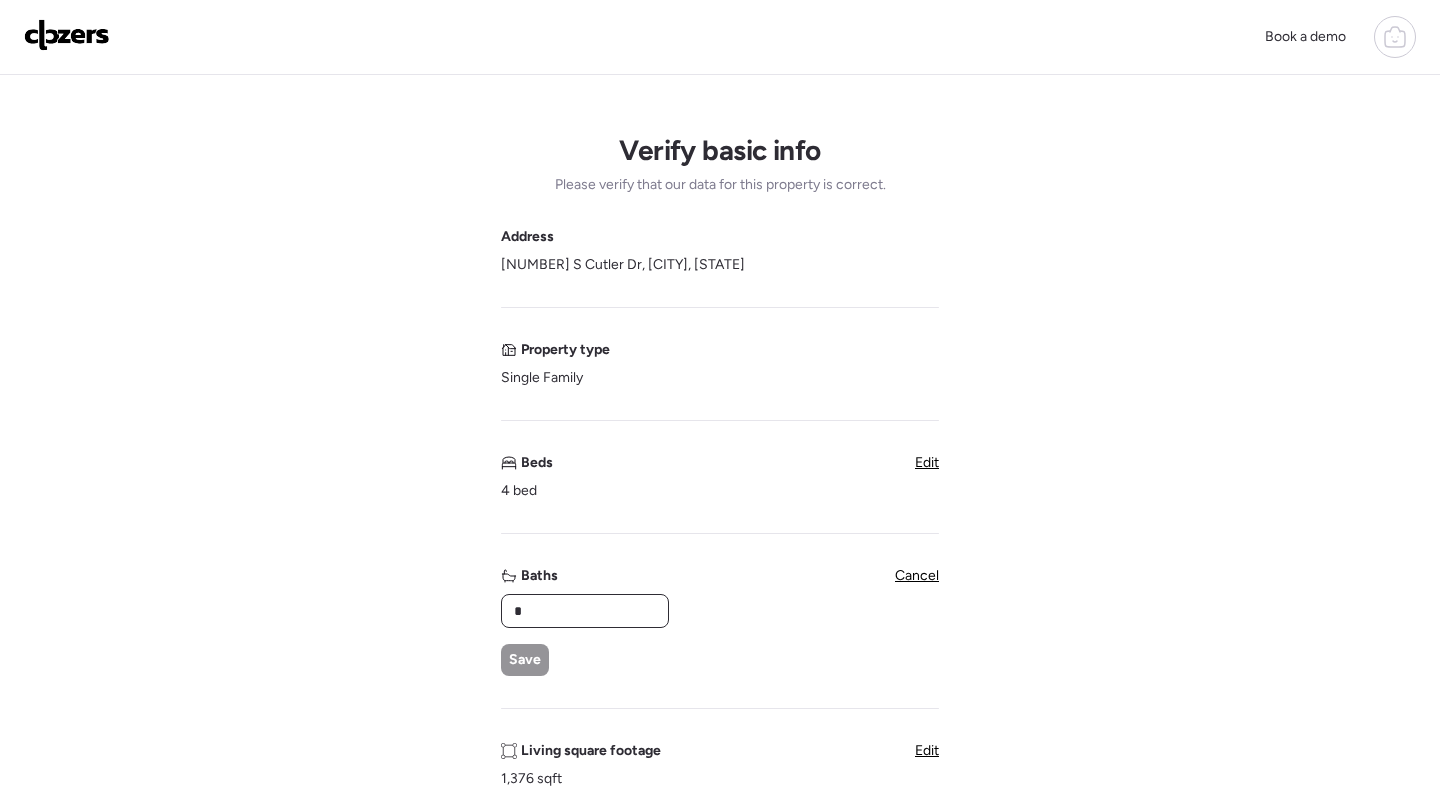 click on "*" at bounding box center (585, 611) 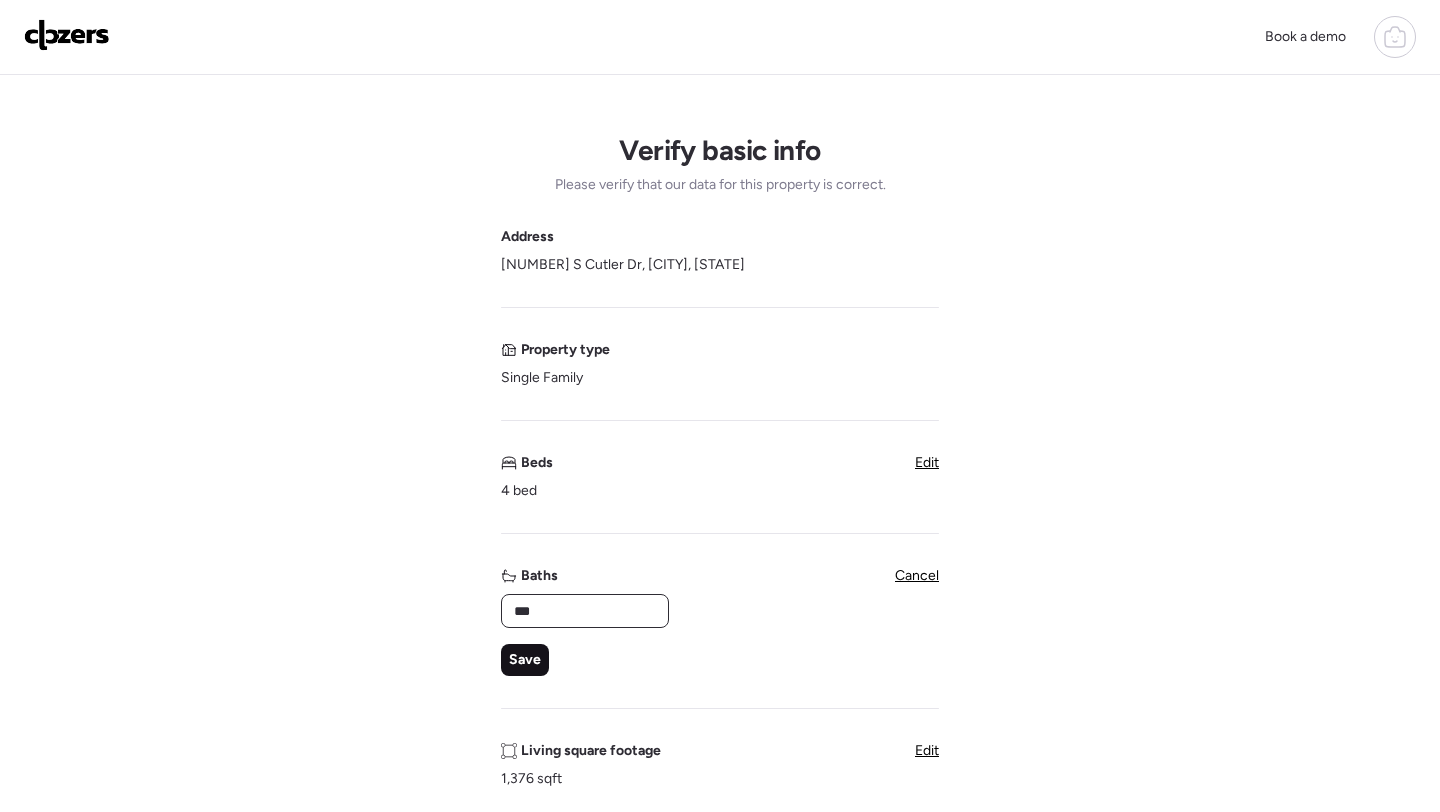type on "***" 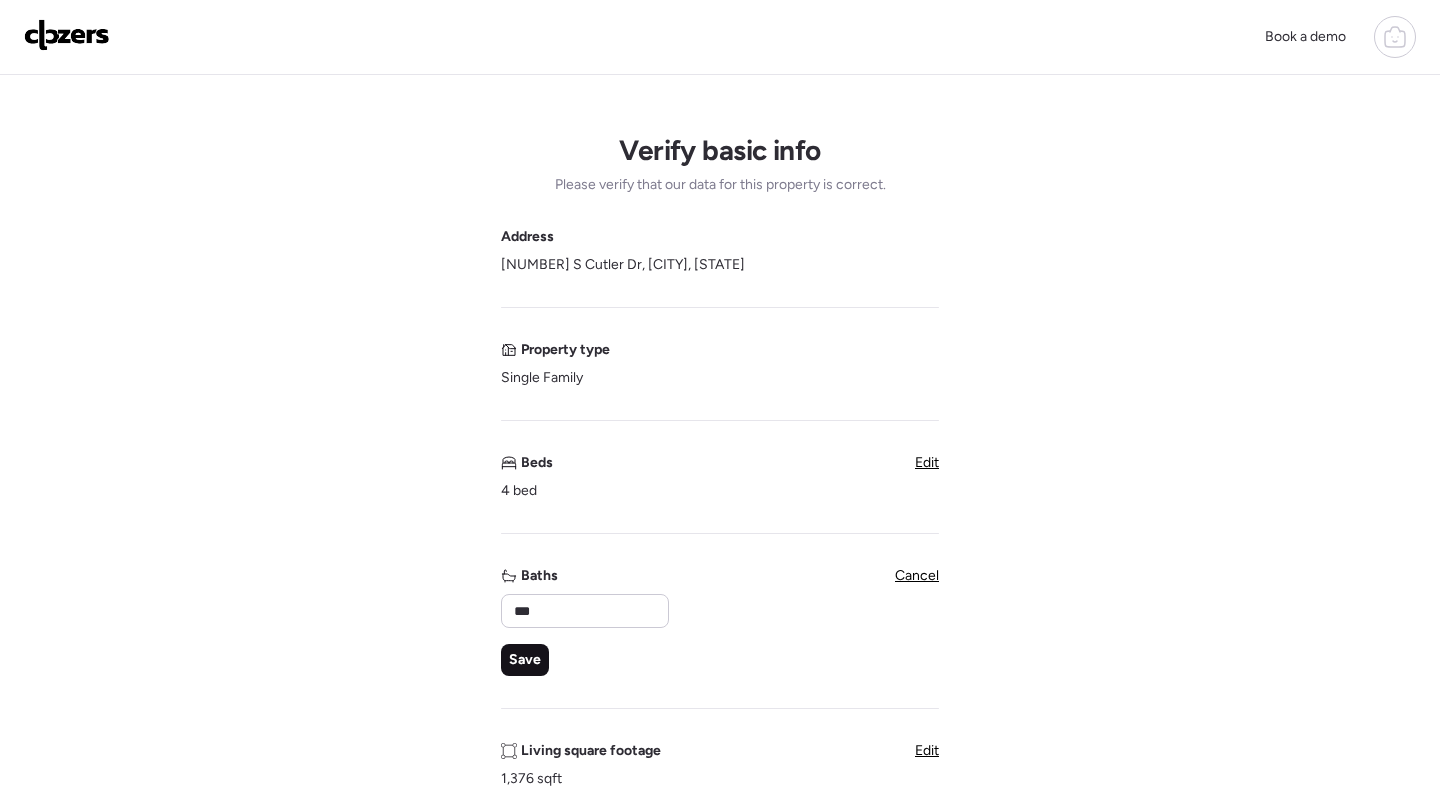 click on "Save" at bounding box center [525, 660] 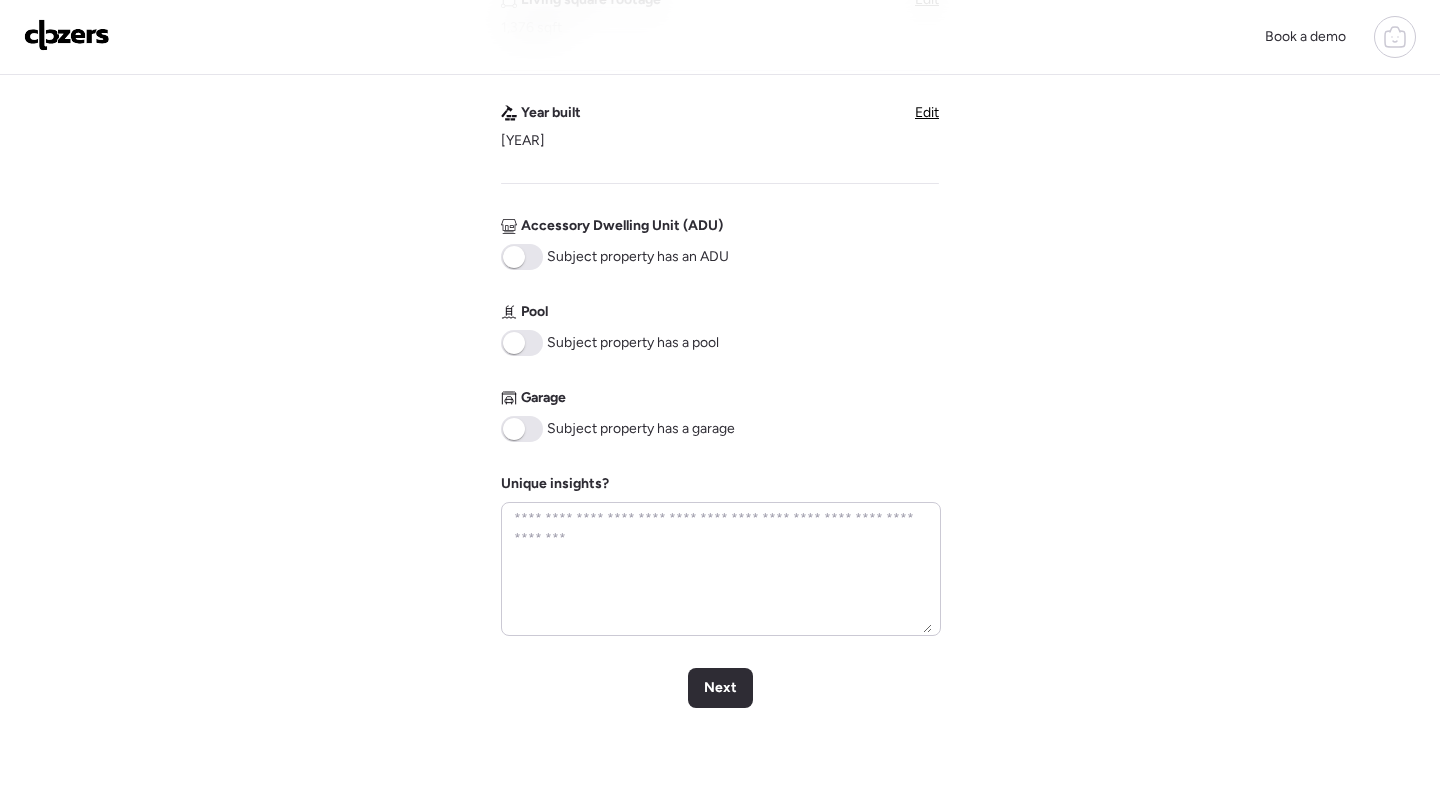 scroll, scrollTop: 874, scrollLeft: 0, axis: vertical 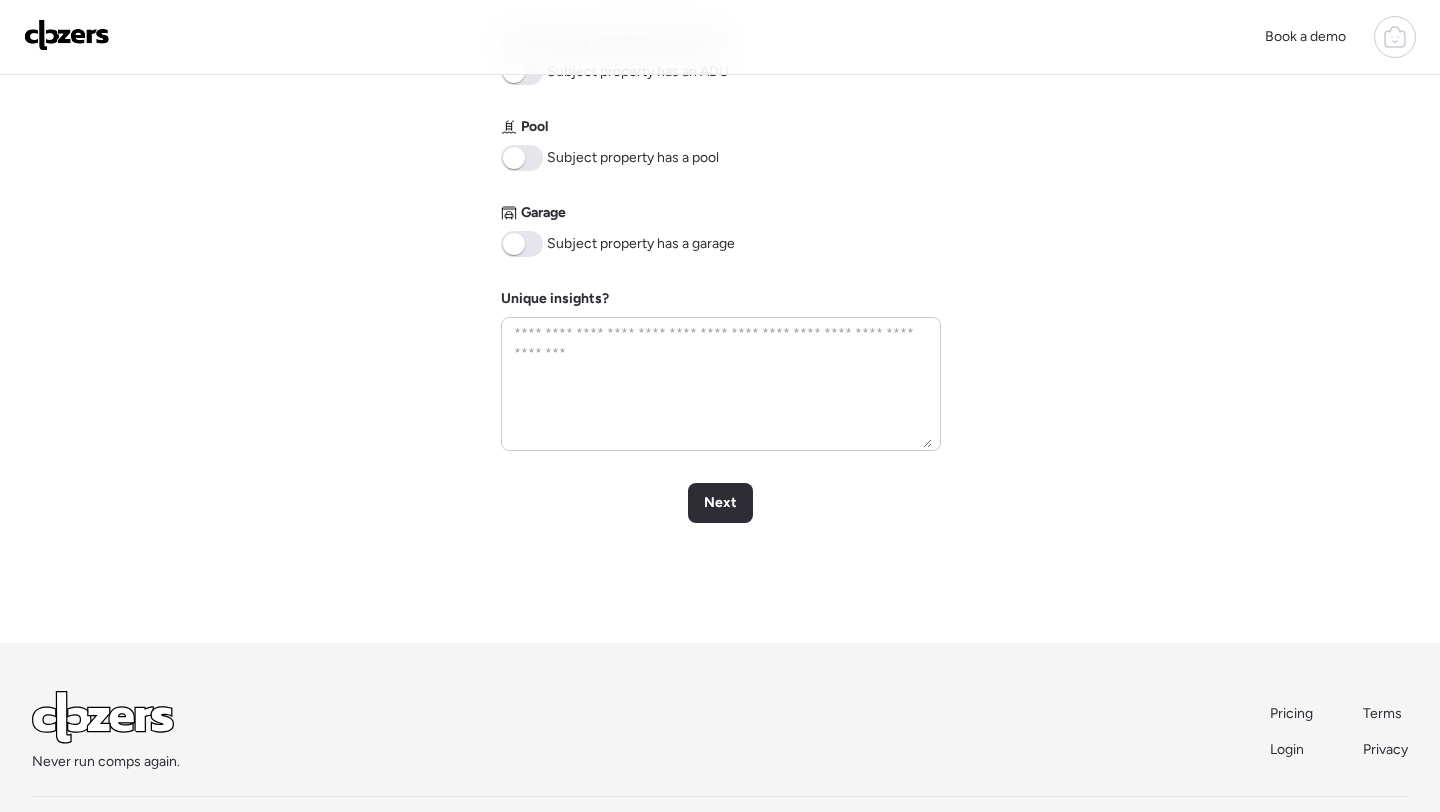 click at bounding box center [522, 158] 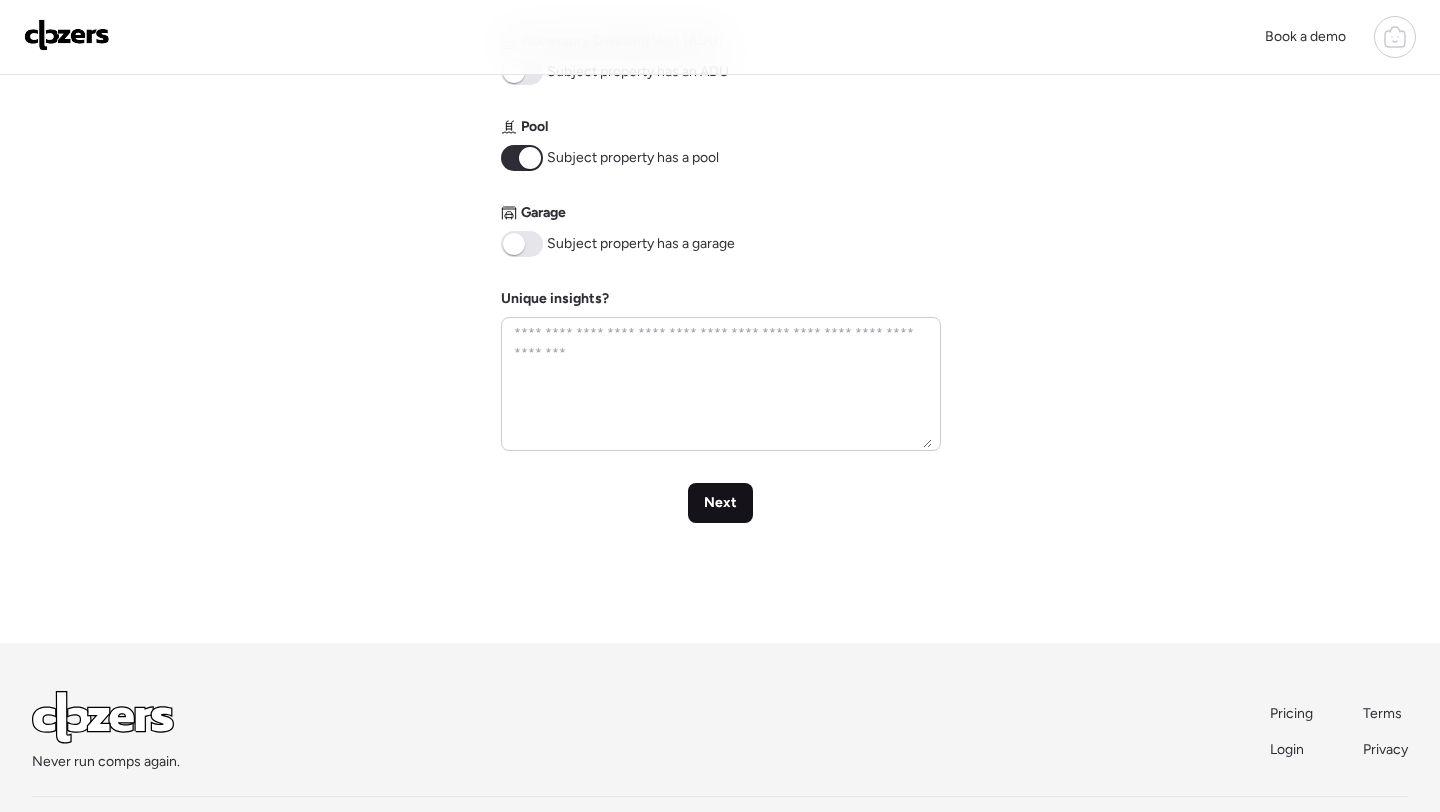 click on "Next" at bounding box center (720, 503) 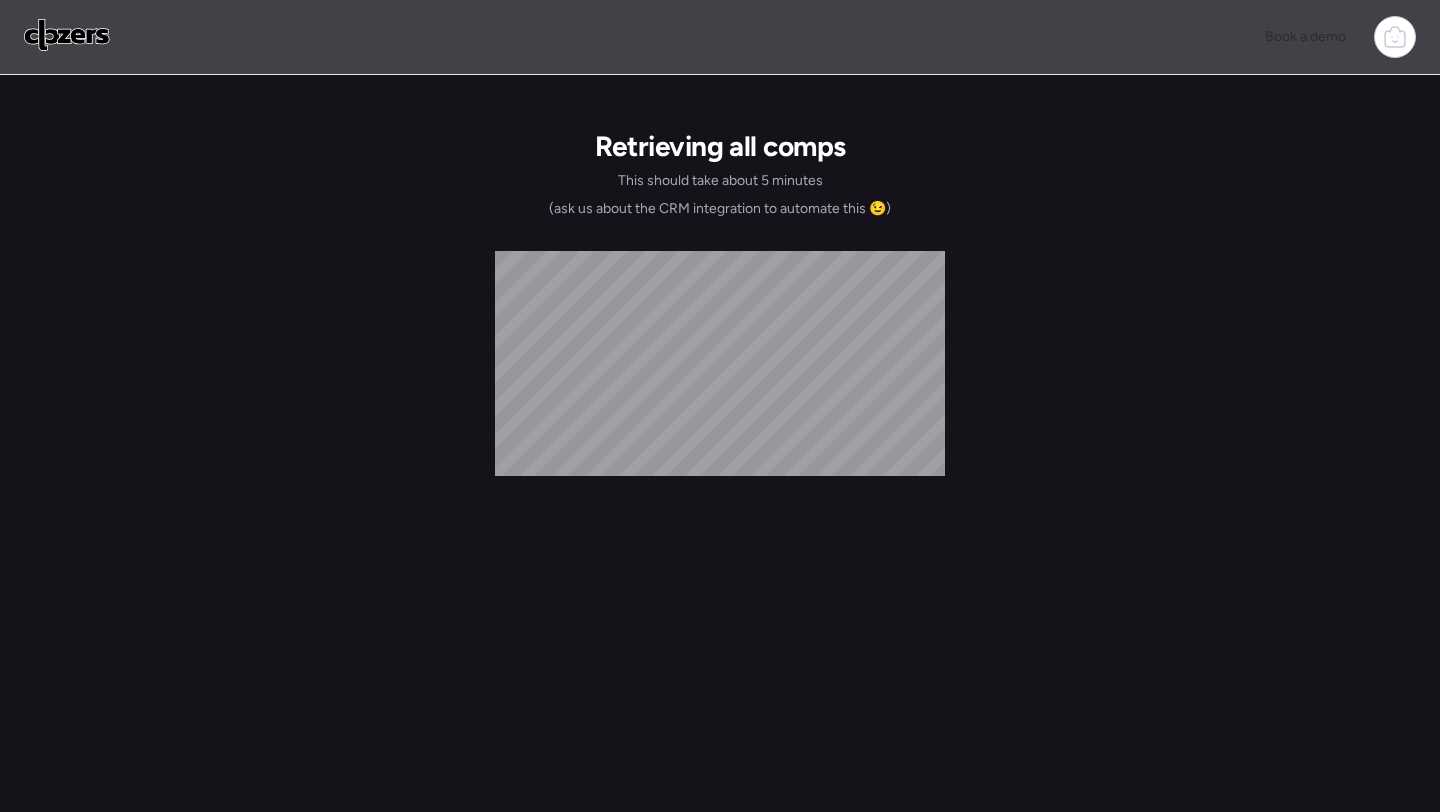 scroll, scrollTop: 0, scrollLeft: 0, axis: both 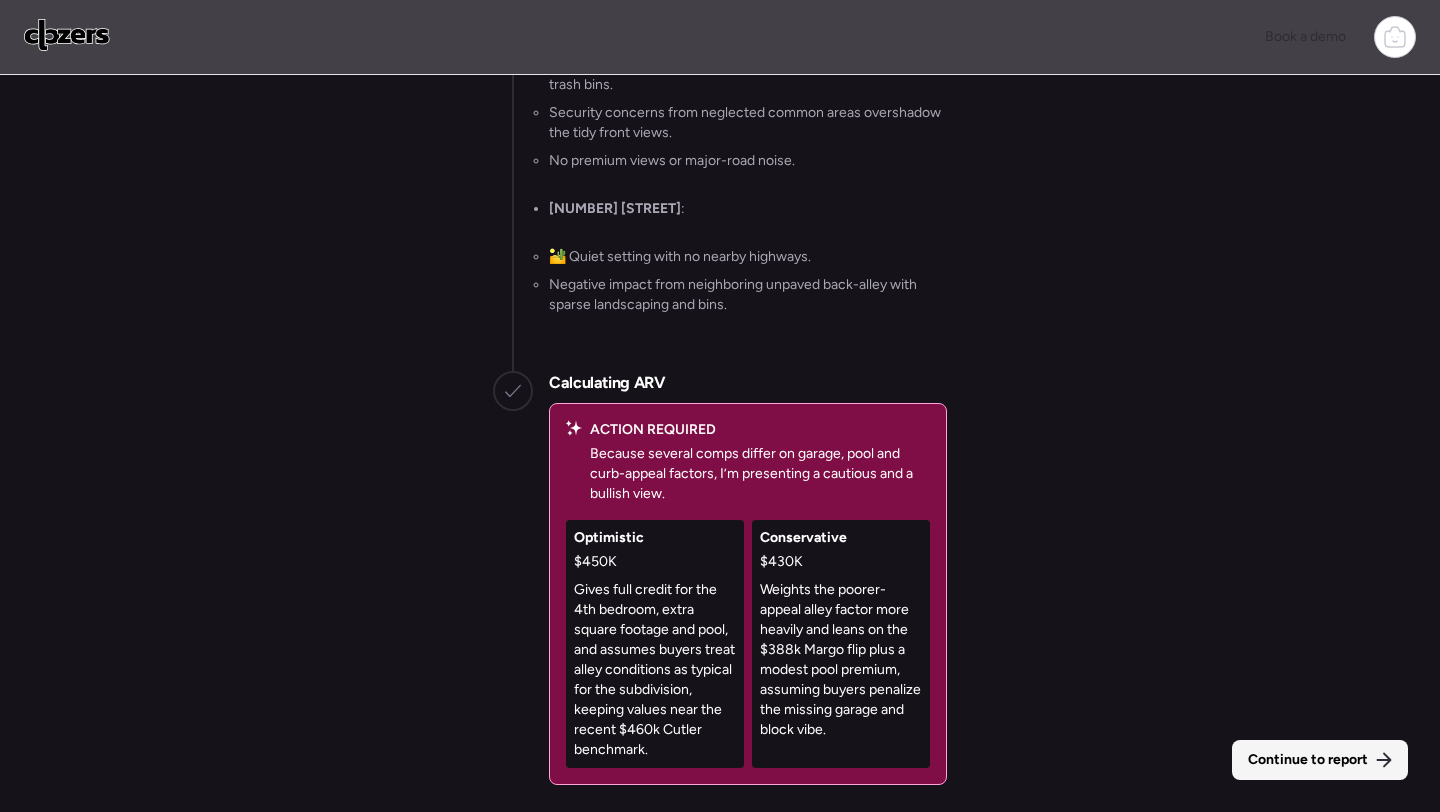 click on "Continue to report" at bounding box center (1308, 760) 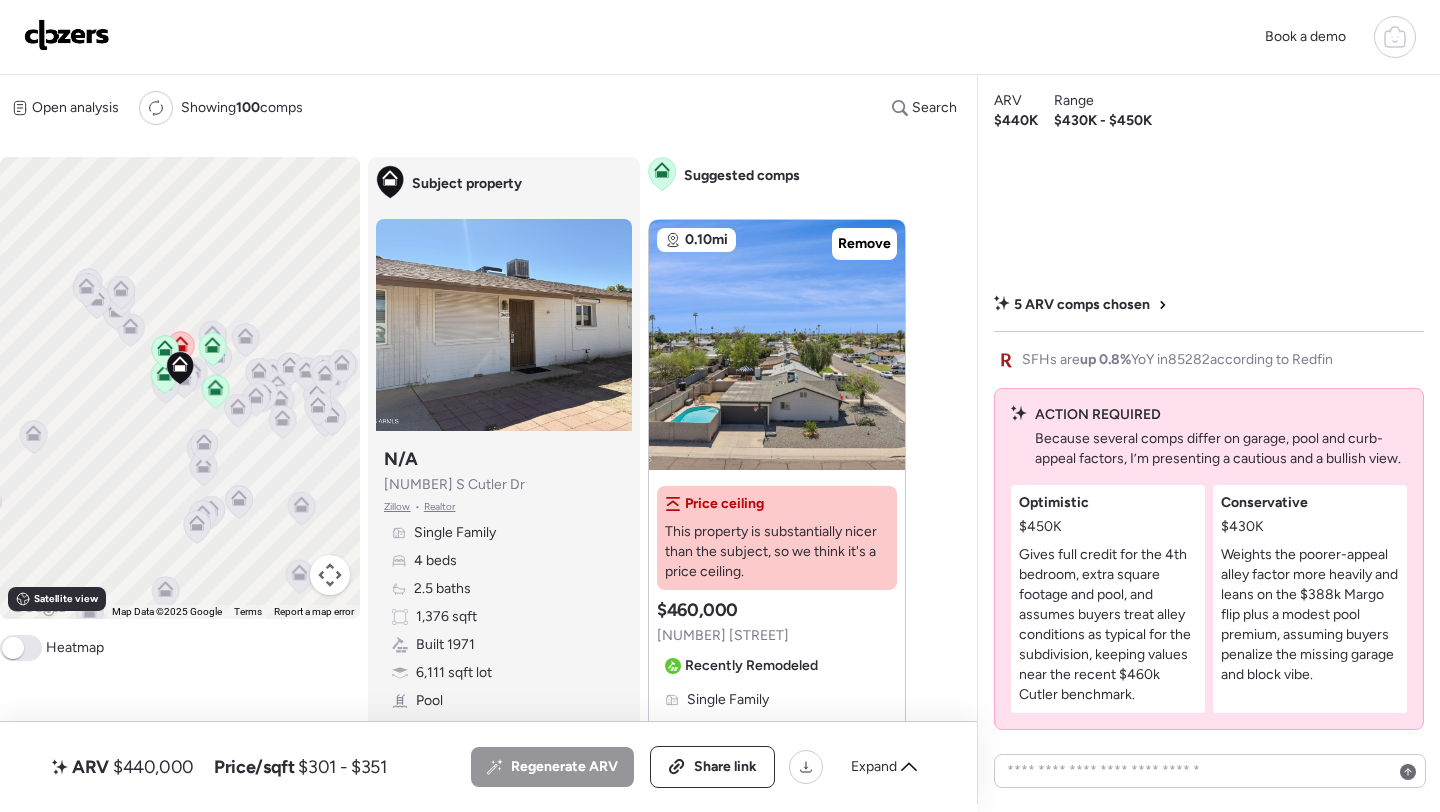 click on "Regenerate ARV Share link Expand" at bounding box center [700, 767] 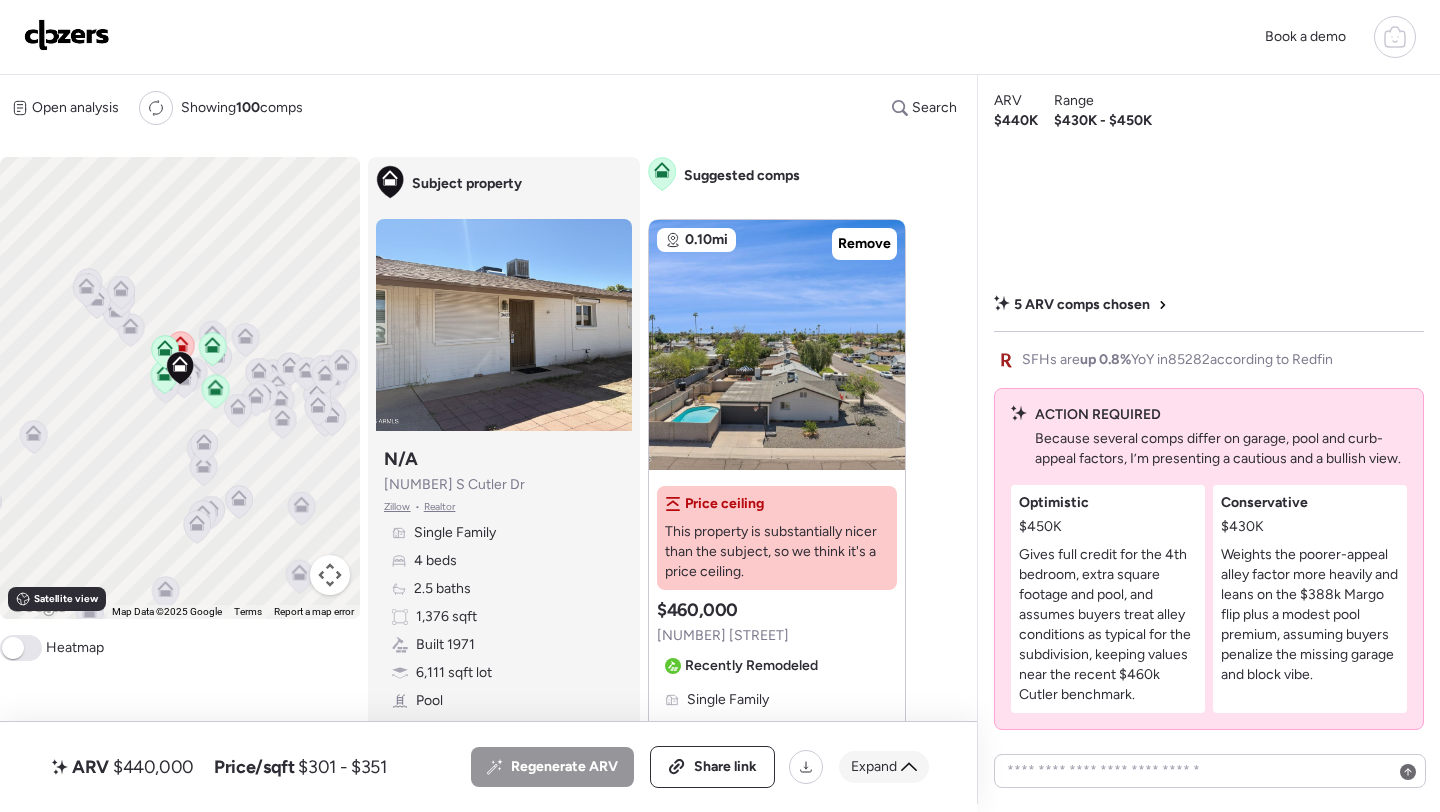 click on "Expand" at bounding box center [874, 767] 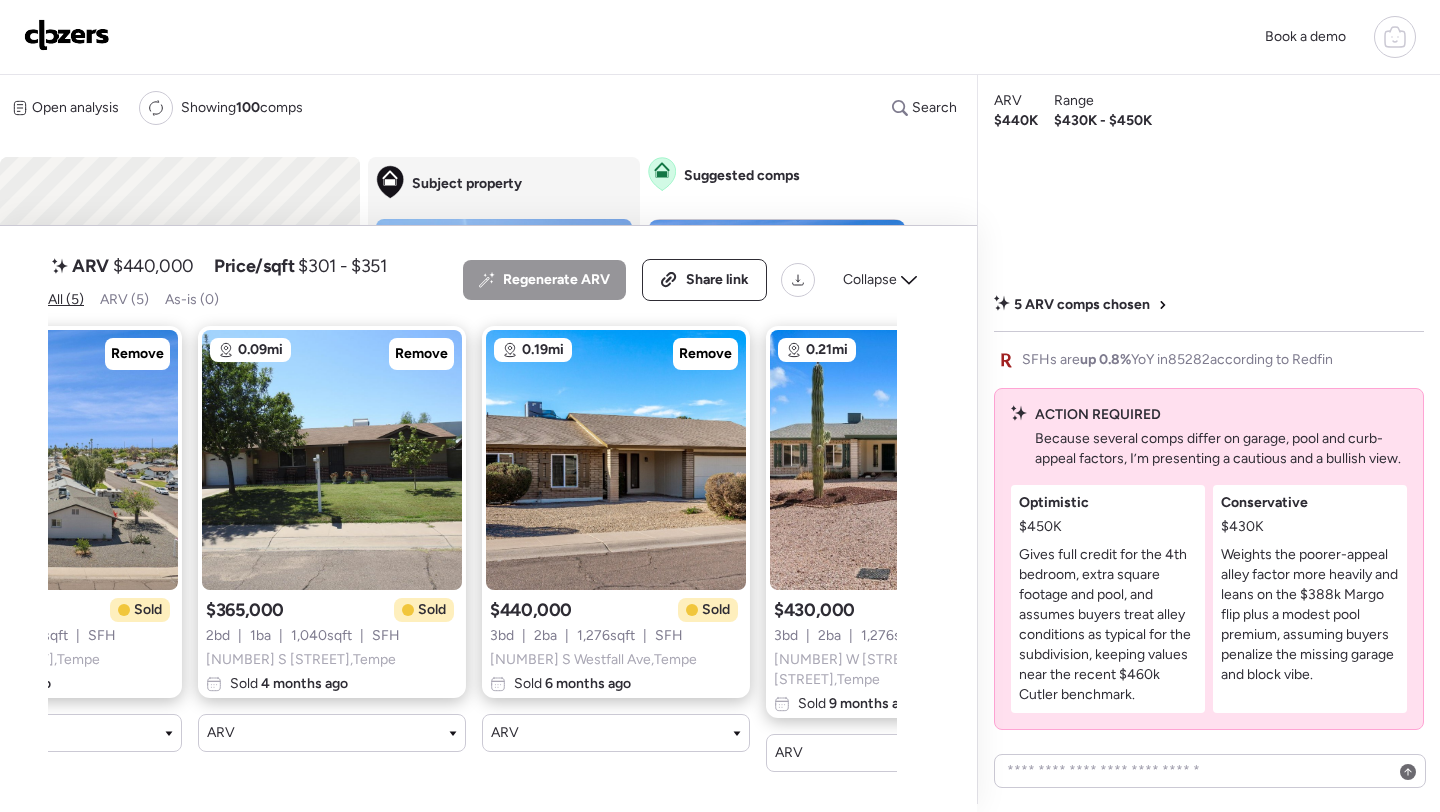 scroll, scrollTop: 0, scrollLeft: 0, axis: both 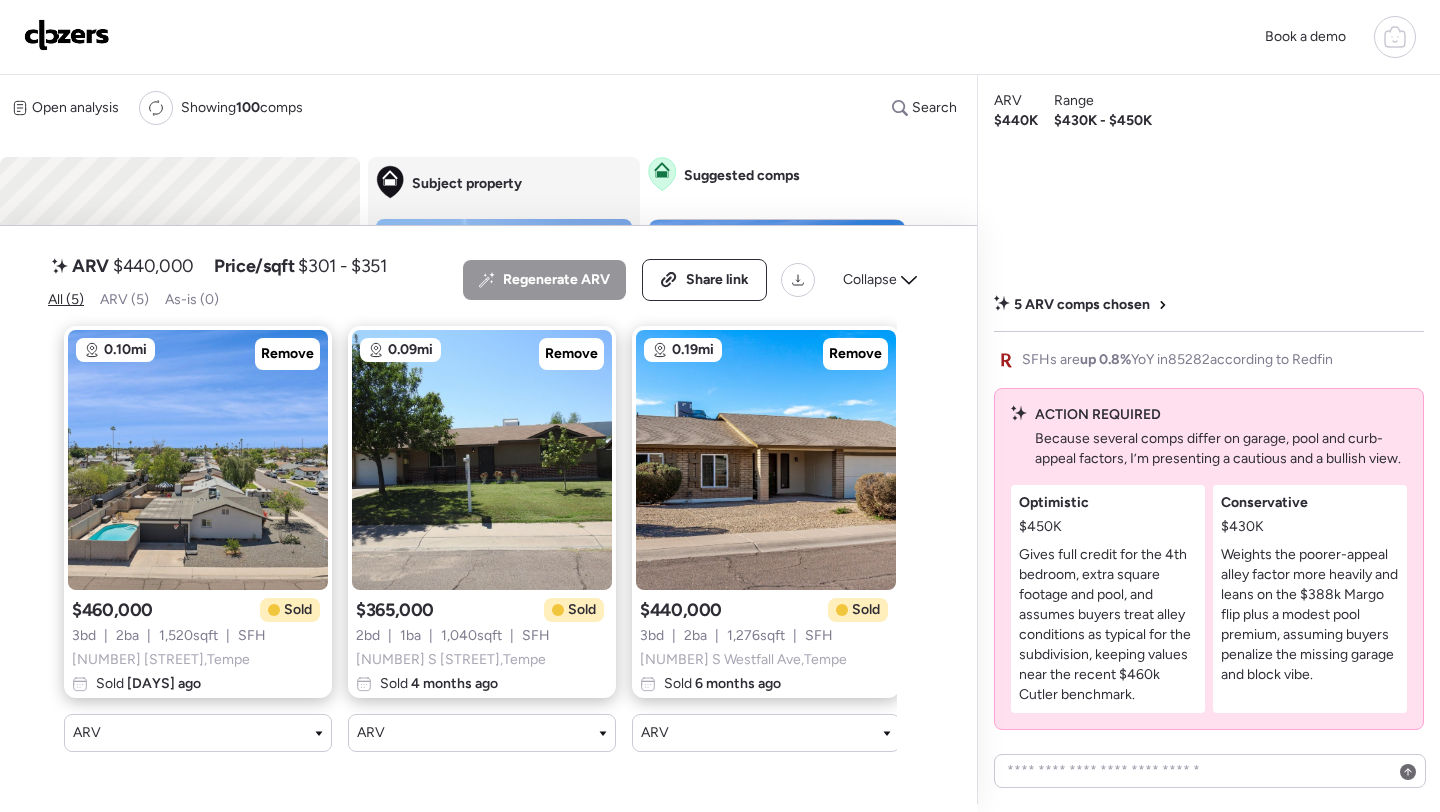click on "Regenerate ARV Share link Collapse" at bounding box center (696, 280) 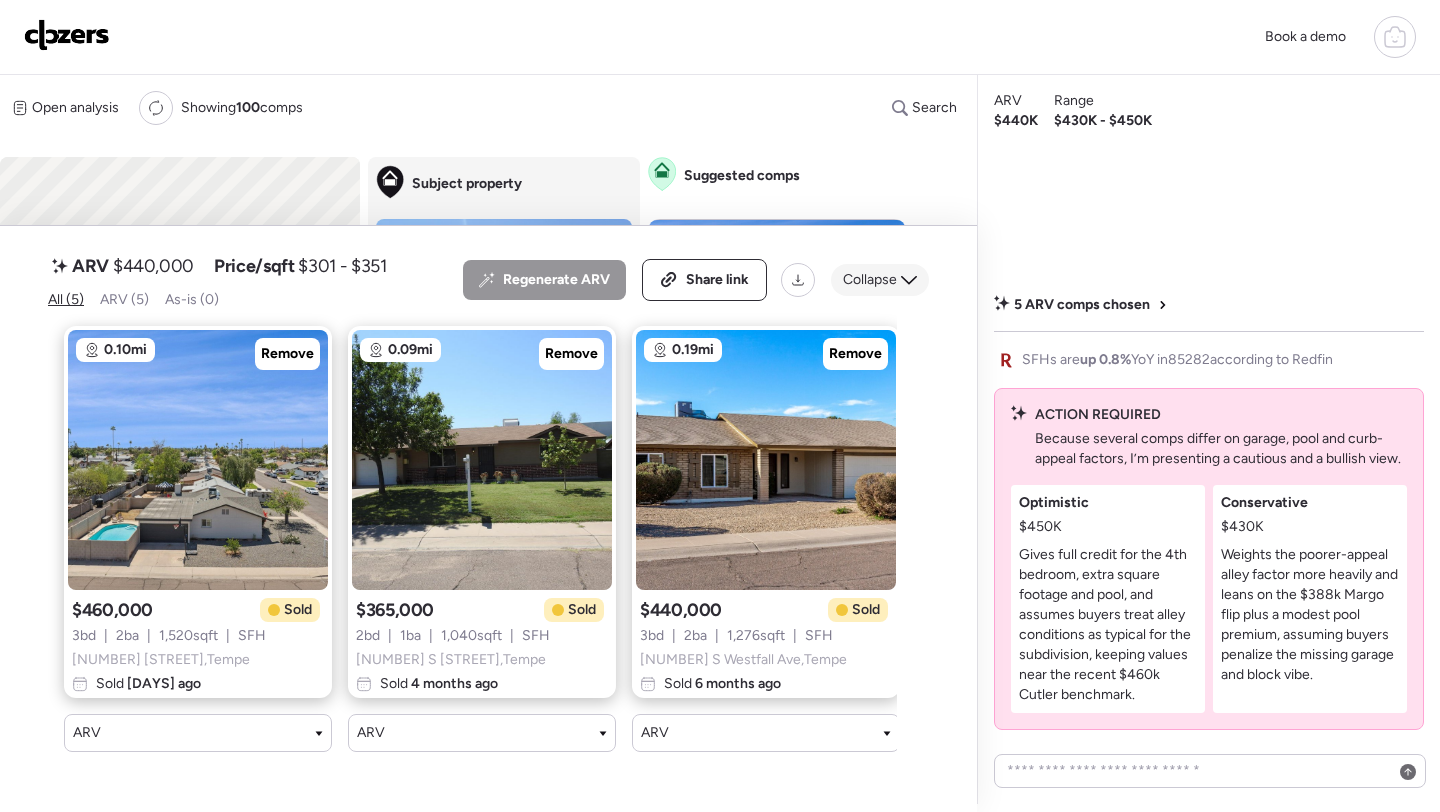 click on "Collapse" at bounding box center (870, 280) 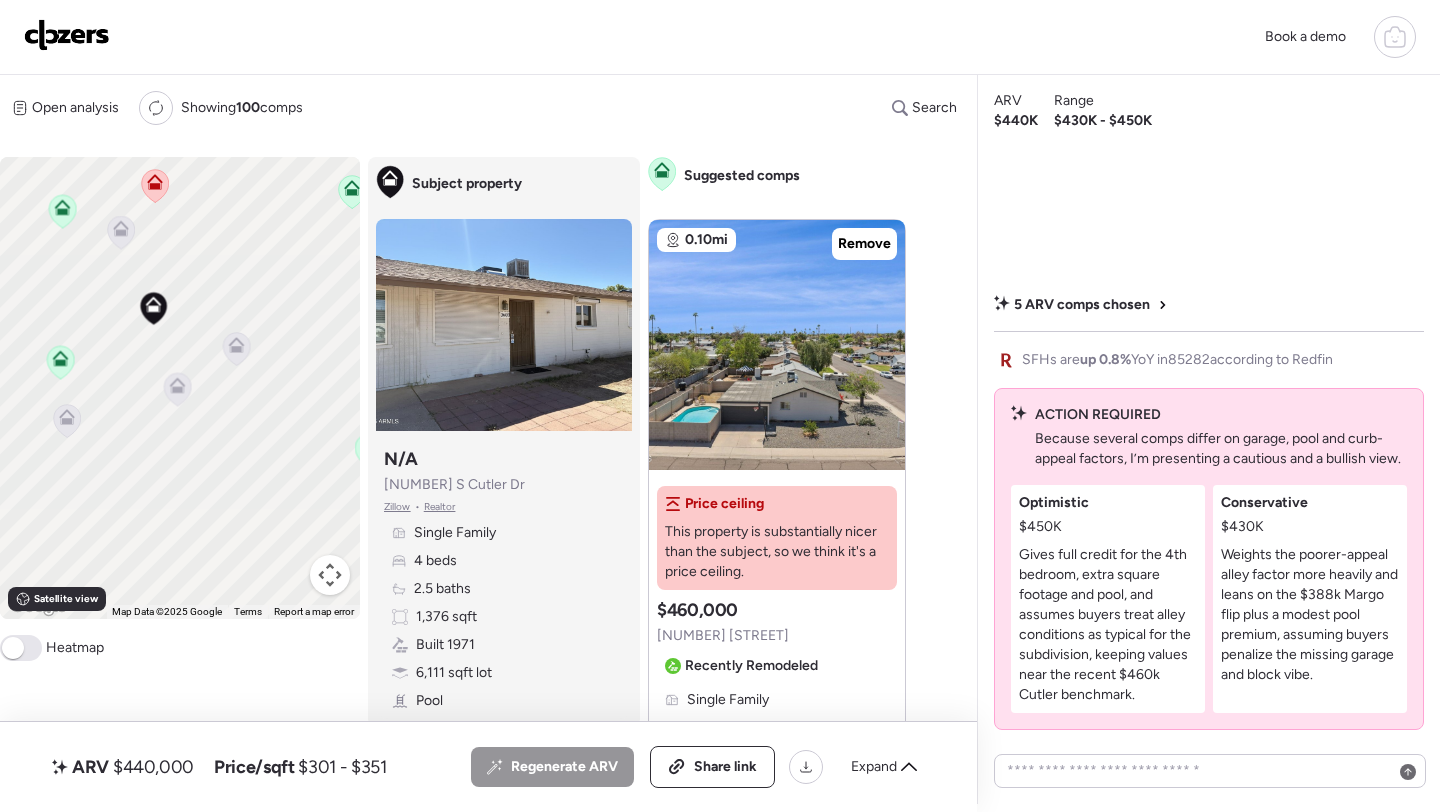 drag, startPoint x: 306, startPoint y: 357, endPoint x: 201, endPoint y: 356, distance: 105.00476 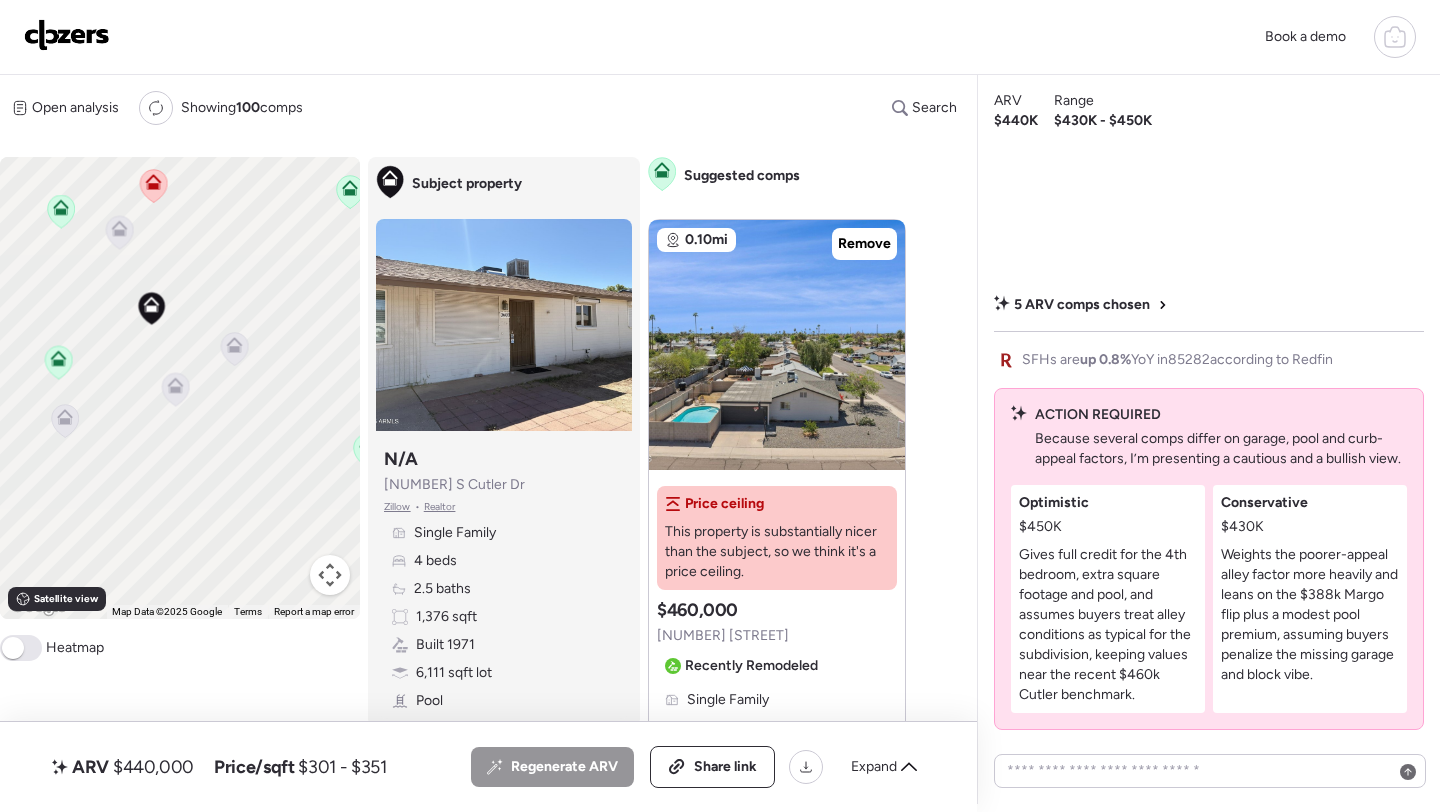click 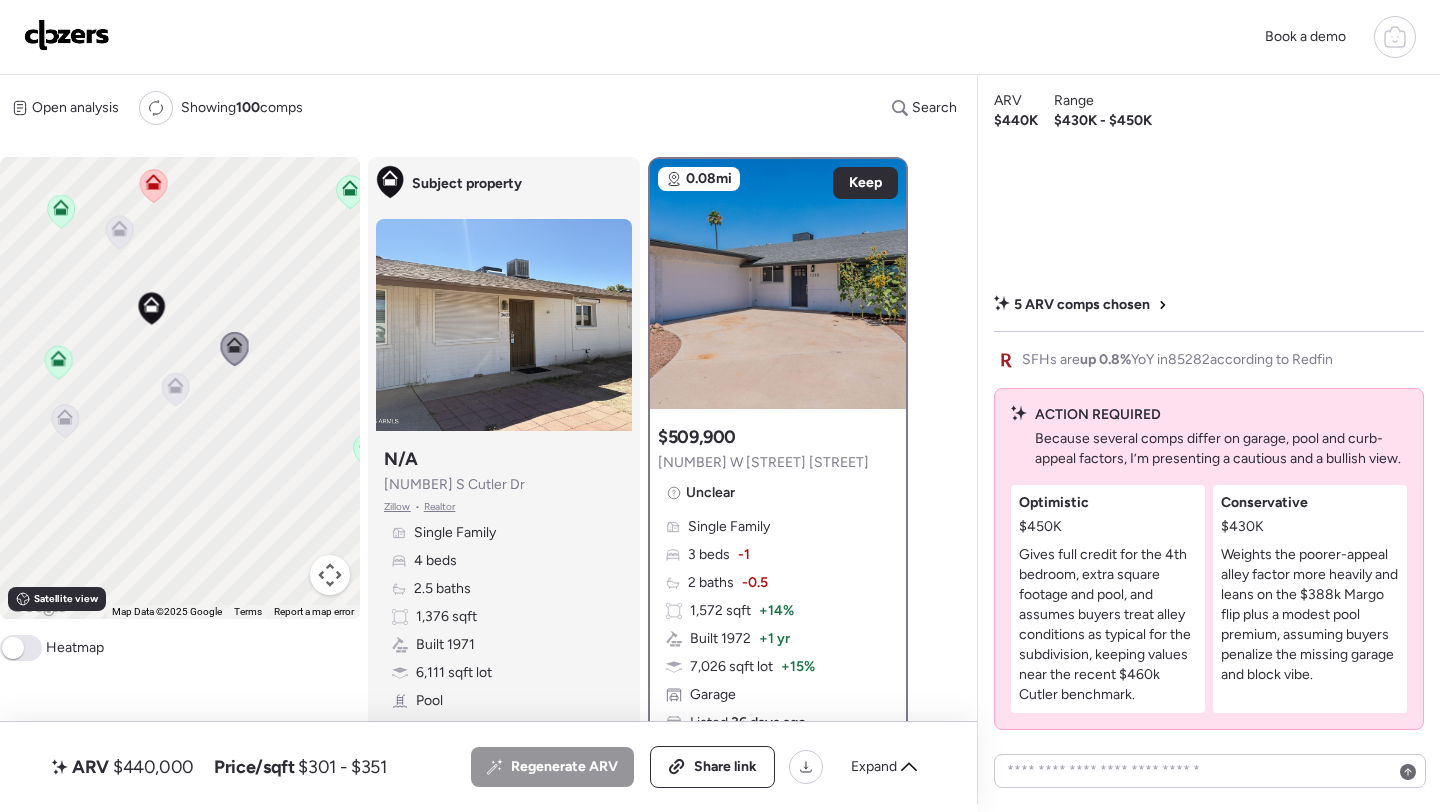 scroll, scrollTop: 49, scrollLeft: 0, axis: vertical 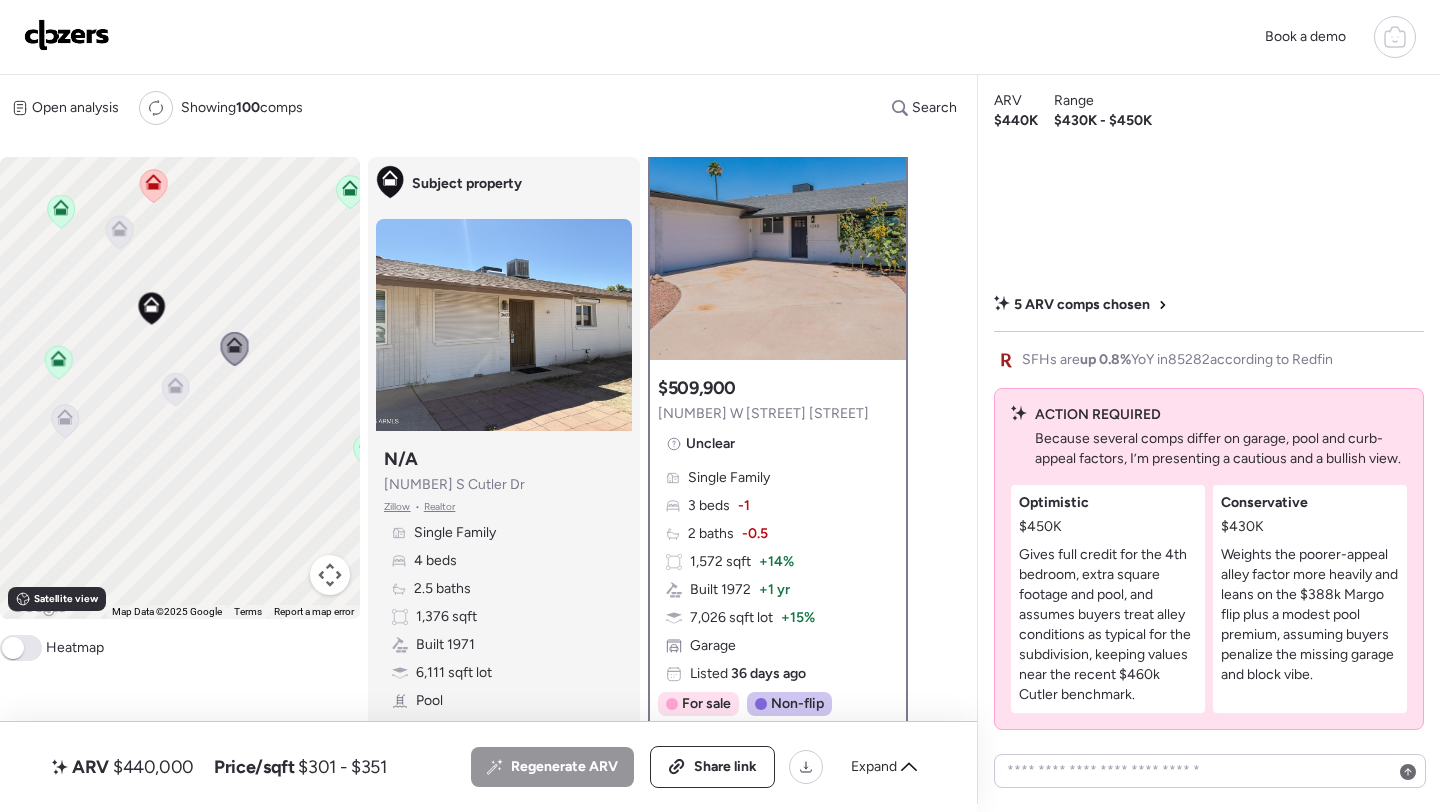 click 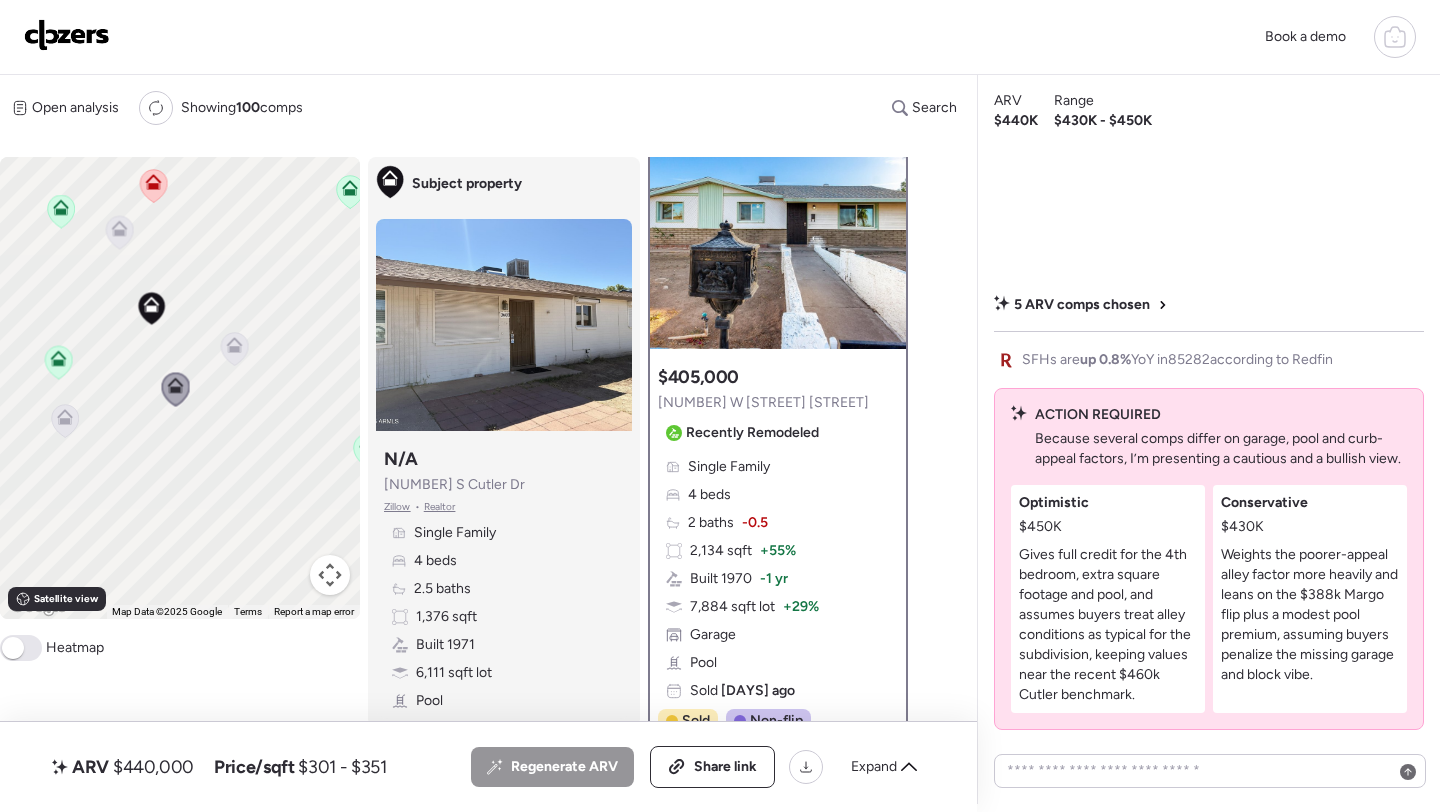 scroll, scrollTop: 72, scrollLeft: 0, axis: vertical 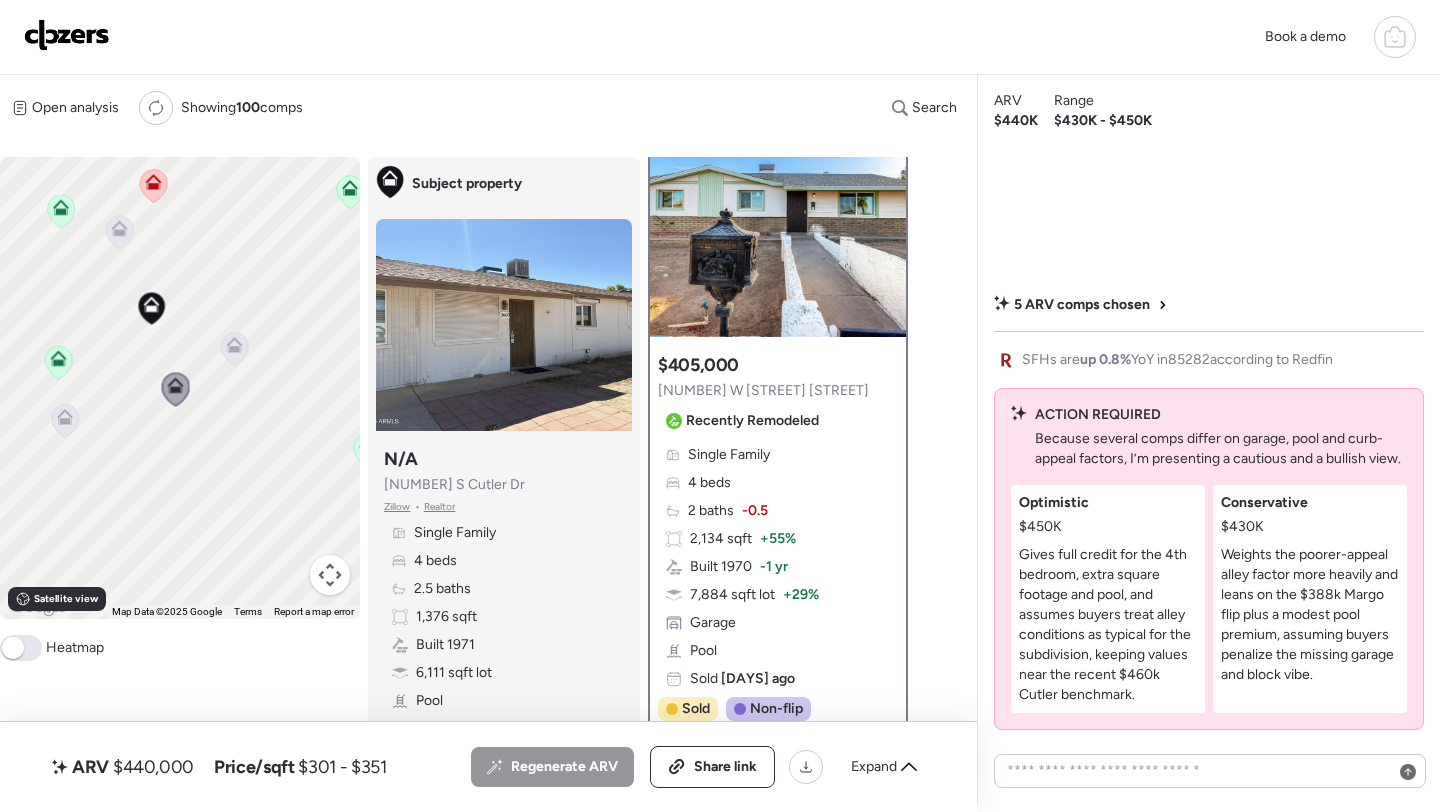 click 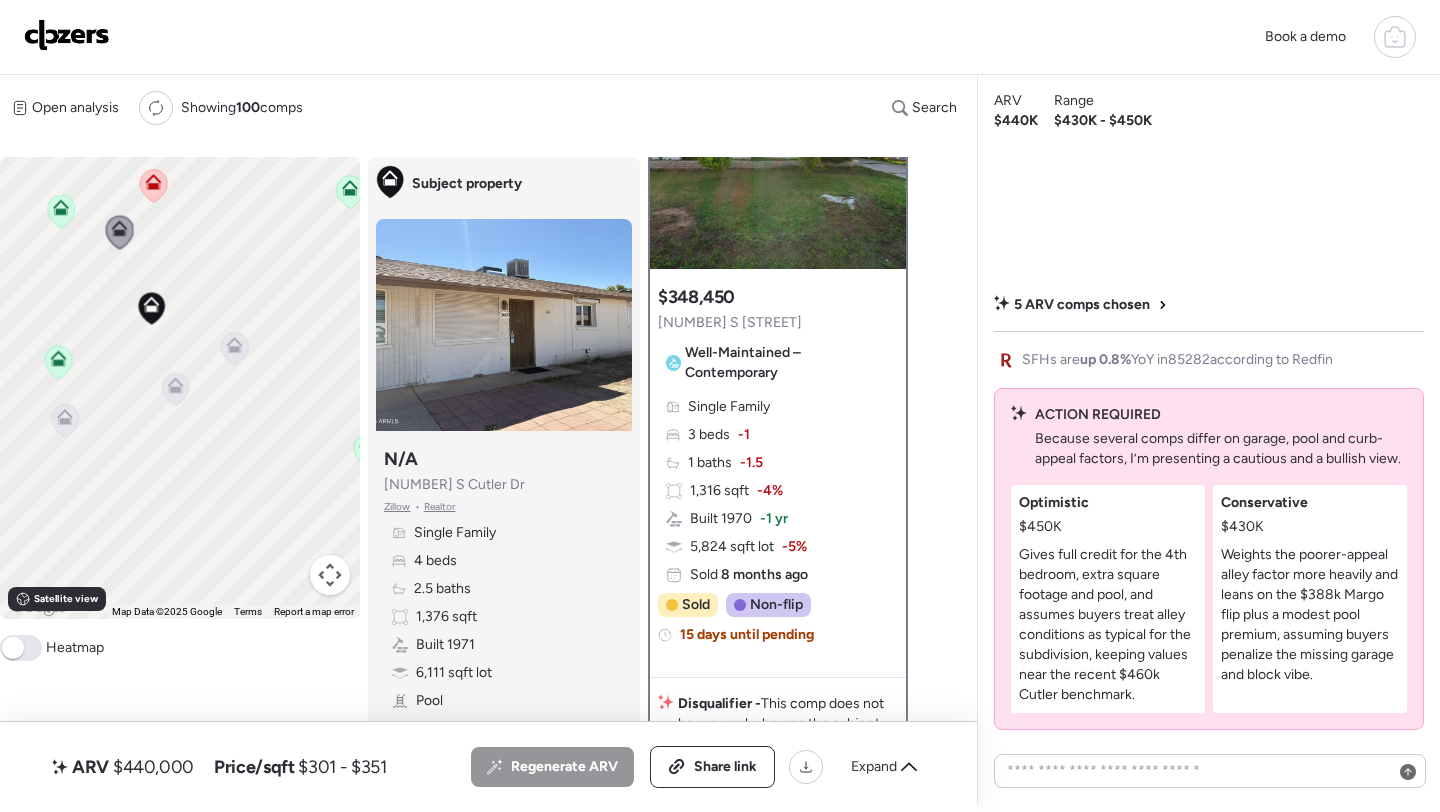 scroll, scrollTop: 144, scrollLeft: 0, axis: vertical 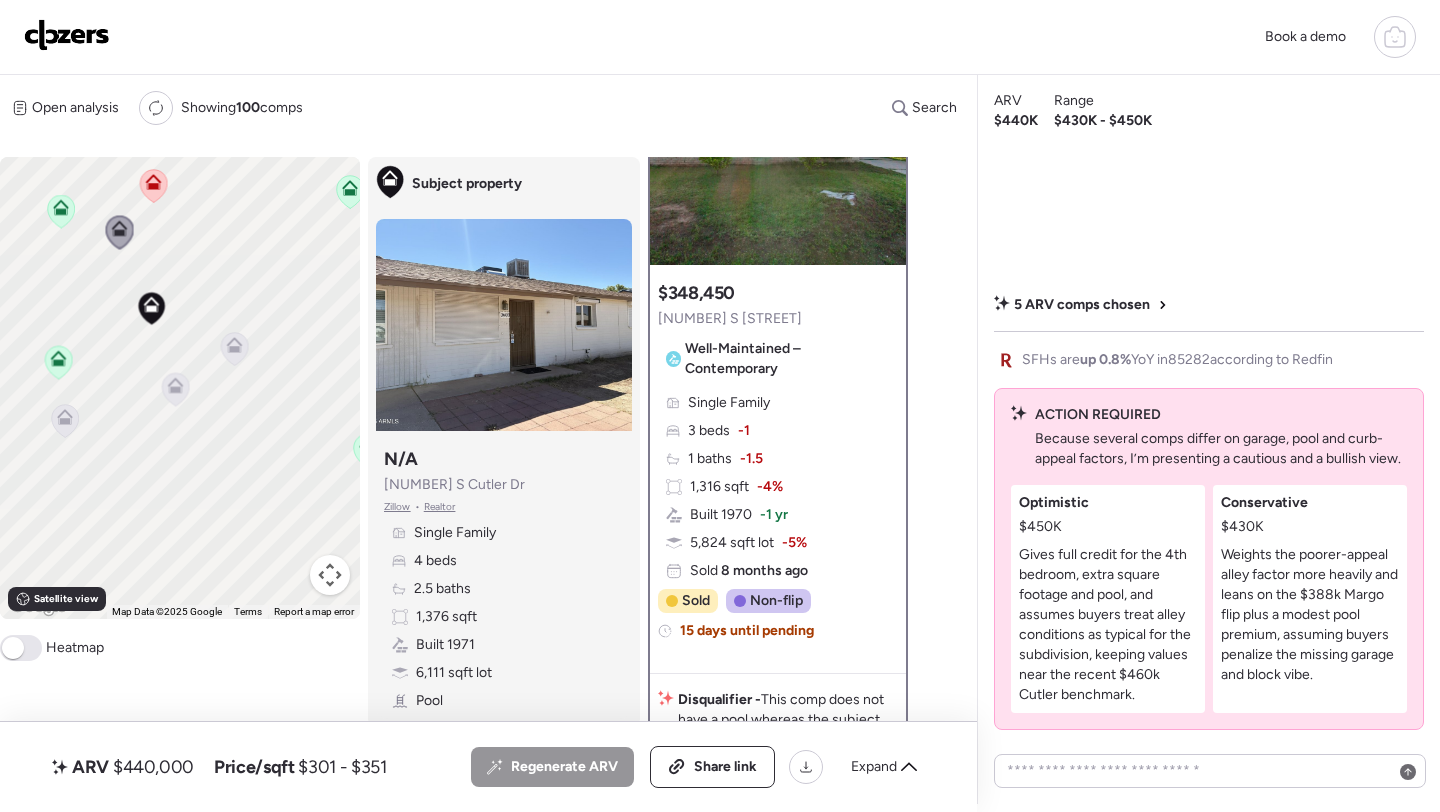 click 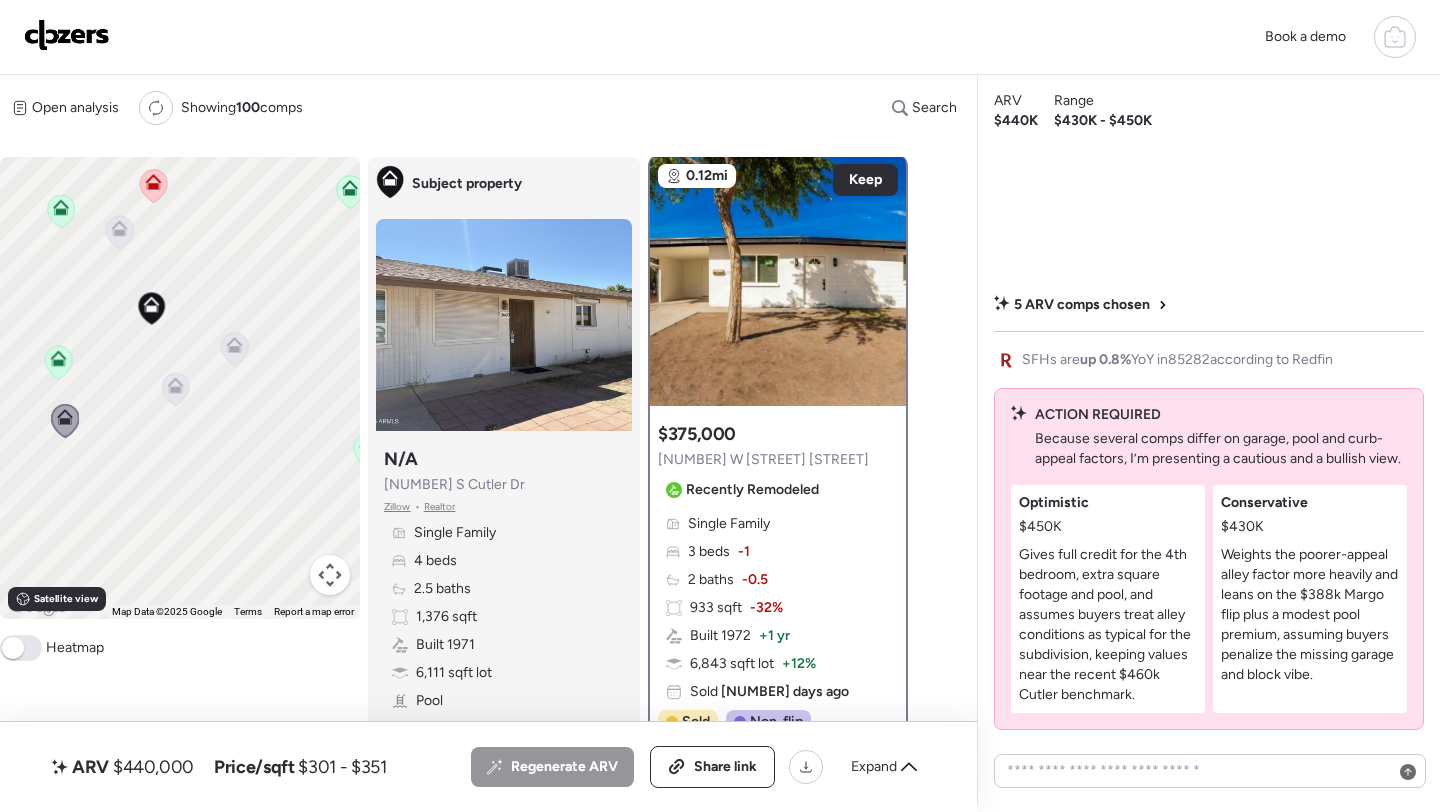 scroll, scrollTop: 0, scrollLeft: 0, axis: both 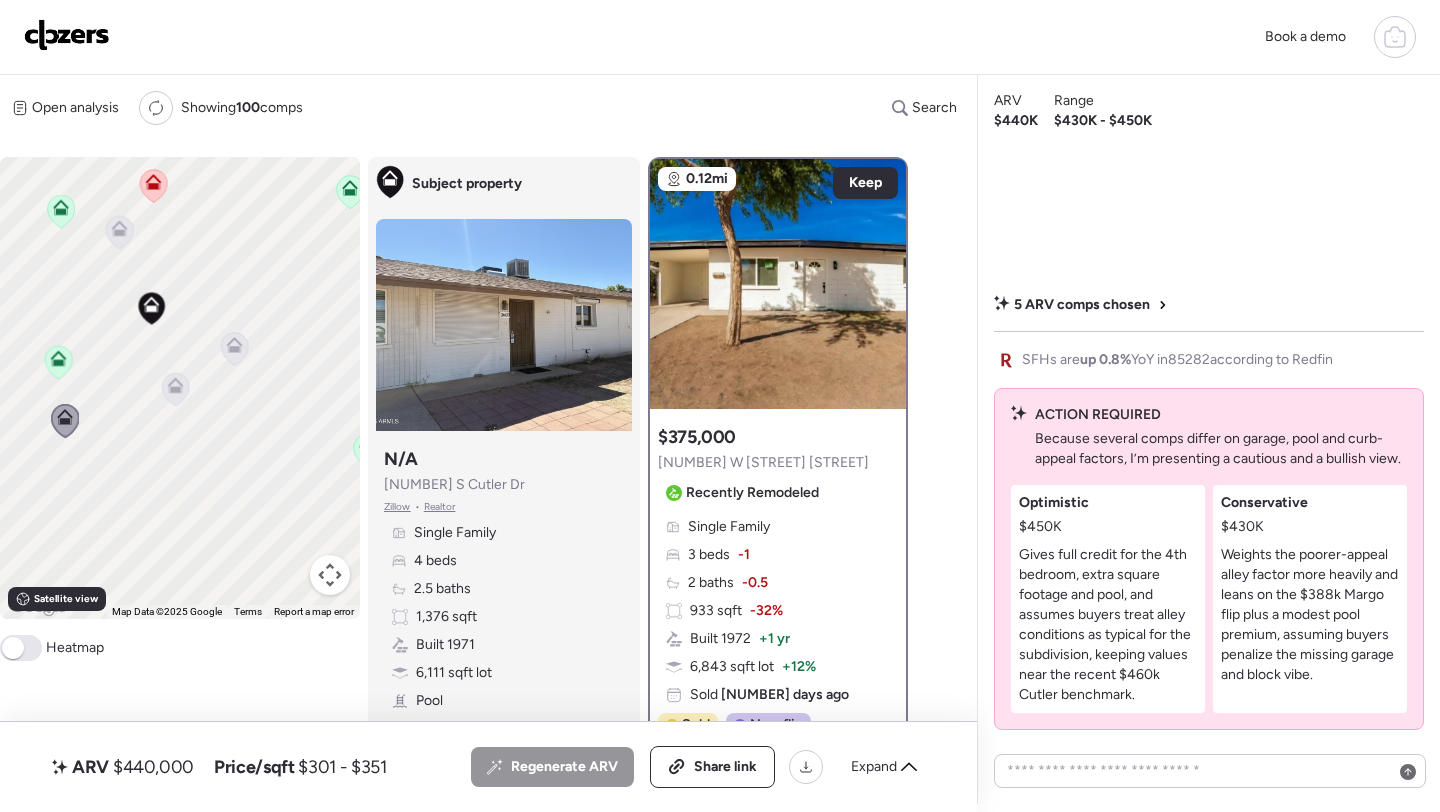 click on "$440,000" at bounding box center (153, 767) 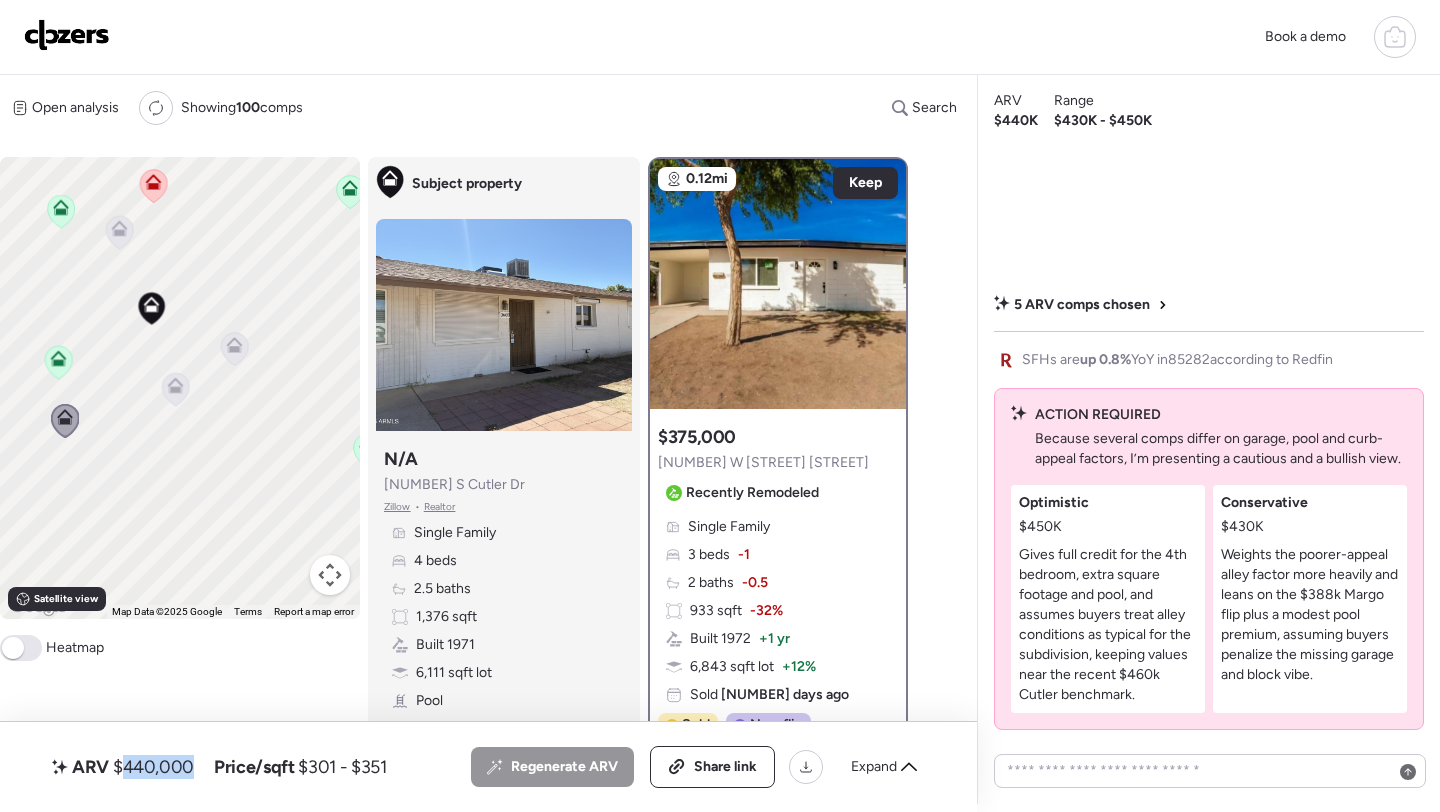 copy on "440,000" 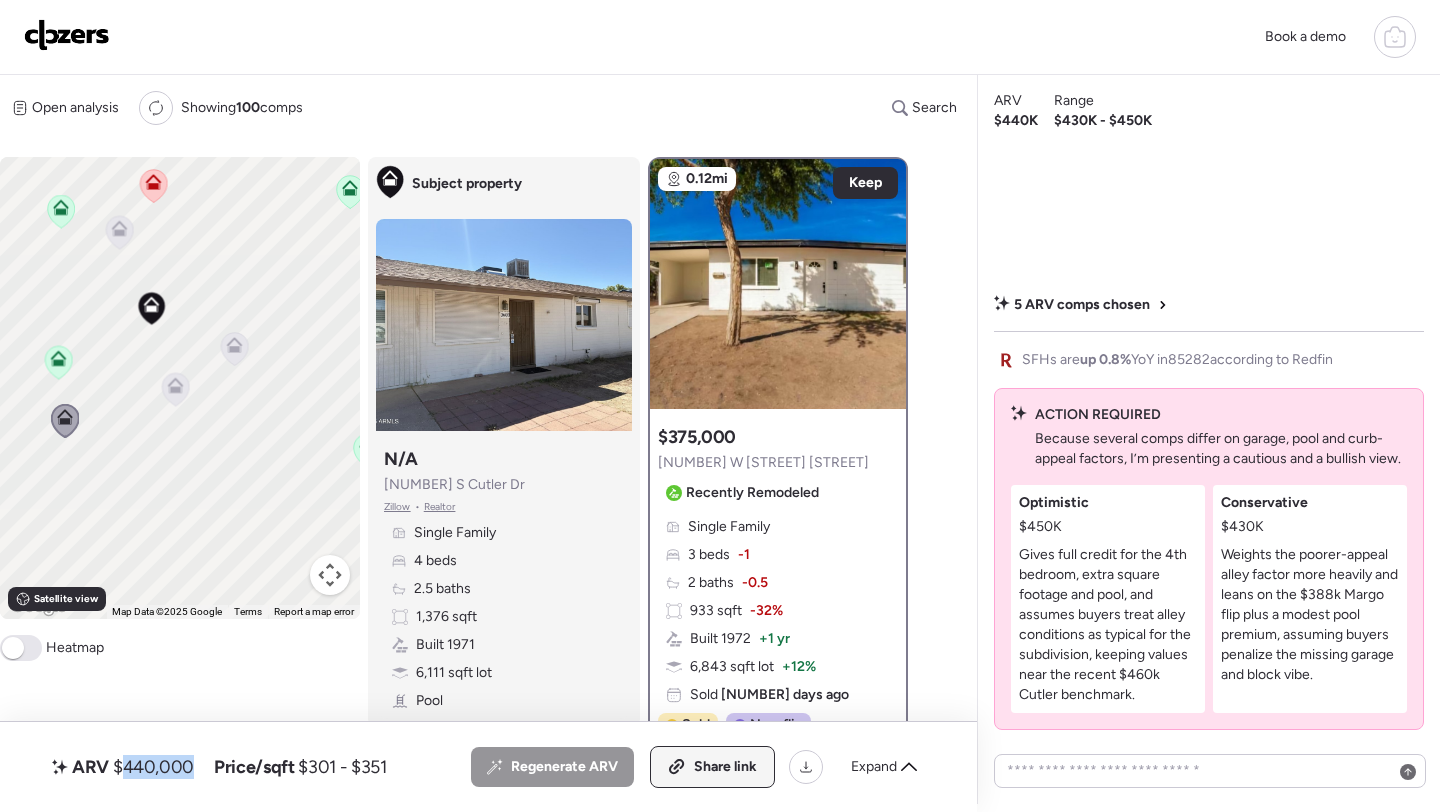 click on "Share link" at bounding box center [725, 767] 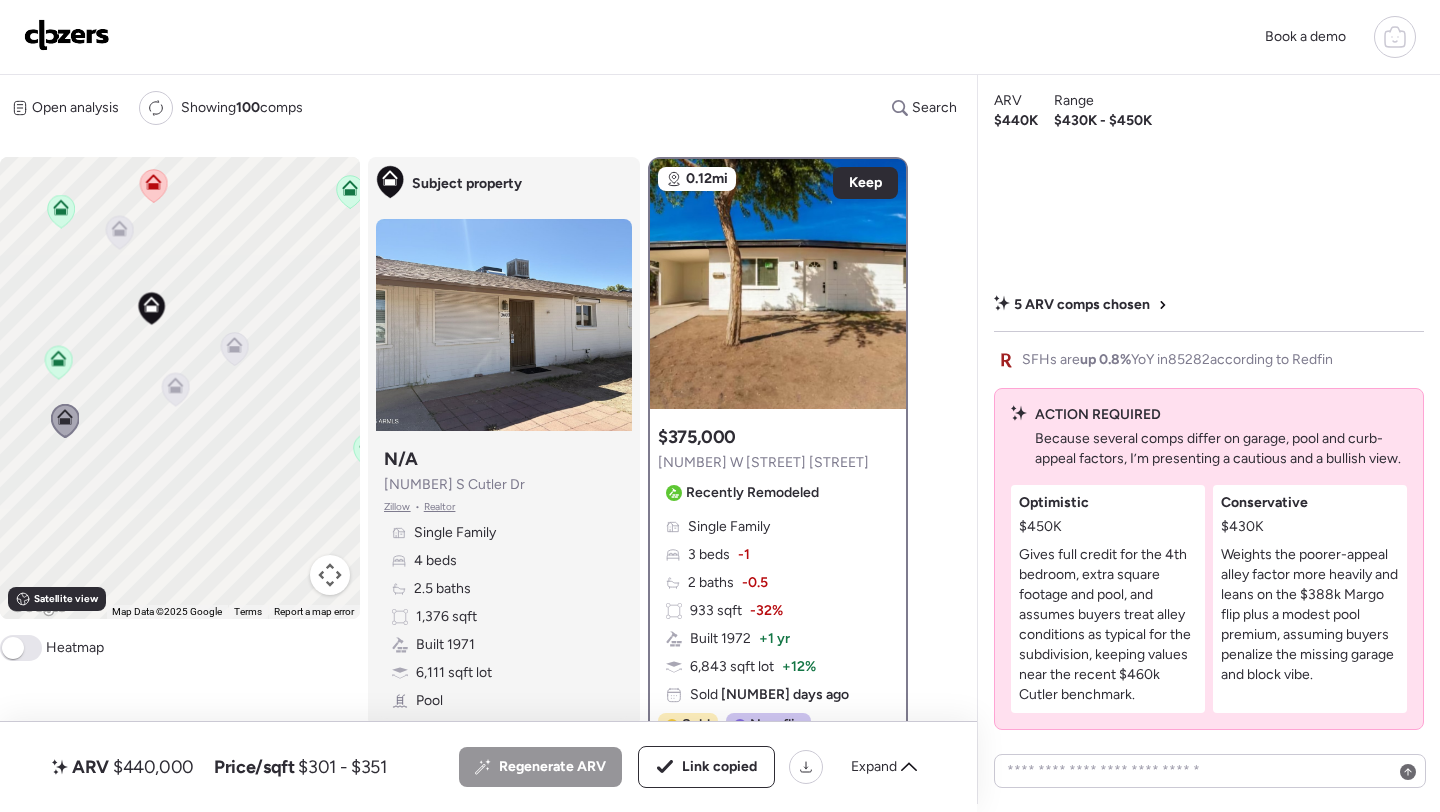 click at bounding box center (67, 35) 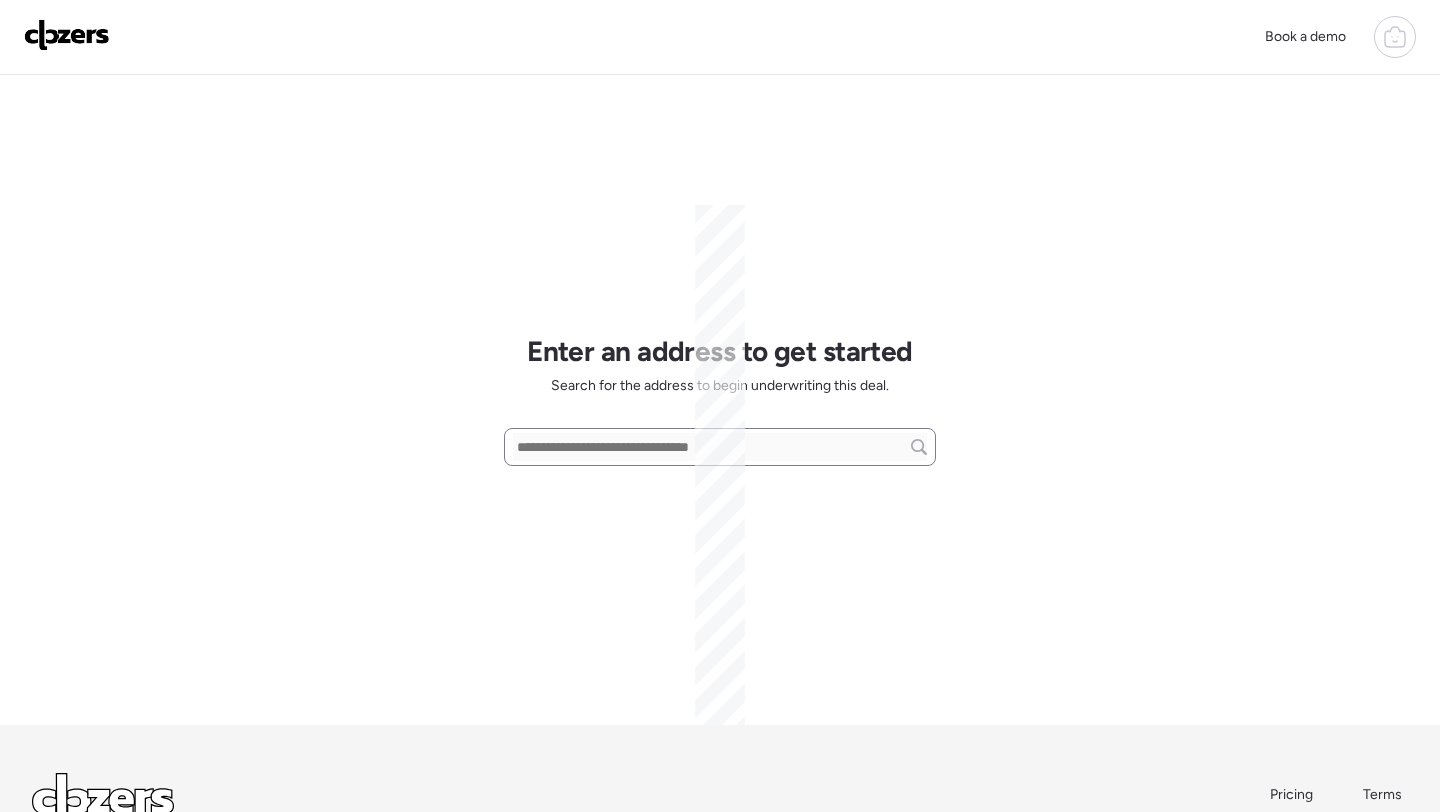 scroll, scrollTop: 0, scrollLeft: 0, axis: both 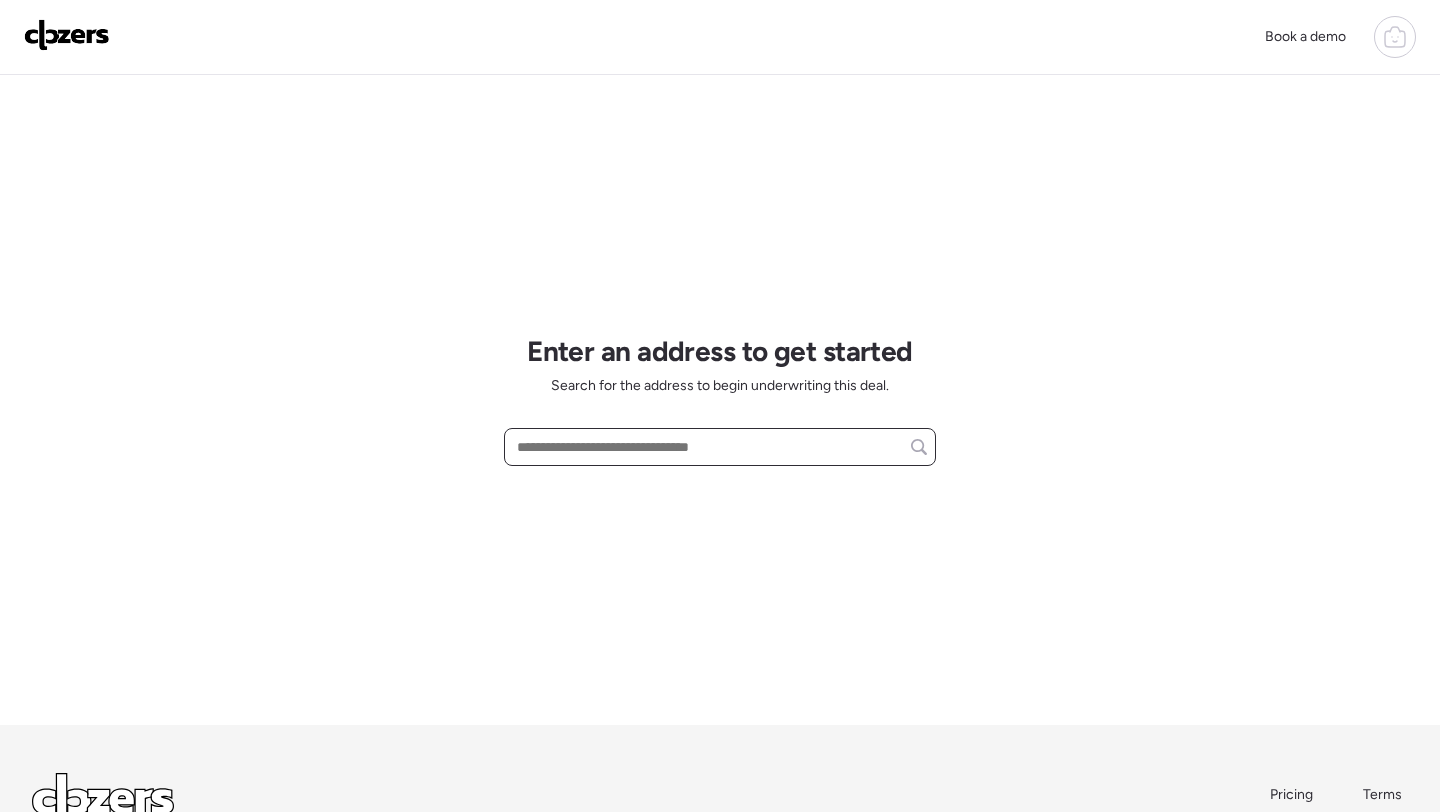 click at bounding box center (720, 447) 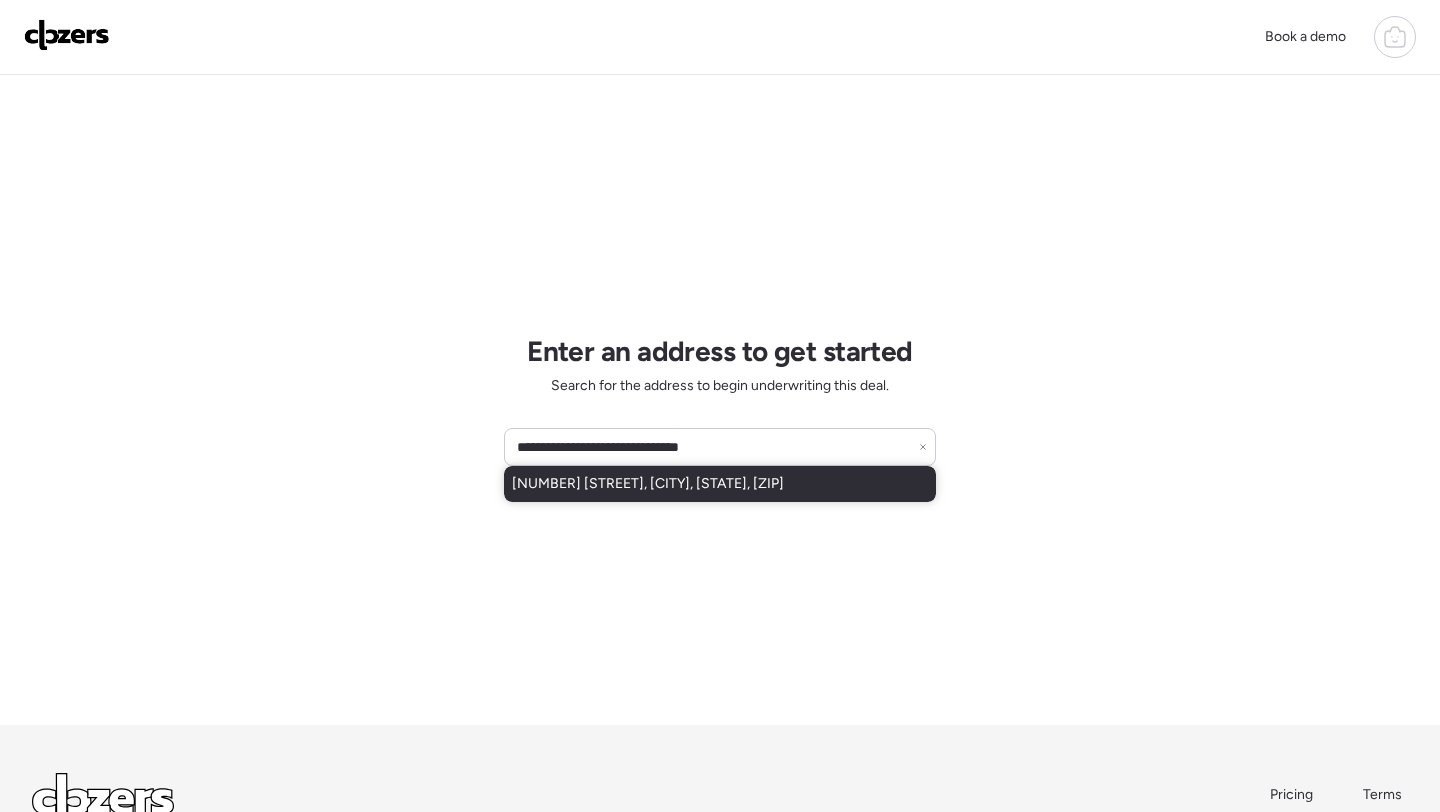 click on "[NUMBER] [STREET], [CITY], [STATE], [ZIP]" at bounding box center [648, 484] 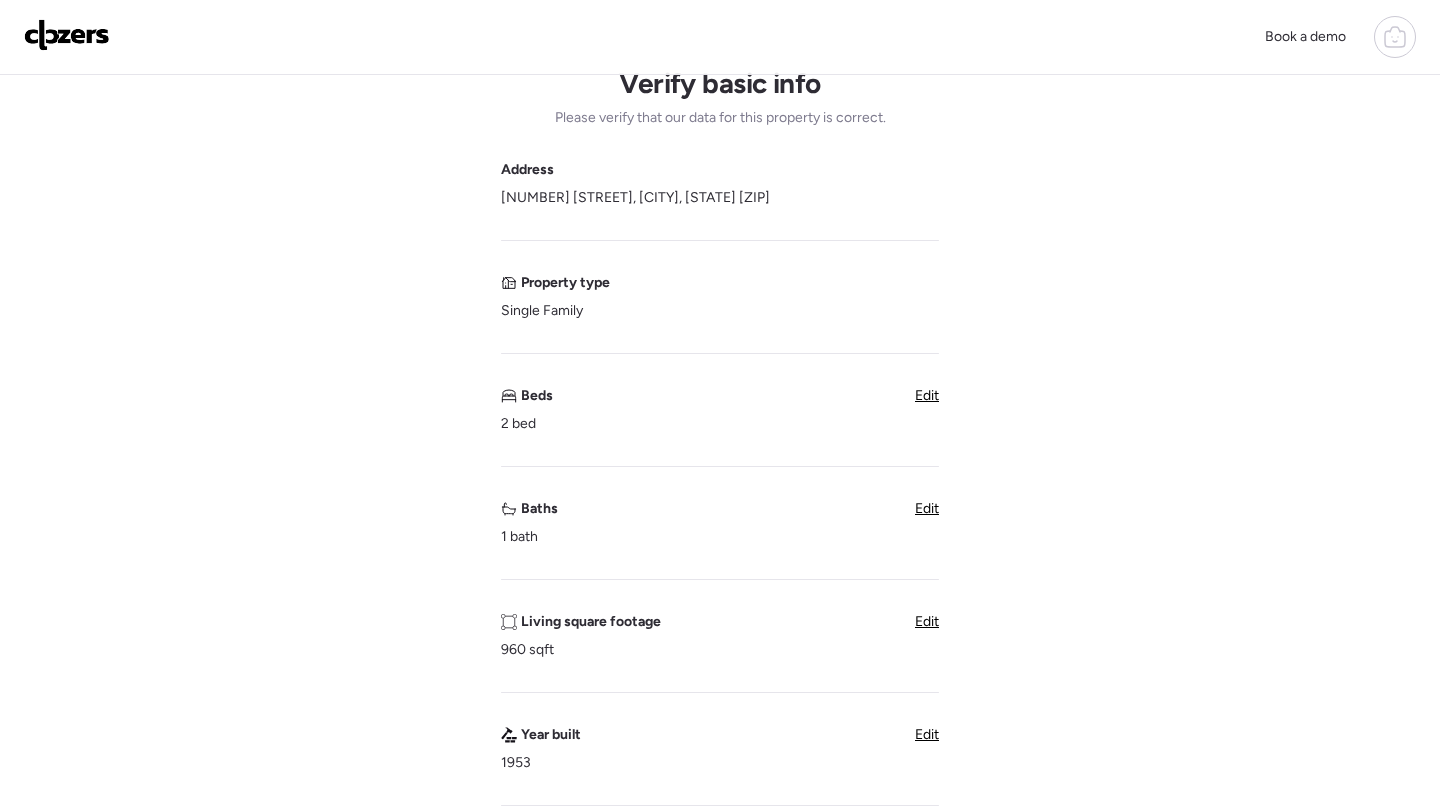 scroll, scrollTop: 76, scrollLeft: 0, axis: vertical 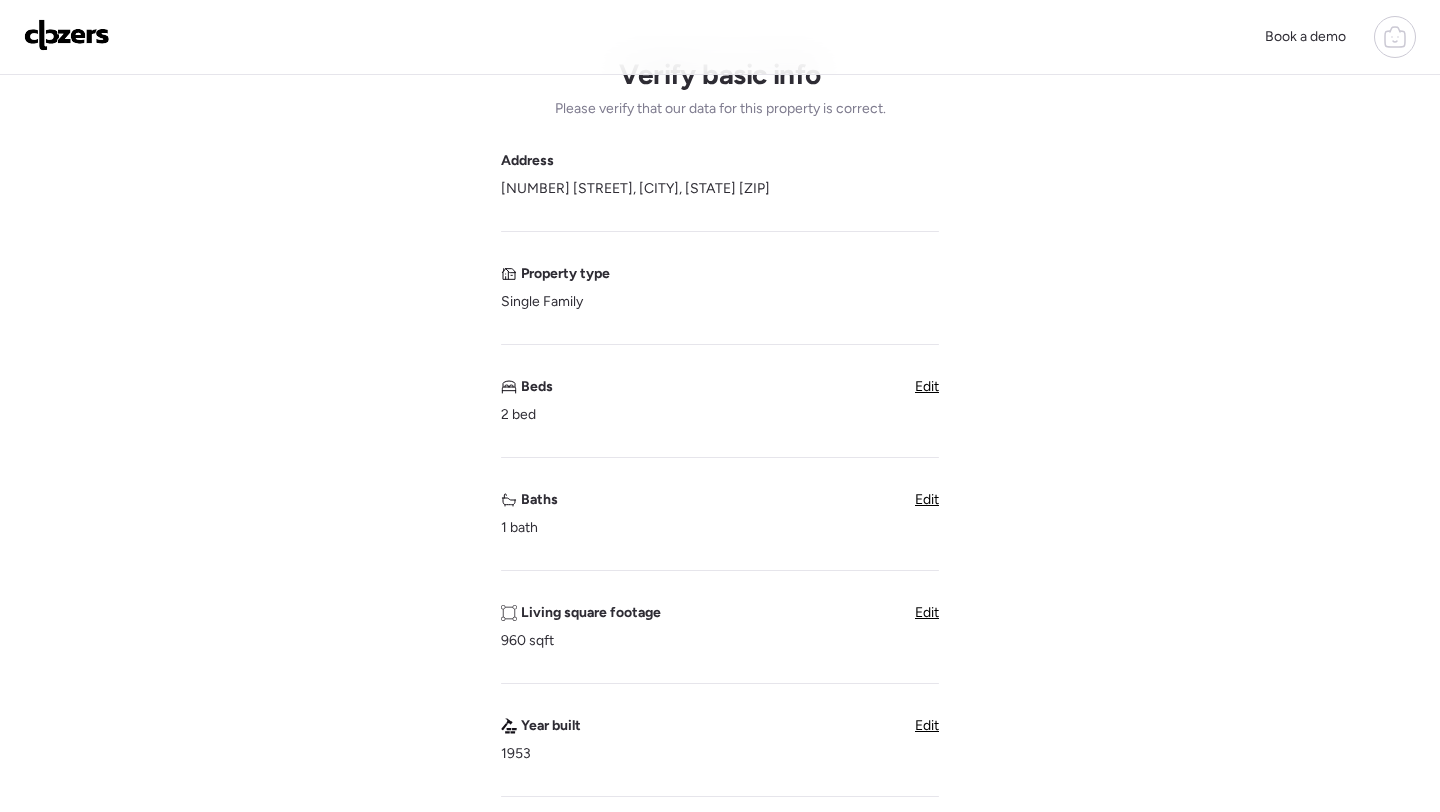 click on "Edit" at bounding box center [927, 386] 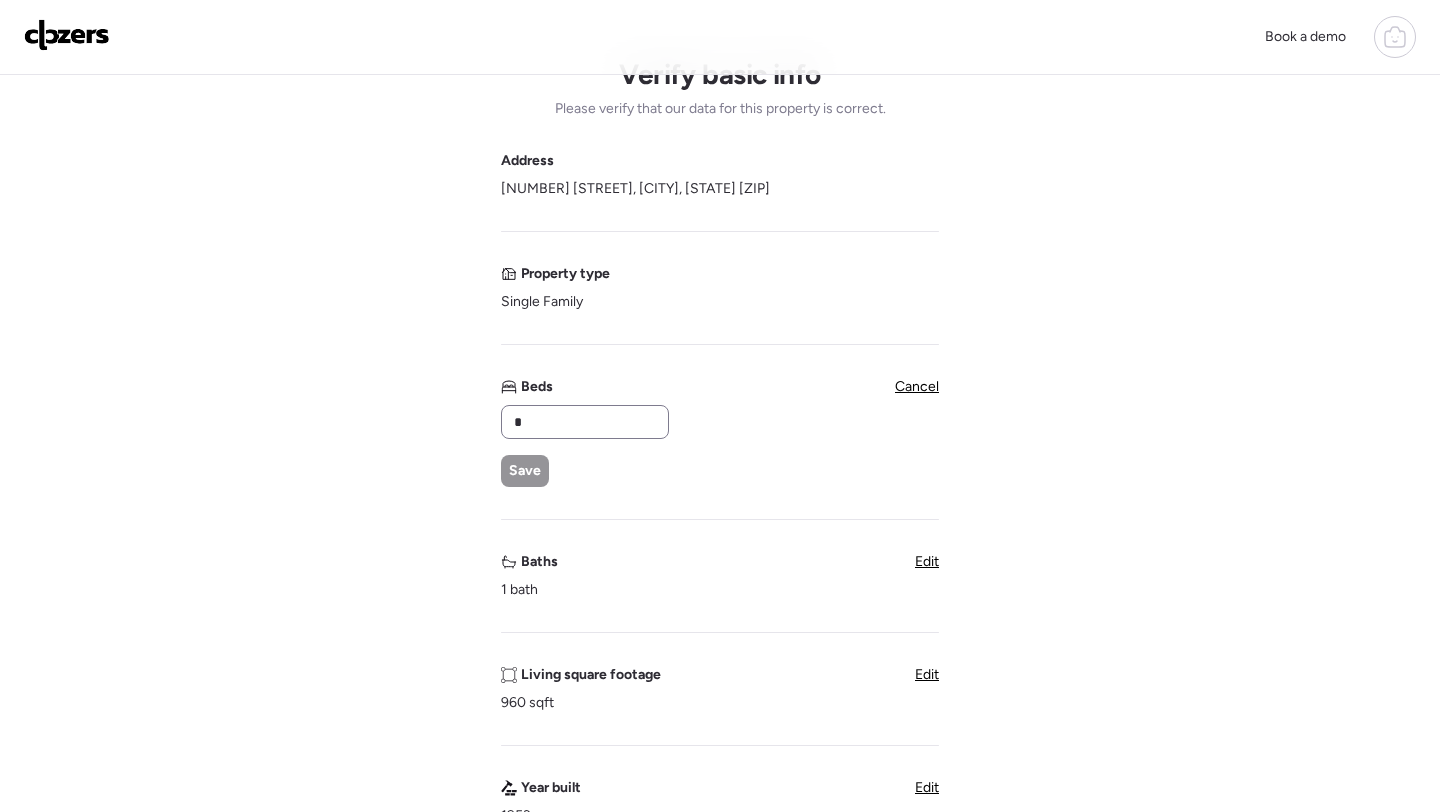 click on "*" at bounding box center [585, 422] 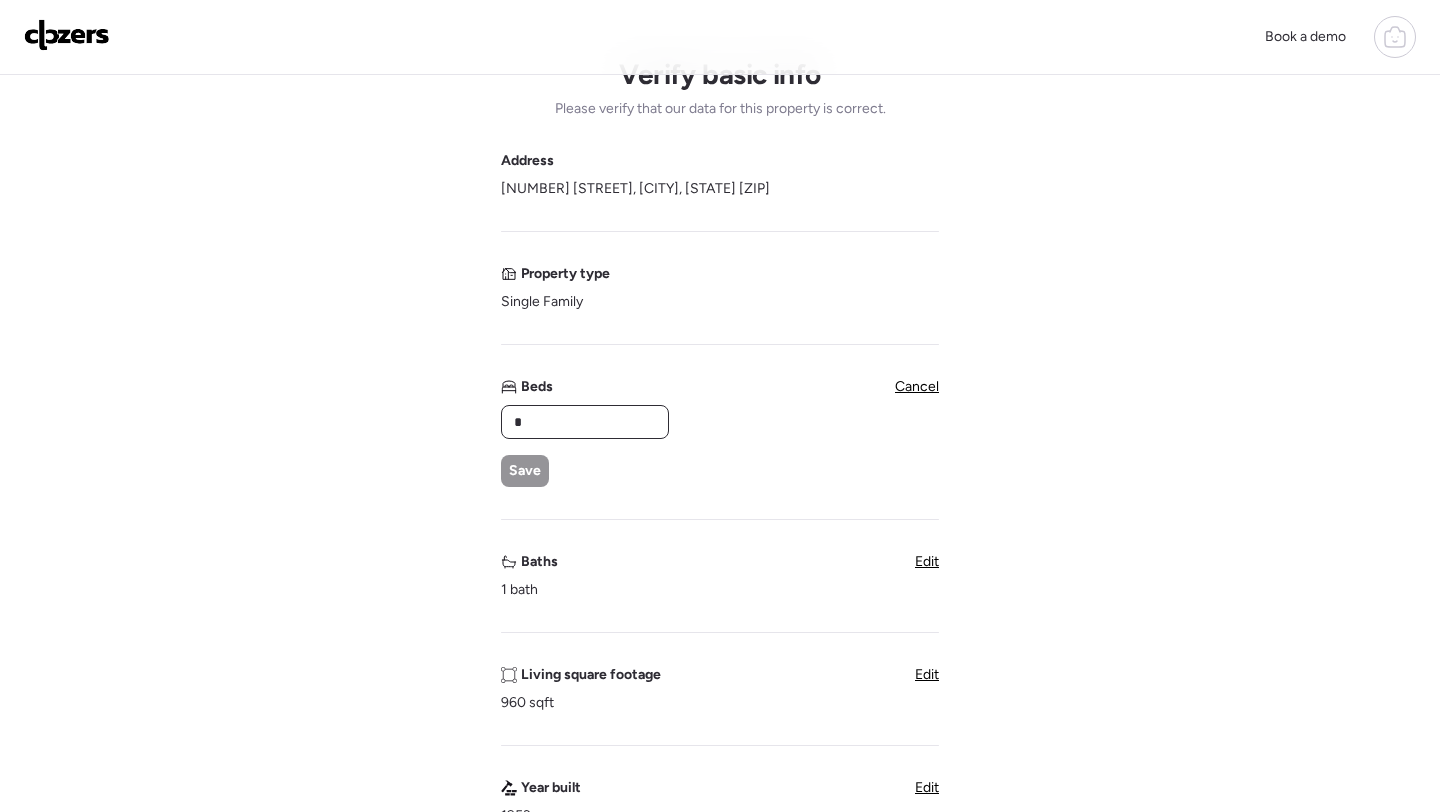 click on "*" at bounding box center [585, 422] 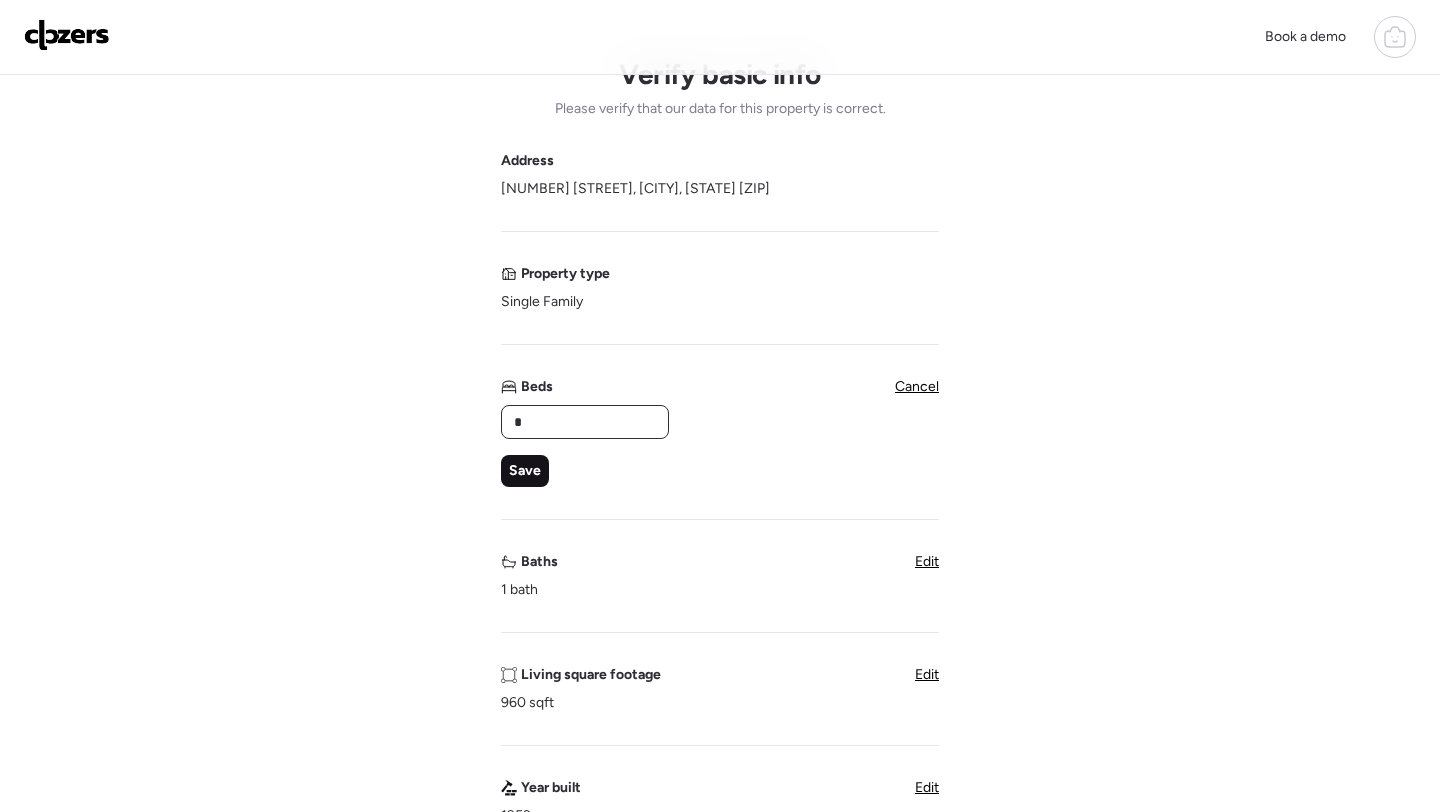 type on "*" 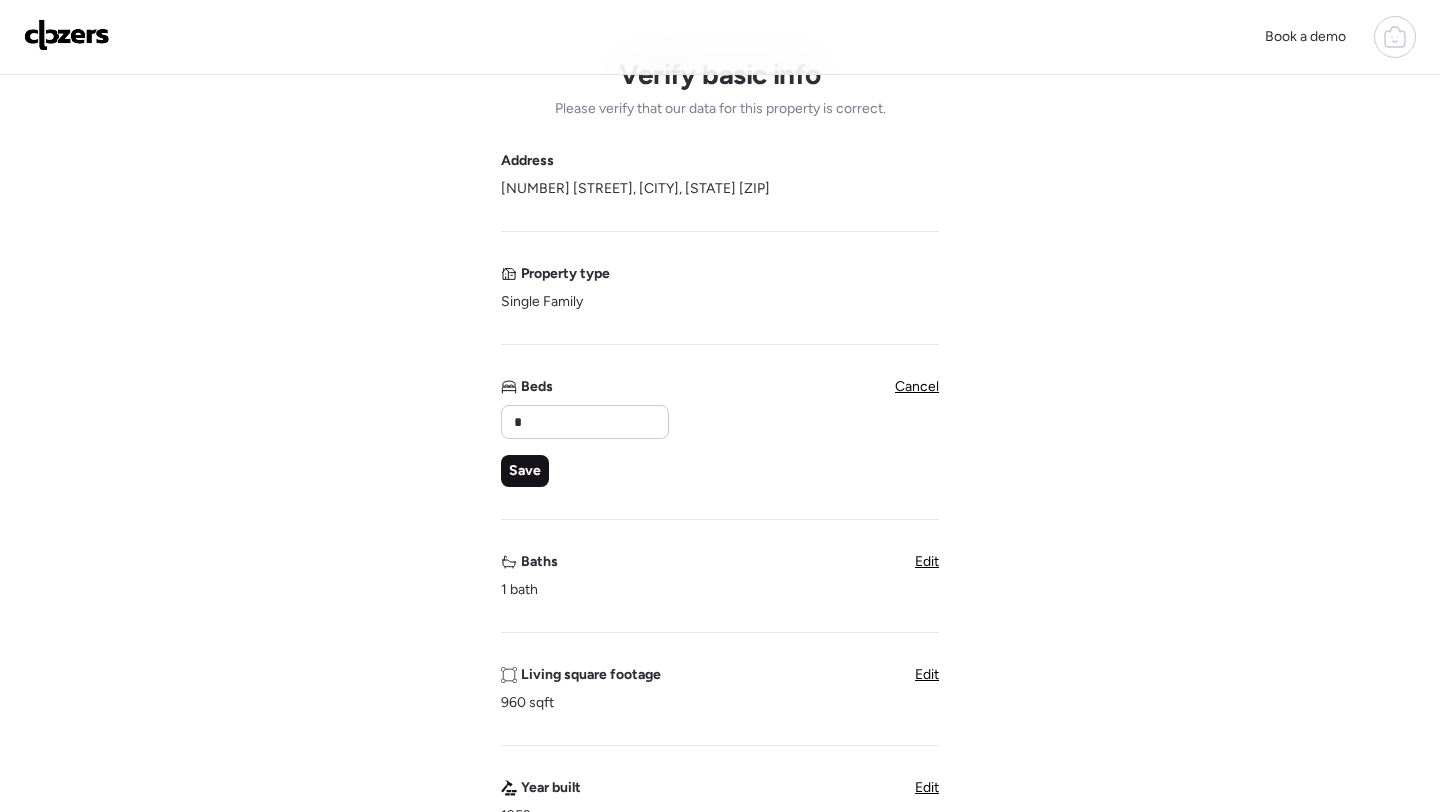 click on "Save" at bounding box center (525, 471) 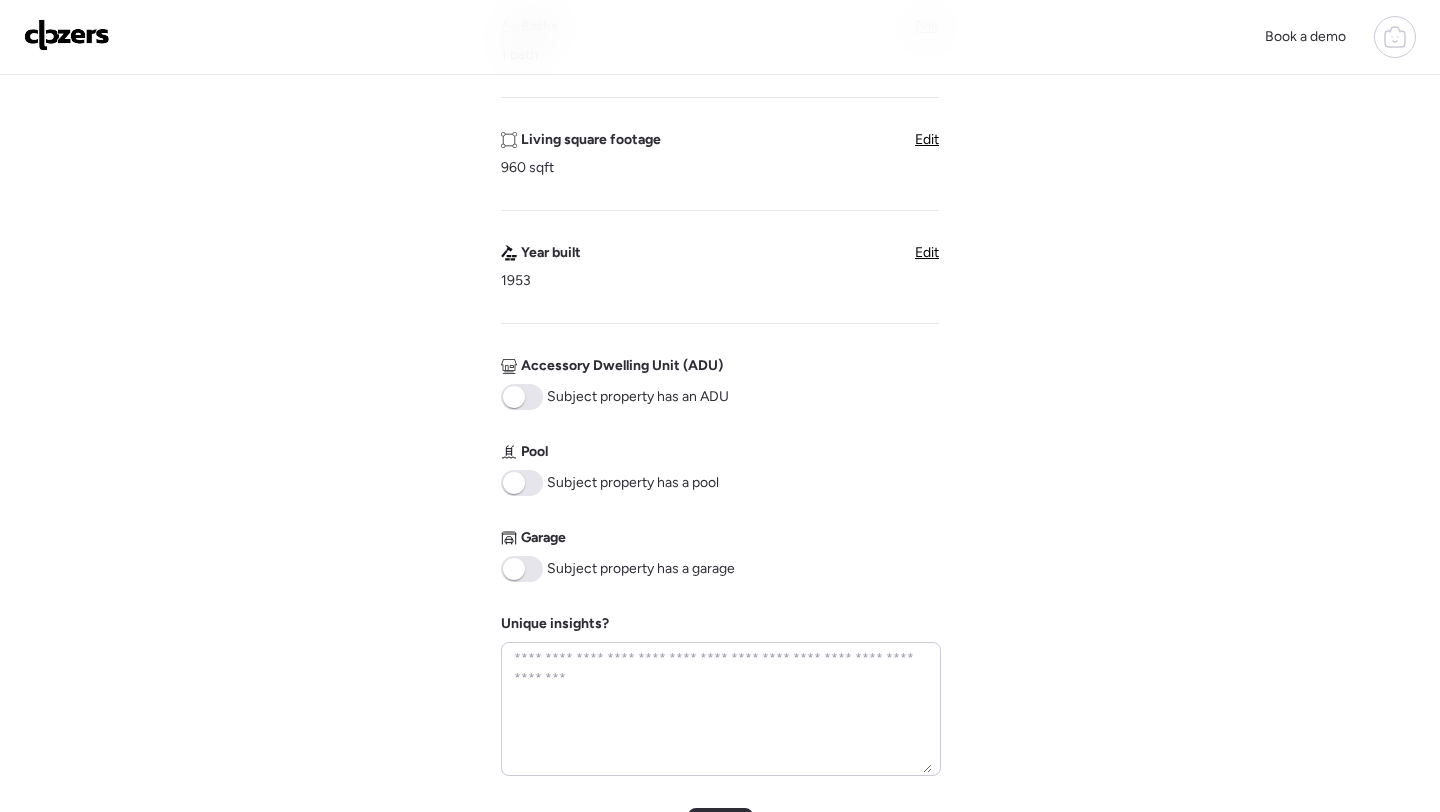scroll, scrollTop: 582, scrollLeft: 0, axis: vertical 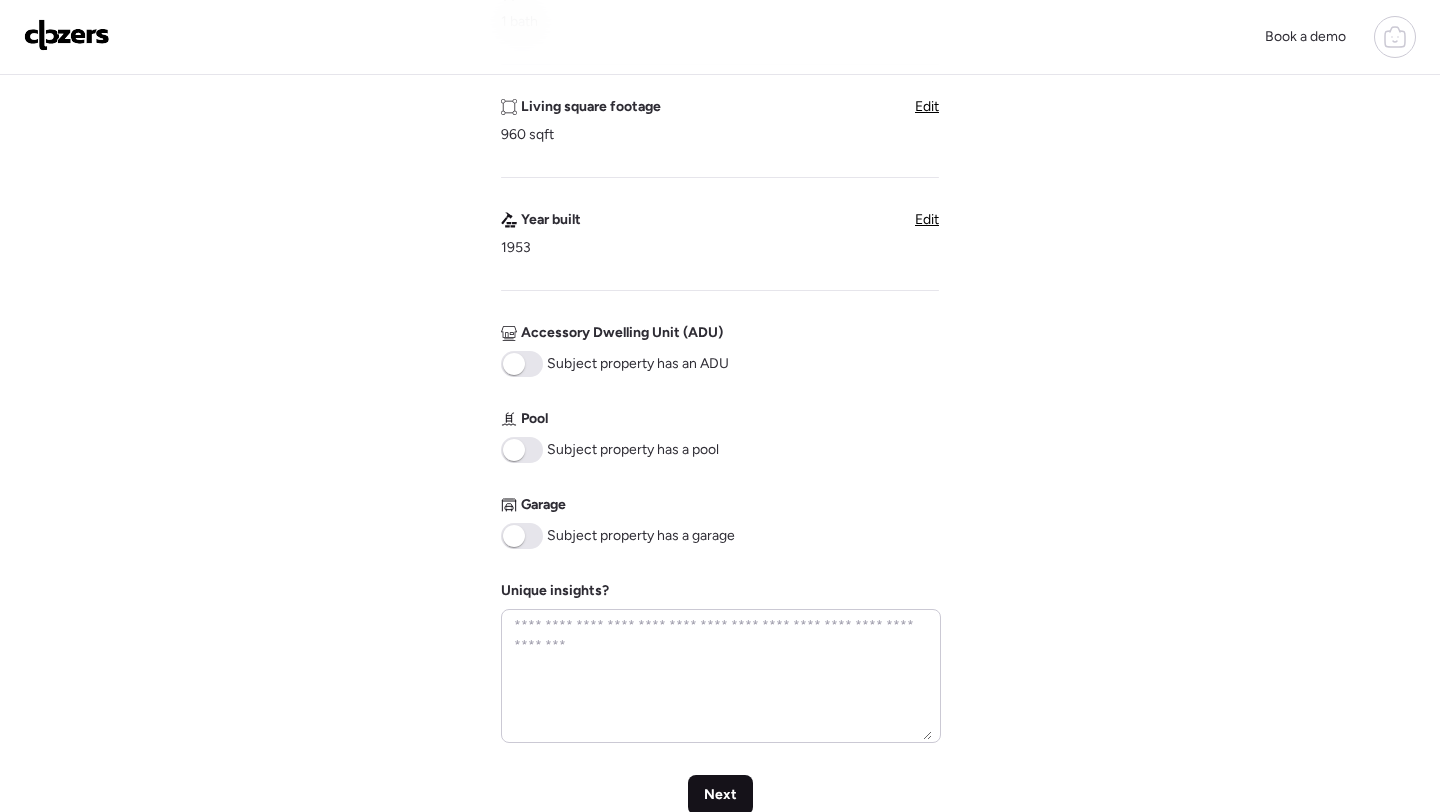 click on "Next" at bounding box center (720, 795) 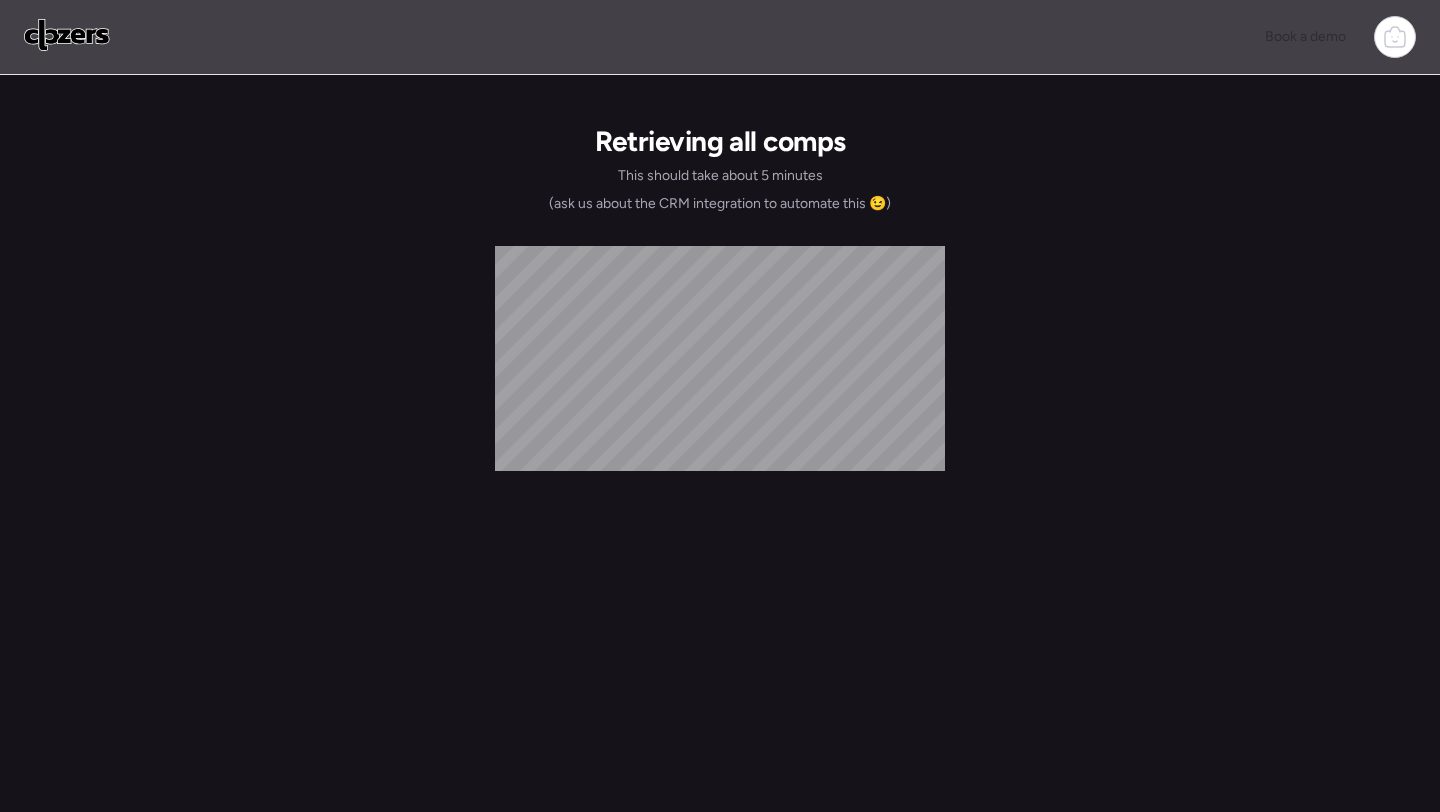 scroll, scrollTop: 0, scrollLeft: 0, axis: both 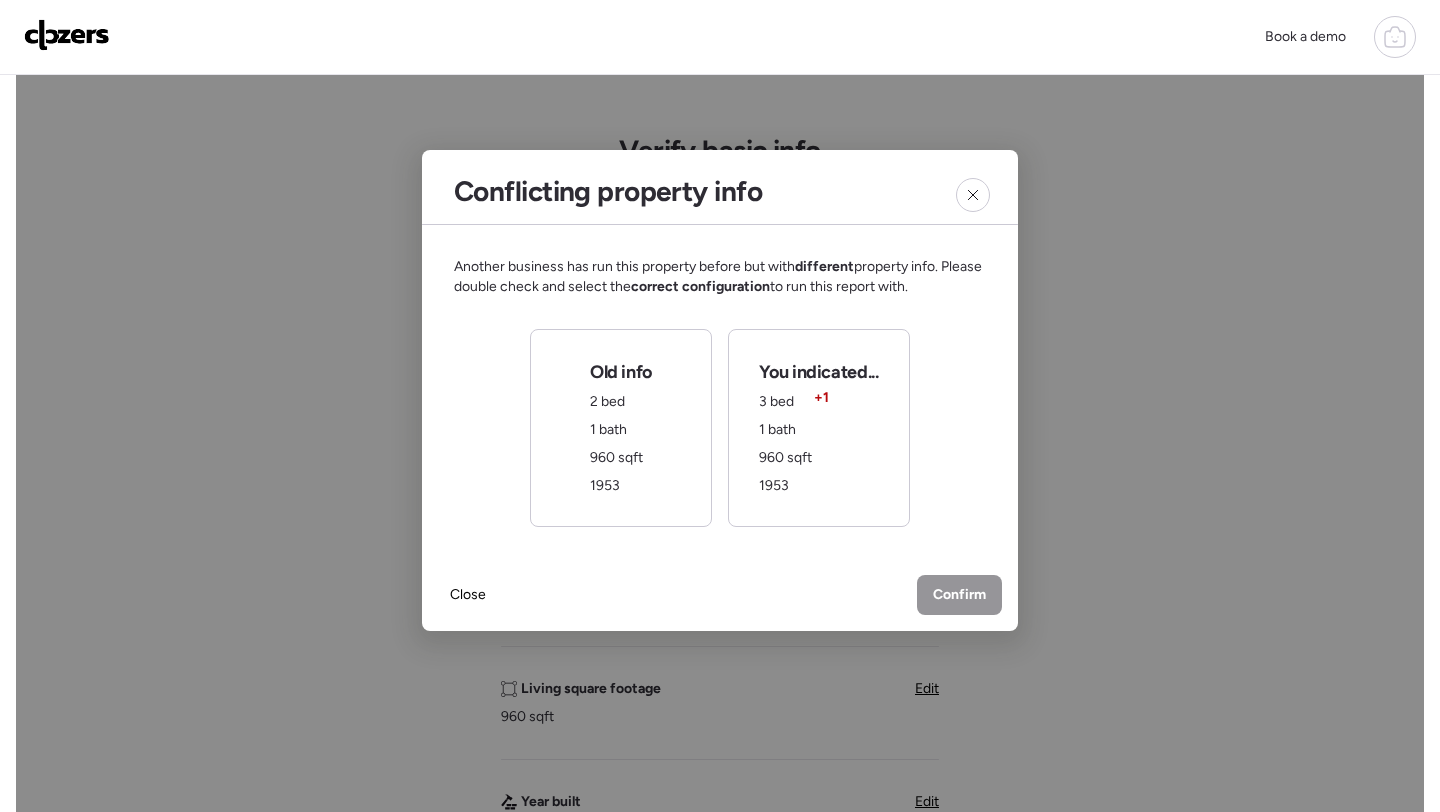 click on "You indicated... 3 bed + 1 1 bath 960 sqft 1953" at bounding box center (819, 428) 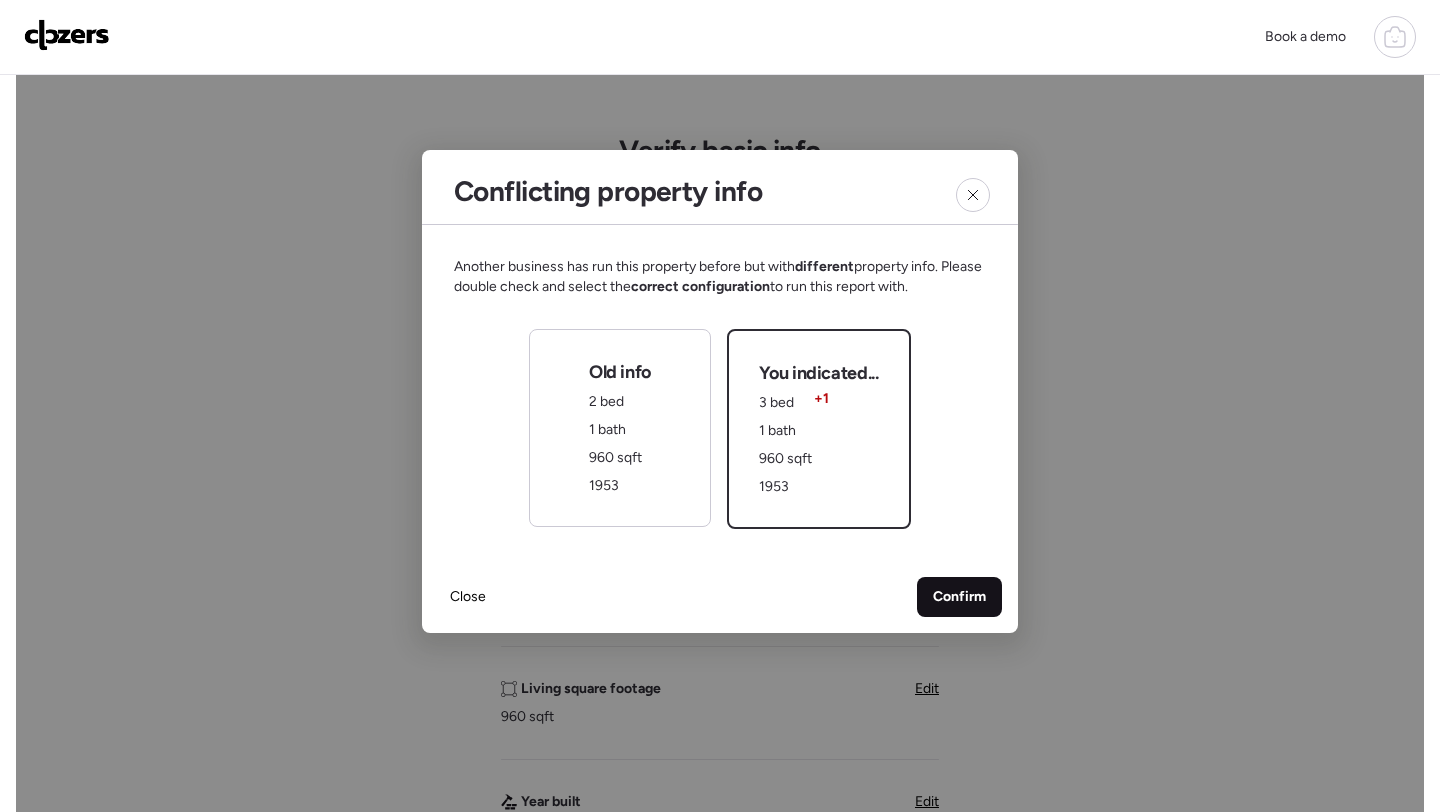 click on "Confirm" at bounding box center [959, 597] 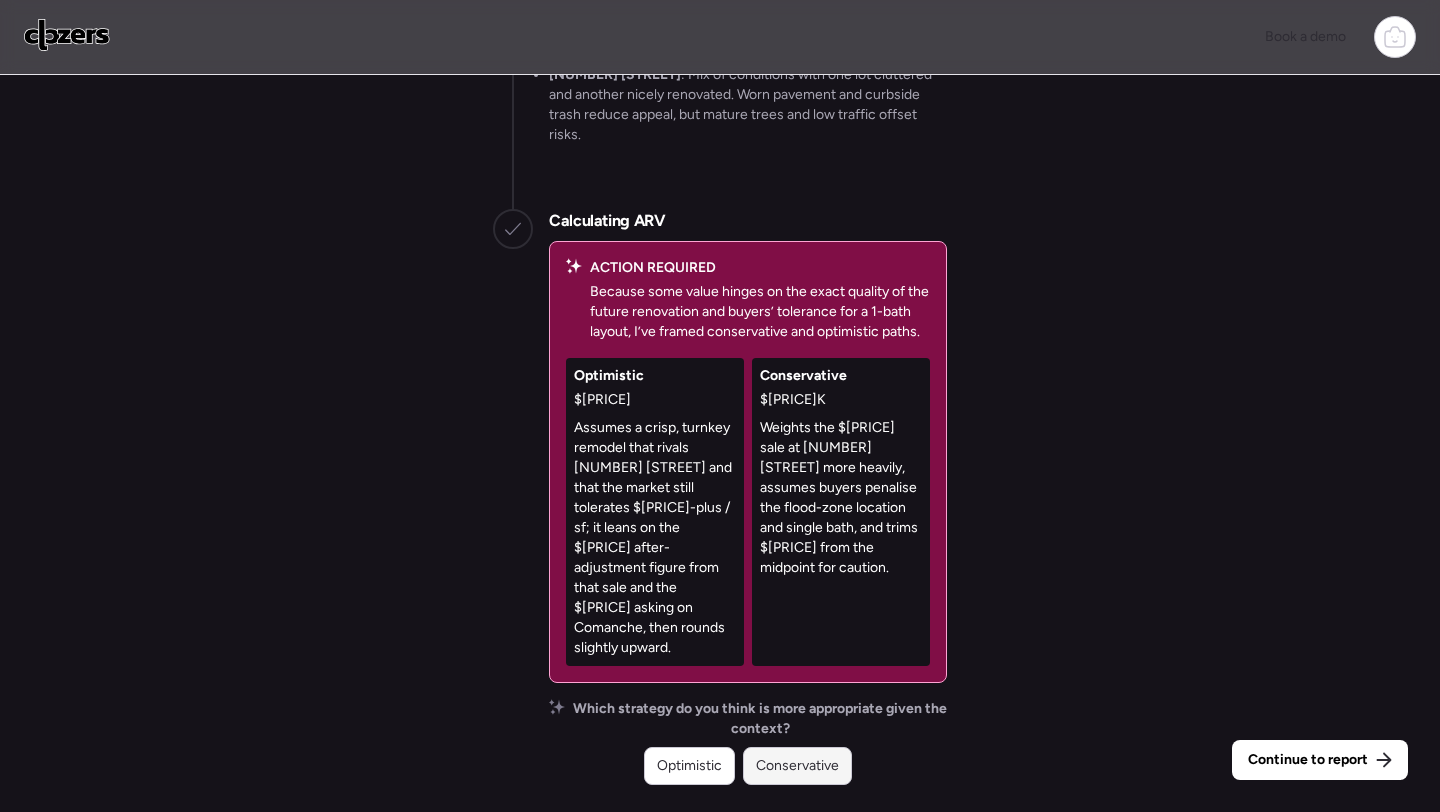 click on "Conservative" at bounding box center [797, 766] 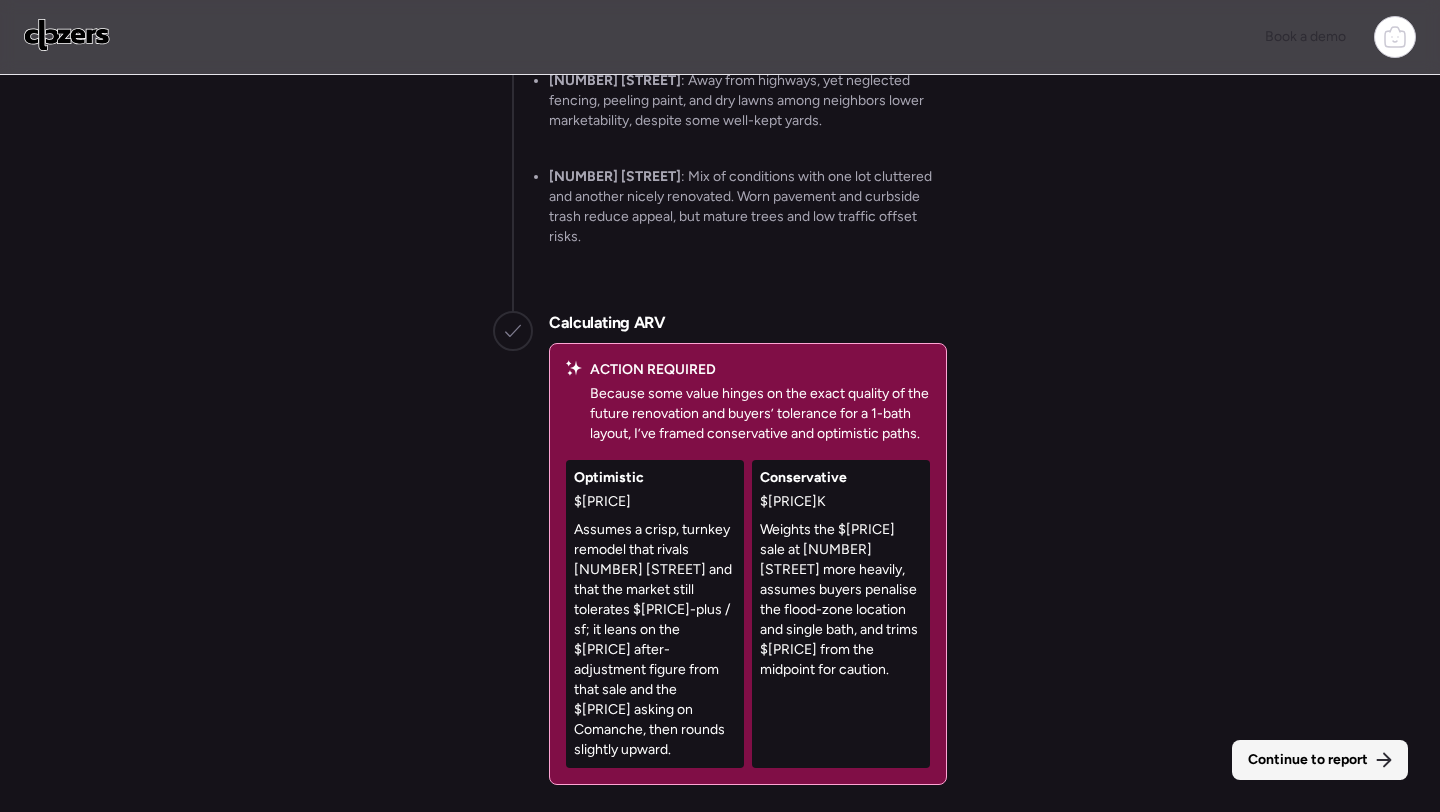 click on "Continue to report" at bounding box center (1308, 760) 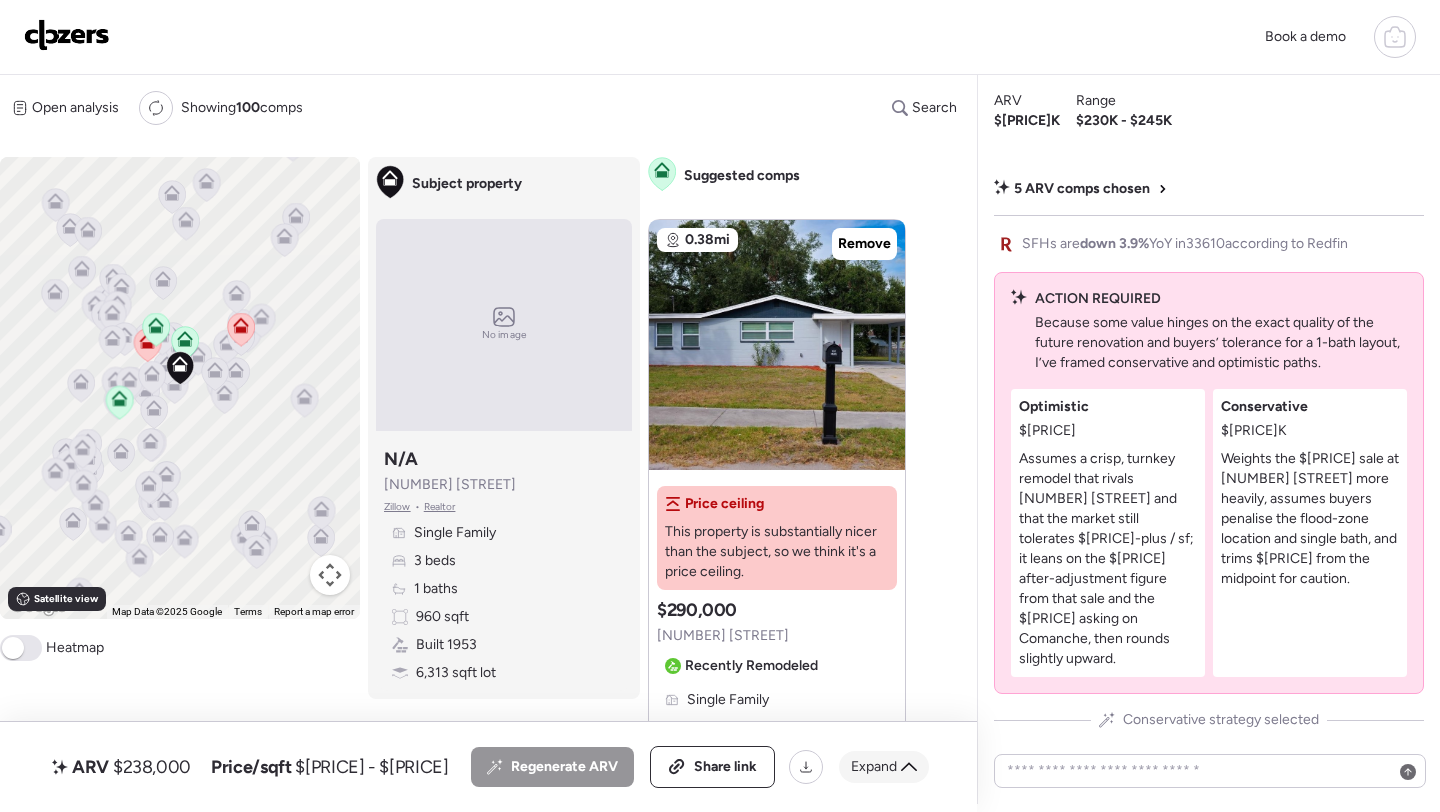 click on "Expand" at bounding box center (874, 767) 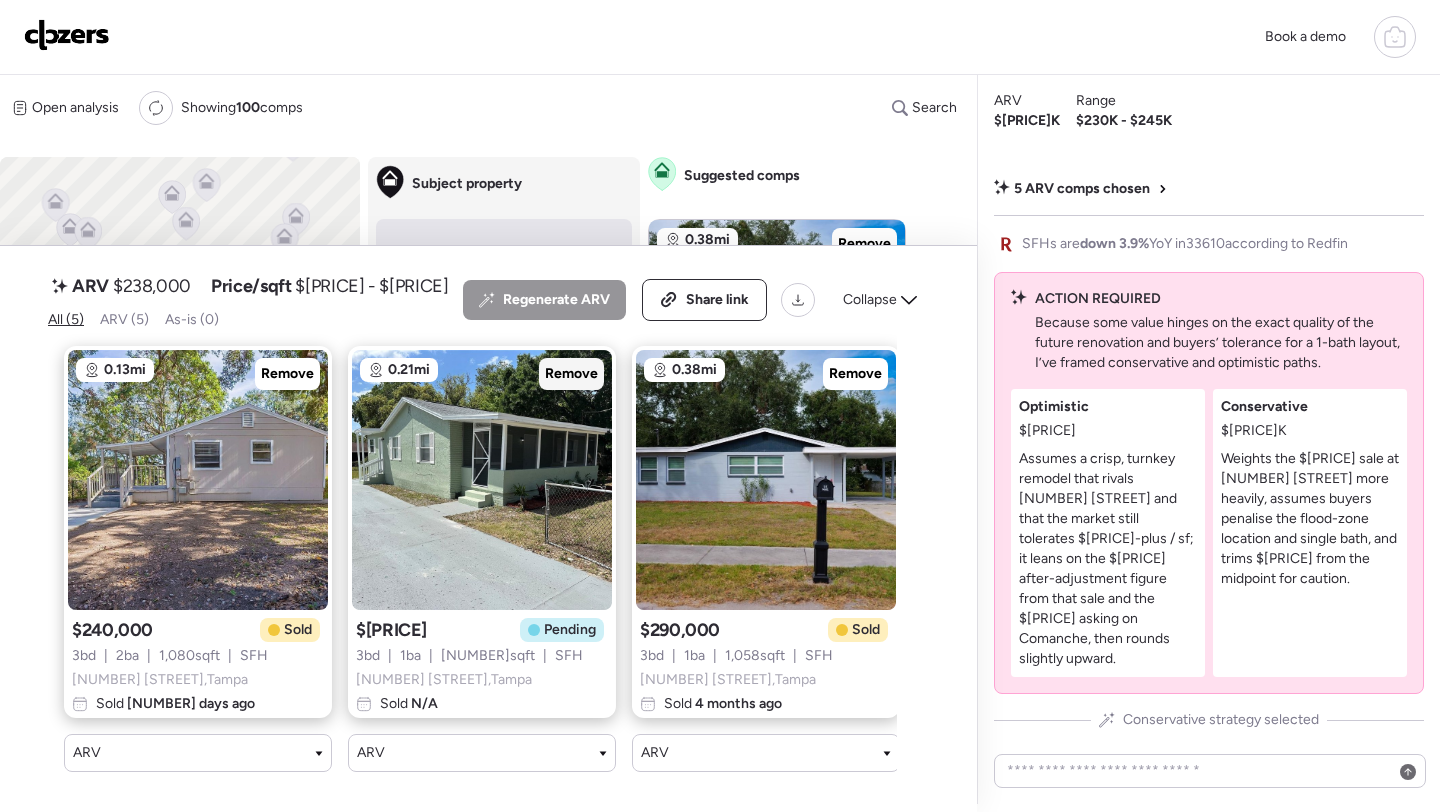 click on "Remove" at bounding box center (571, 374) 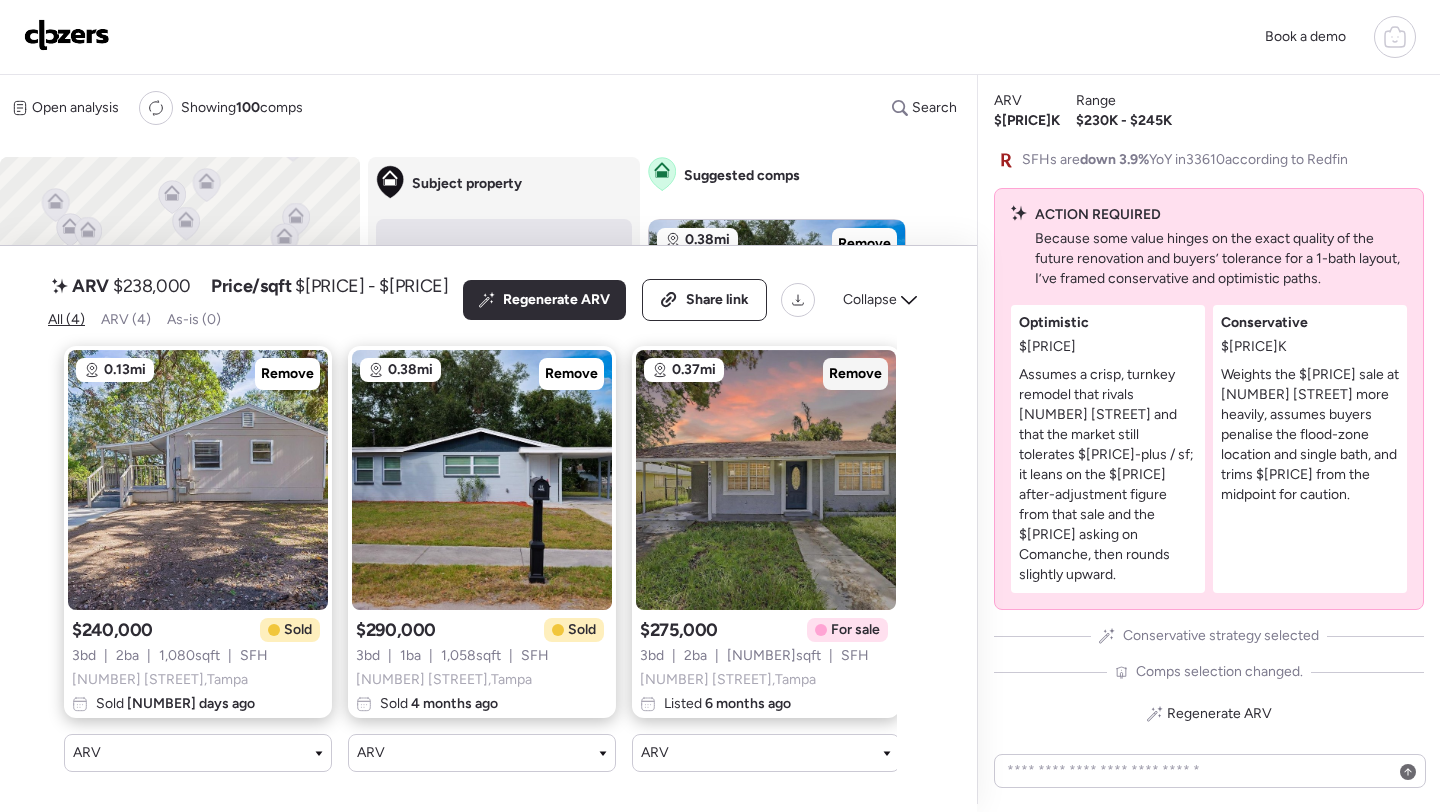 click on "Remove" at bounding box center [855, 374] 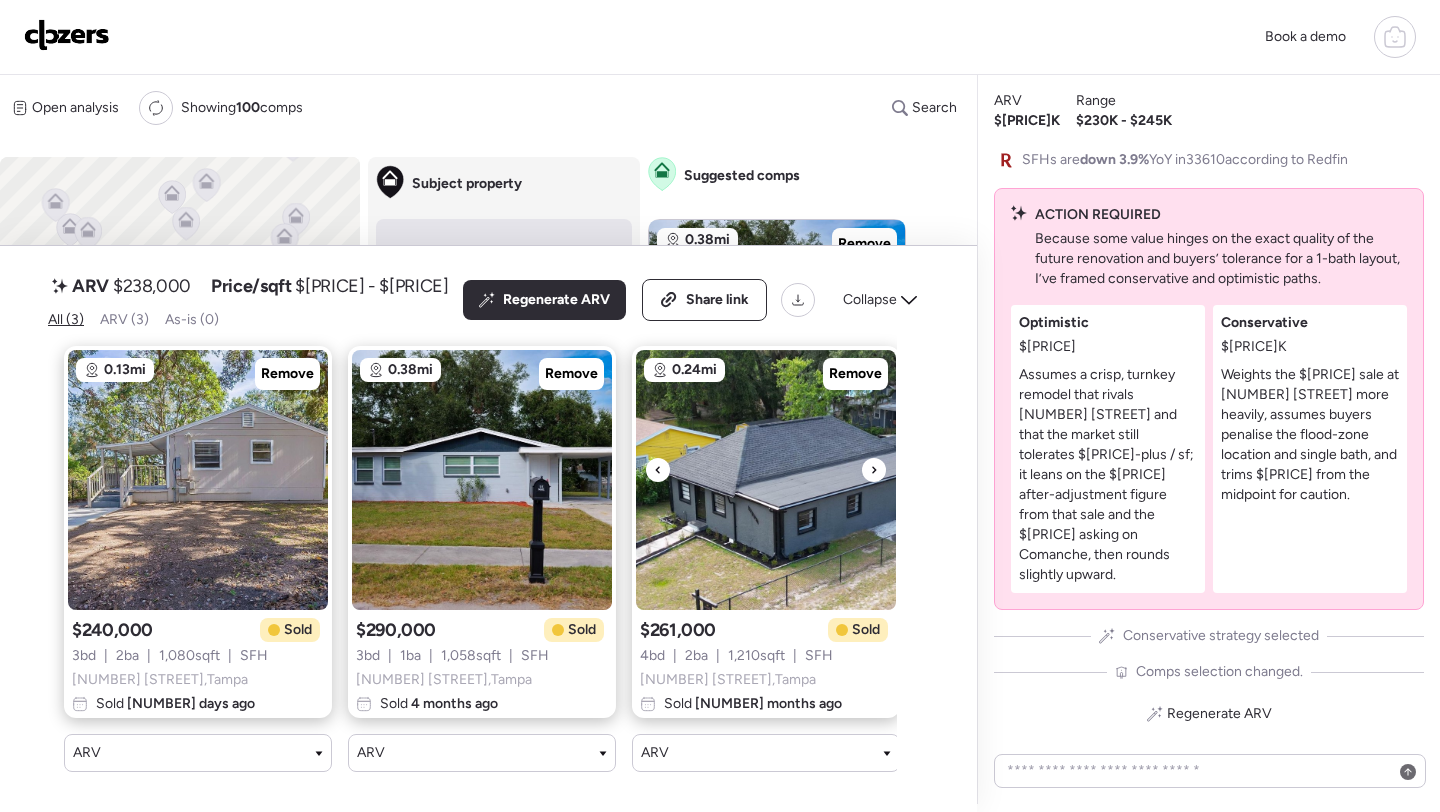 scroll, scrollTop: 0, scrollLeft: 19, axis: horizontal 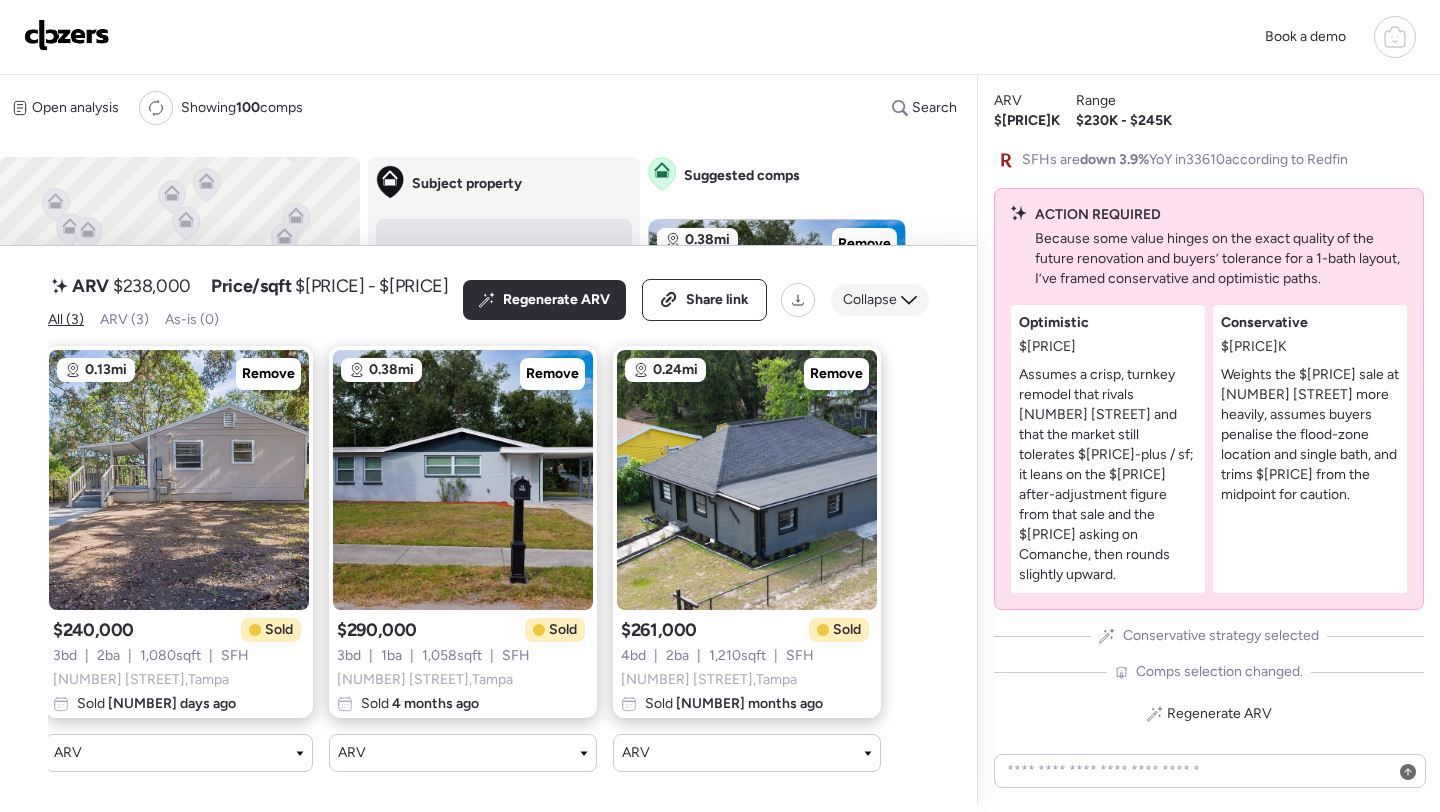 click on "Collapse" at bounding box center (870, 300) 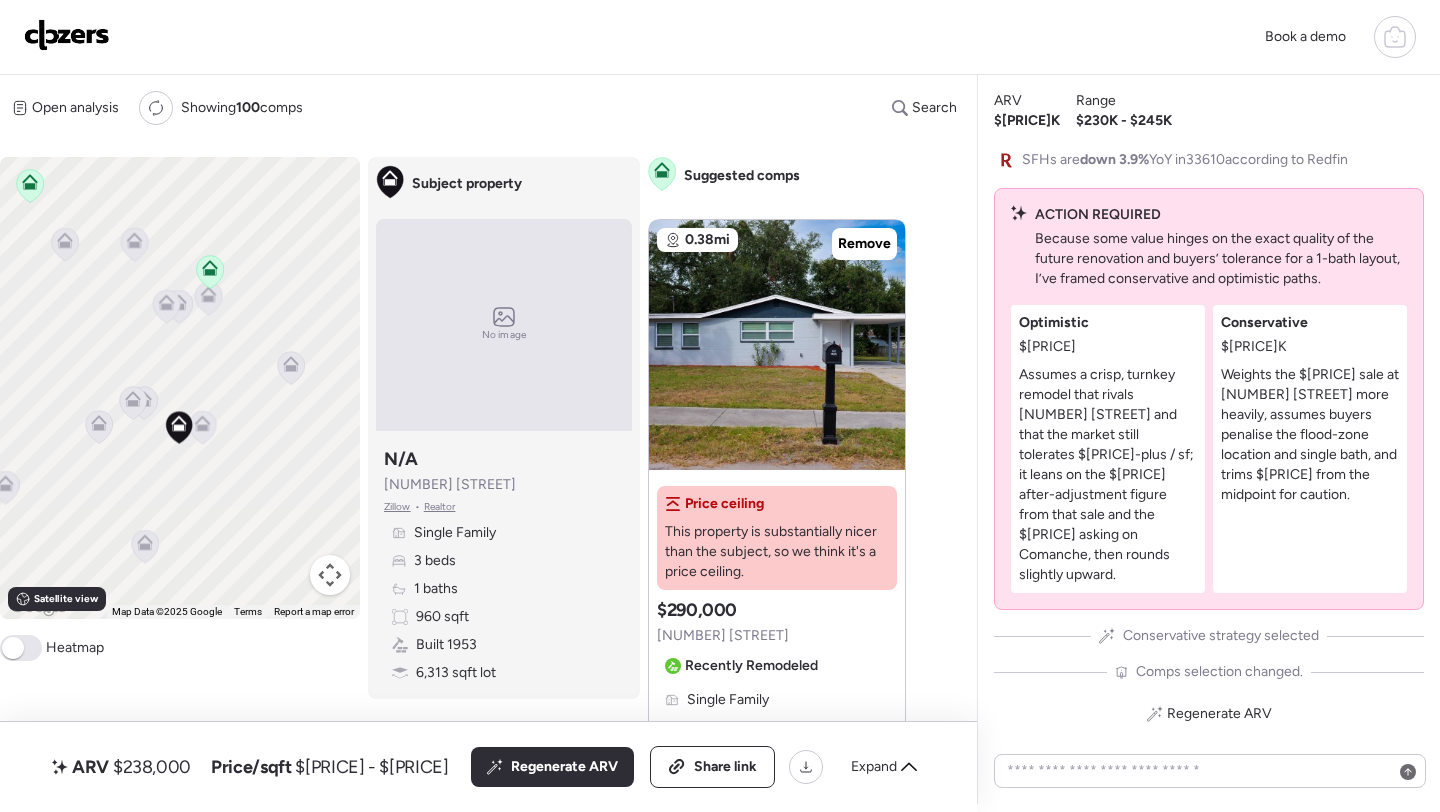 click 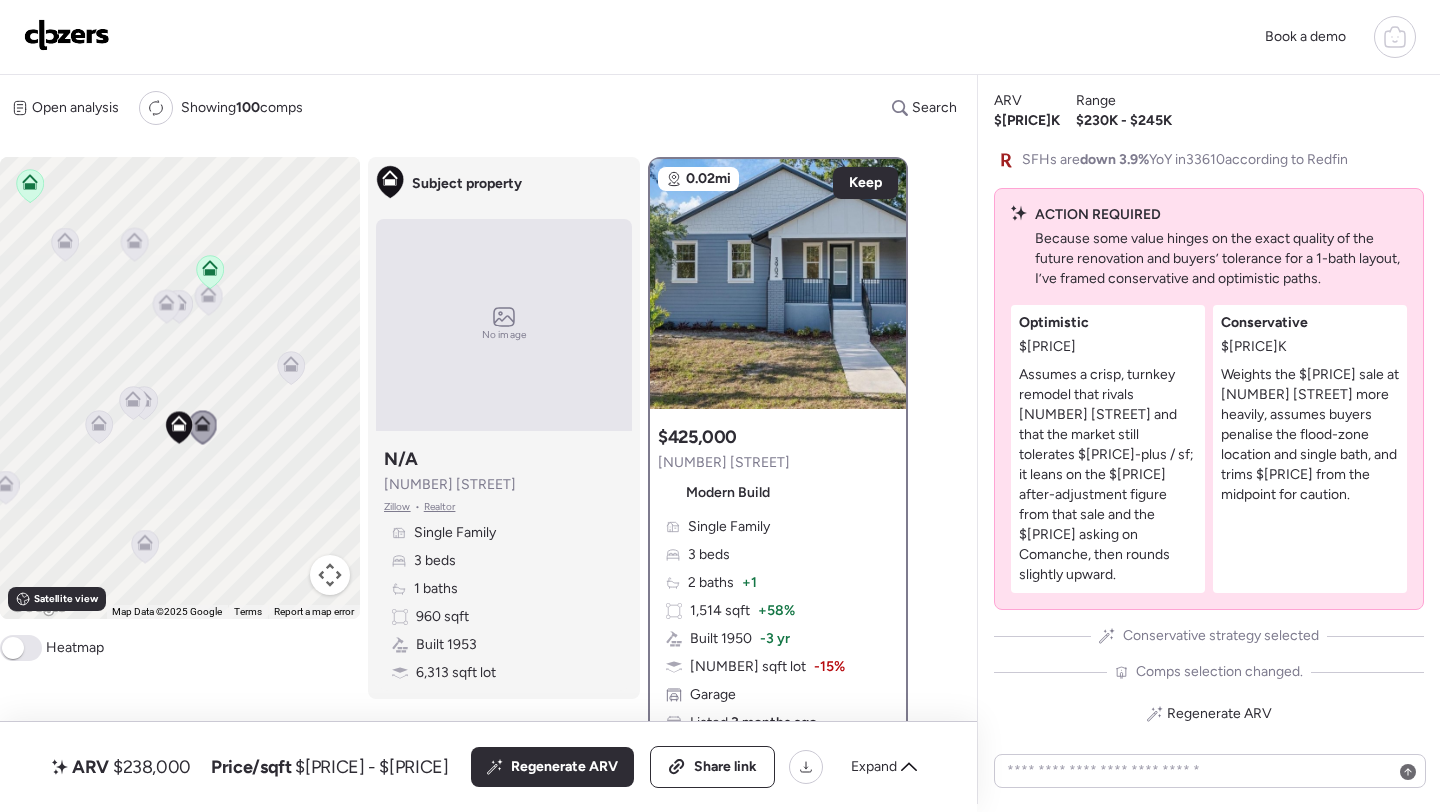 click 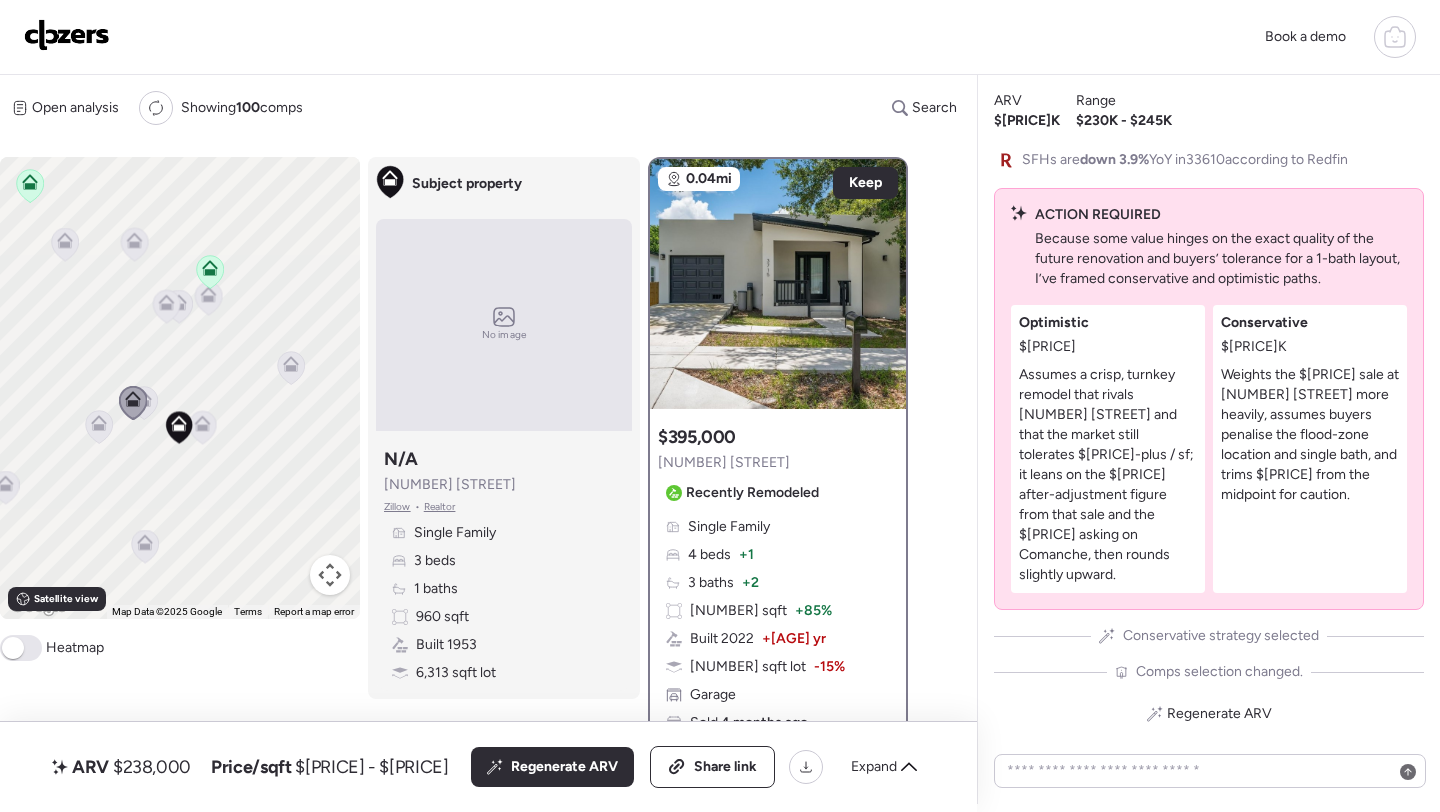 click 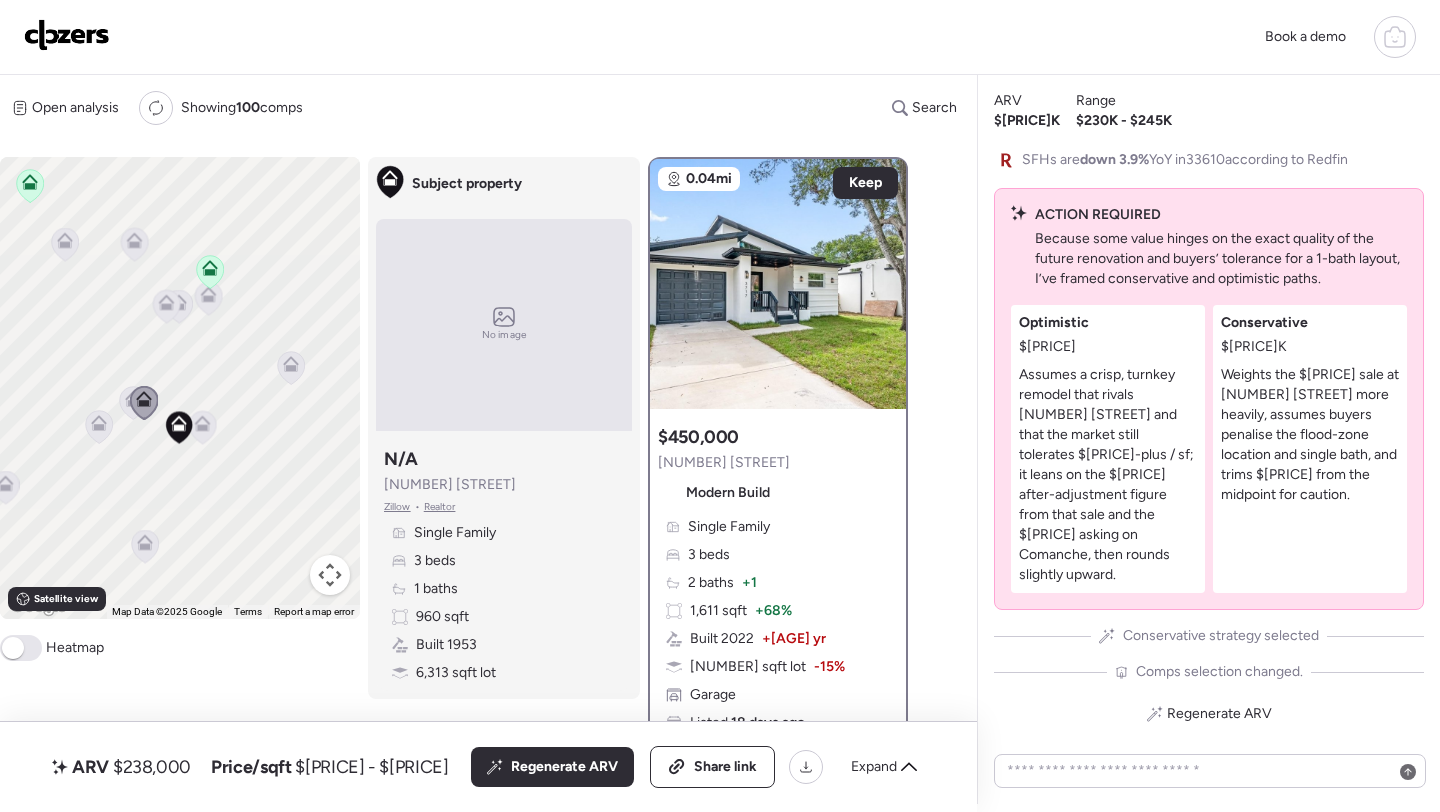click 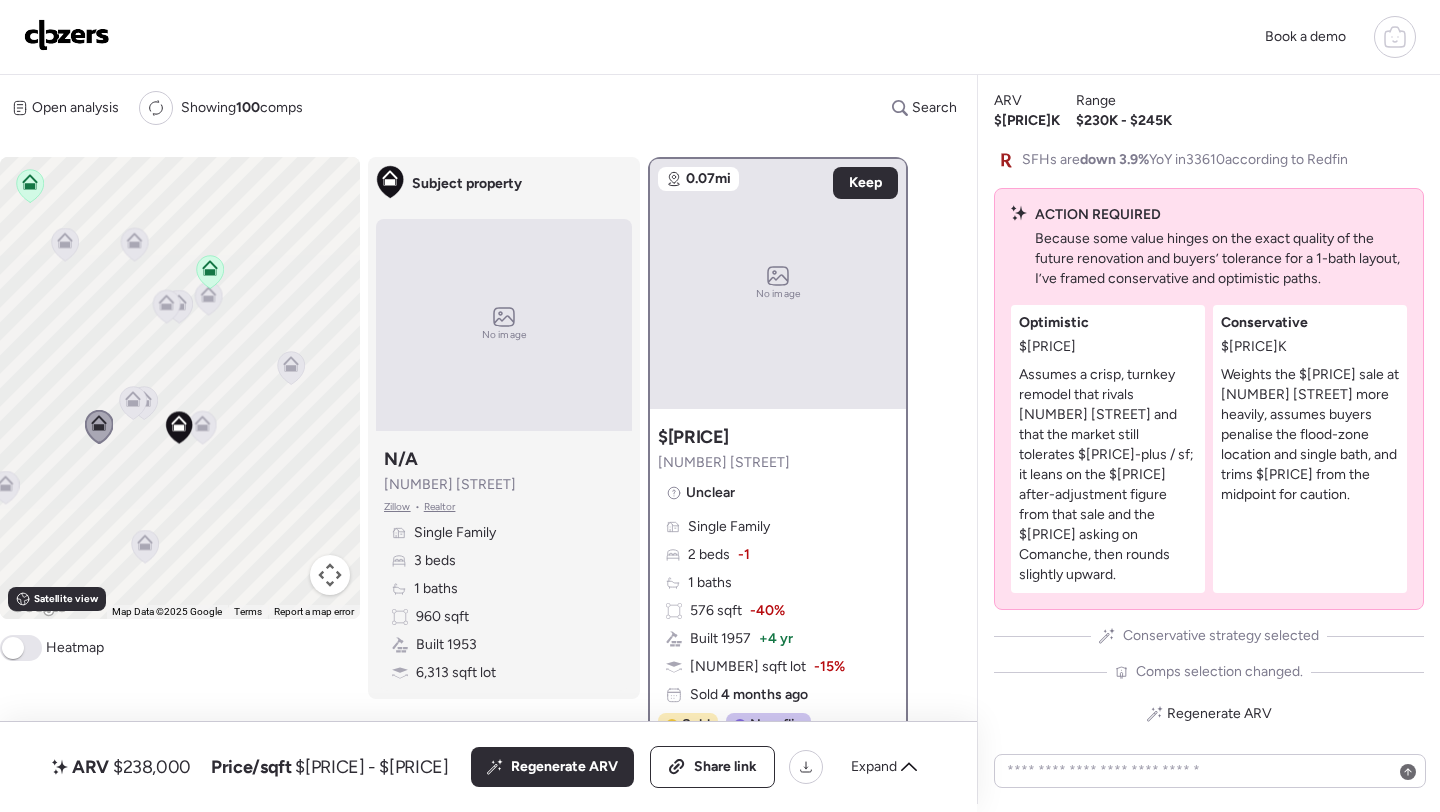 click 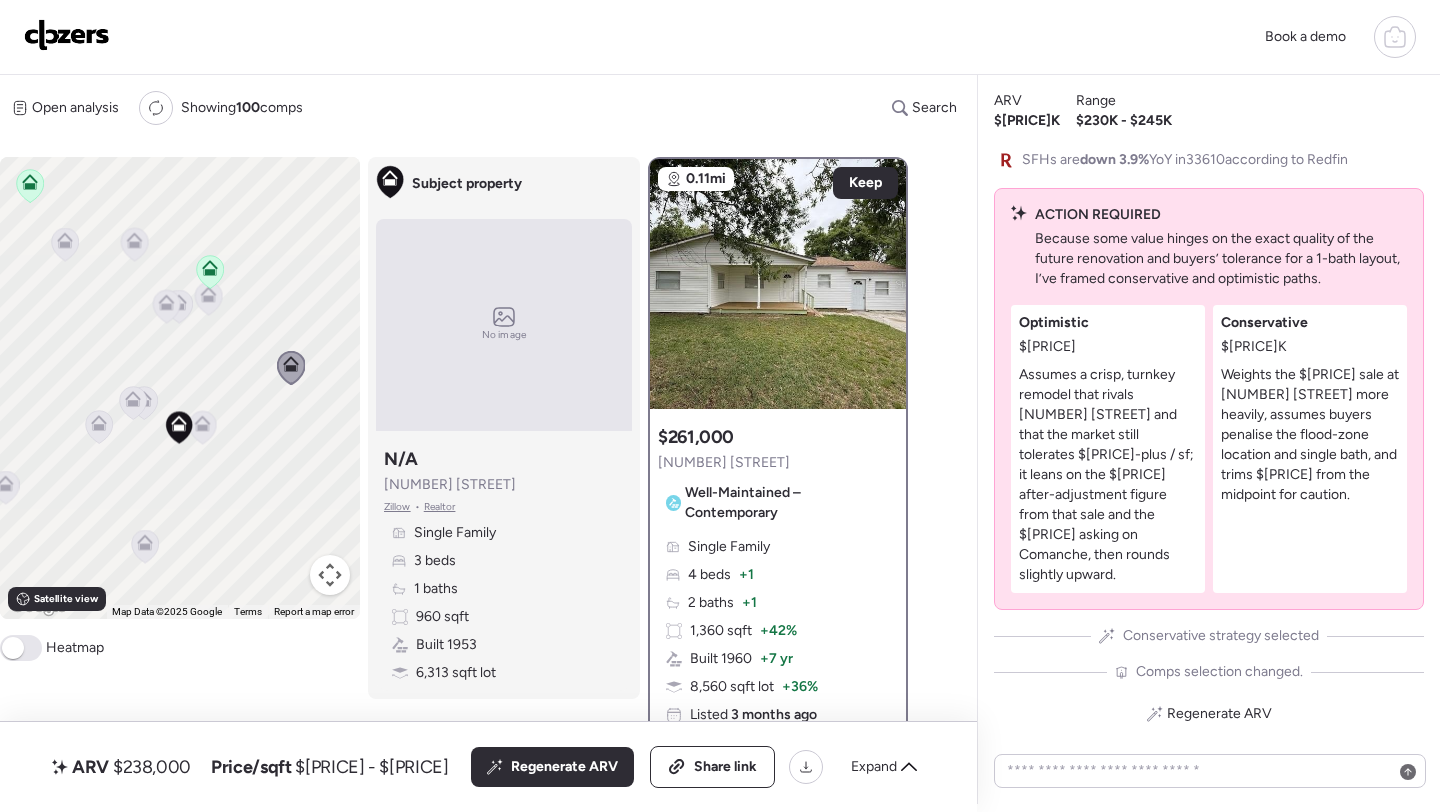 click 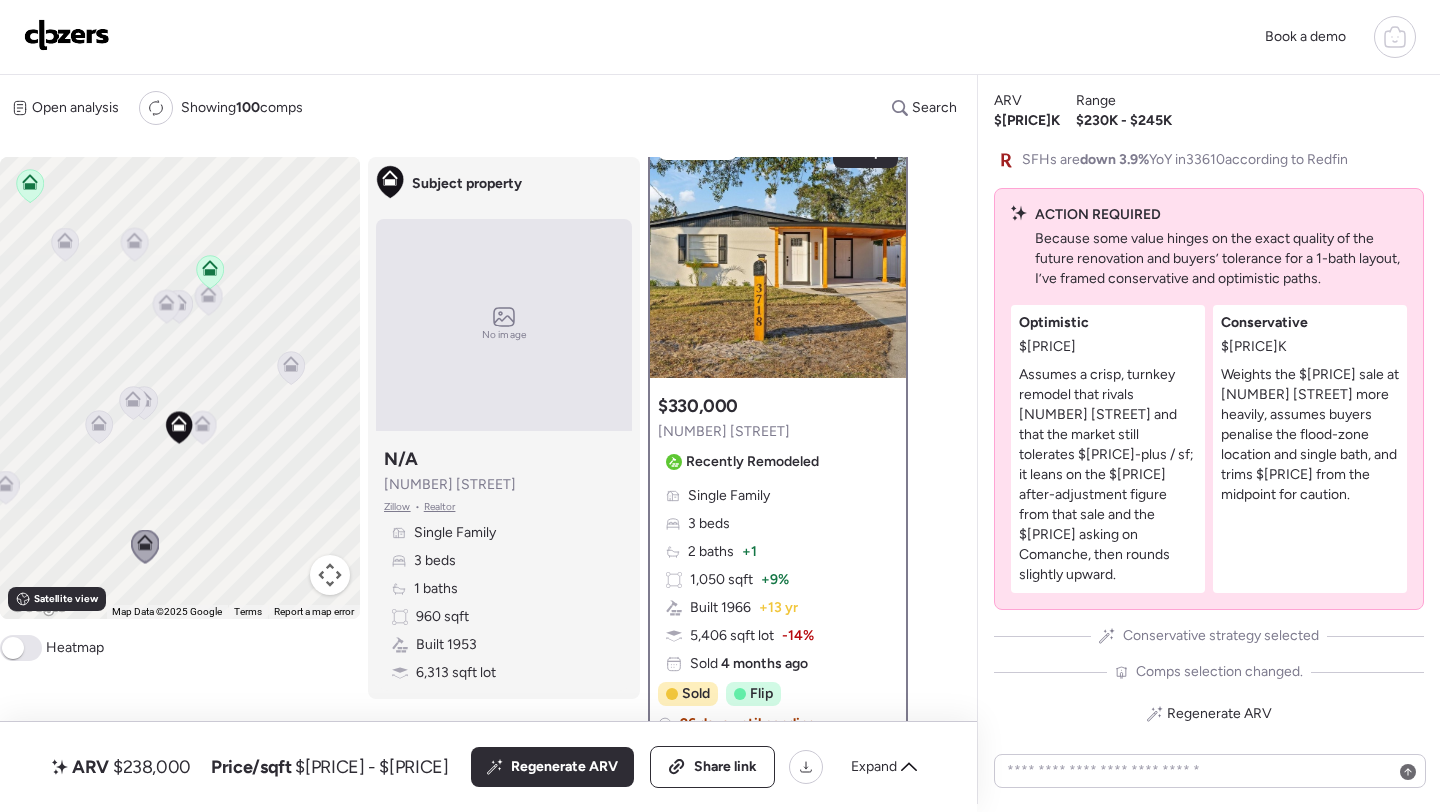scroll, scrollTop: 0, scrollLeft: 0, axis: both 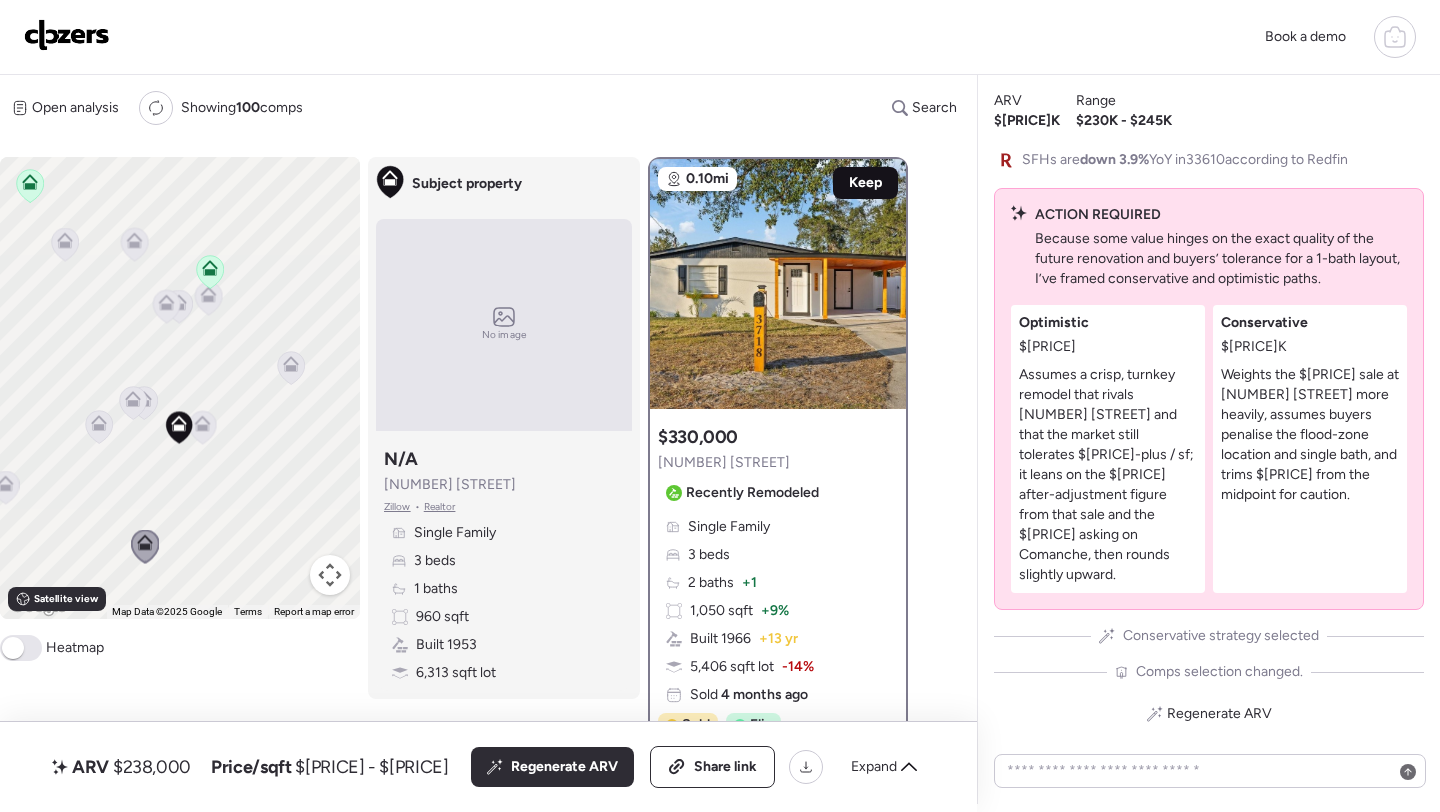 click on "Keep" at bounding box center (865, 183) 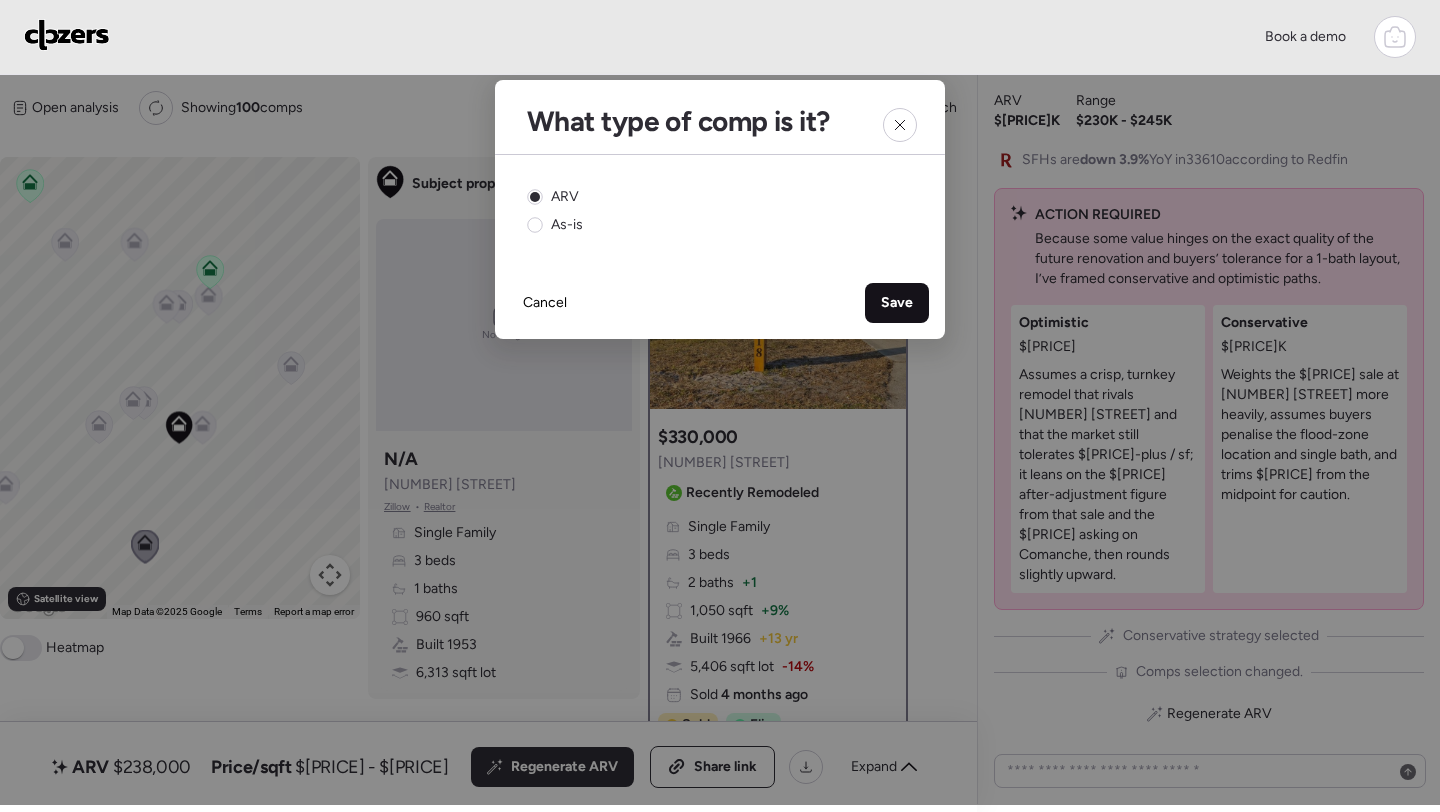 click on "Save" at bounding box center (897, 303) 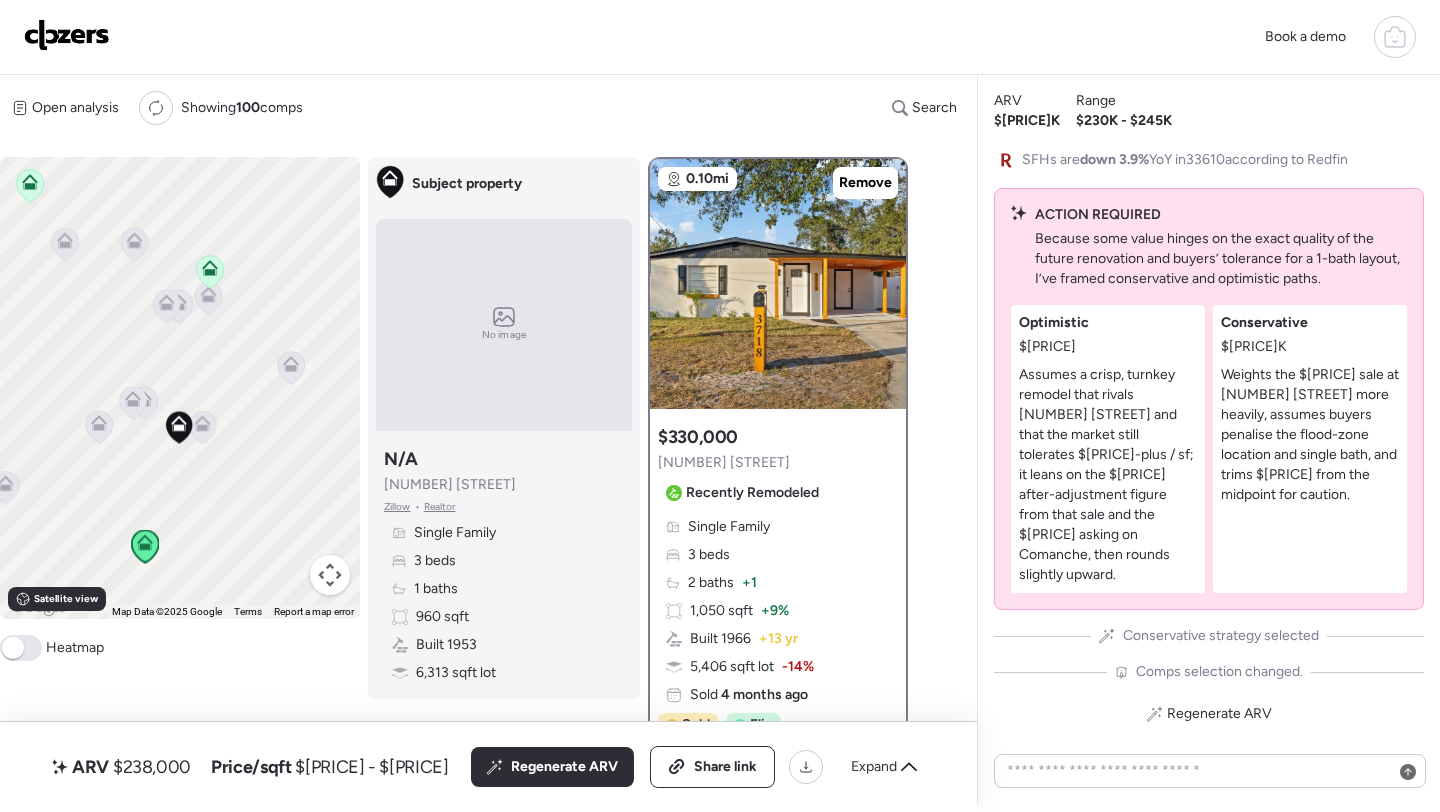click on "To activate drag with keyboard, press Alt + Enter. Once in keyboard drag state, use the arrow keys to move the marker. To complete the drag, press the Enter key. To cancel, press Escape." at bounding box center [180, 388] 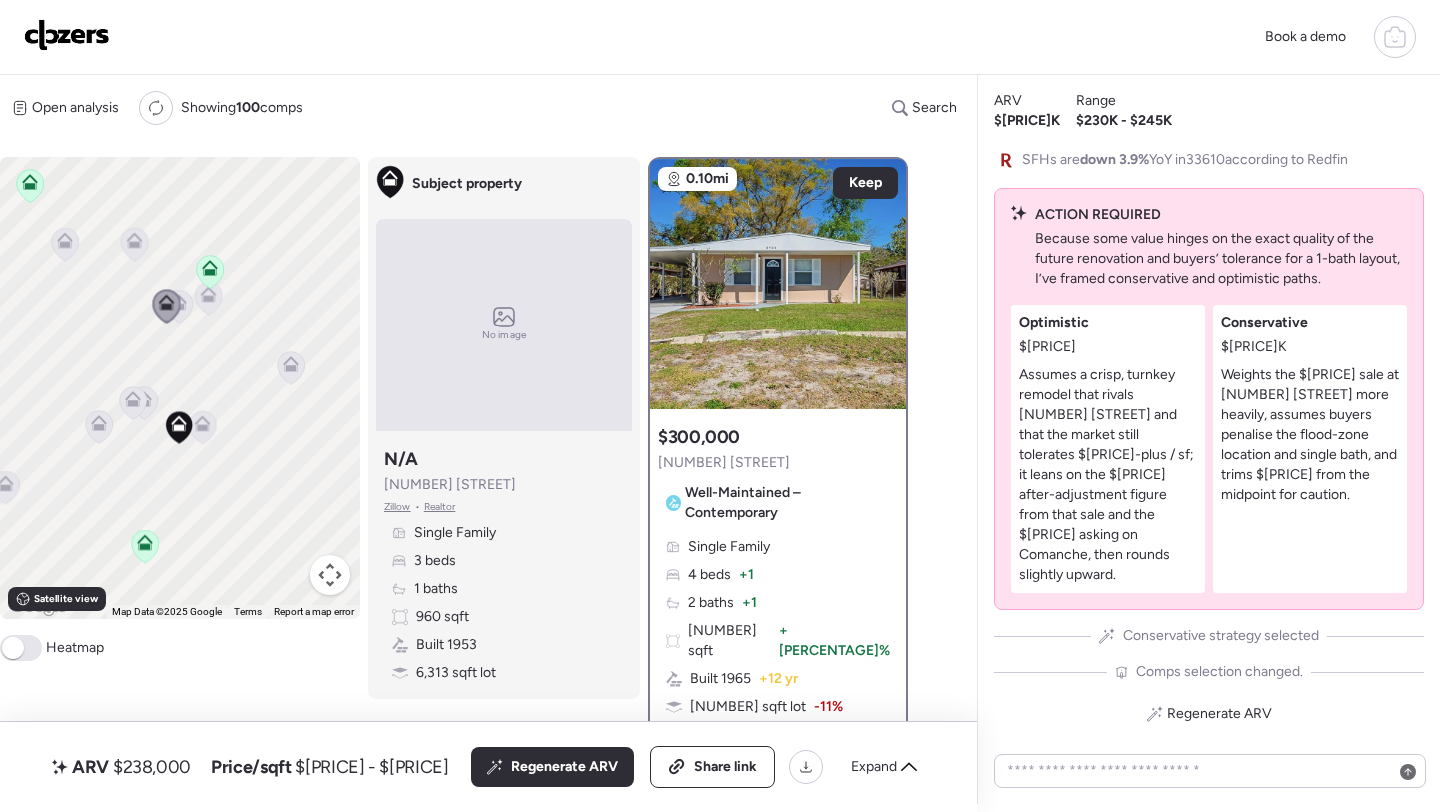 click 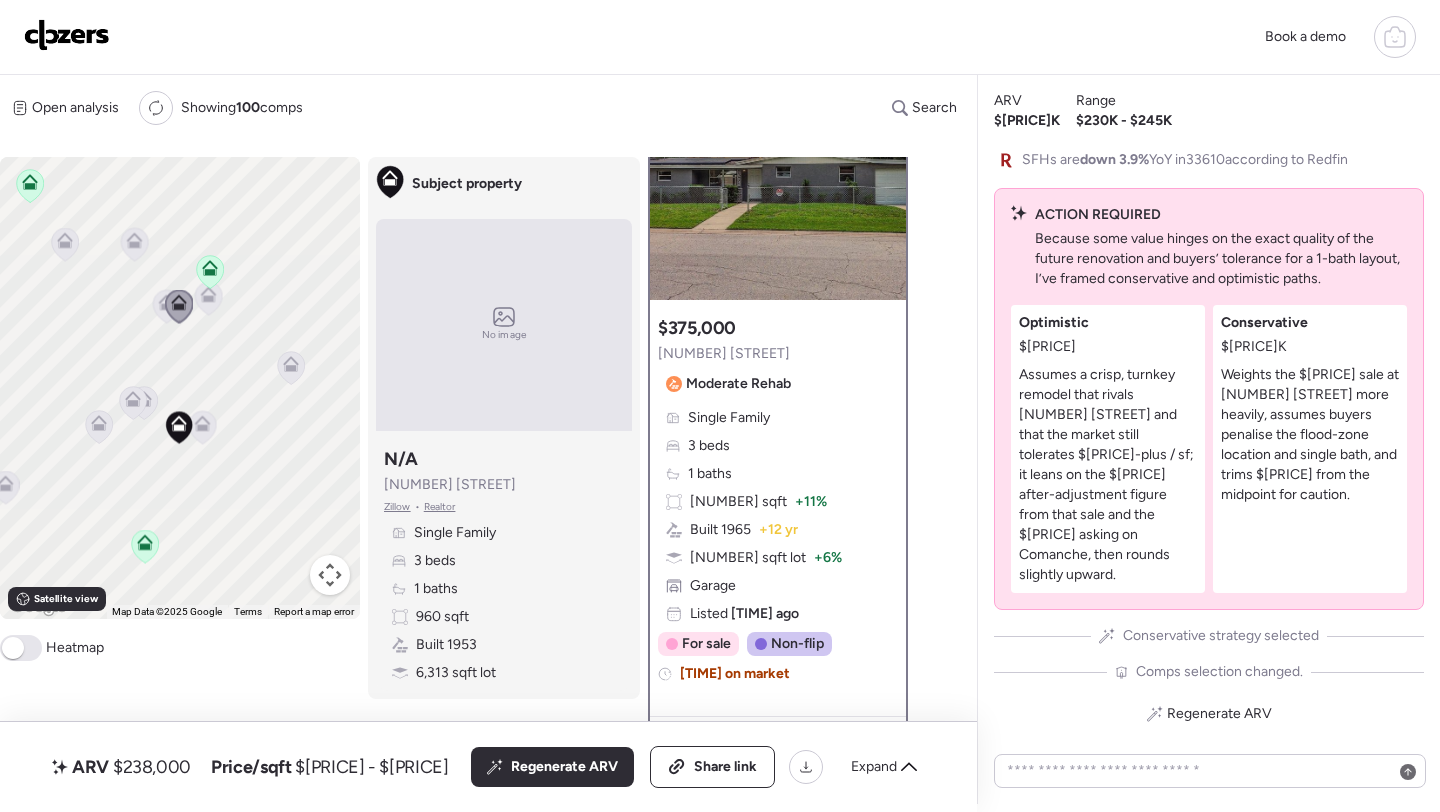 scroll, scrollTop: 0, scrollLeft: 0, axis: both 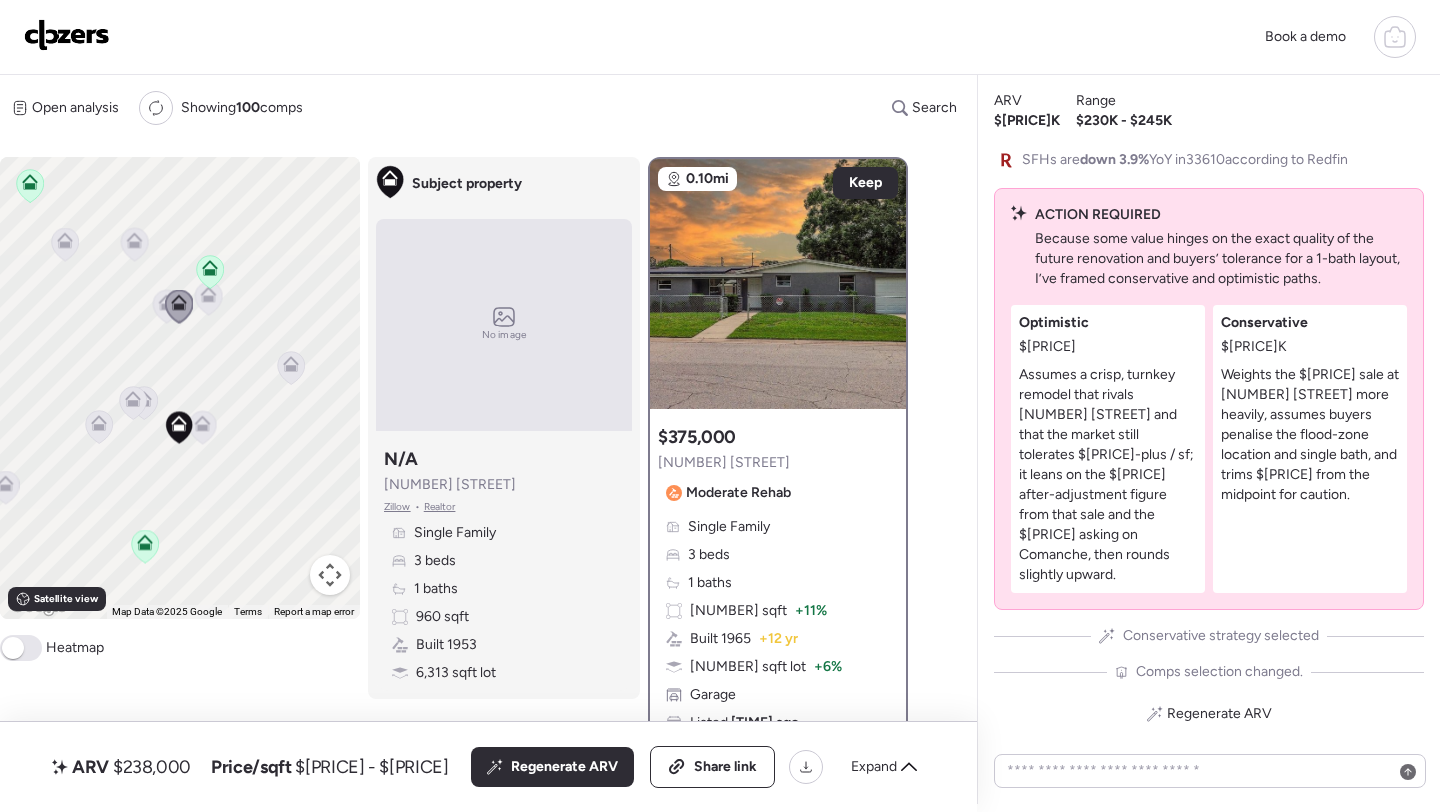 click 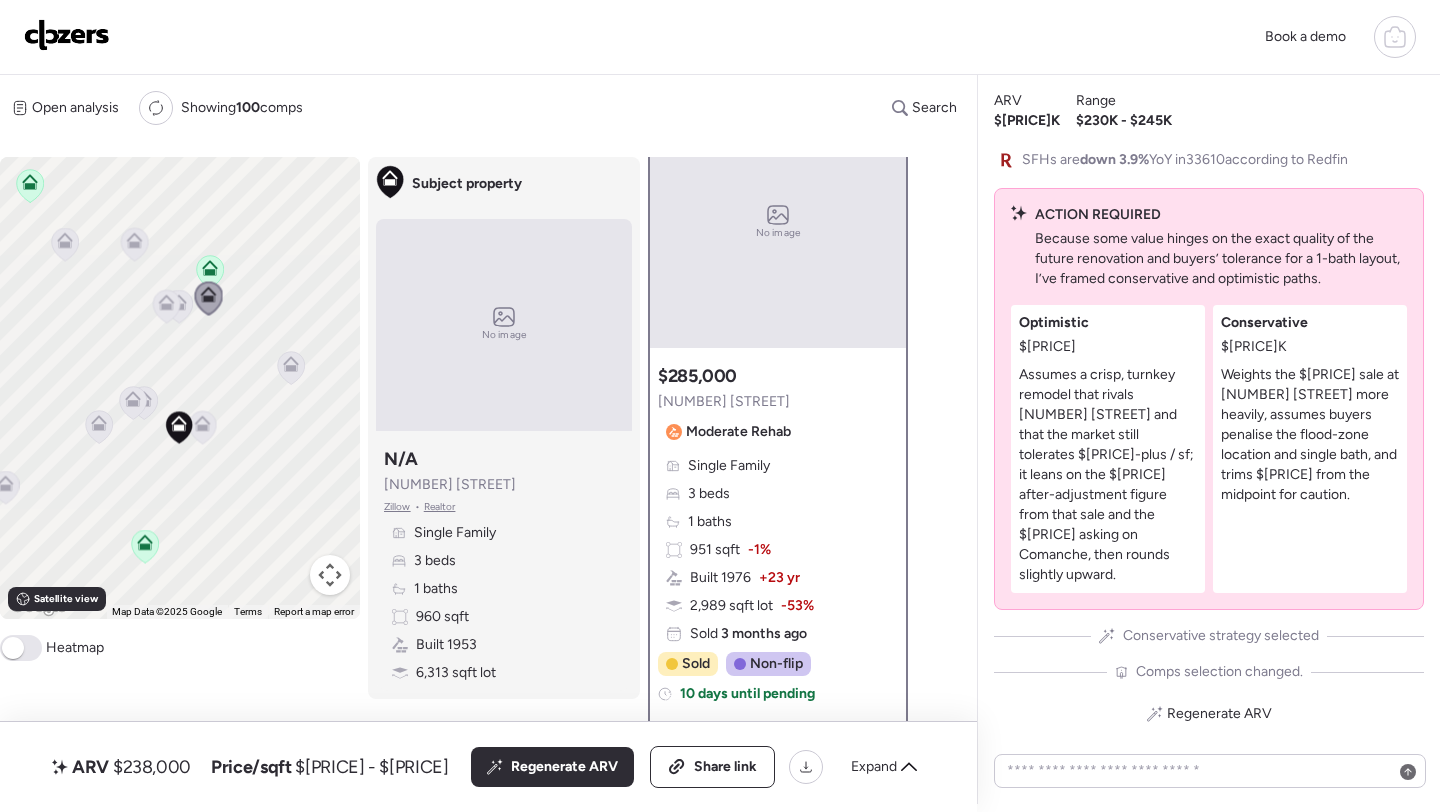 scroll, scrollTop: 0, scrollLeft: 0, axis: both 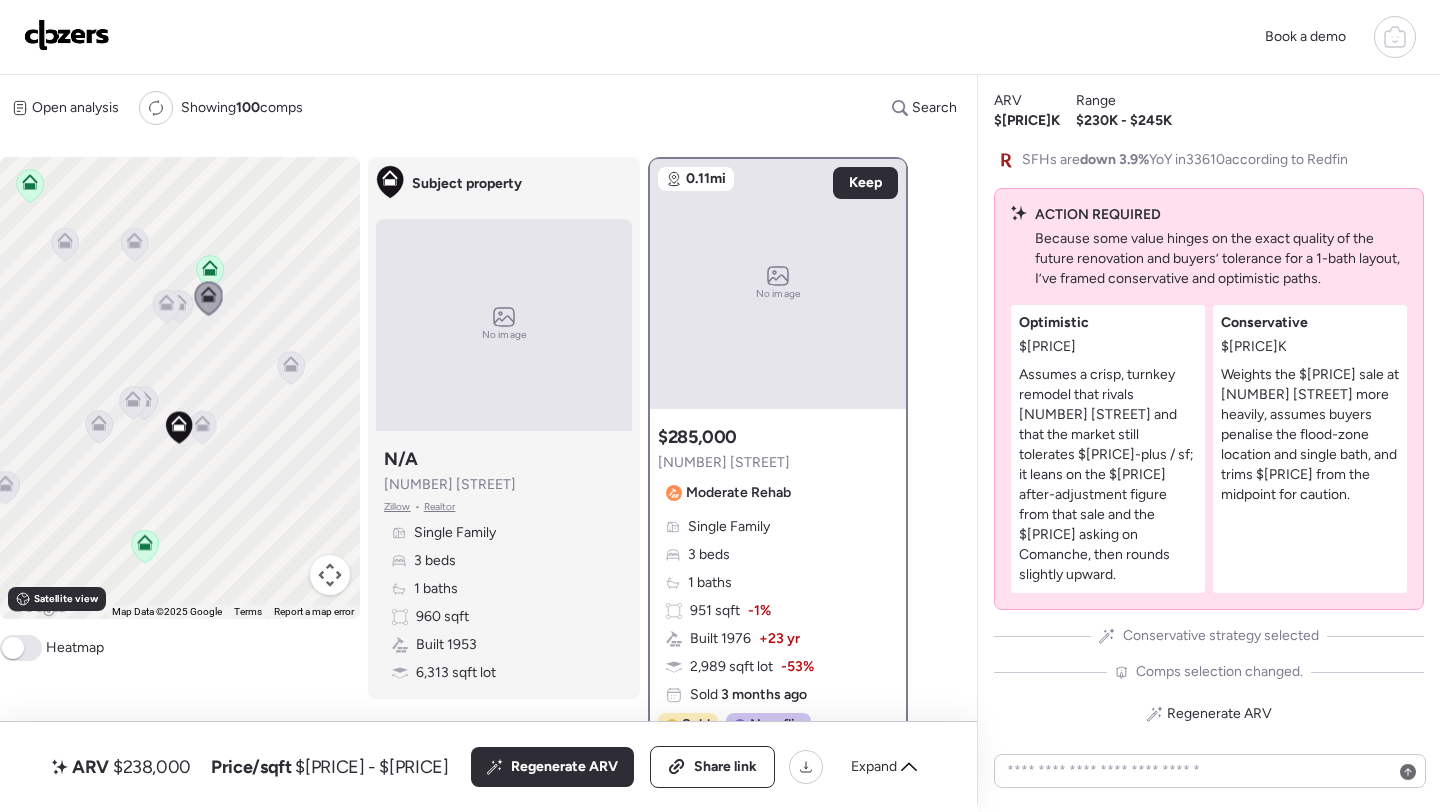 click on "6005 N 39th St" at bounding box center [724, 463] 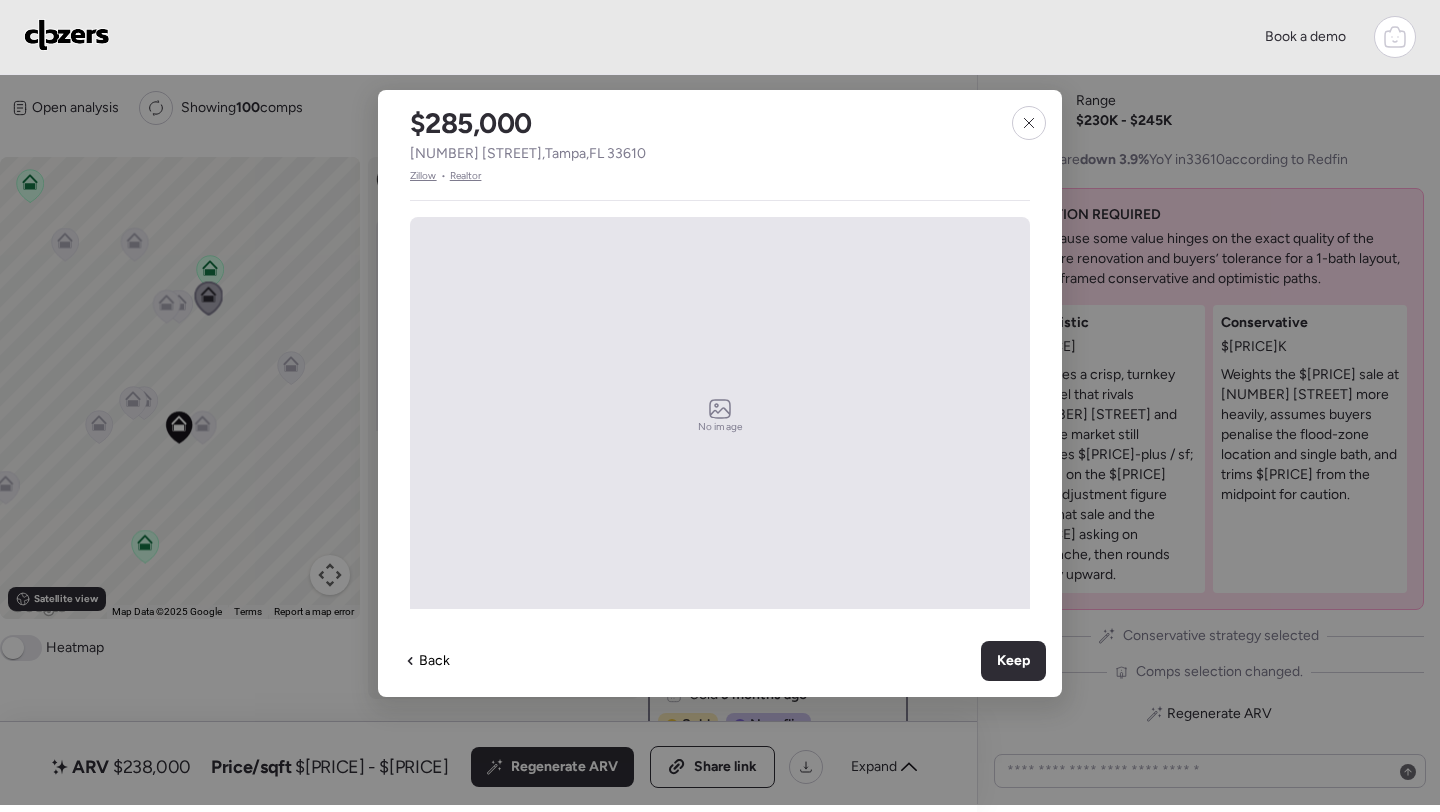 click on "No image" at bounding box center (720, 417) 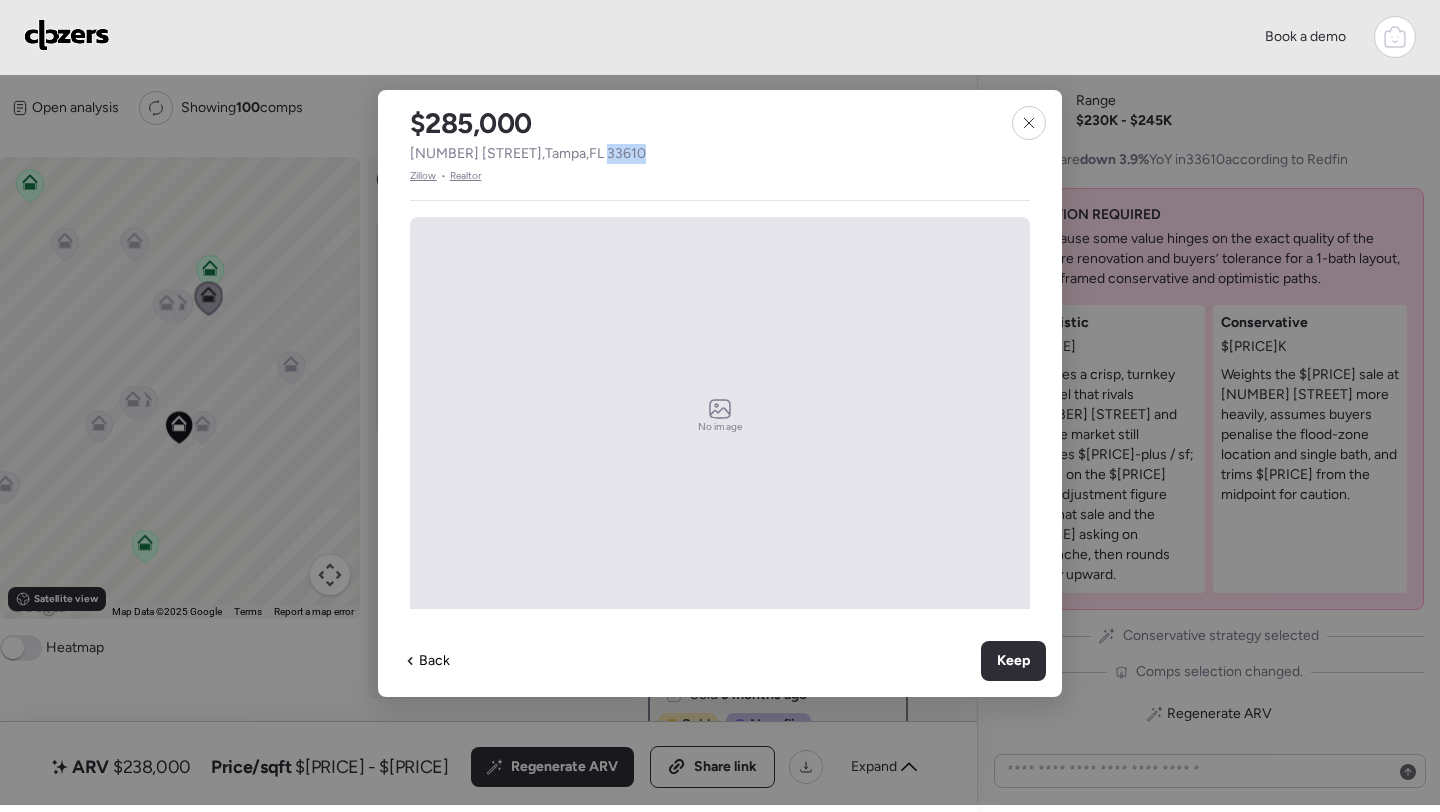 click on "6005 N 39th St ,  Tampa ,  FL   33610" at bounding box center (528, 154) 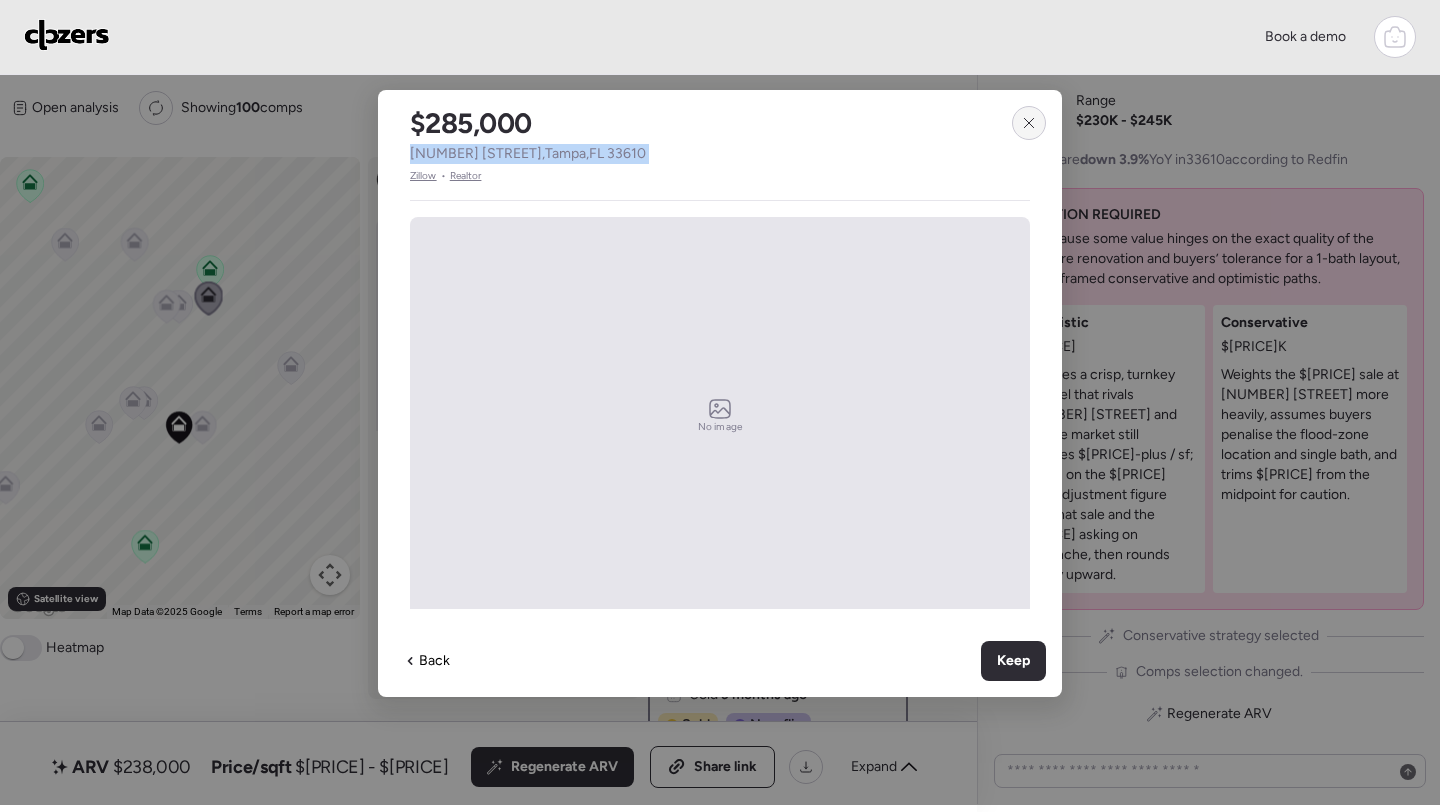 click 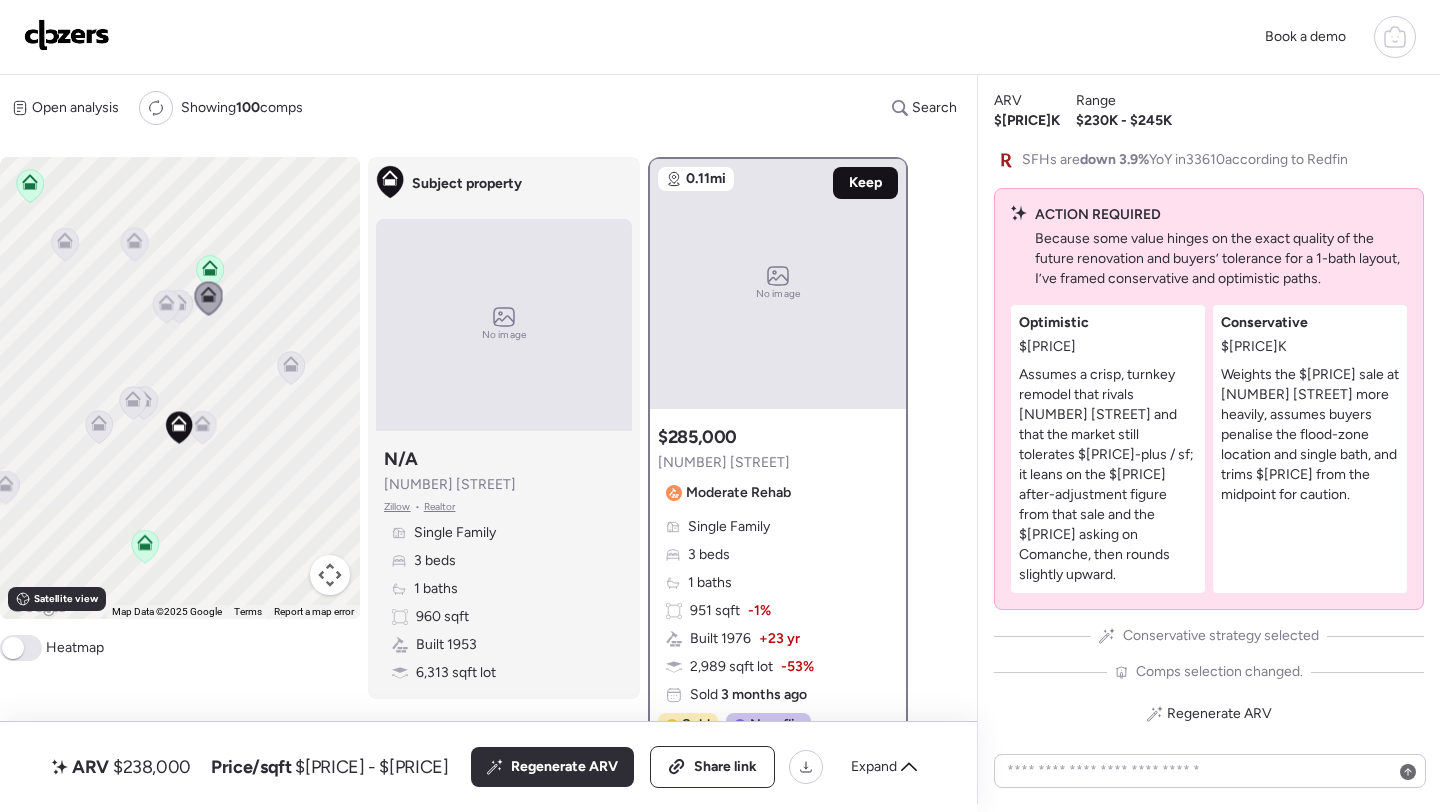 click on "Keep" at bounding box center [865, 183] 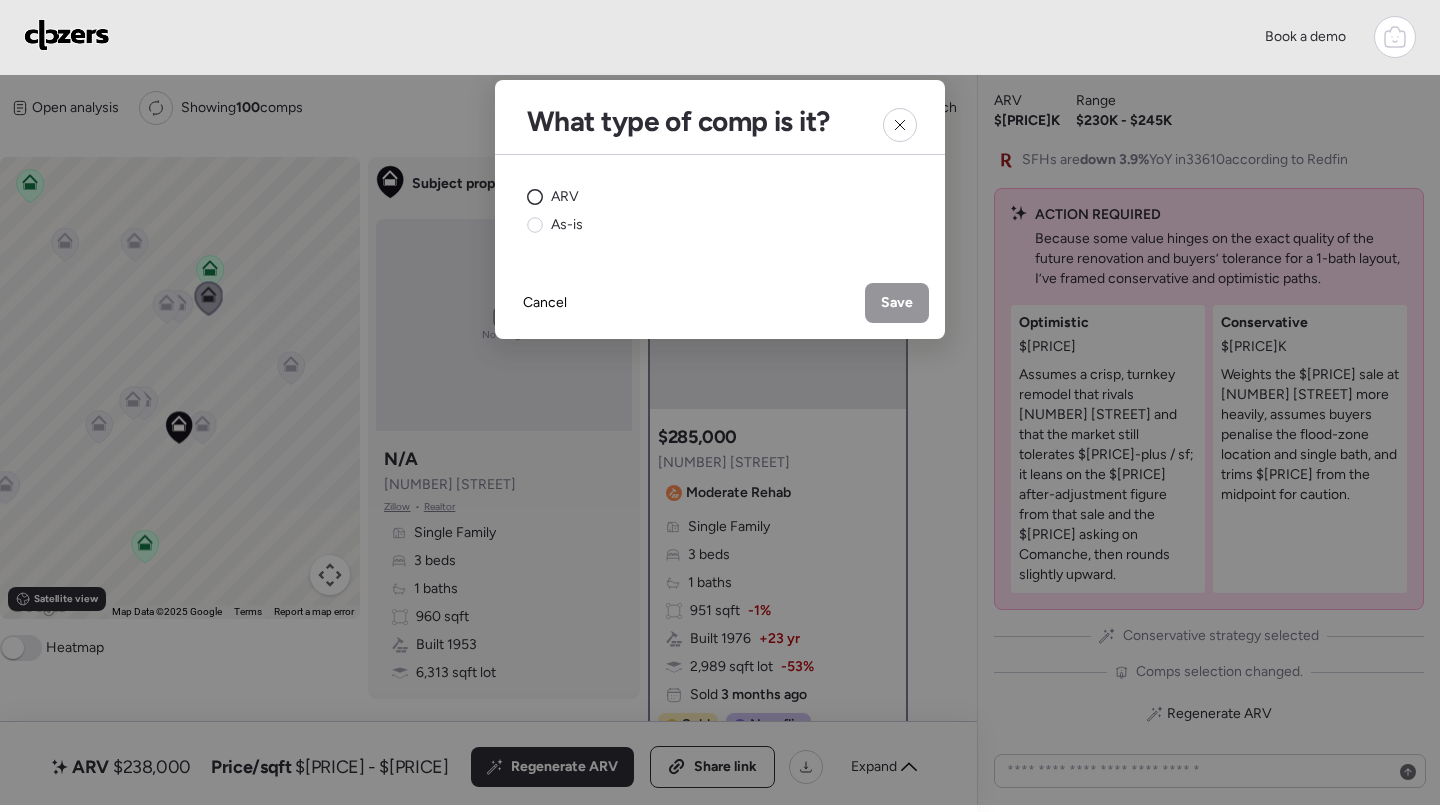 click on "ARV" at bounding box center (565, 197) 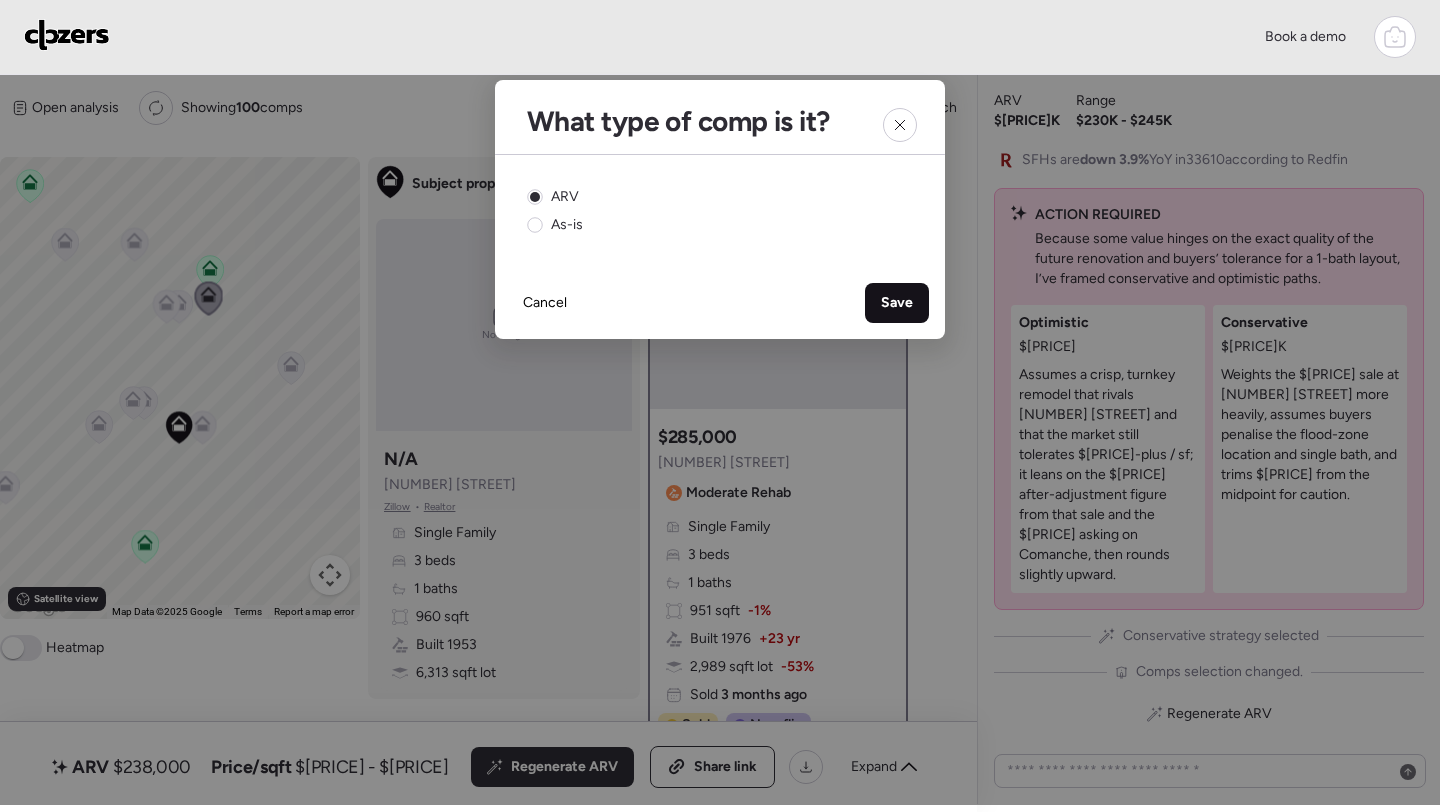 click on "Save" at bounding box center [897, 303] 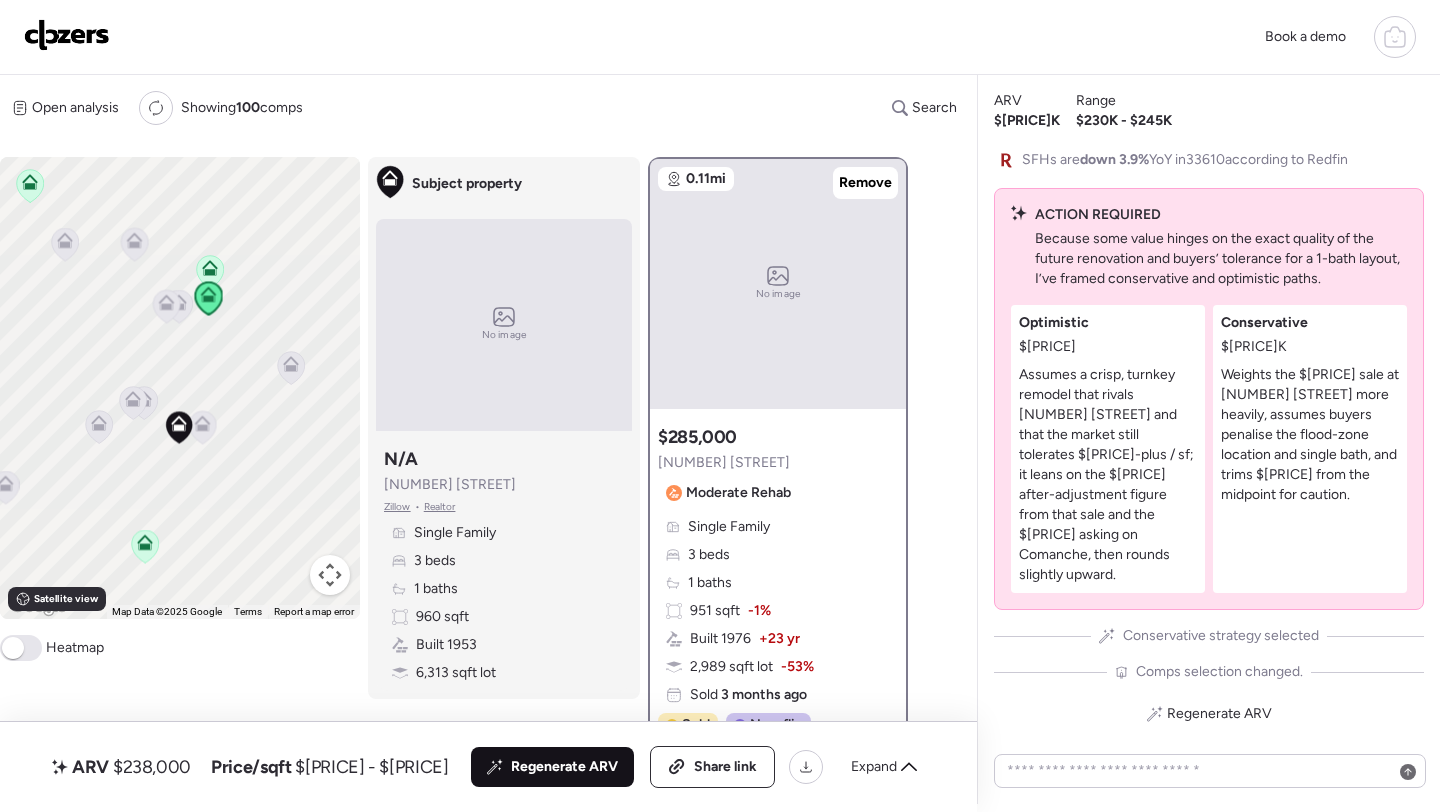 click on "Regenerate ARV" at bounding box center (564, 767) 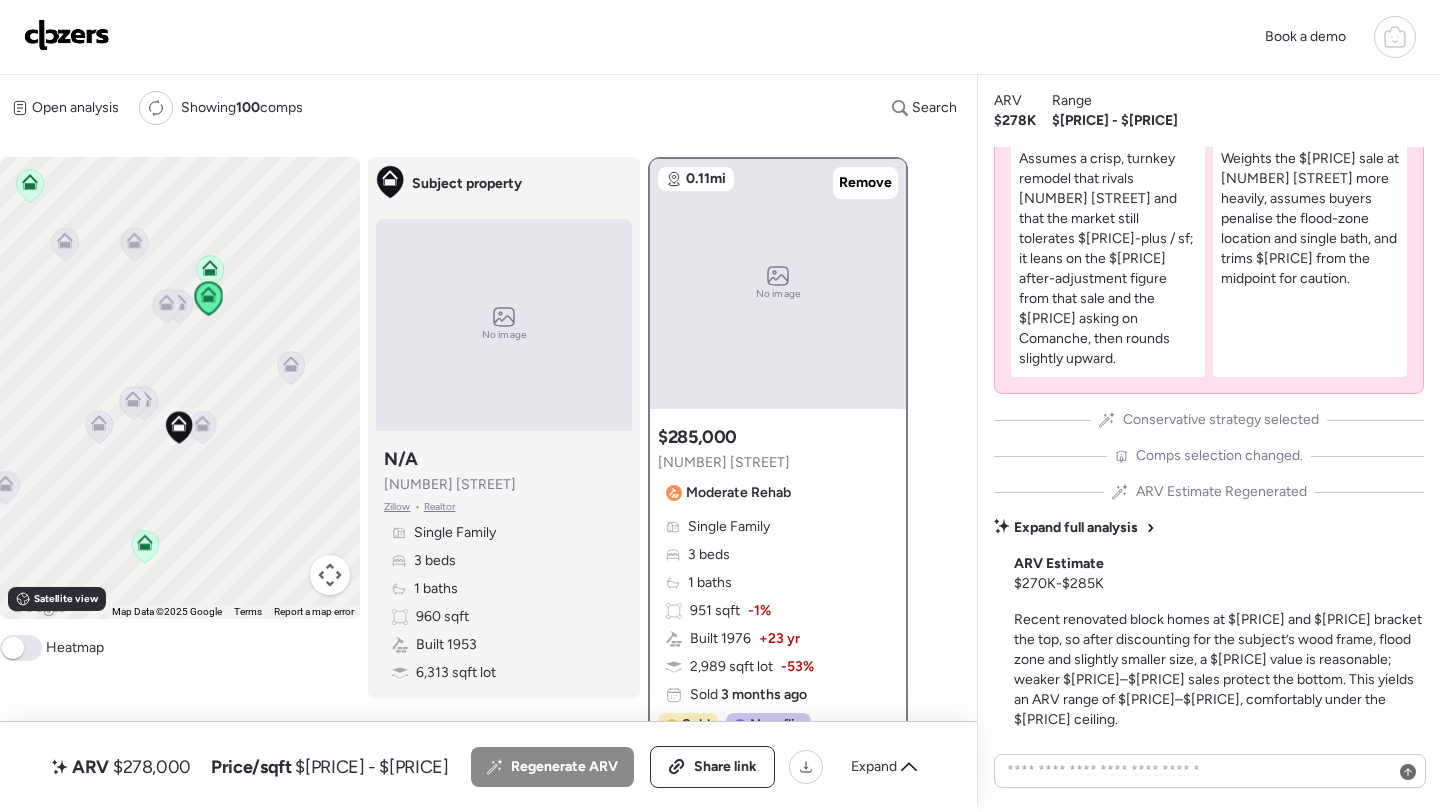 click on "$278,000" at bounding box center [152, 767] 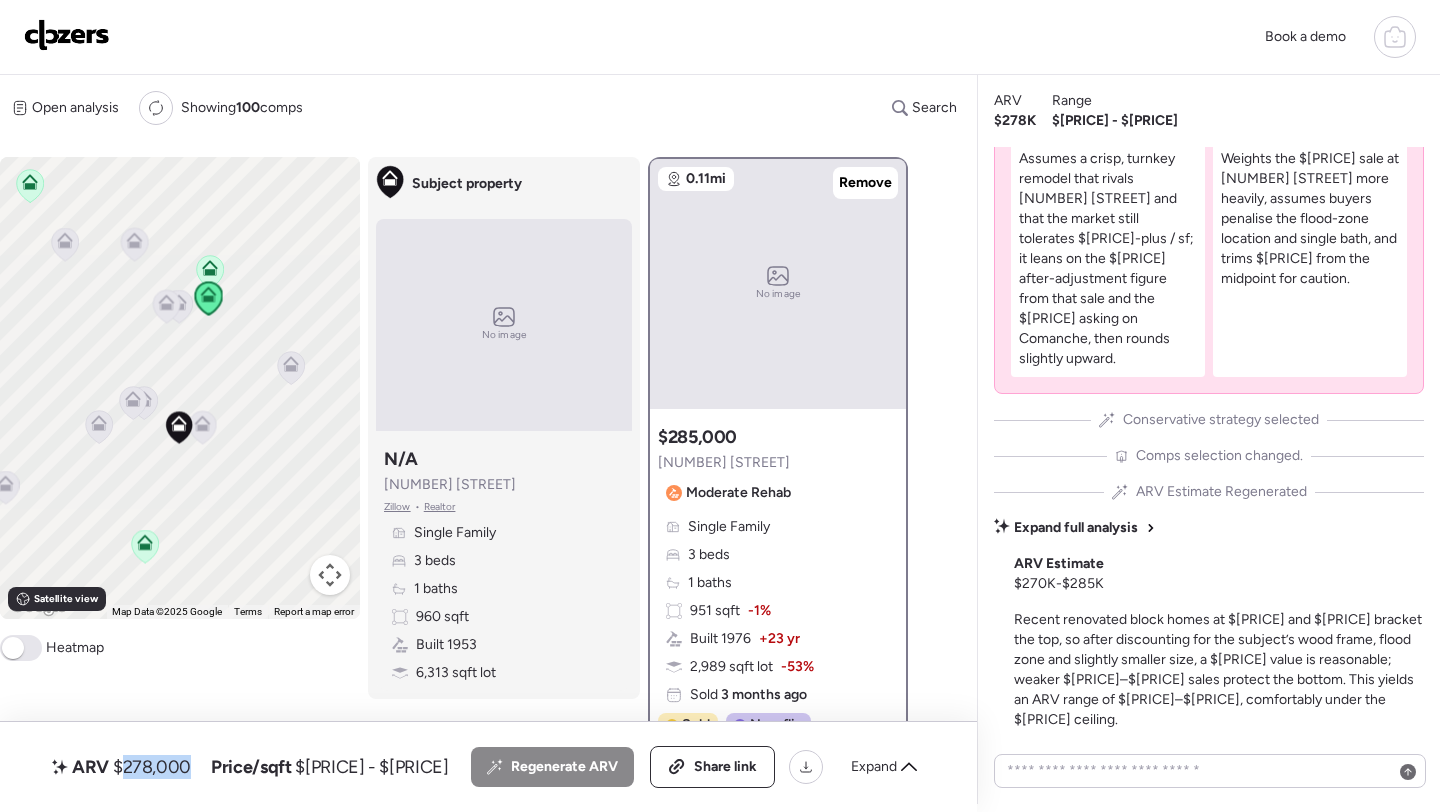 copy on "278,000" 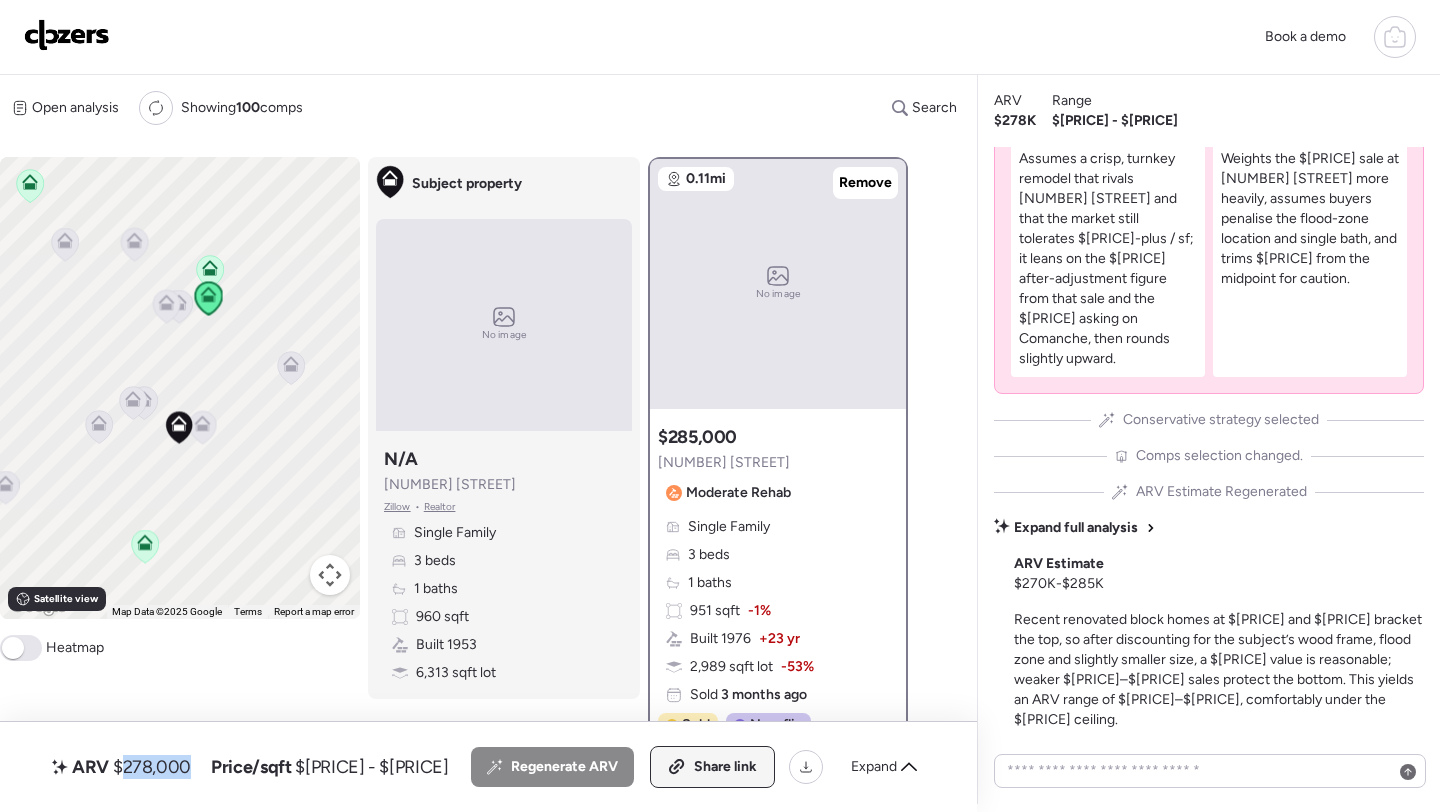 click on "Share link" at bounding box center [725, 767] 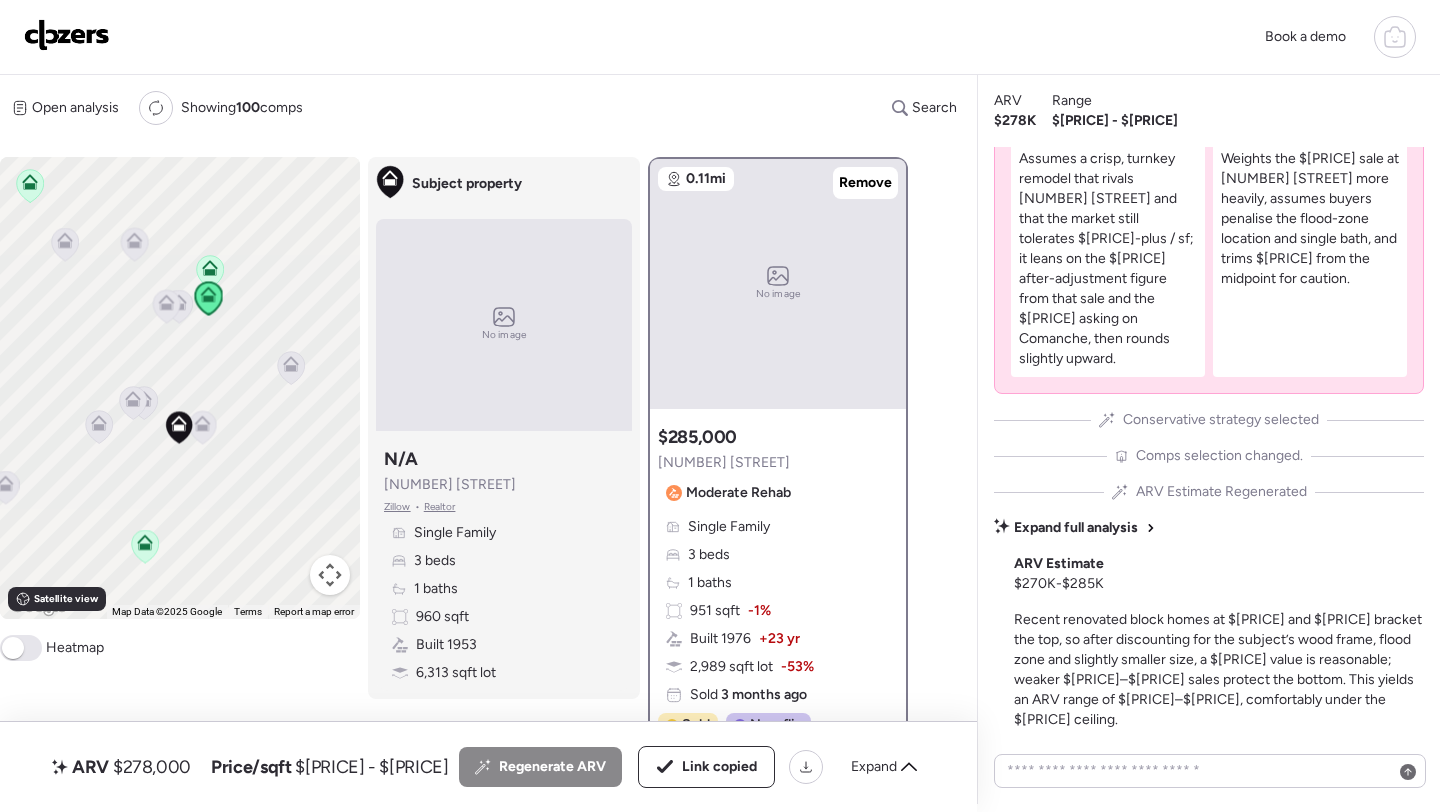 click at bounding box center (67, 35) 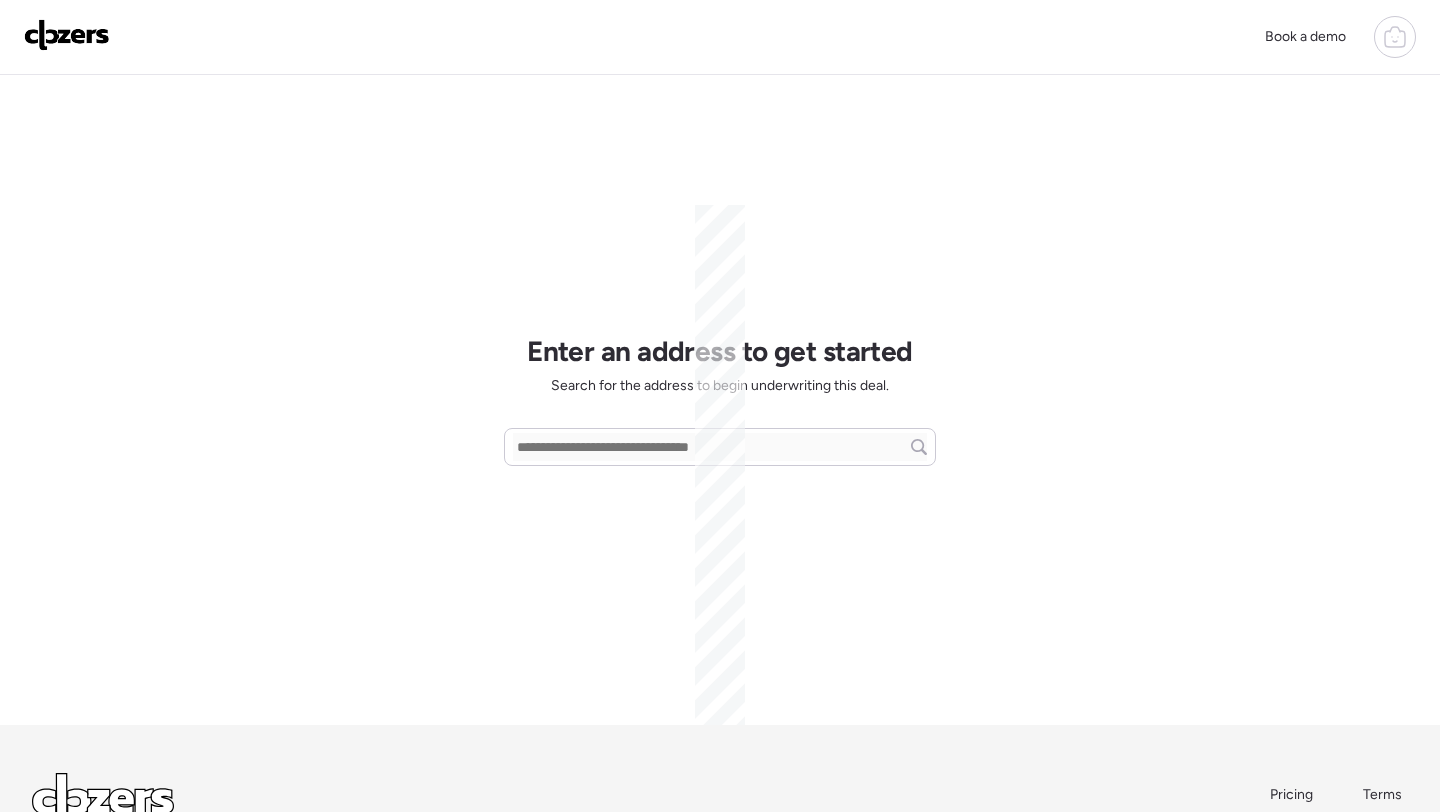 scroll, scrollTop: 0, scrollLeft: 0, axis: both 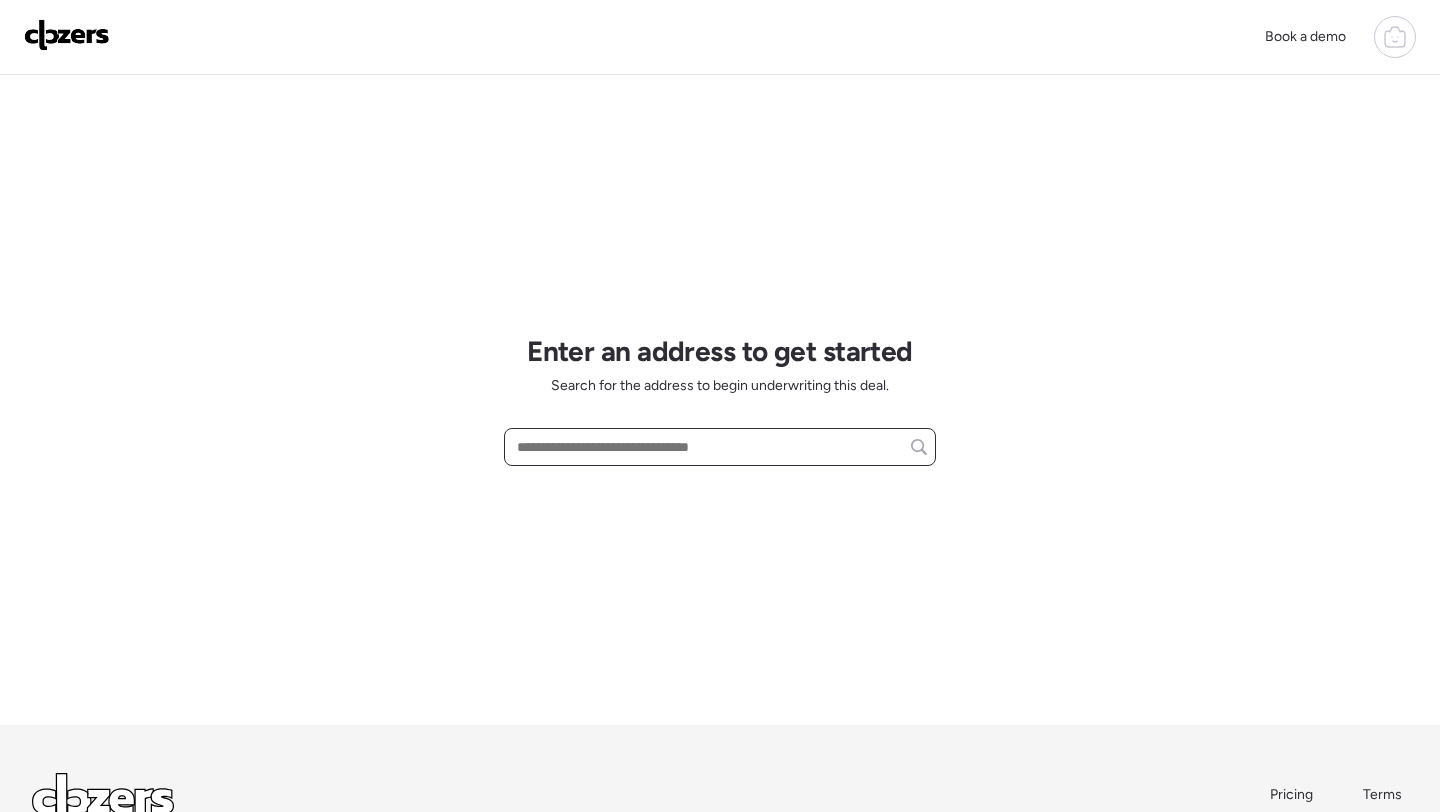 click at bounding box center [720, 447] 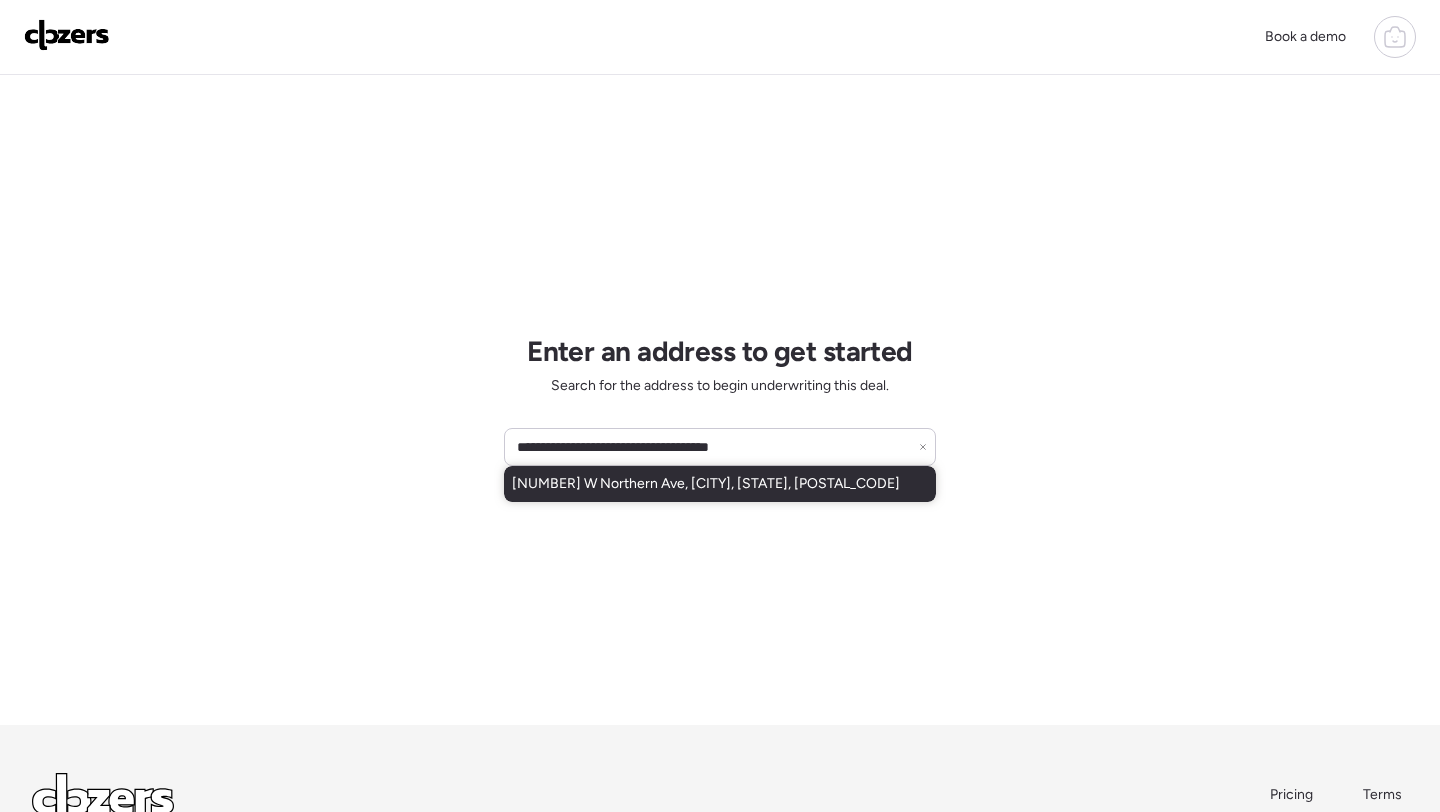 click on "3944 W Northern Ave, Phoenix, AZ, 85051" at bounding box center [706, 484] 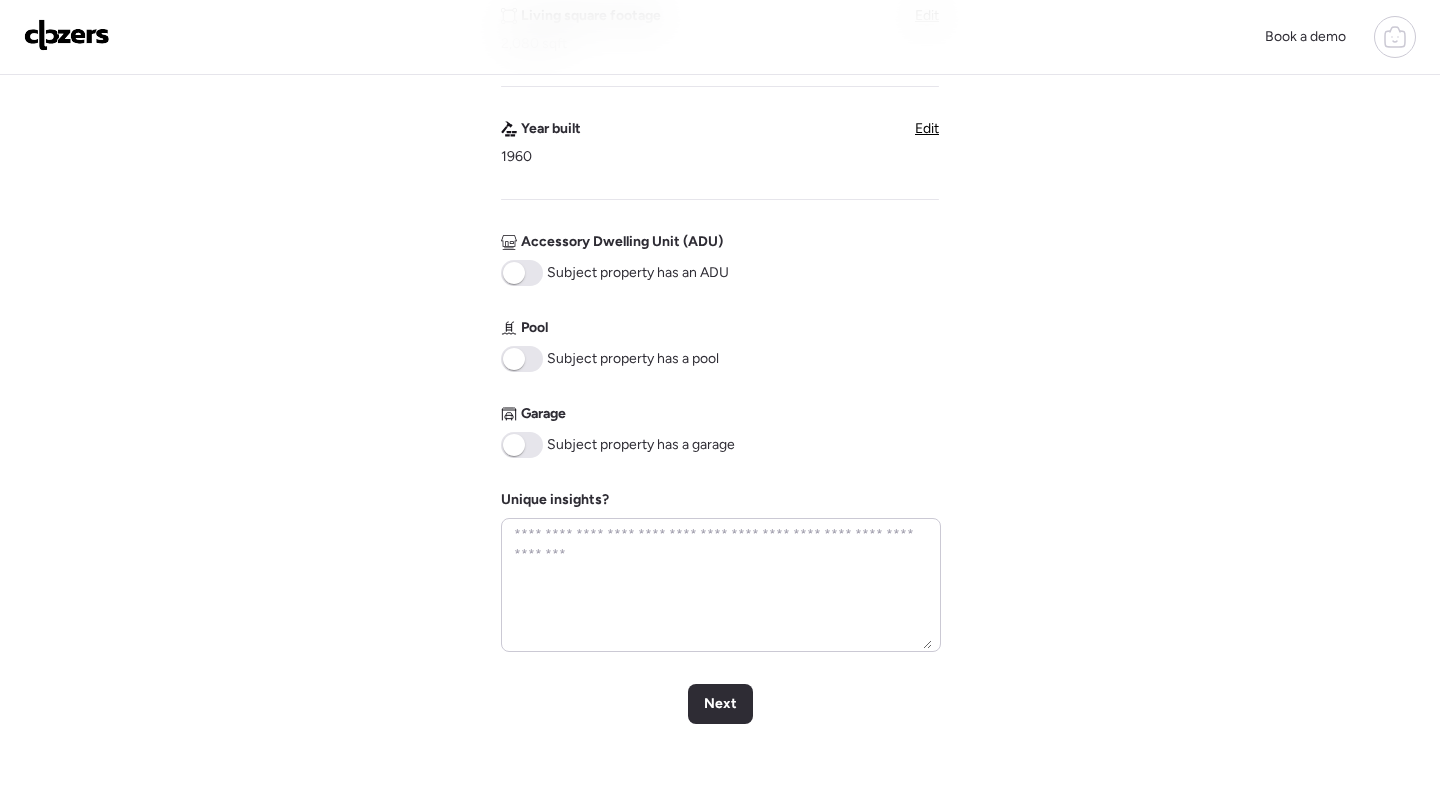 scroll, scrollTop: 826, scrollLeft: 0, axis: vertical 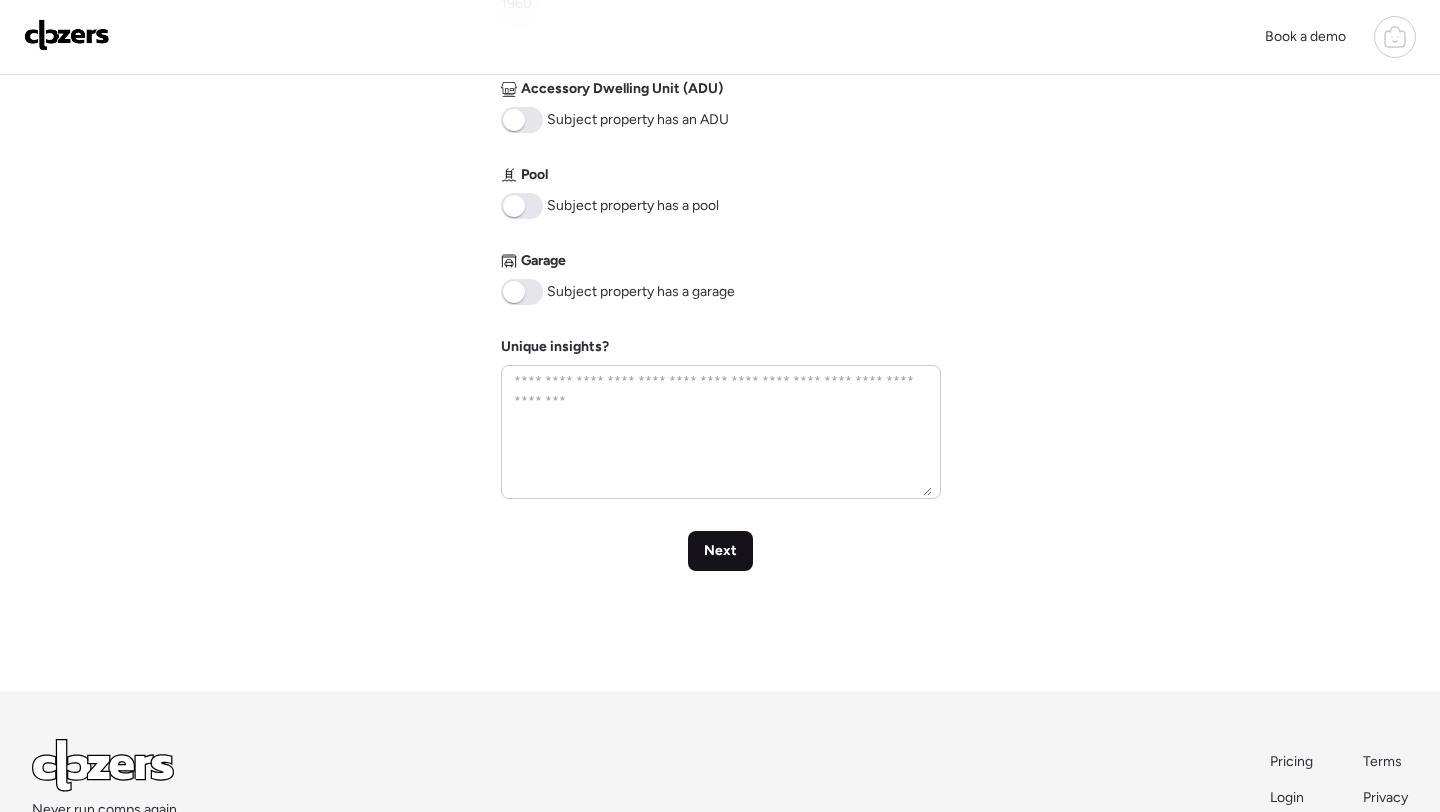 click on "Next" at bounding box center [720, 551] 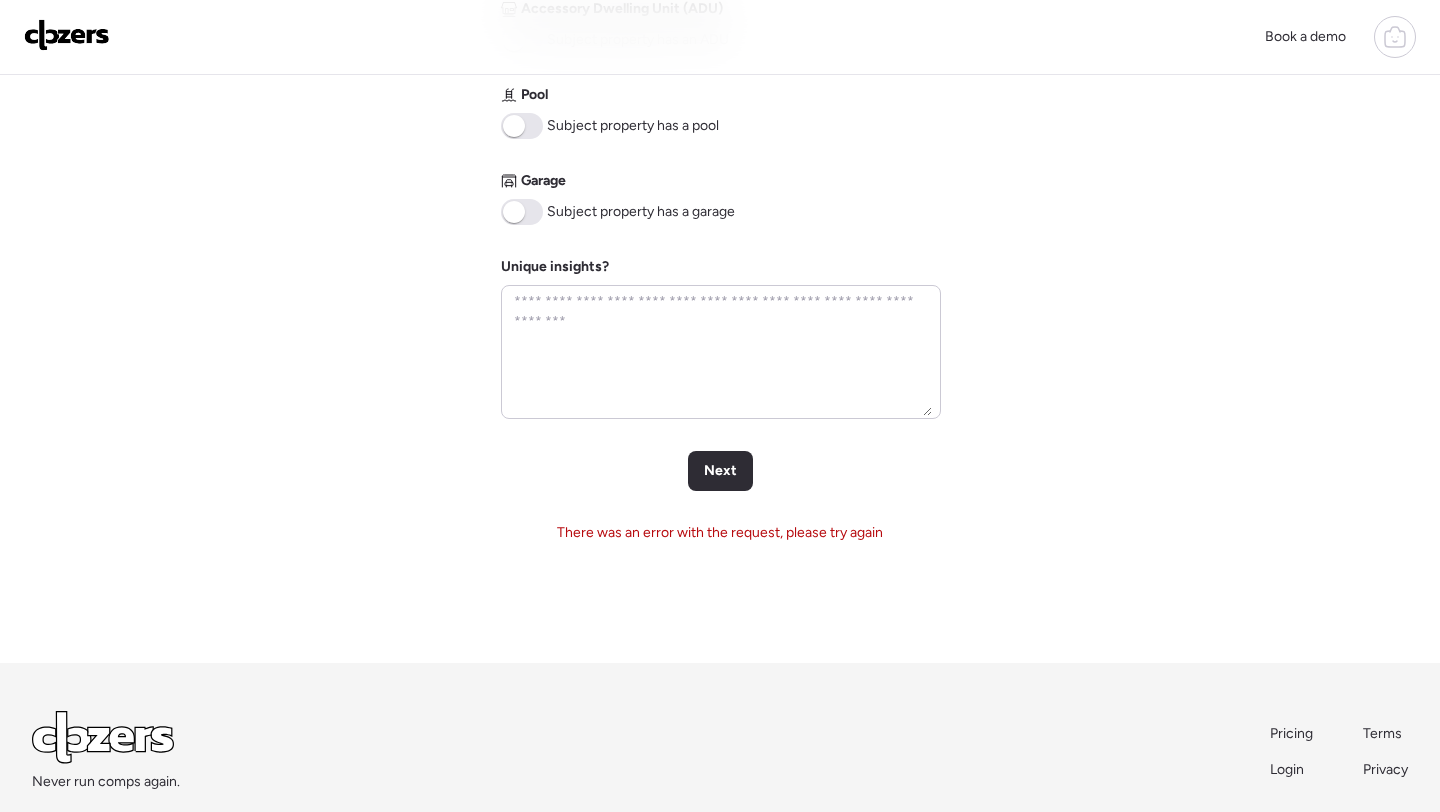 scroll, scrollTop: 1004, scrollLeft: 0, axis: vertical 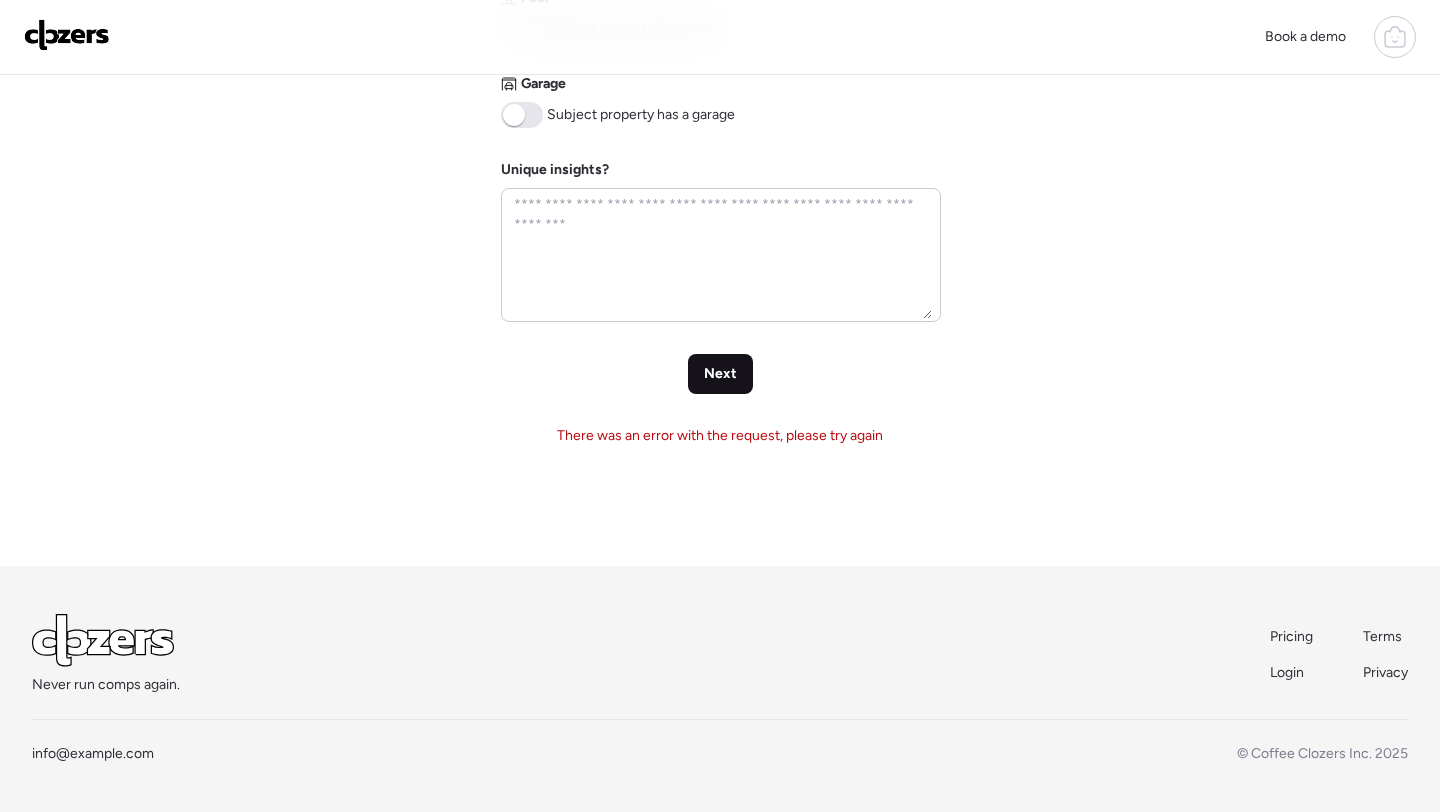 click on "Next" at bounding box center (720, 374) 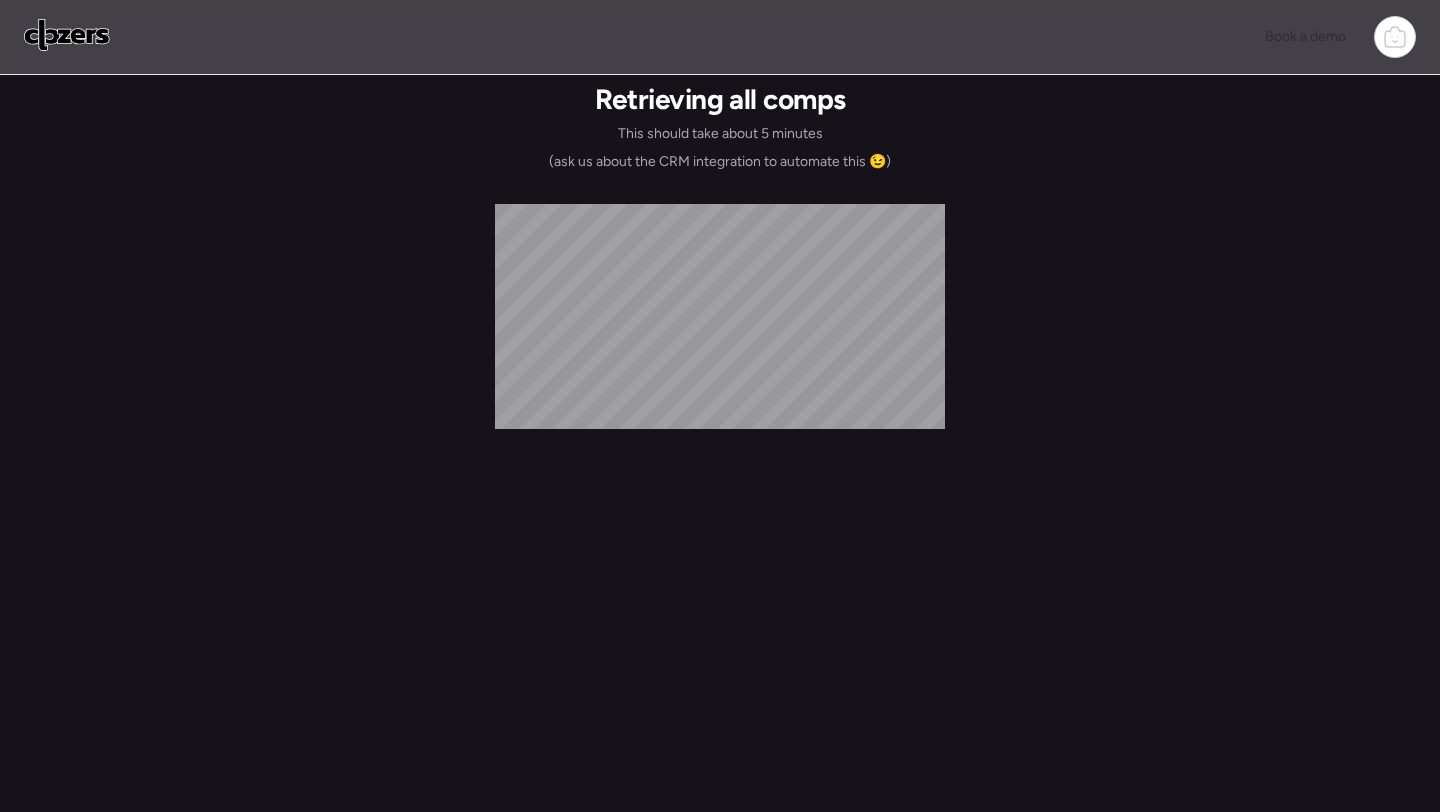 scroll, scrollTop: 0, scrollLeft: 0, axis: both 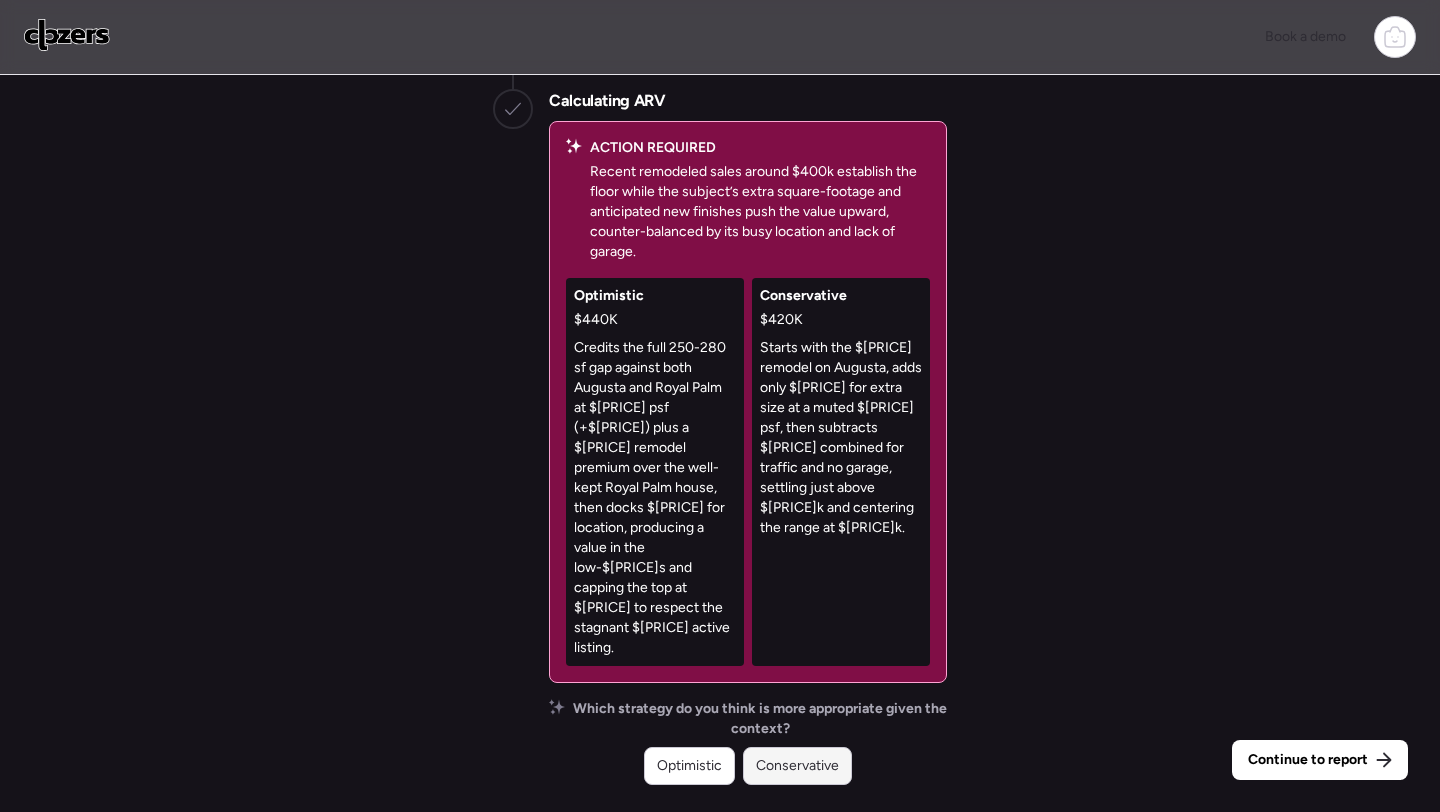 click on "Conservative" at bounding box center (797, 766) 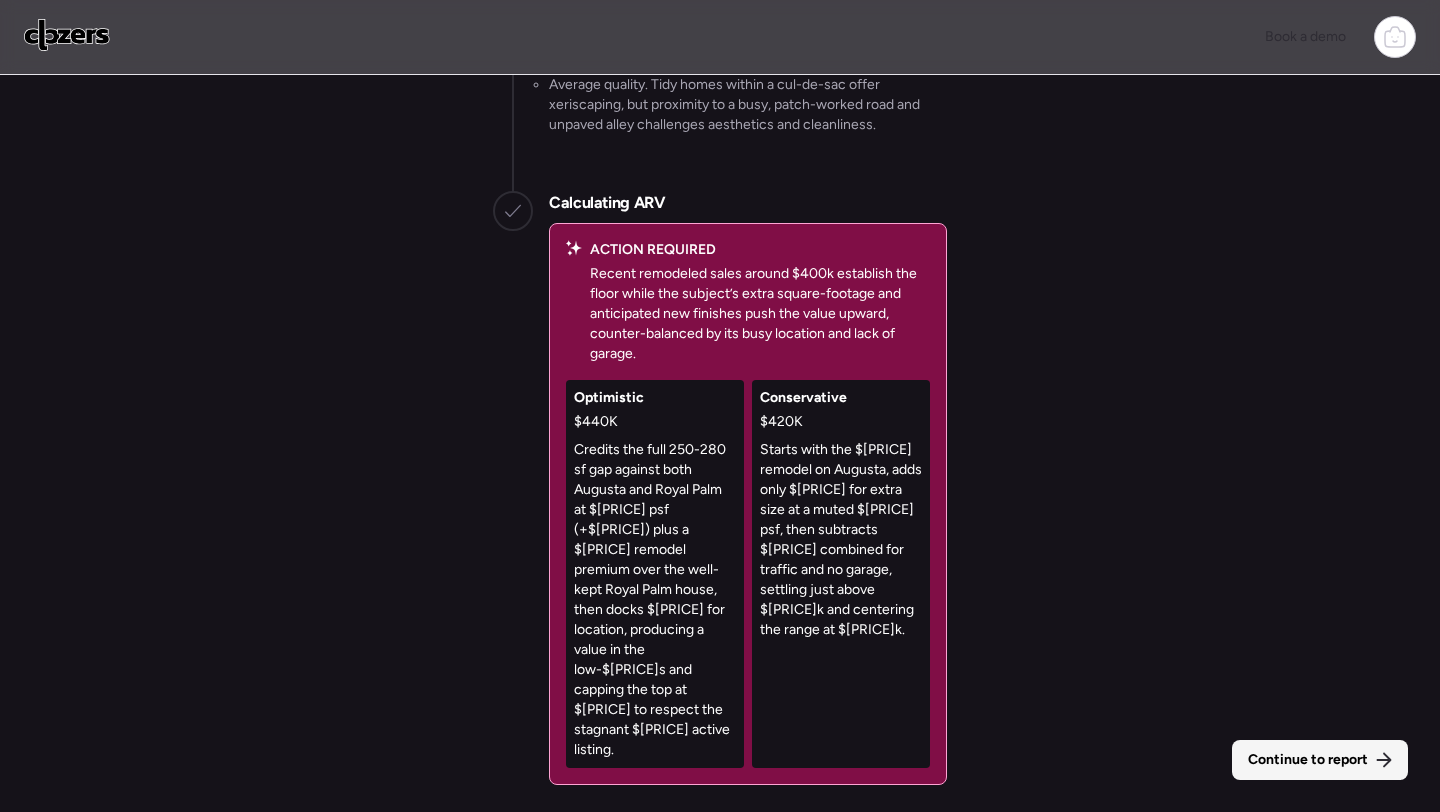 click on "Continue to report" at bounding box center [1308, 760] 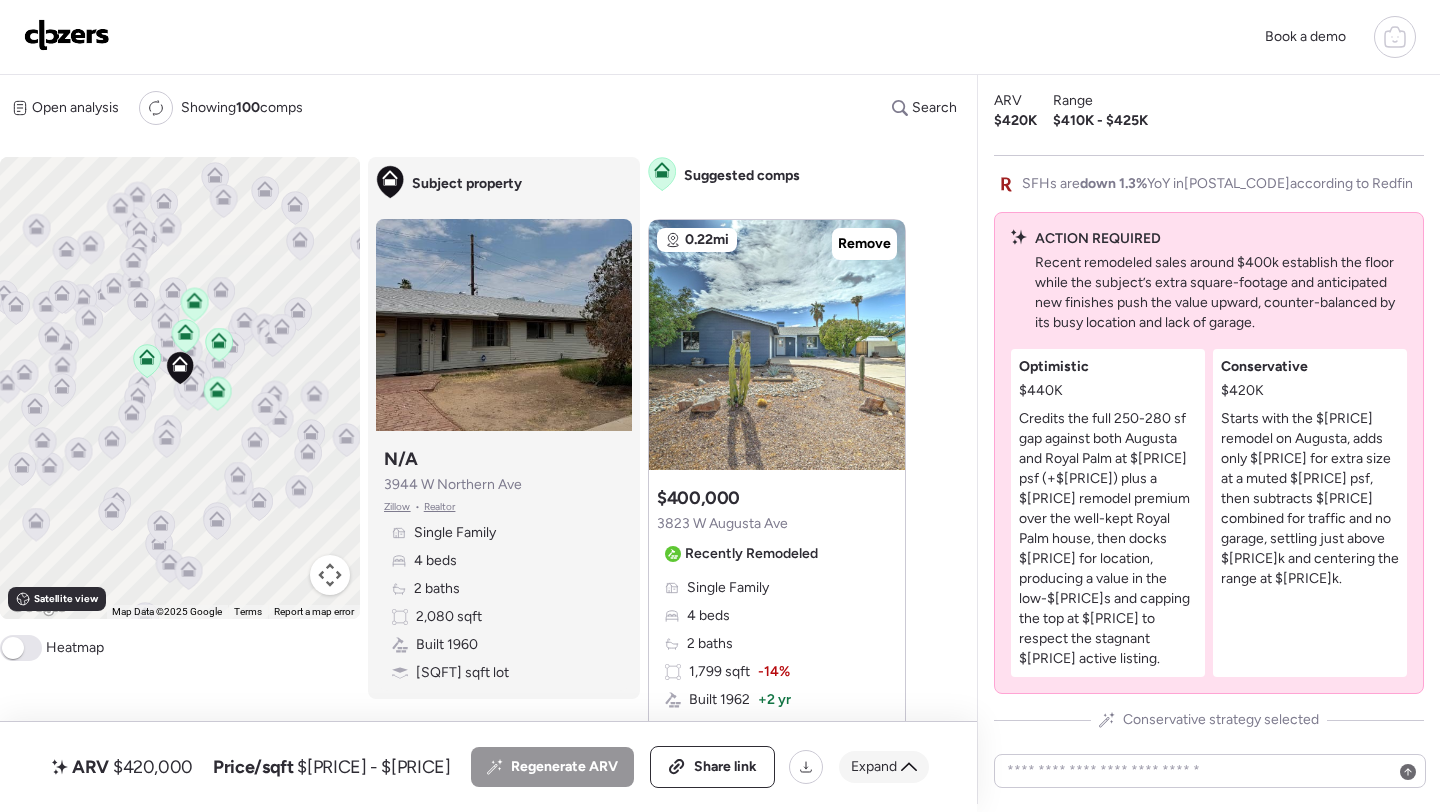click on "Expand" at bounding box center [874, 767] 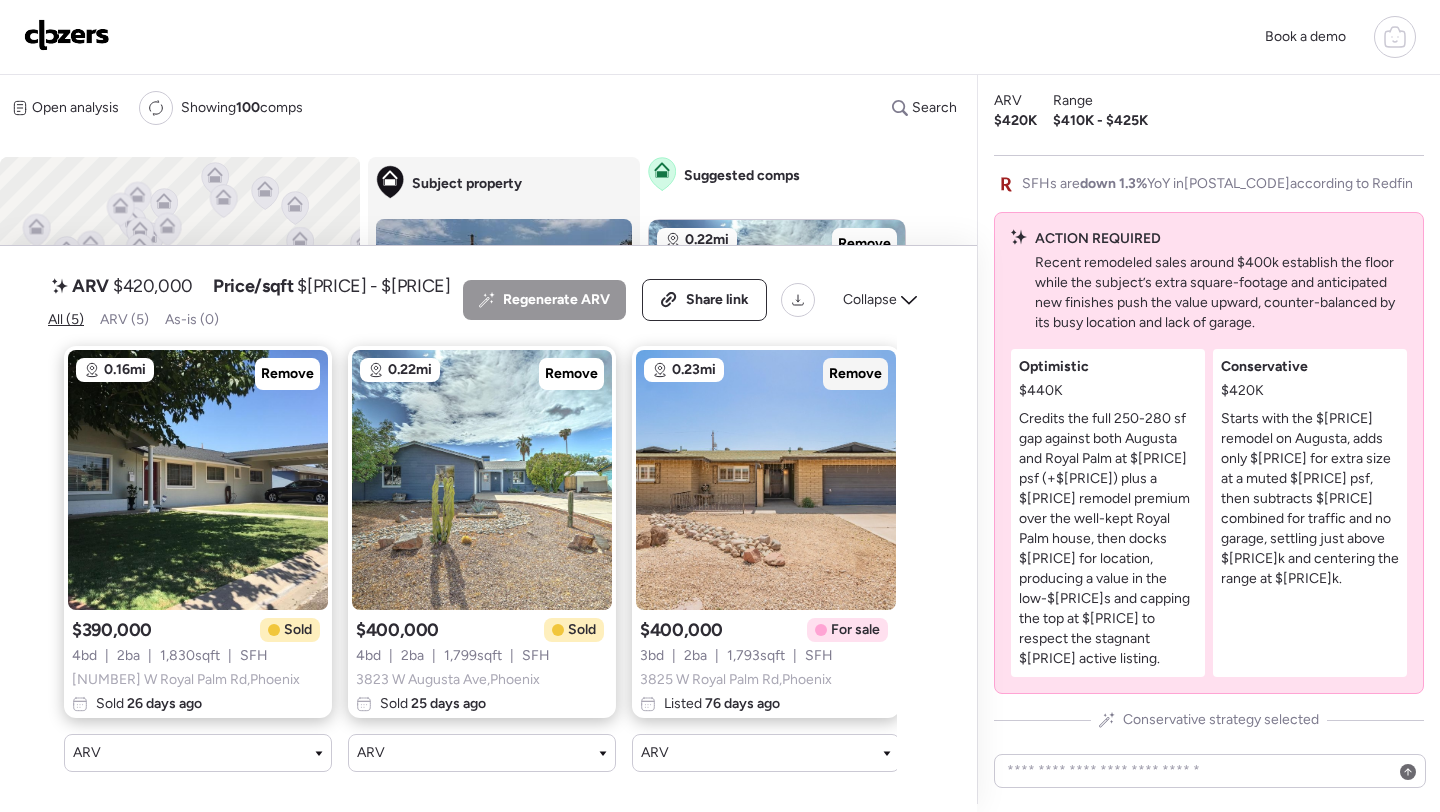 click on "Remove" at bounding box center (855, 374) 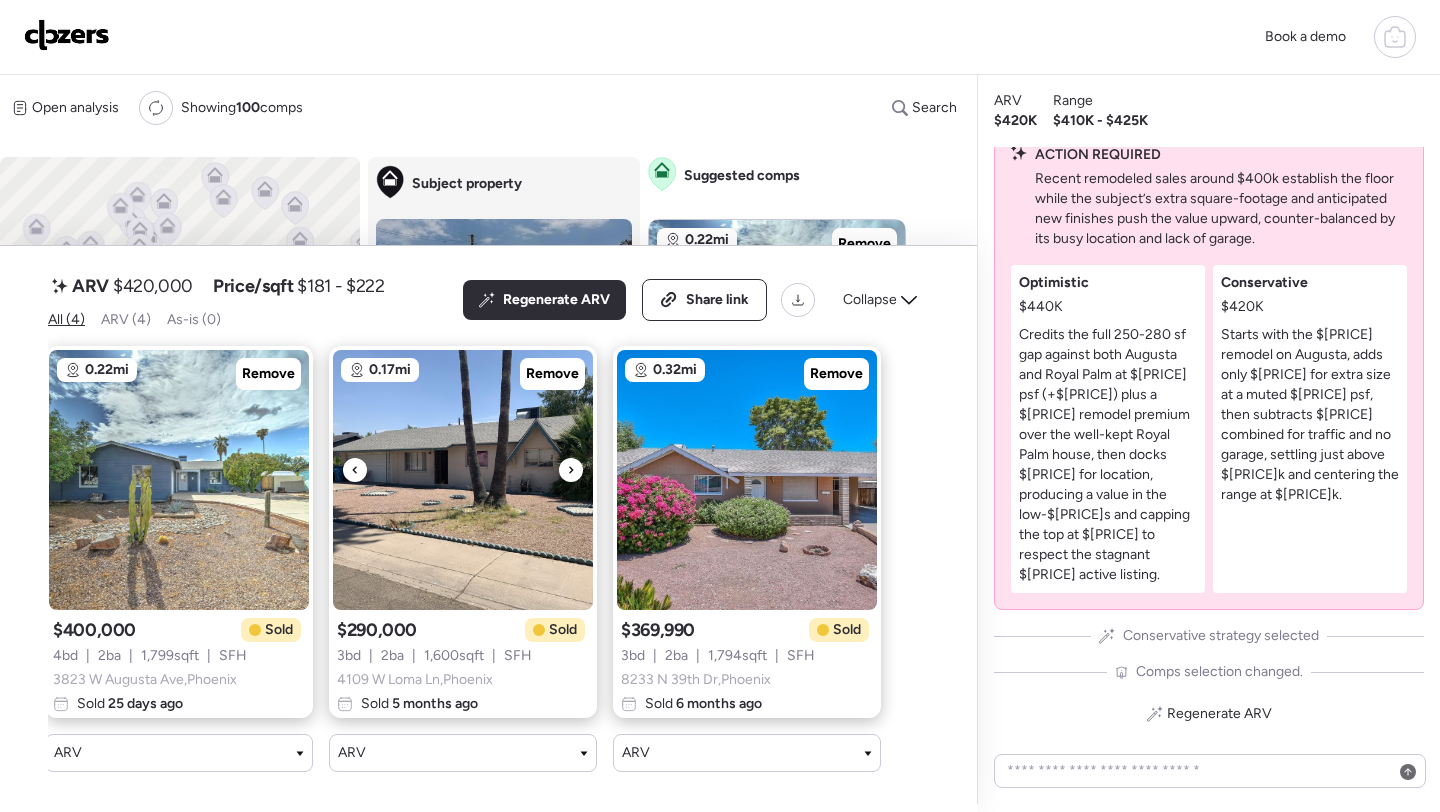 scroll, scrollTop: 0, scrollLeft: 0, axis: both 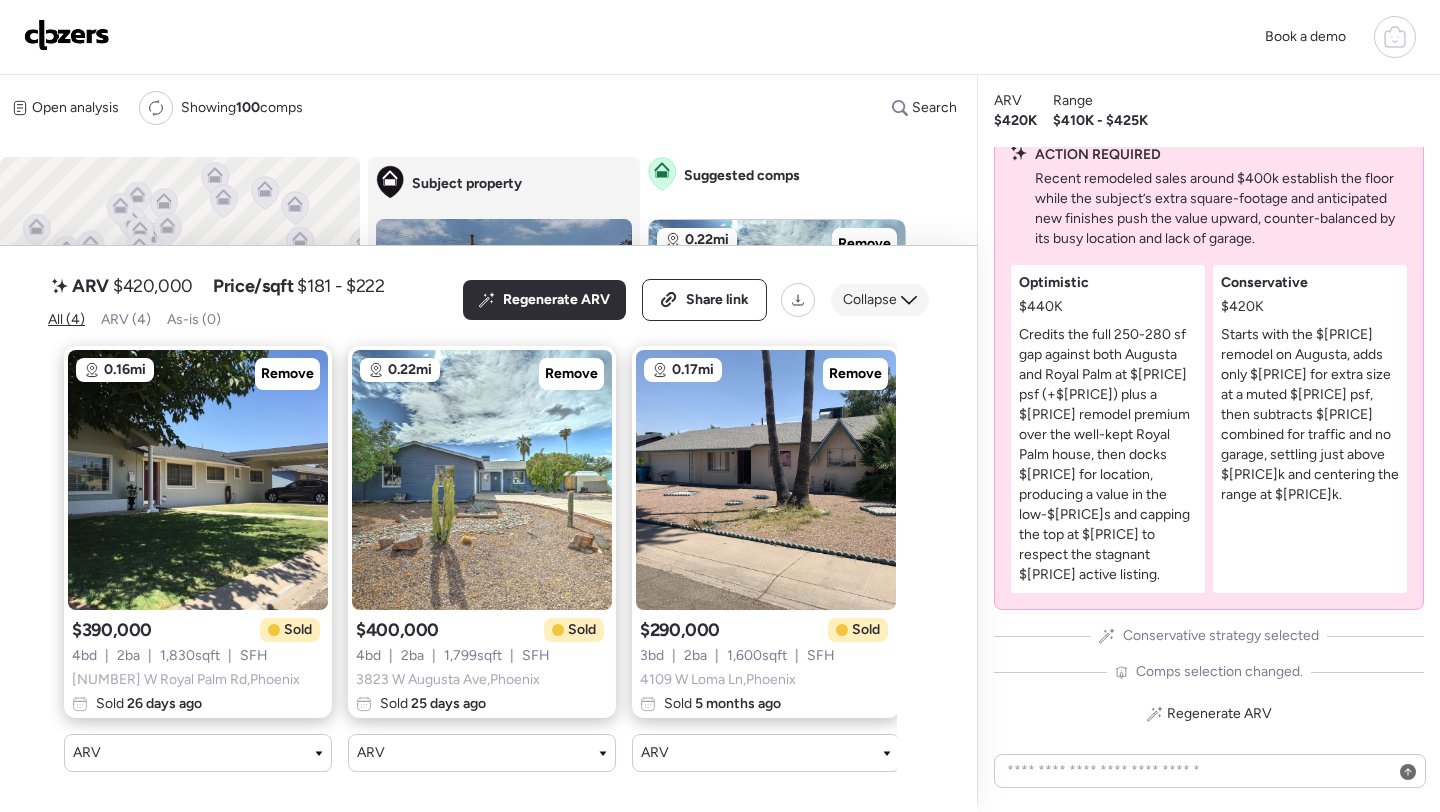 click on "Collapse" at bounding box center [870, 300] 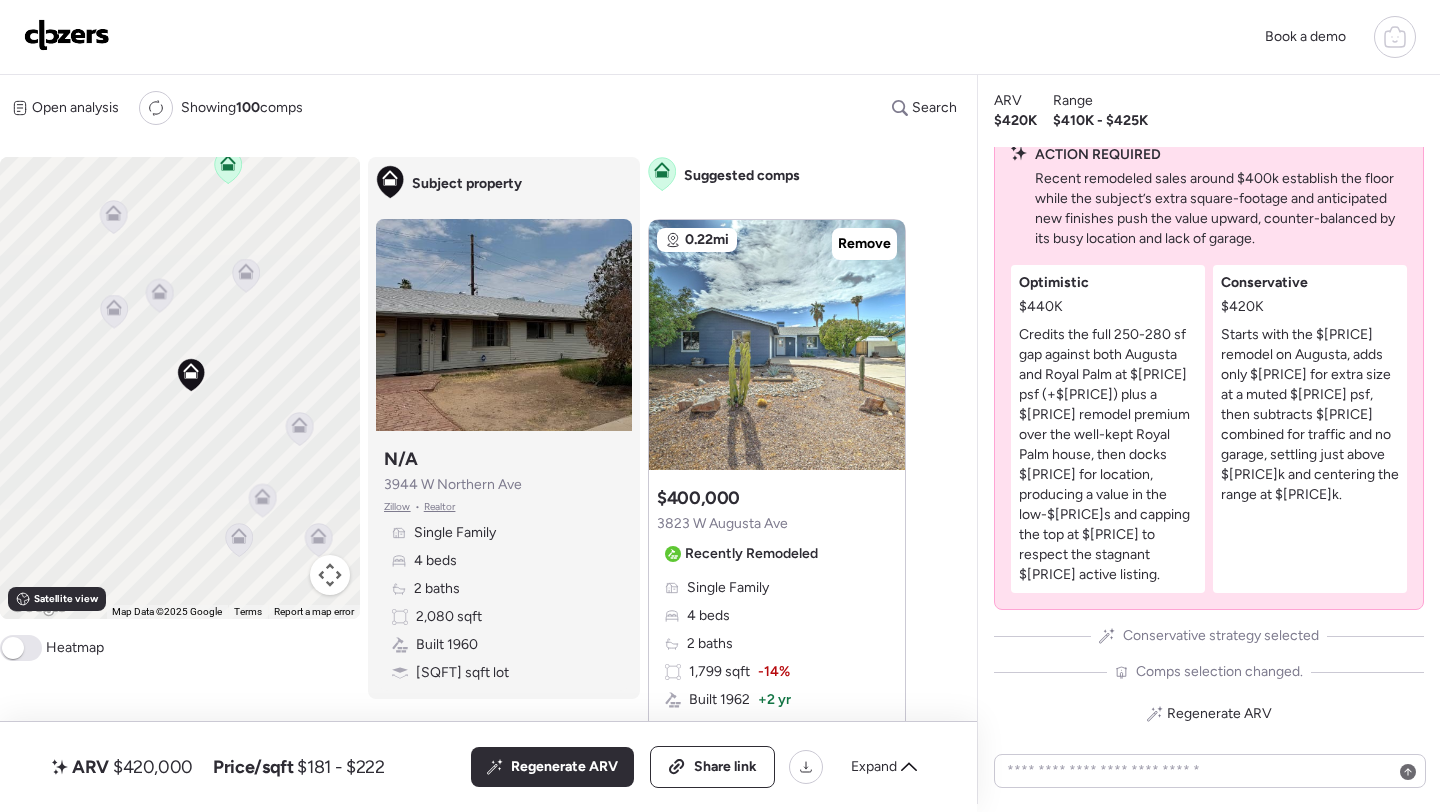 click 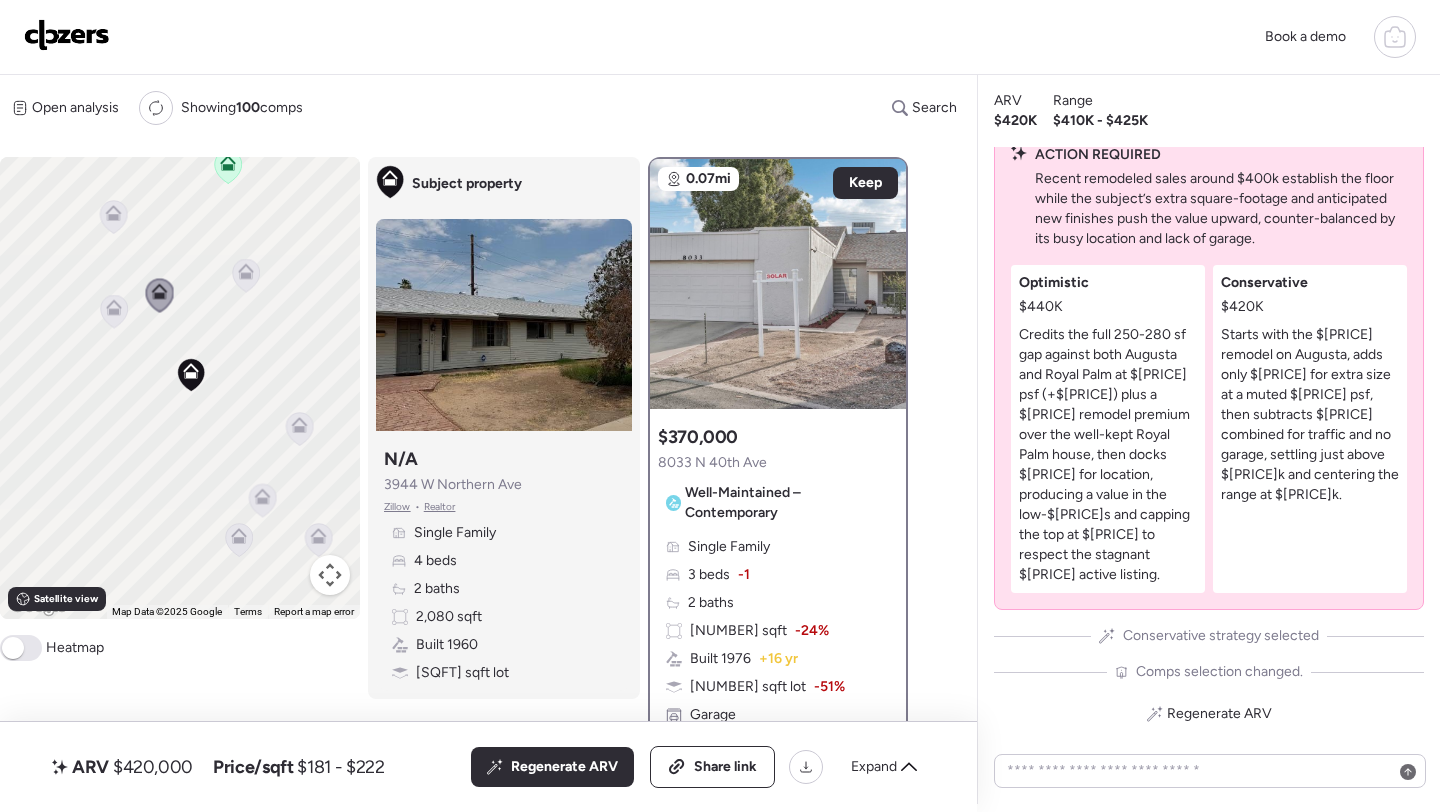 click 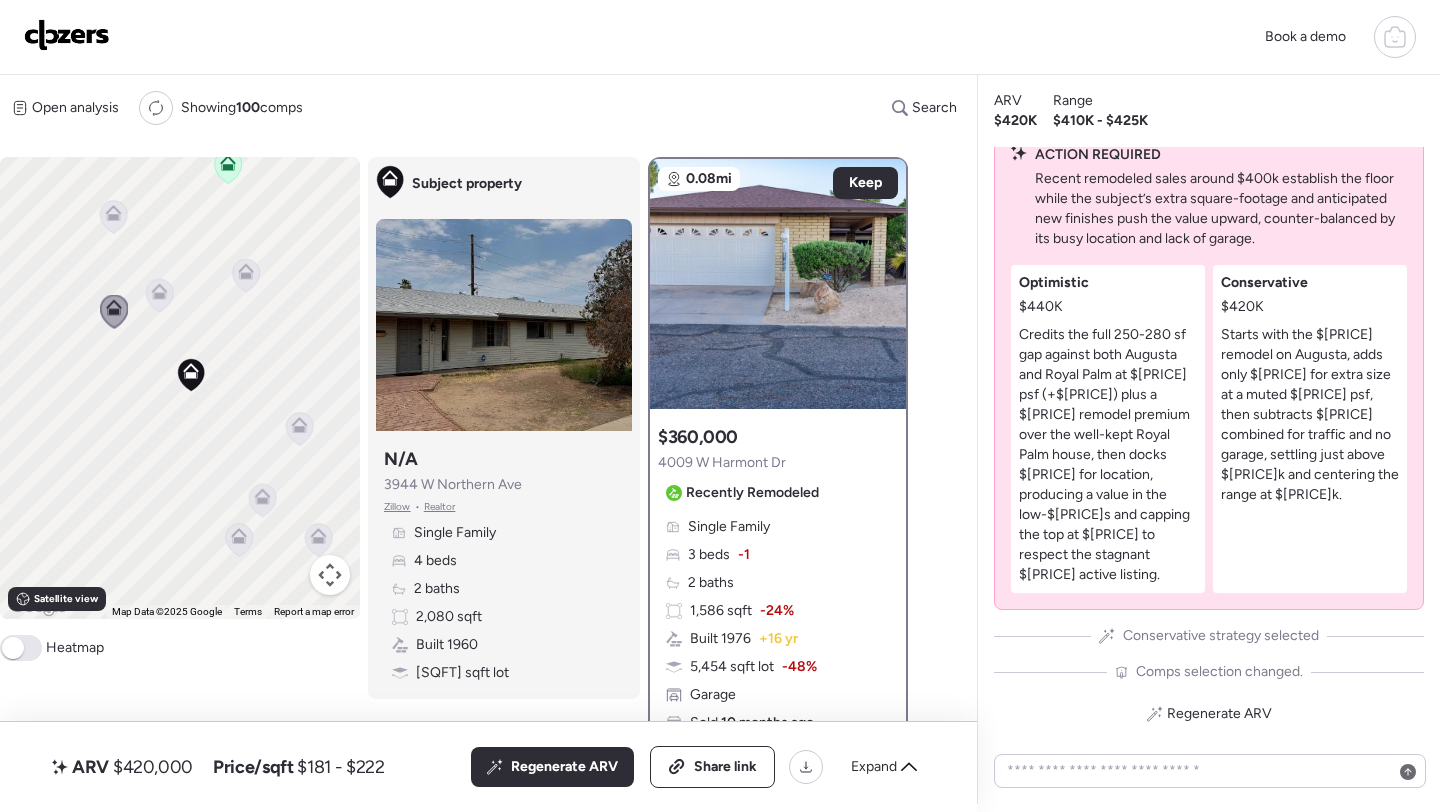 click 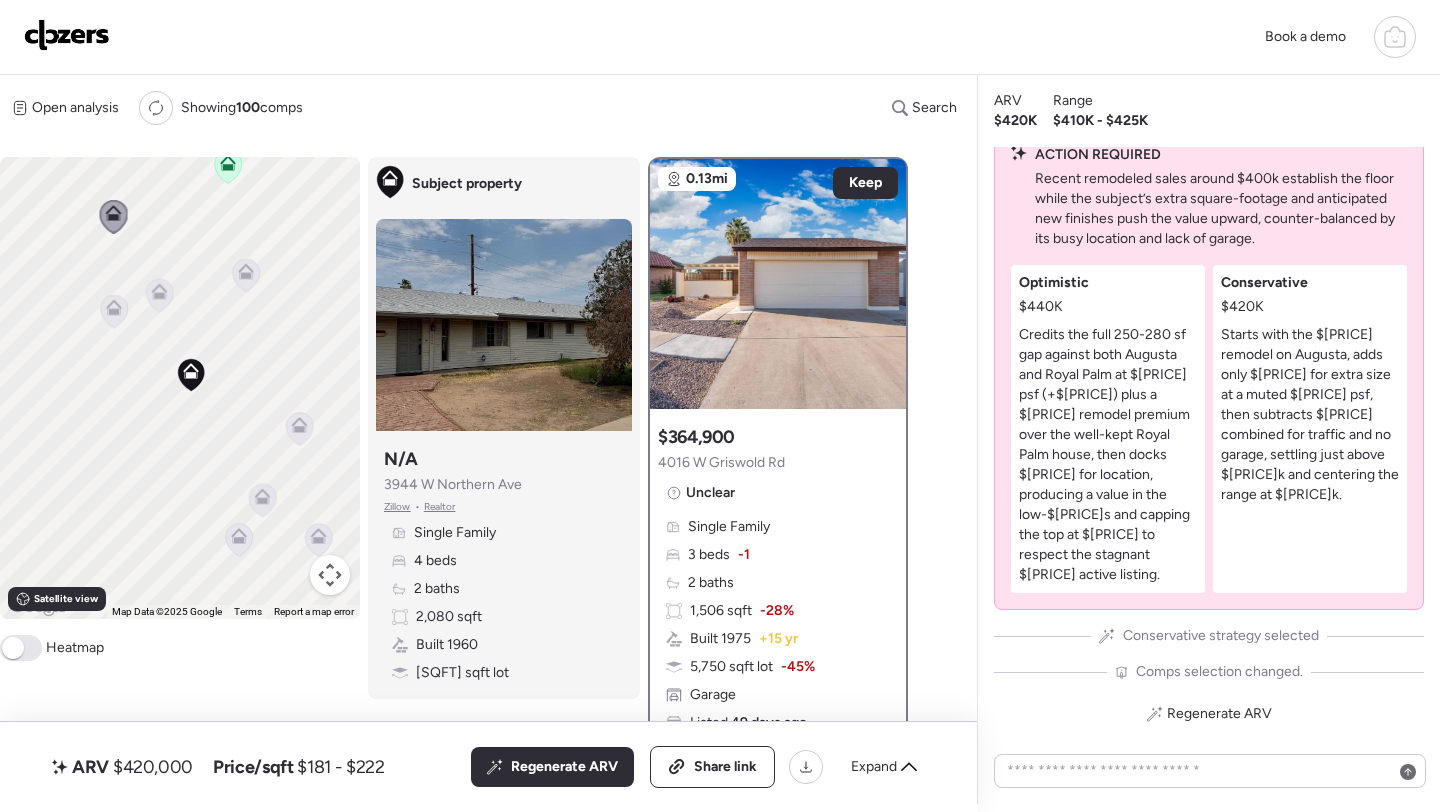 click 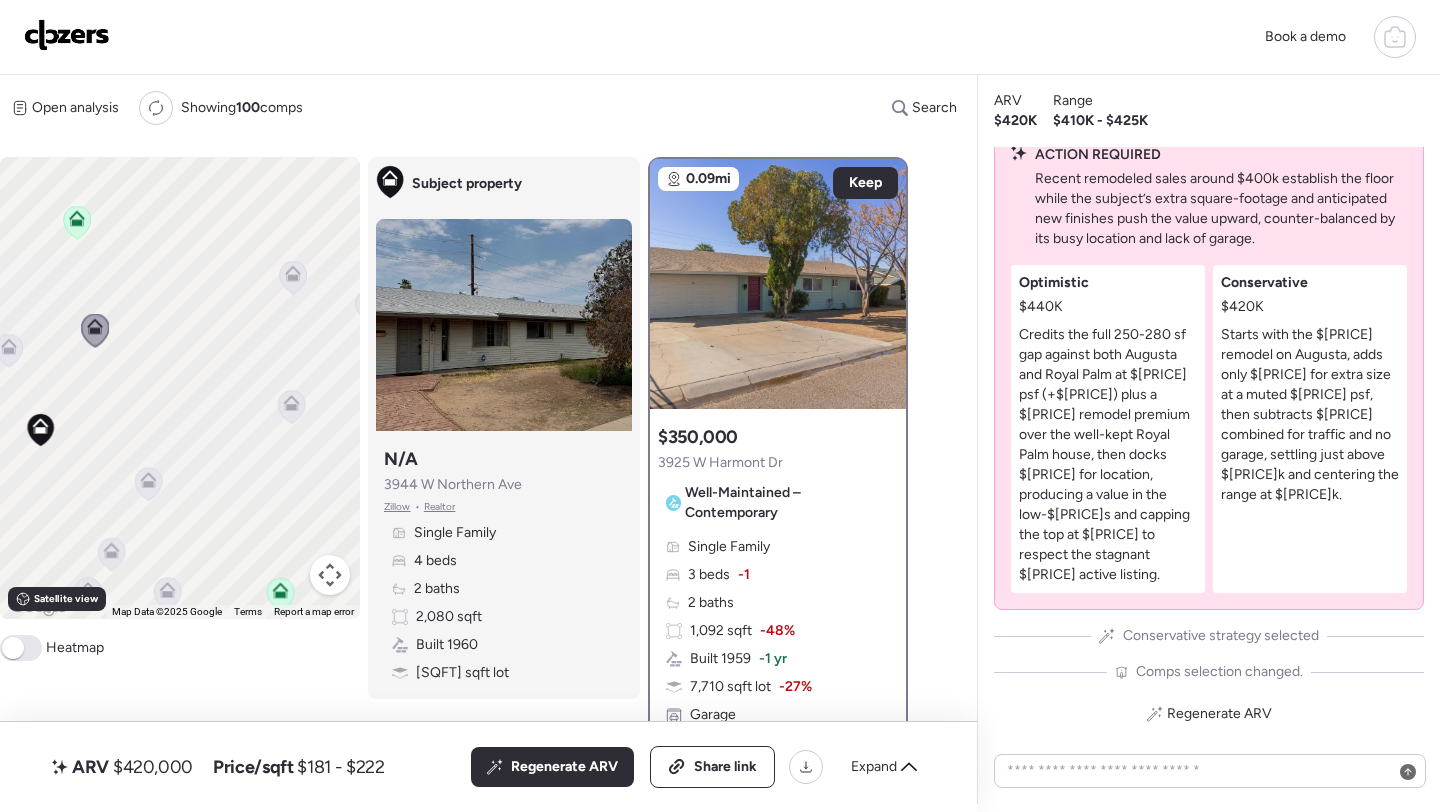 drag, startPoint x: 274, startPoint y: 376, endPoint x: 109, endPoint y: 454, distance: 182.50754 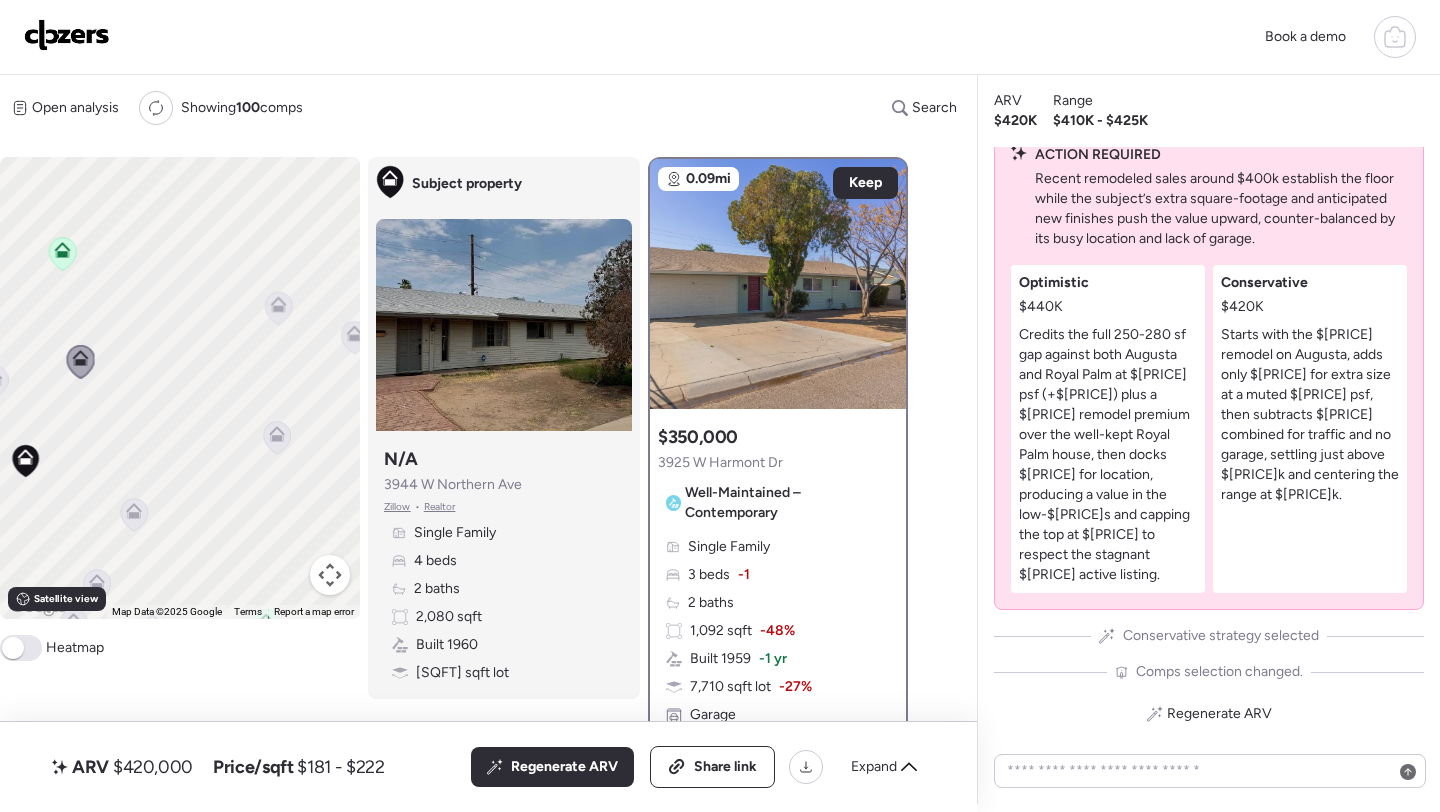 click 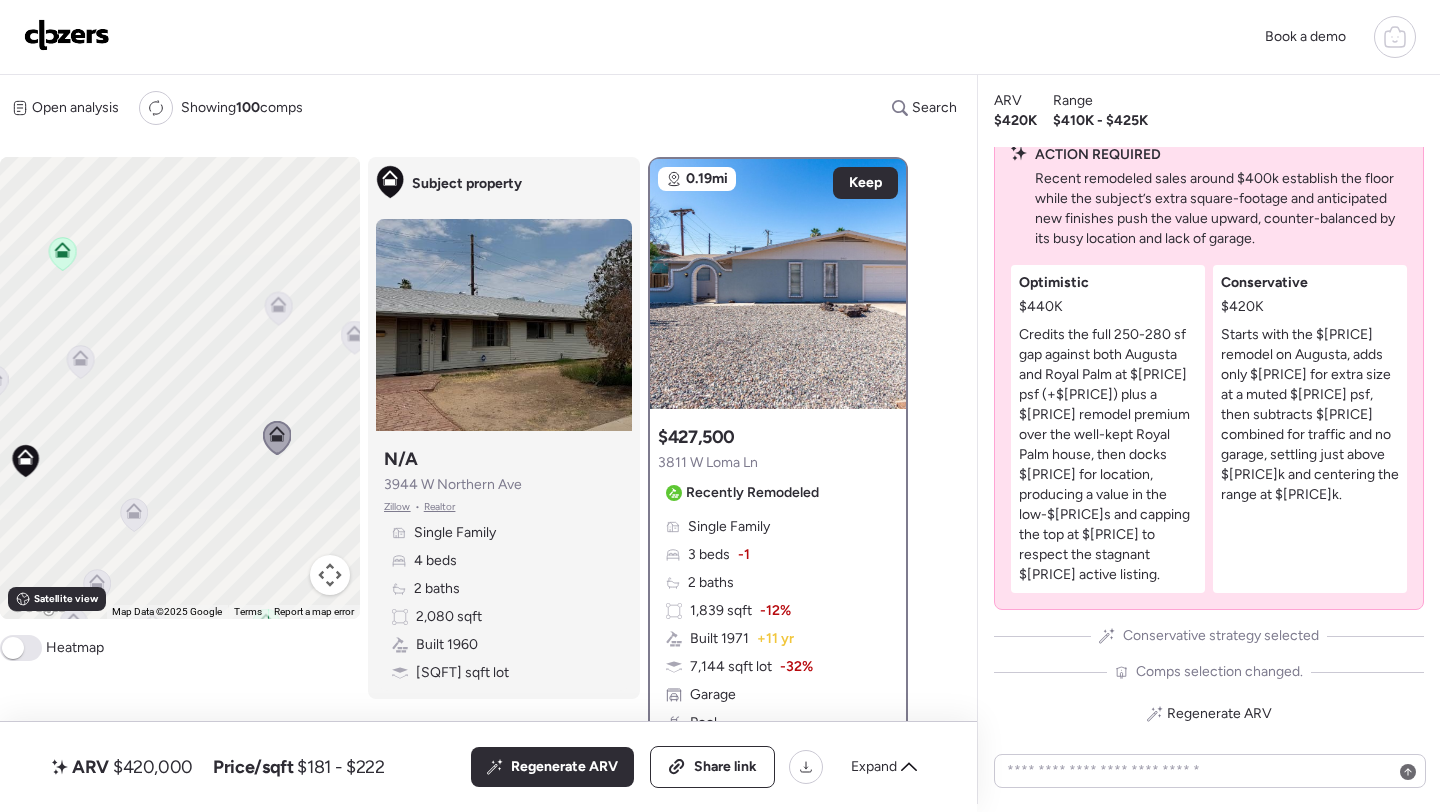 click 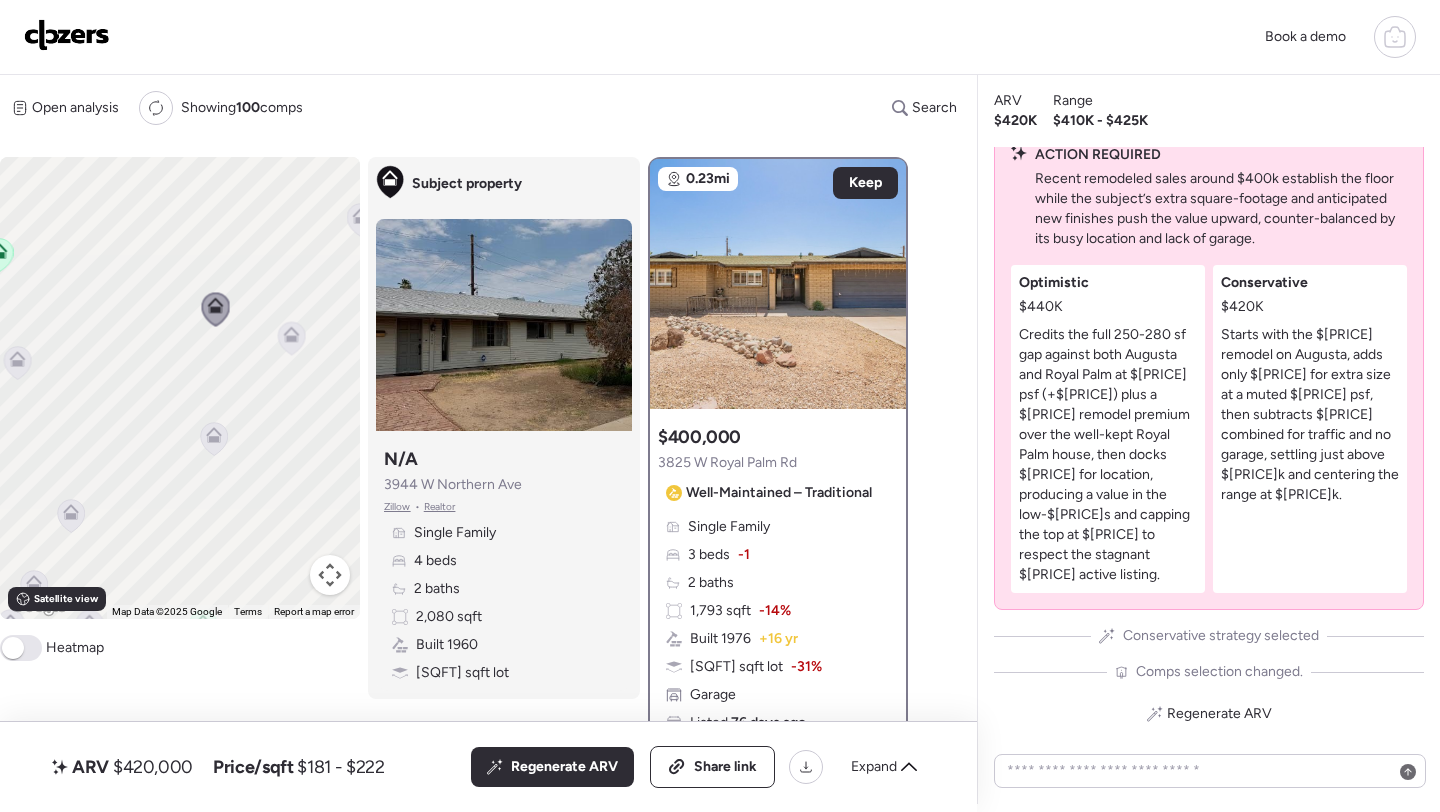 drag, startPoint x: 300, startPoint y: 350, endPoint x: 235, endPoint y: 351, distance: 65.00769 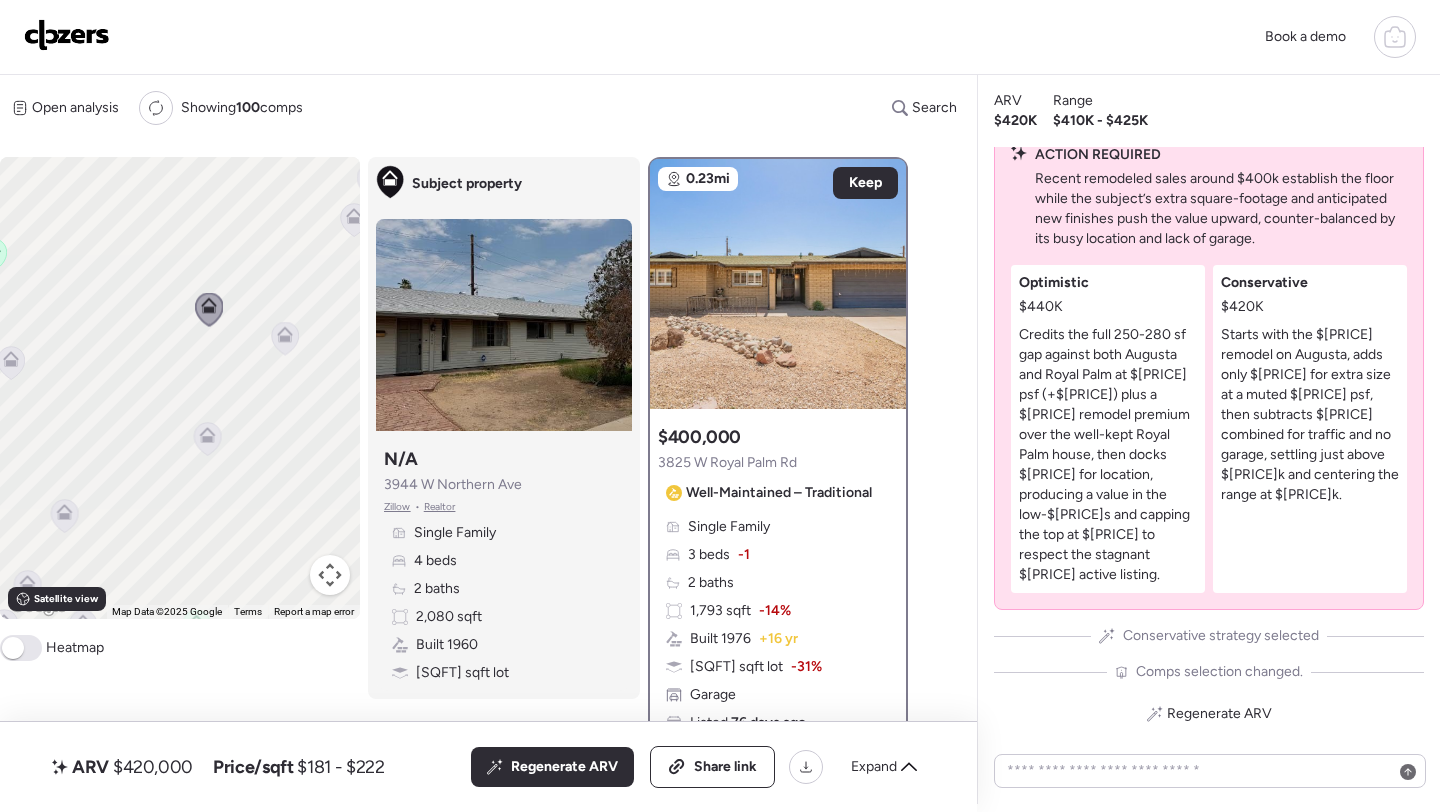 click 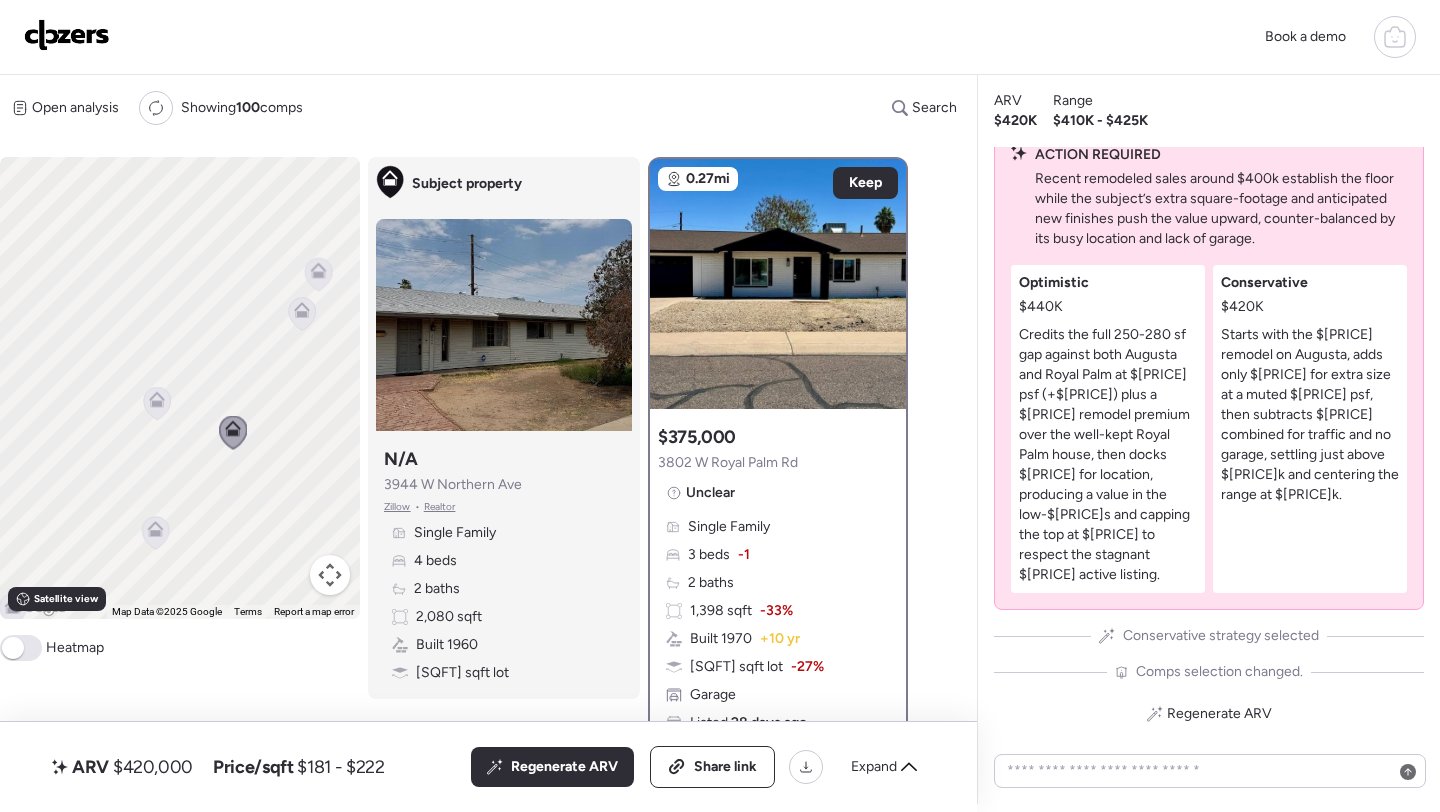 drag, startPoint x: 285, startPoint y: 467, endPoint x: 311, endPoint y: 579, distance: 114.97826 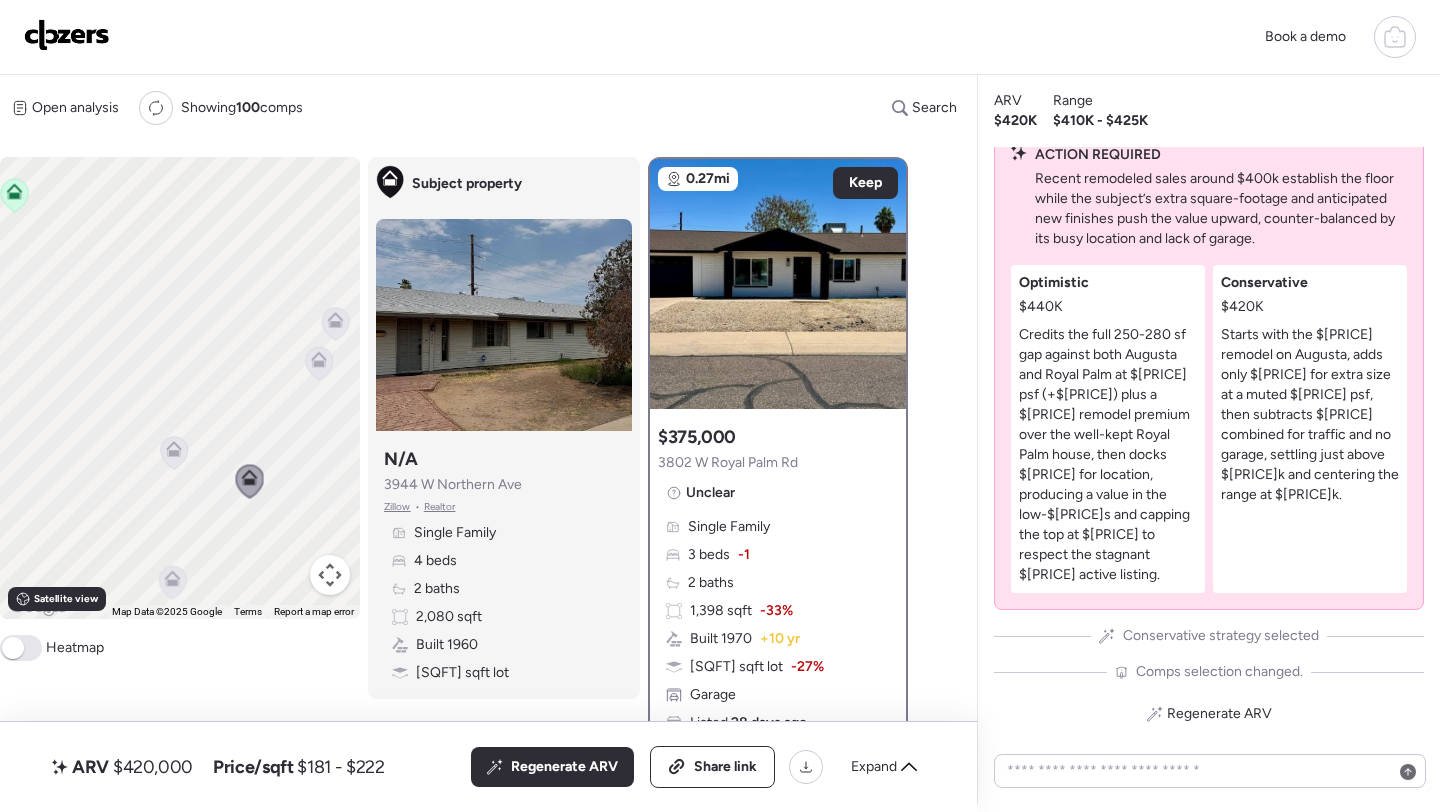 drag, startPoint x: 324, startPoint y: 448, endPoint x: 171, endPoint y: 507, distance: 163.9817 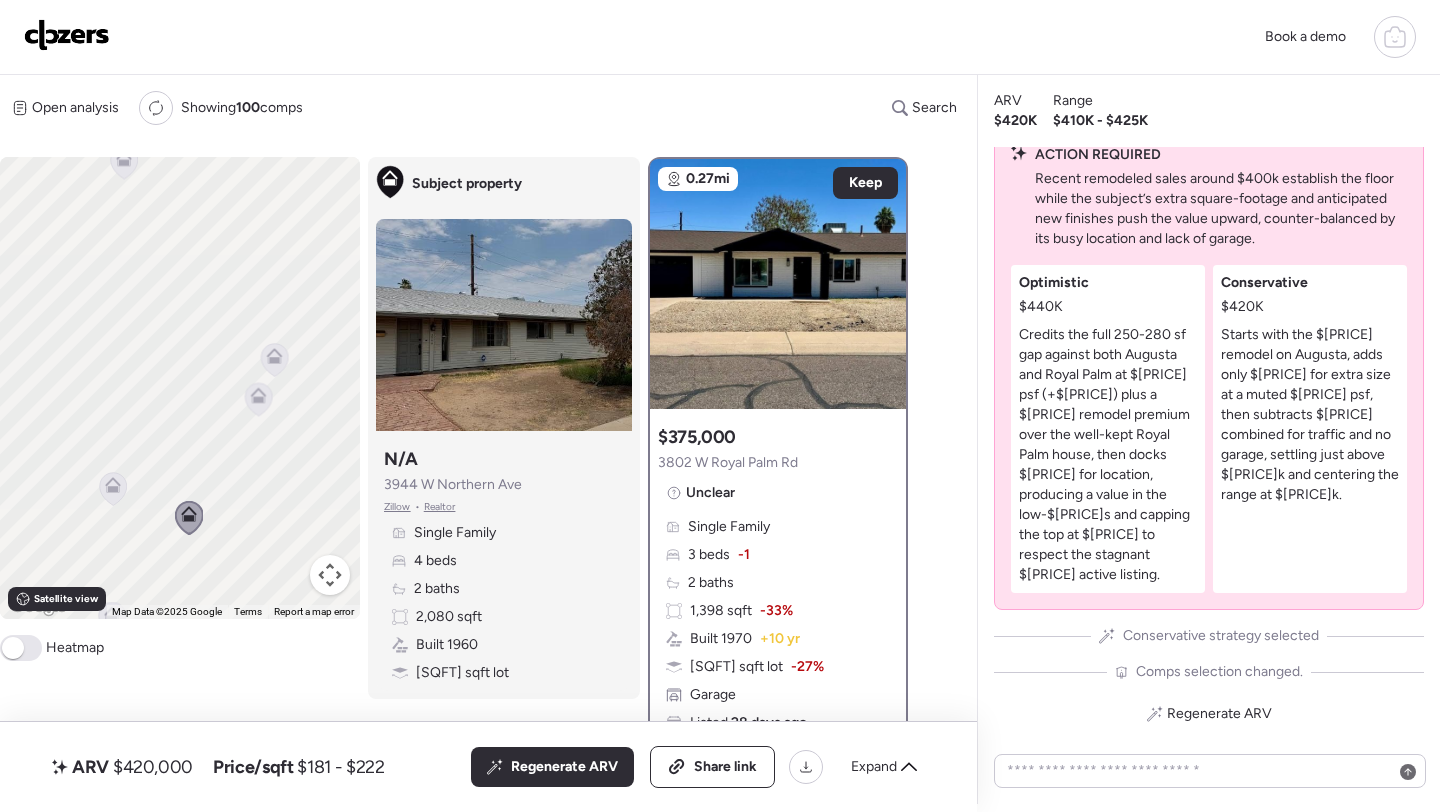 click 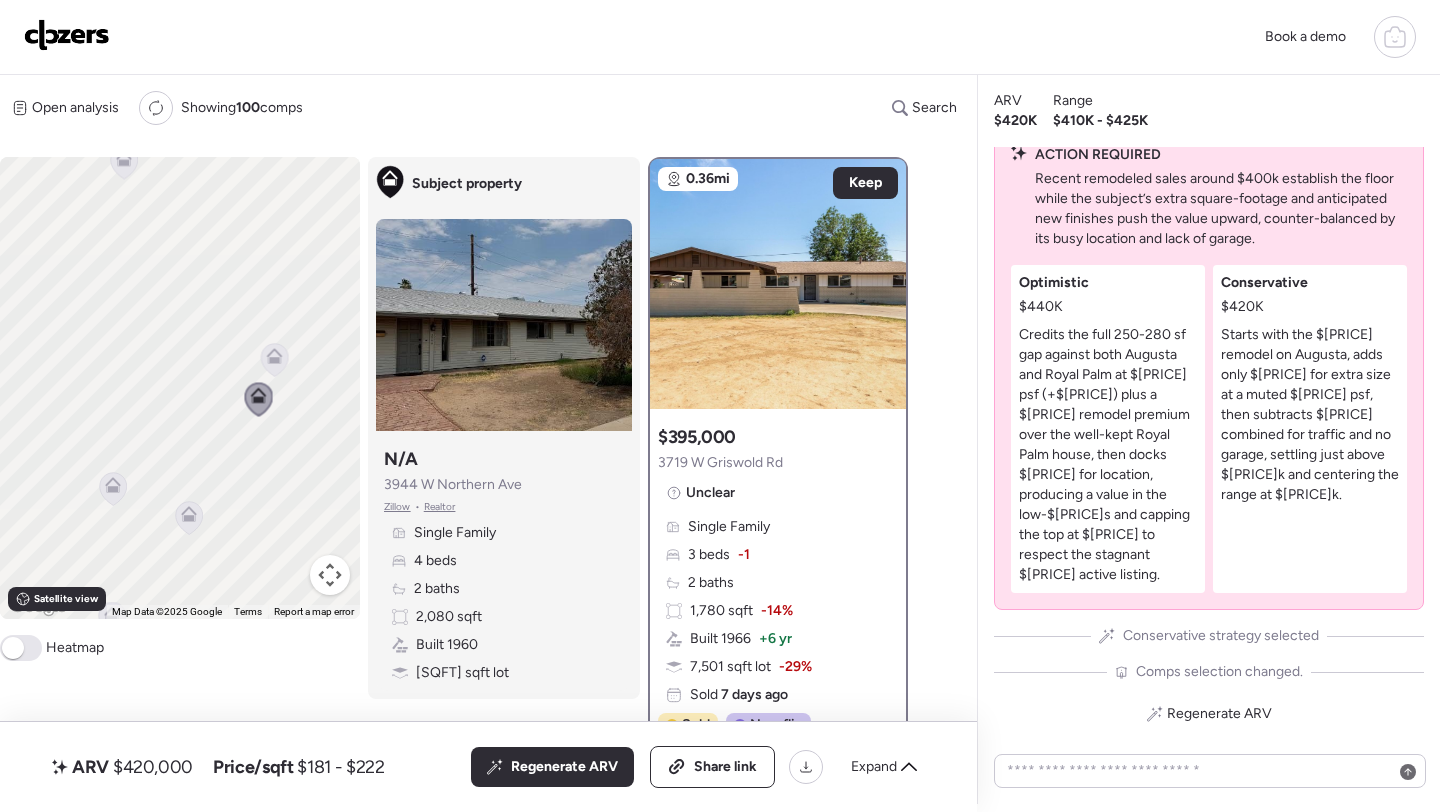 click 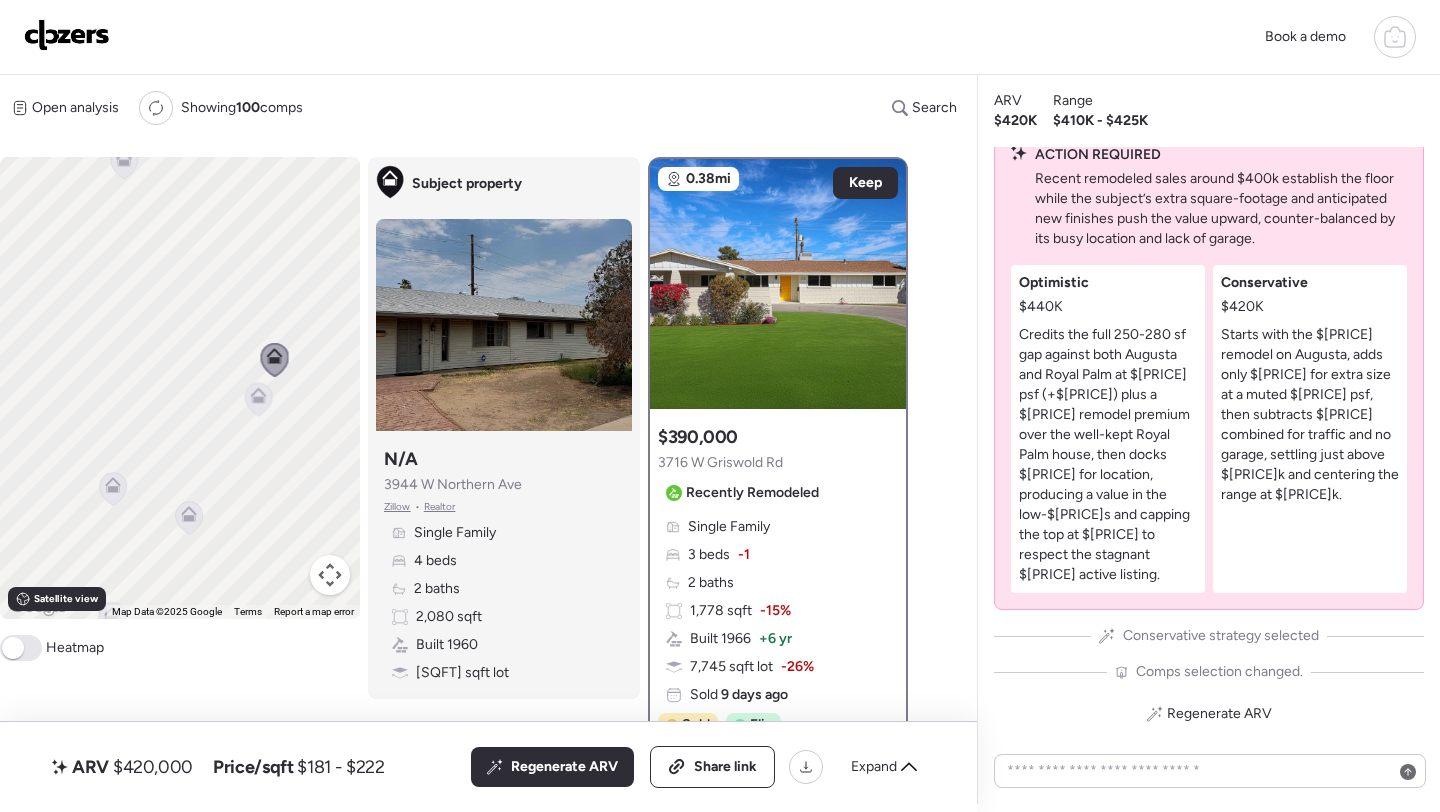 click 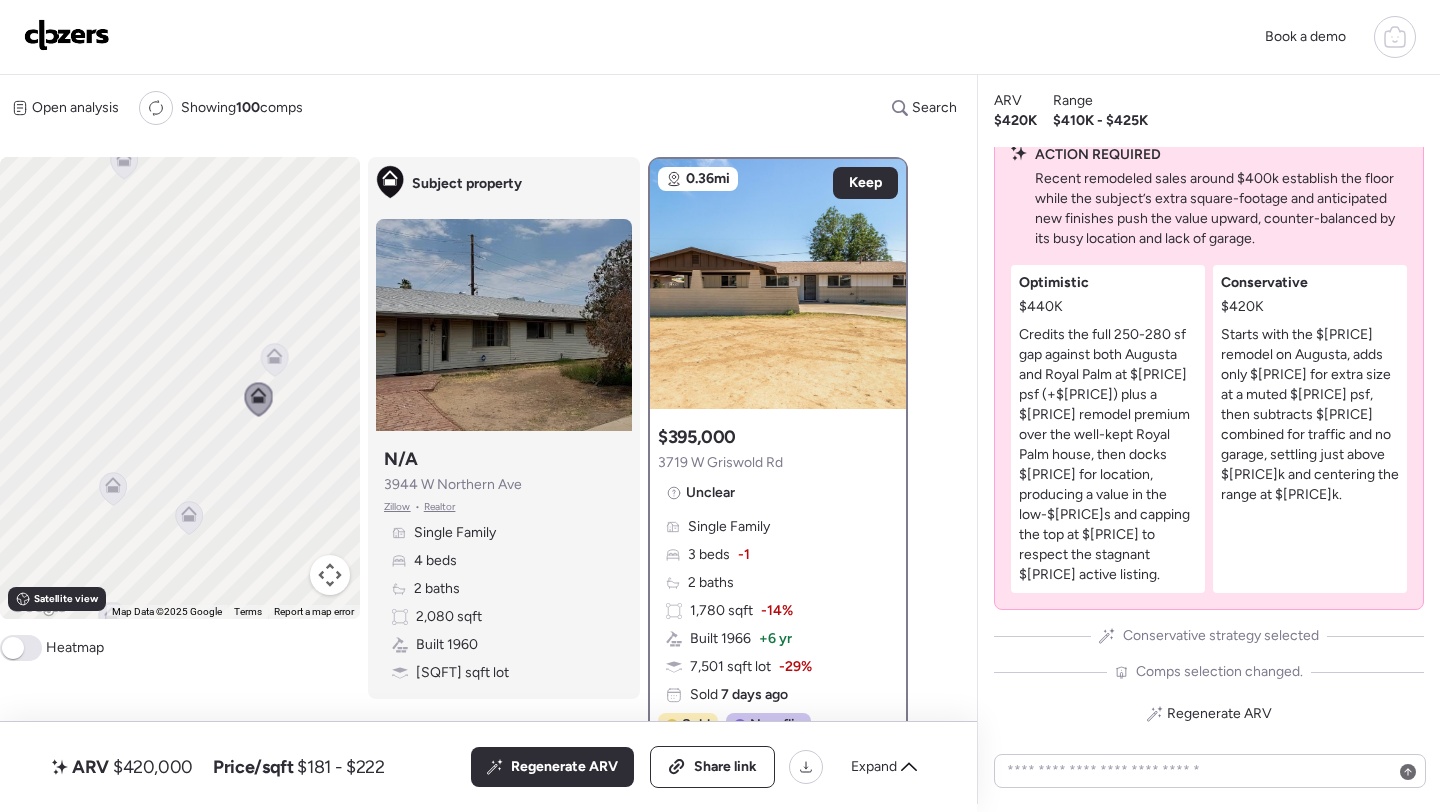 click 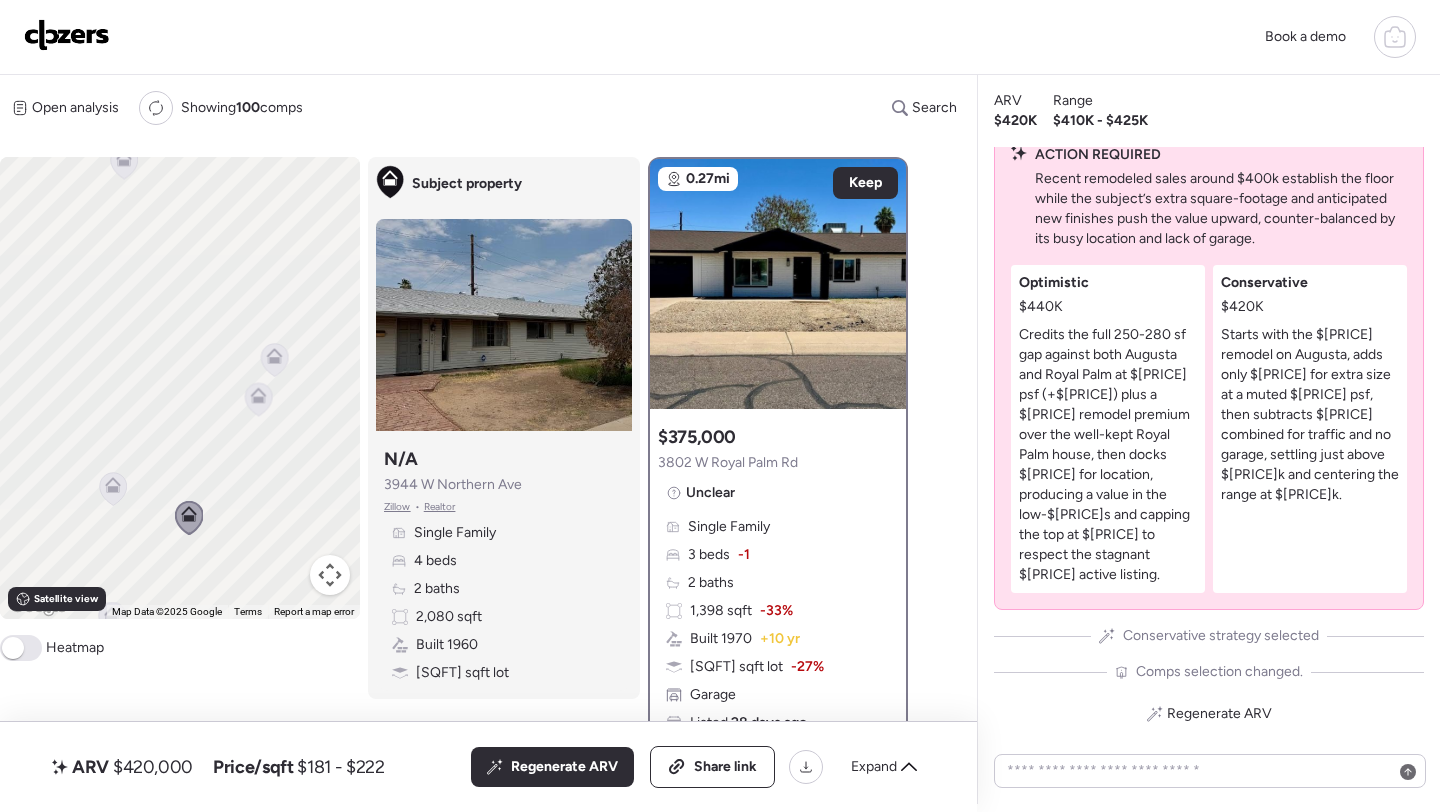 click 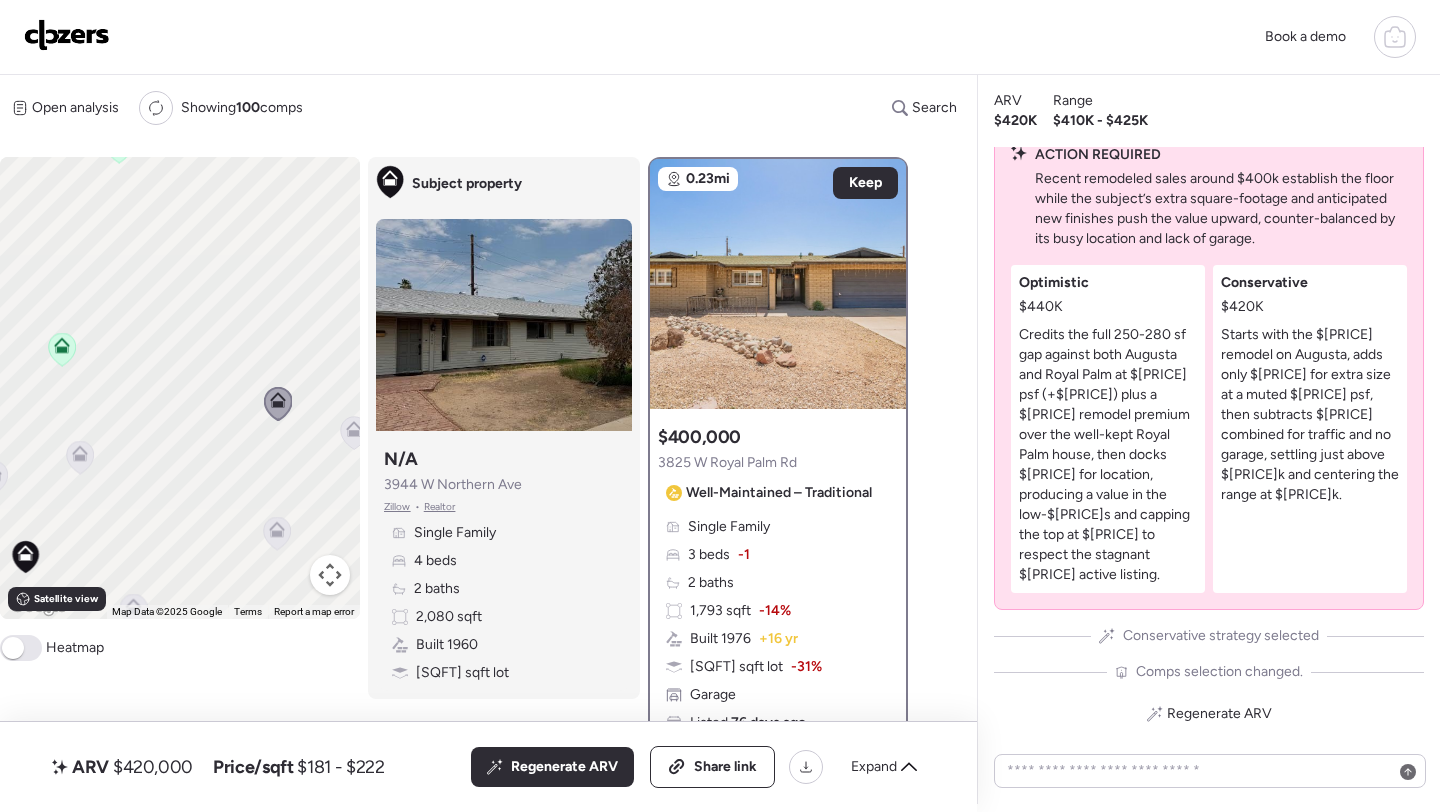 drag, startPoint x: 120, startPoint y: 497, endPoint x: 287, endPoint y: 412, distance: 187.3873 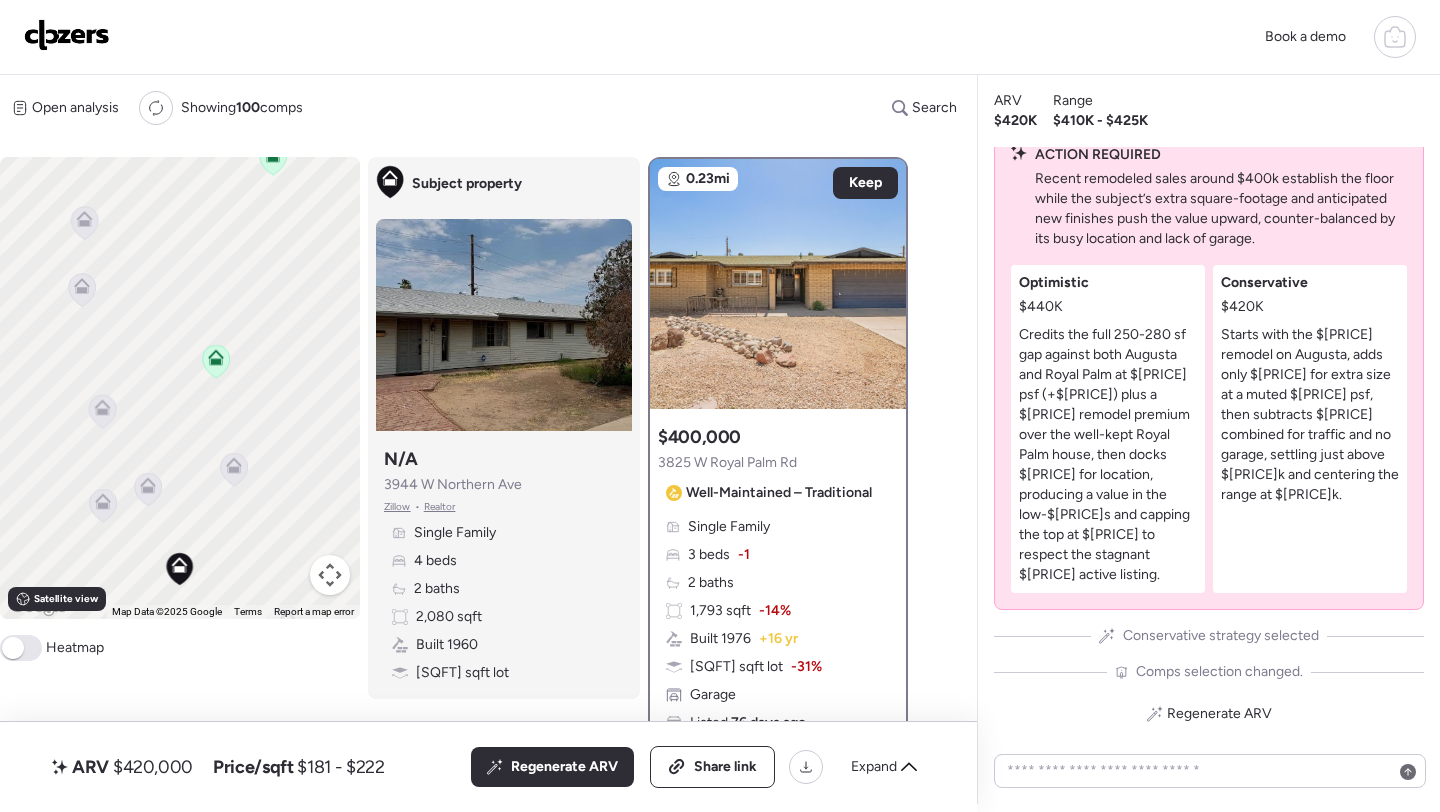 drag, startPoint x: 117, startPoint y: 400, endPoint x: 343, endPoint y: 392, distance: 226.14156 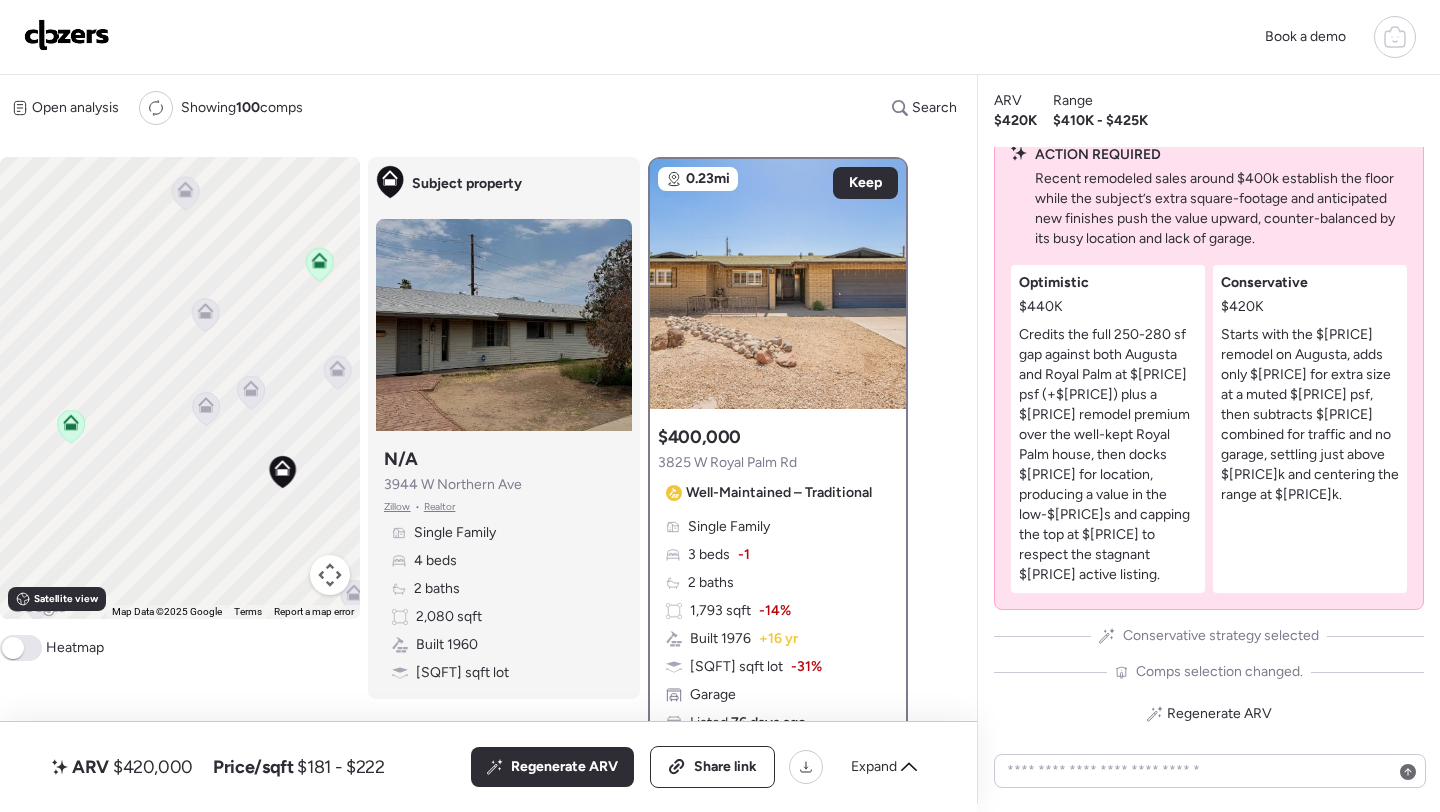 drag, startPoint x: 123, startPoint y: 430, endPoint x: 149, endPoint y: 360, distance: 74.672615 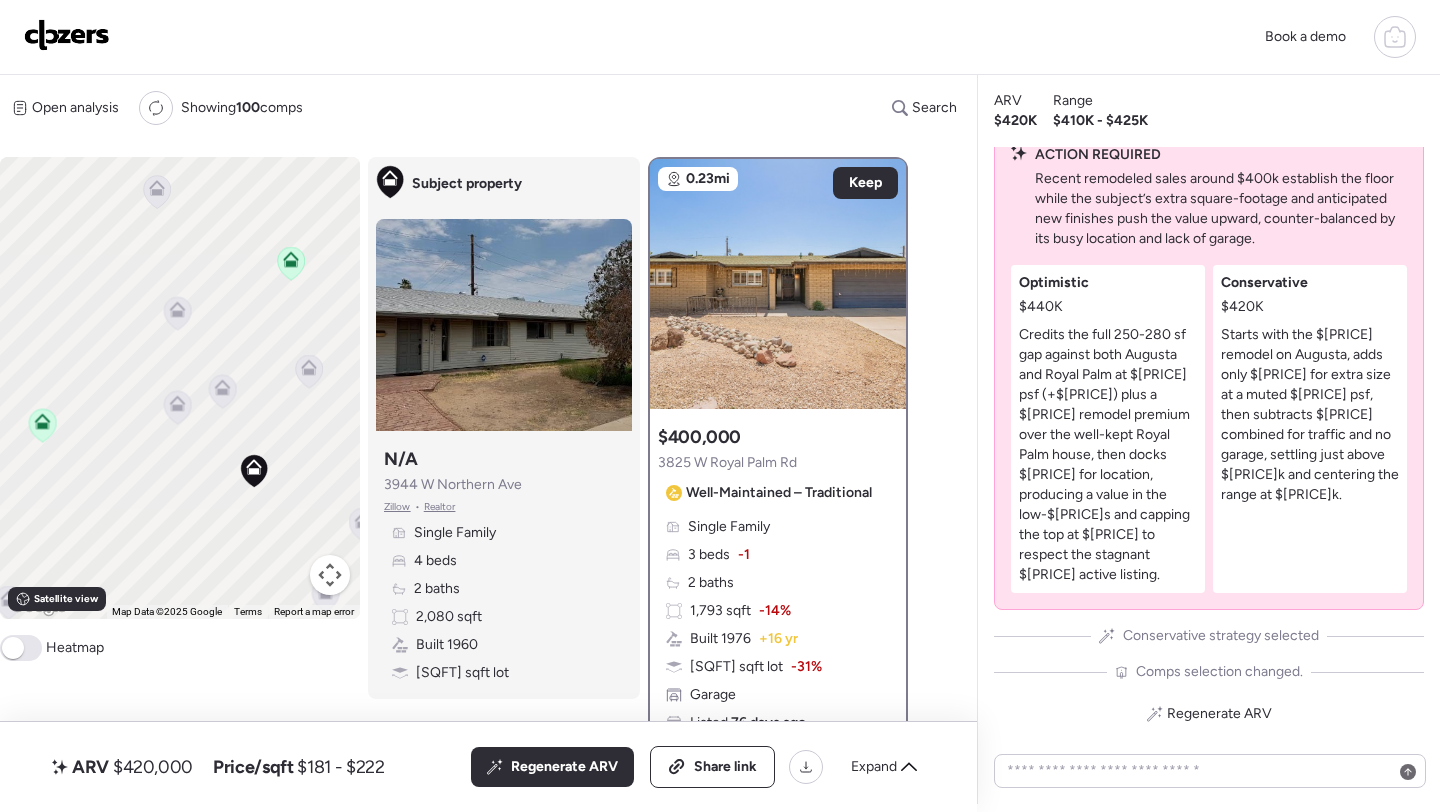 drag, startPoint x: 149, startPoint y: 360, endPoint x: 0, endPoint y: 360, distance: 149 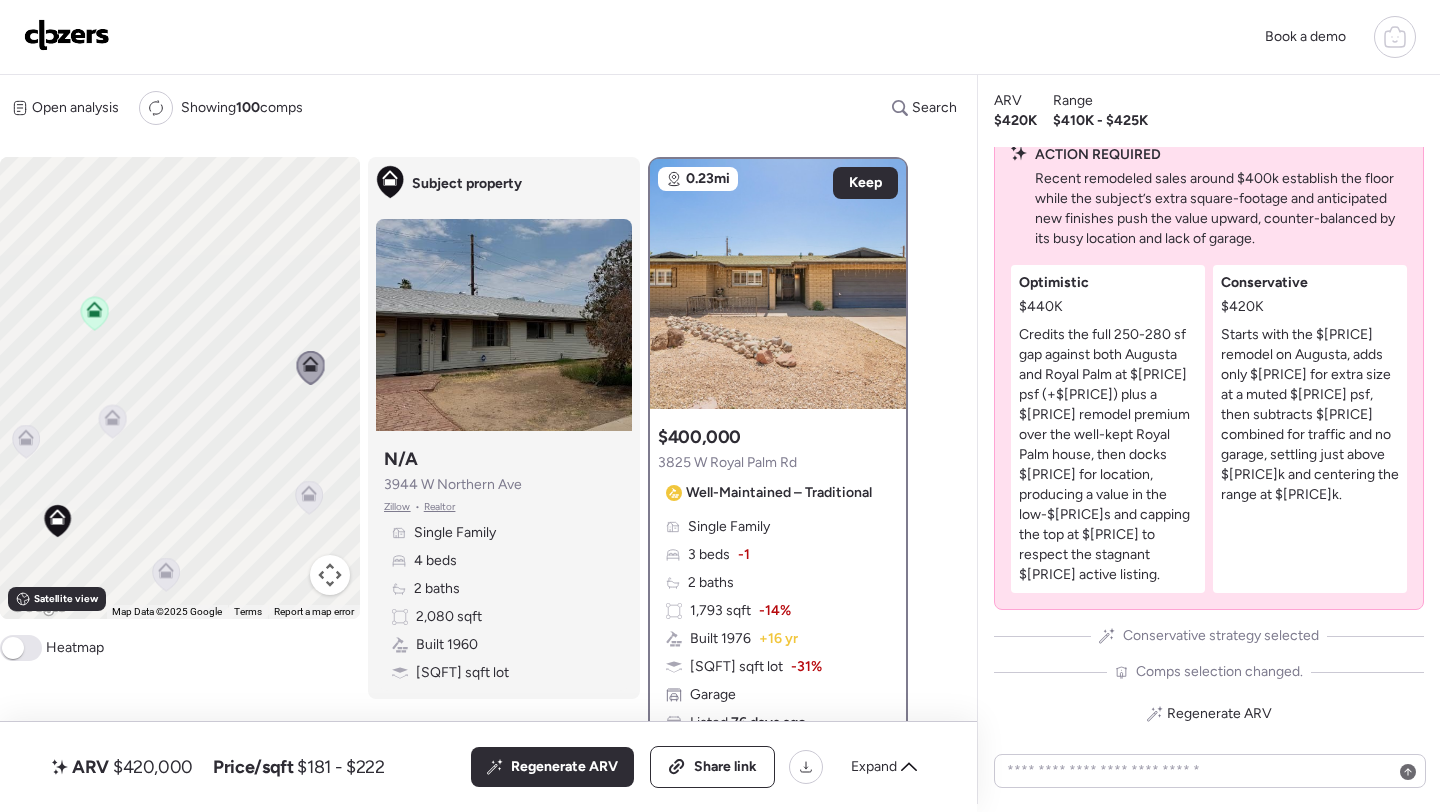 drag, startPoint x: 213, startPoint y: 370, endPoint x: 146, endPoint y: 461, distance: 113.004425 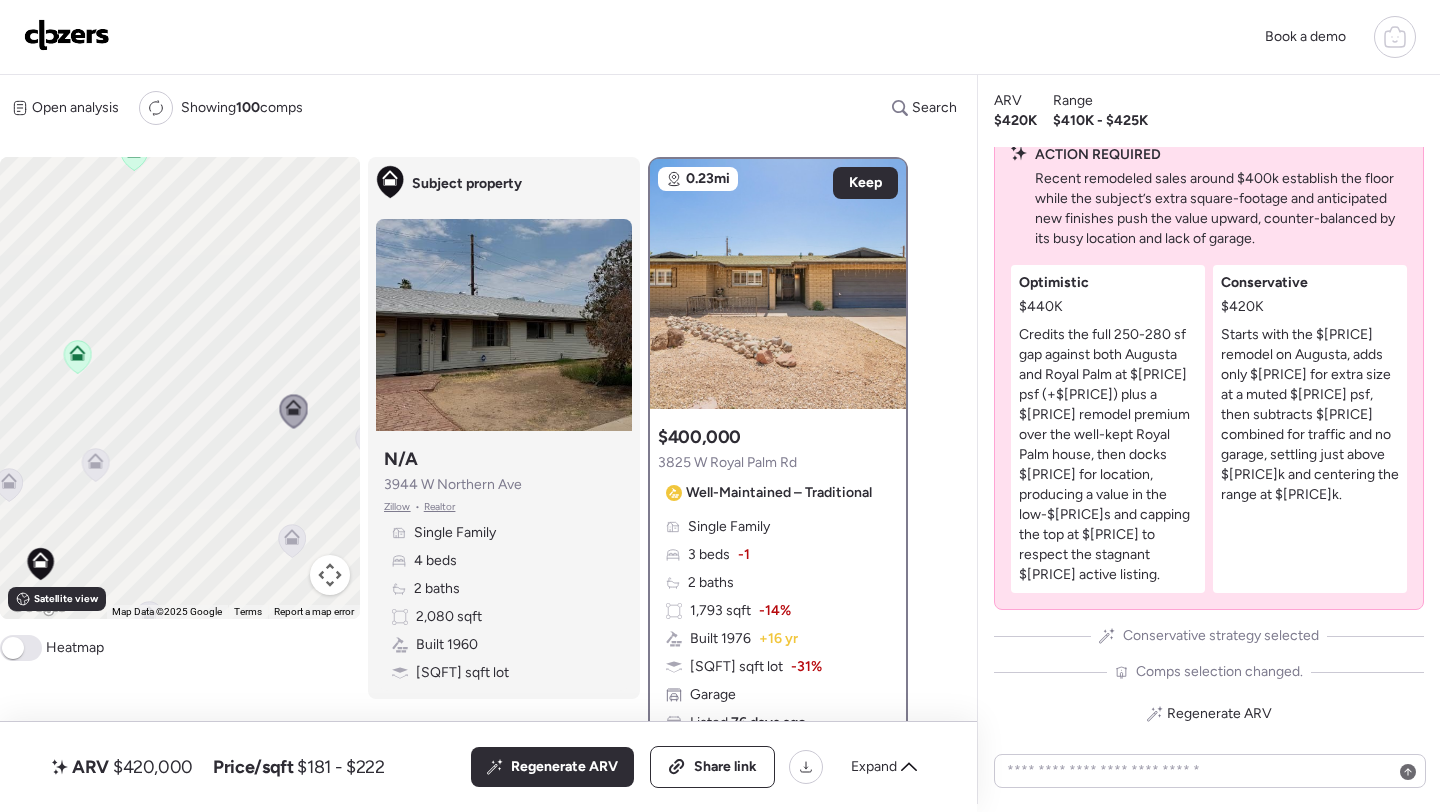 drag, startPoint x: 180, startPoint y: 354, endPoint x: 246, endPoint y: 454, distance: 119.81653 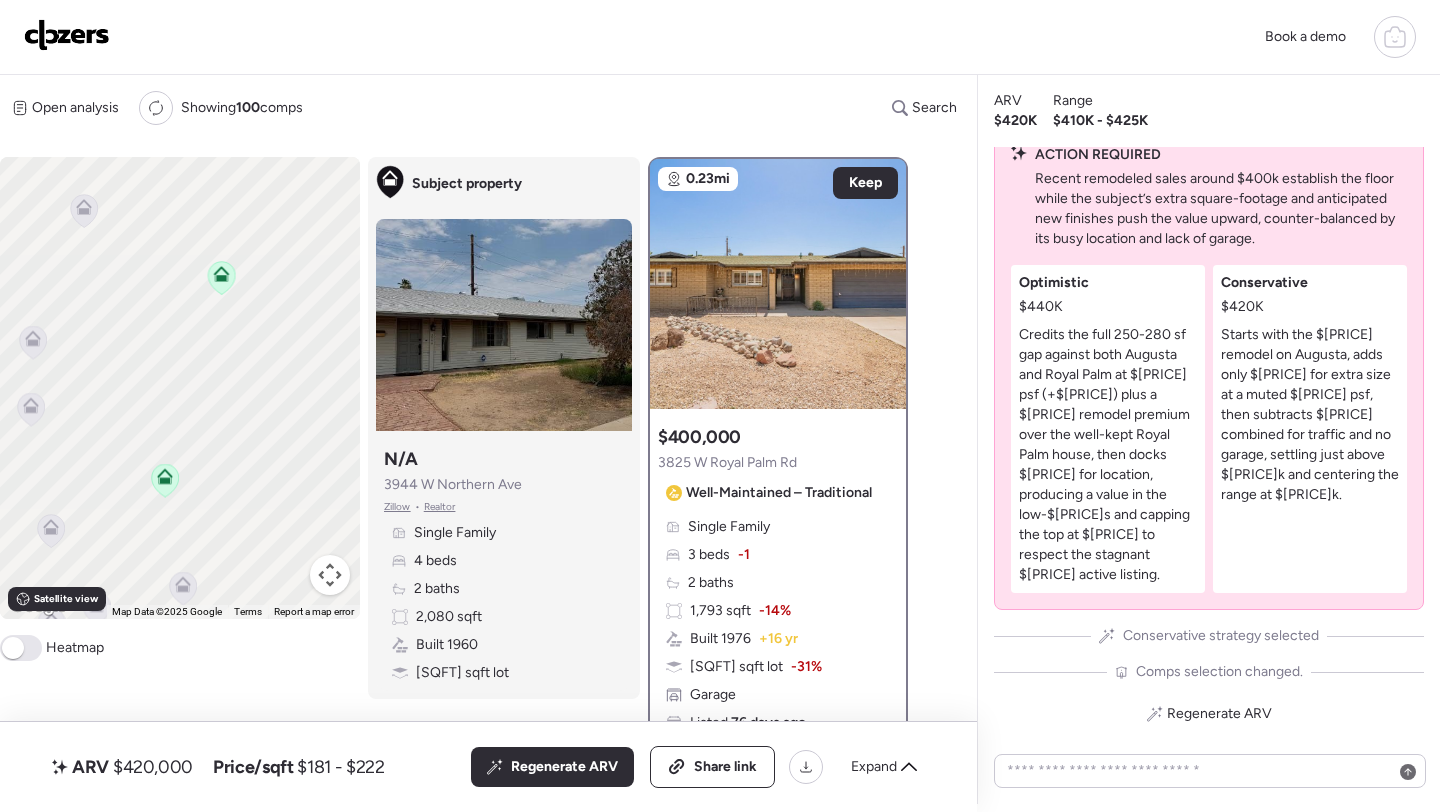 click 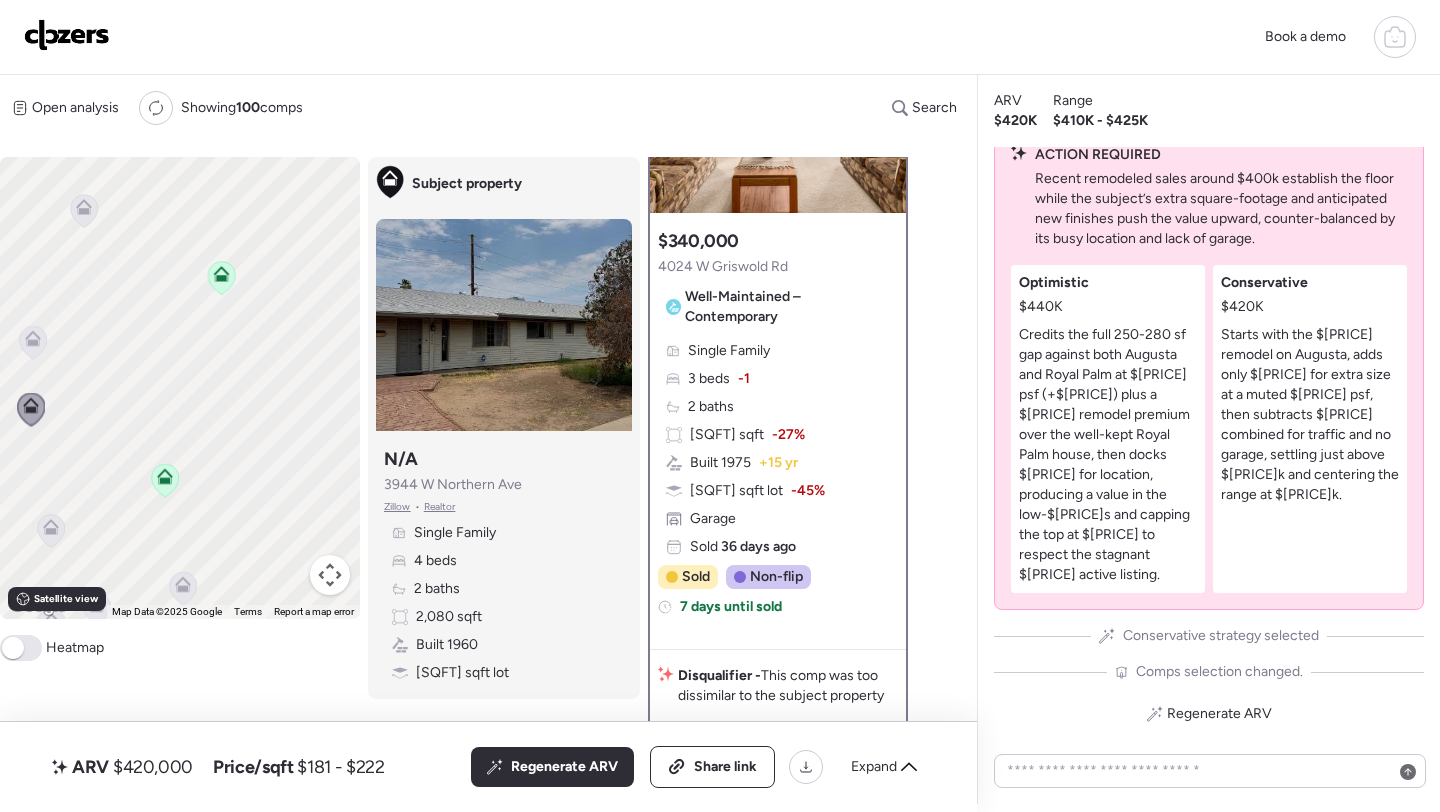 scroll, scrollTop: 192, scrollLeft: 0, axis: vertical 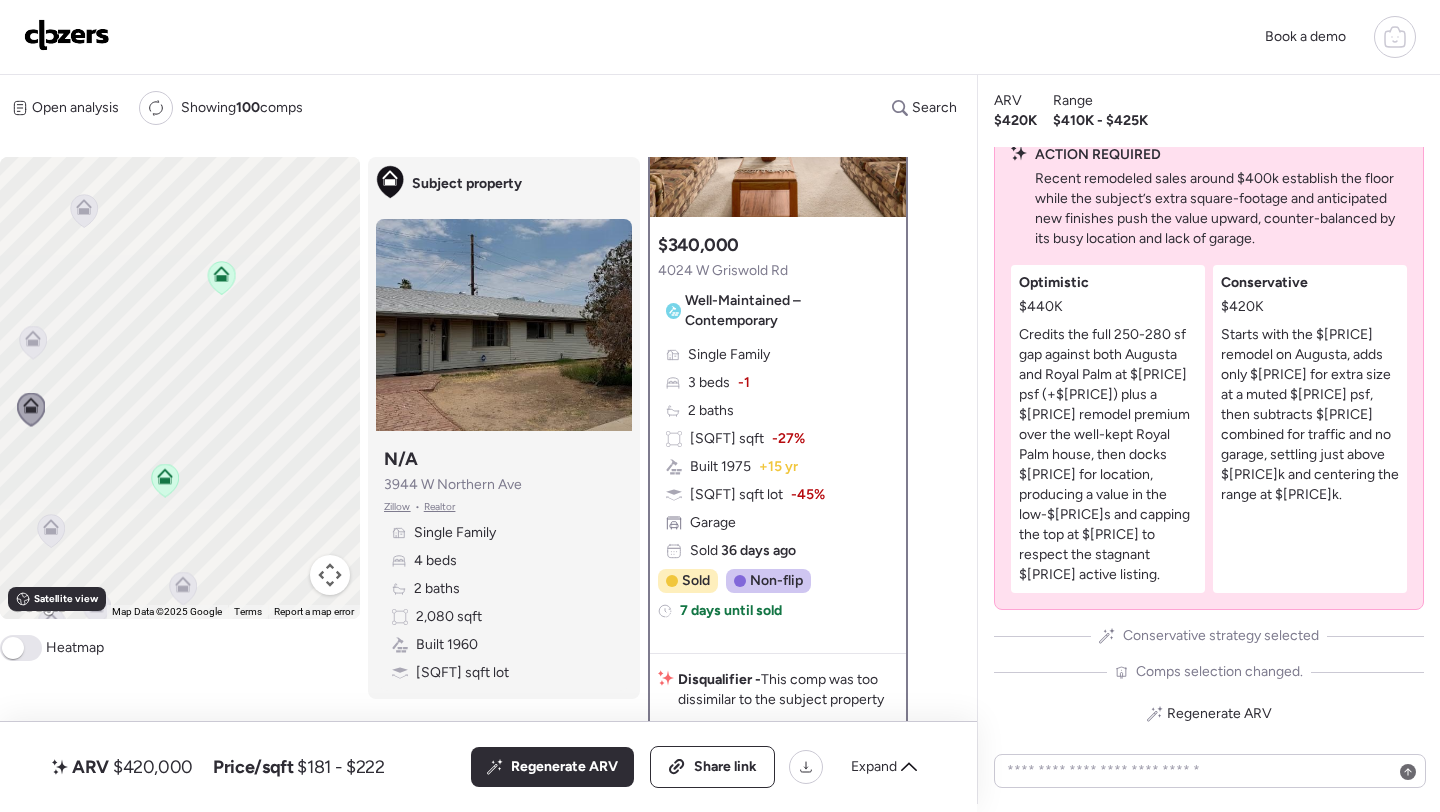 click 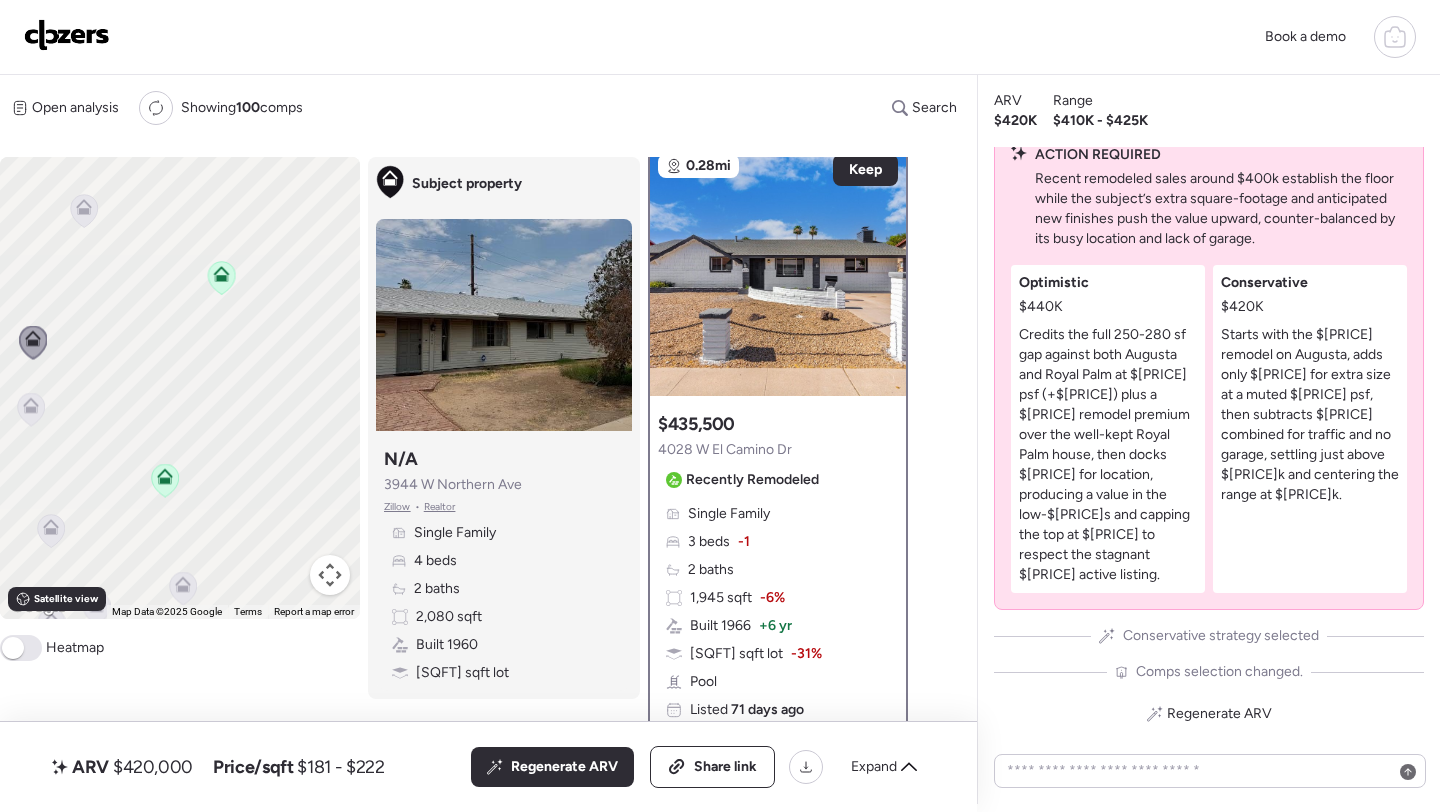 scroll, scrollTop: 0, scrollLeft: 0, axis: both 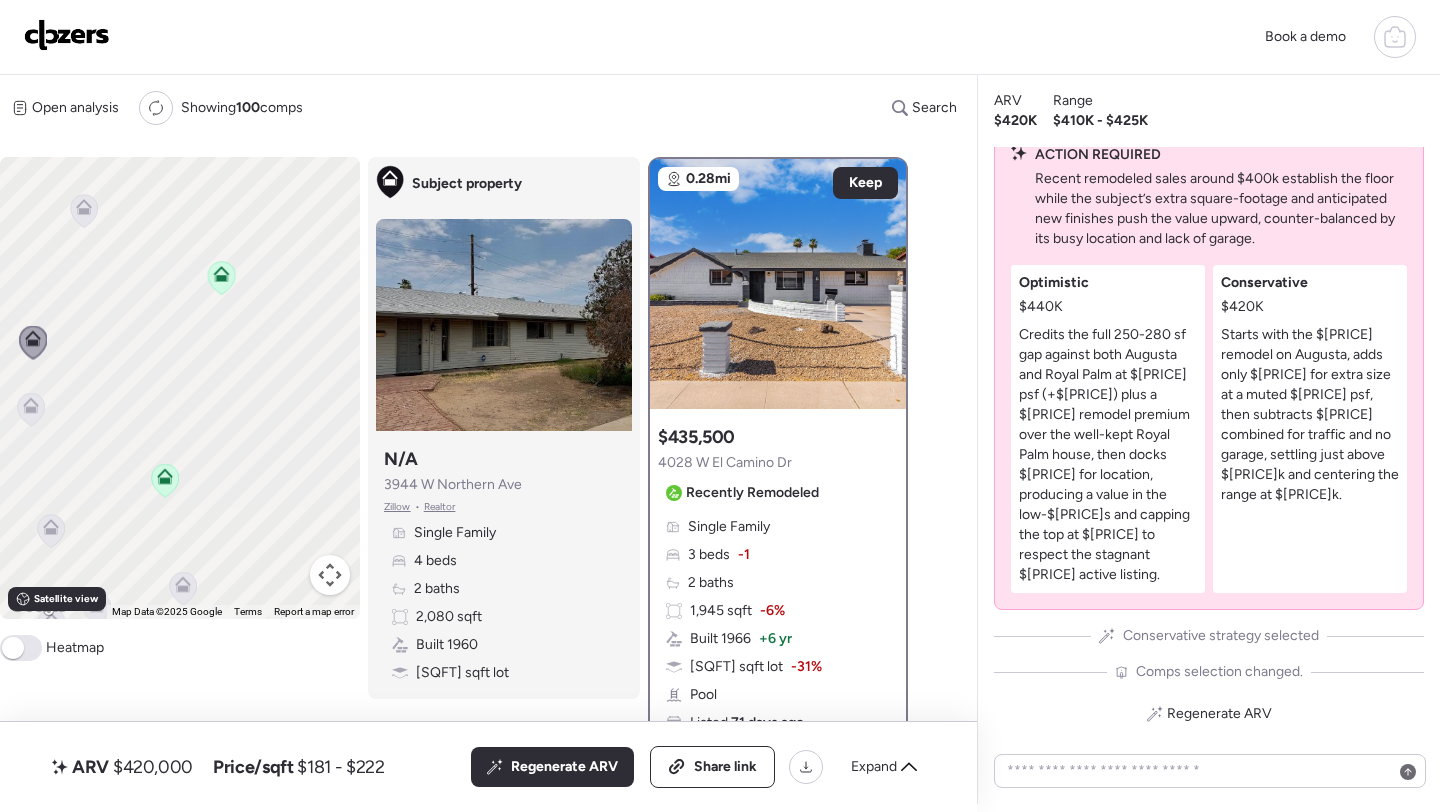 click 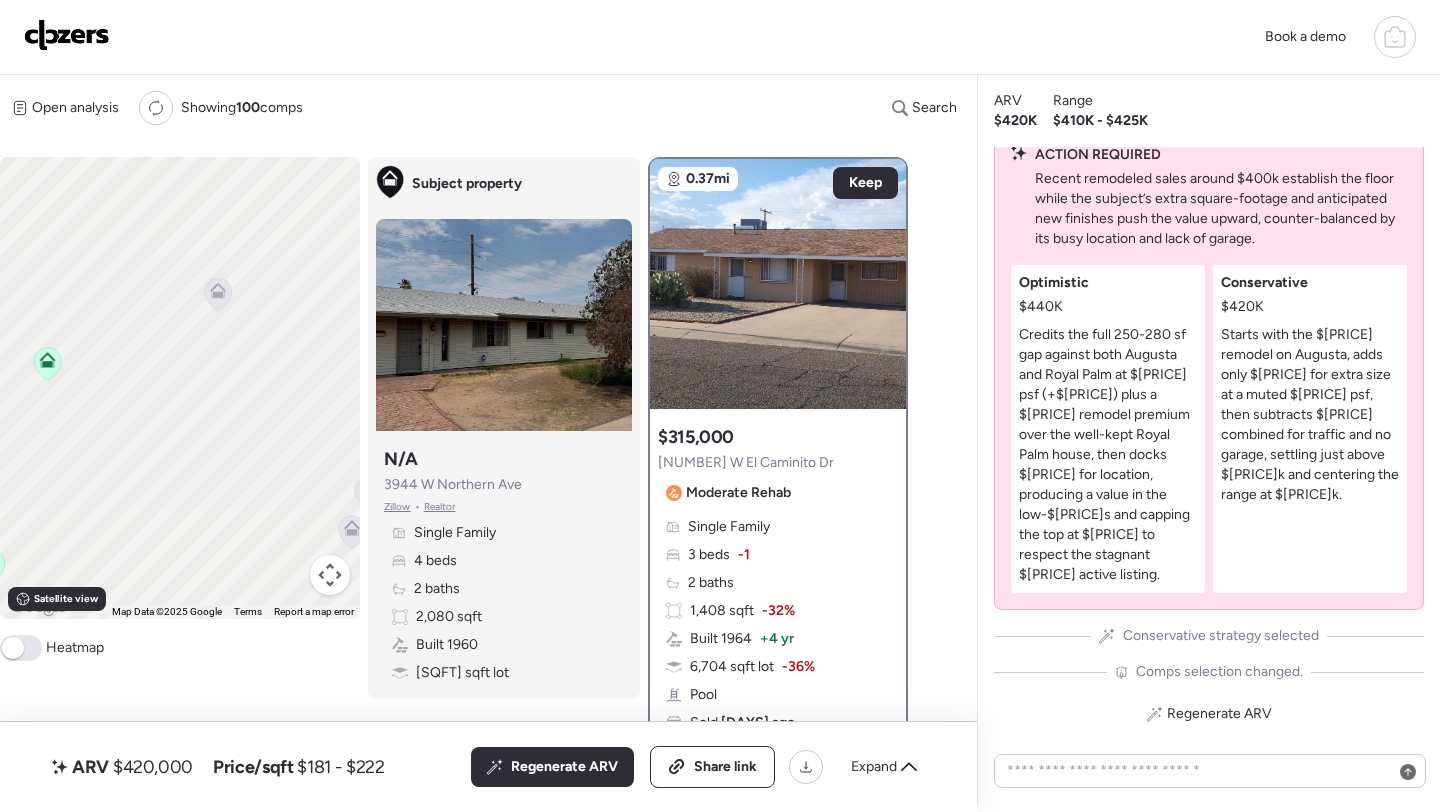 drag, startPoint x: 174, startPoint y: 241, endPoint x: 0, endPoint y: 330, distance: 195.44052 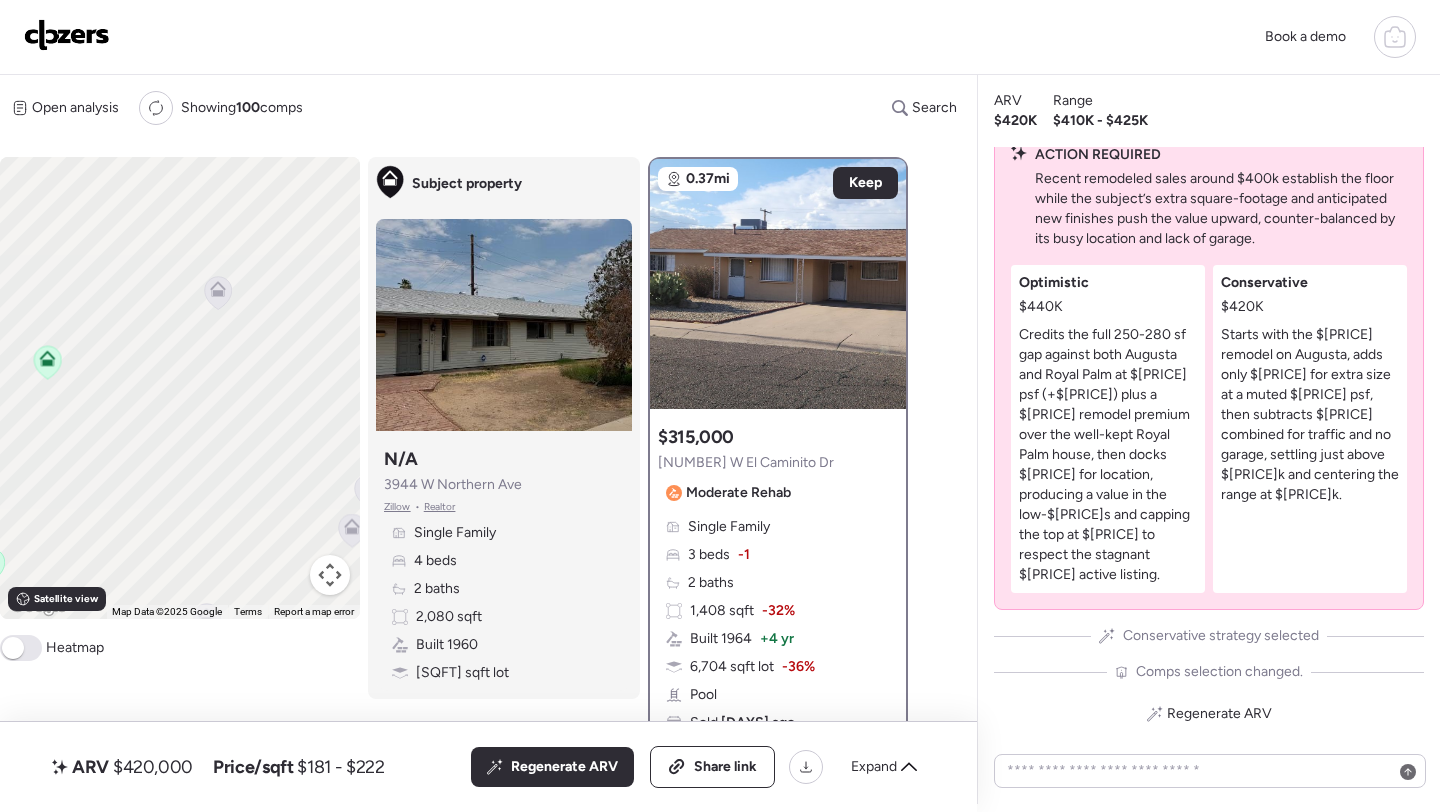 click 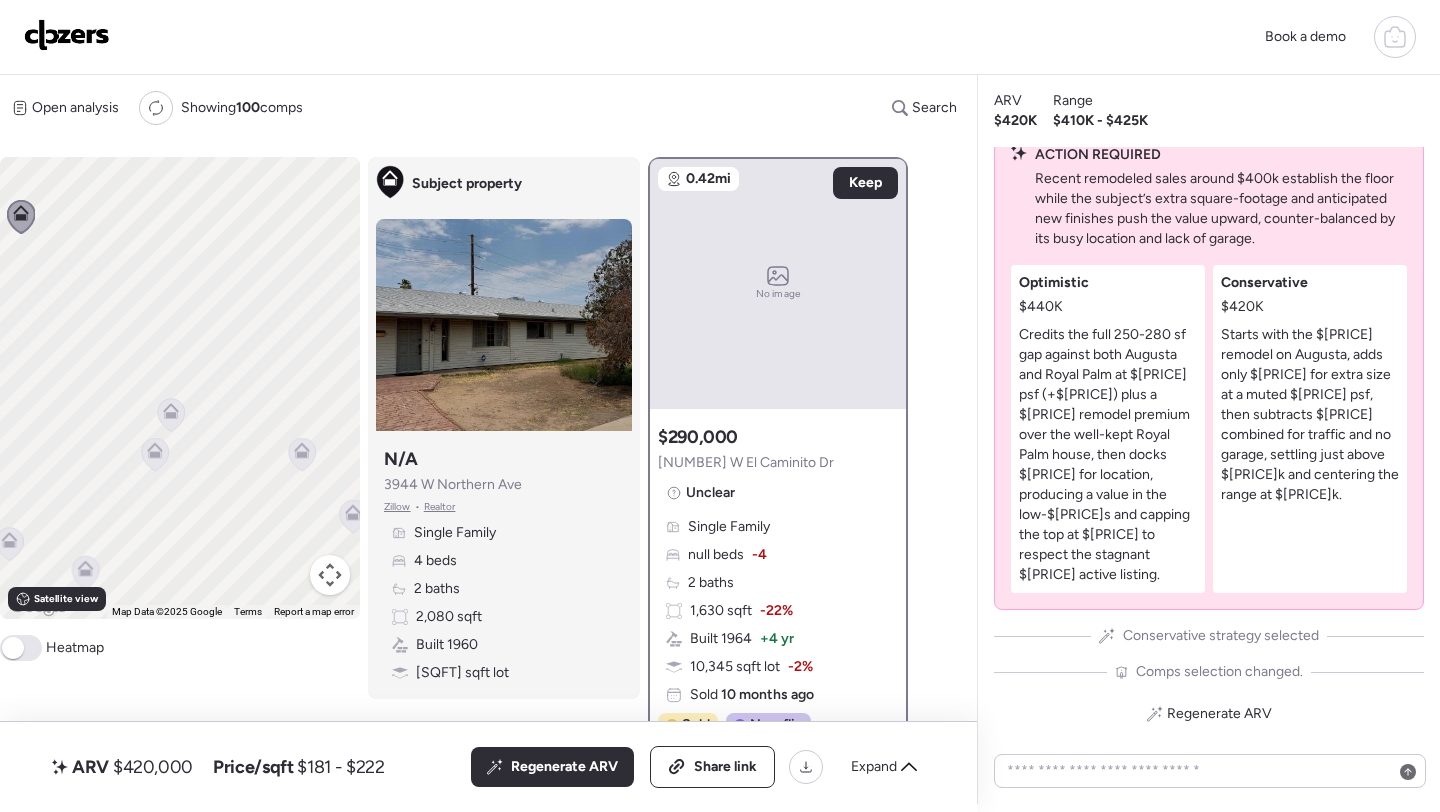 drag, startPoint x: 343, startPoint y: 486, endPoint x: 86, endPoint y: 423, distance: 264.60913 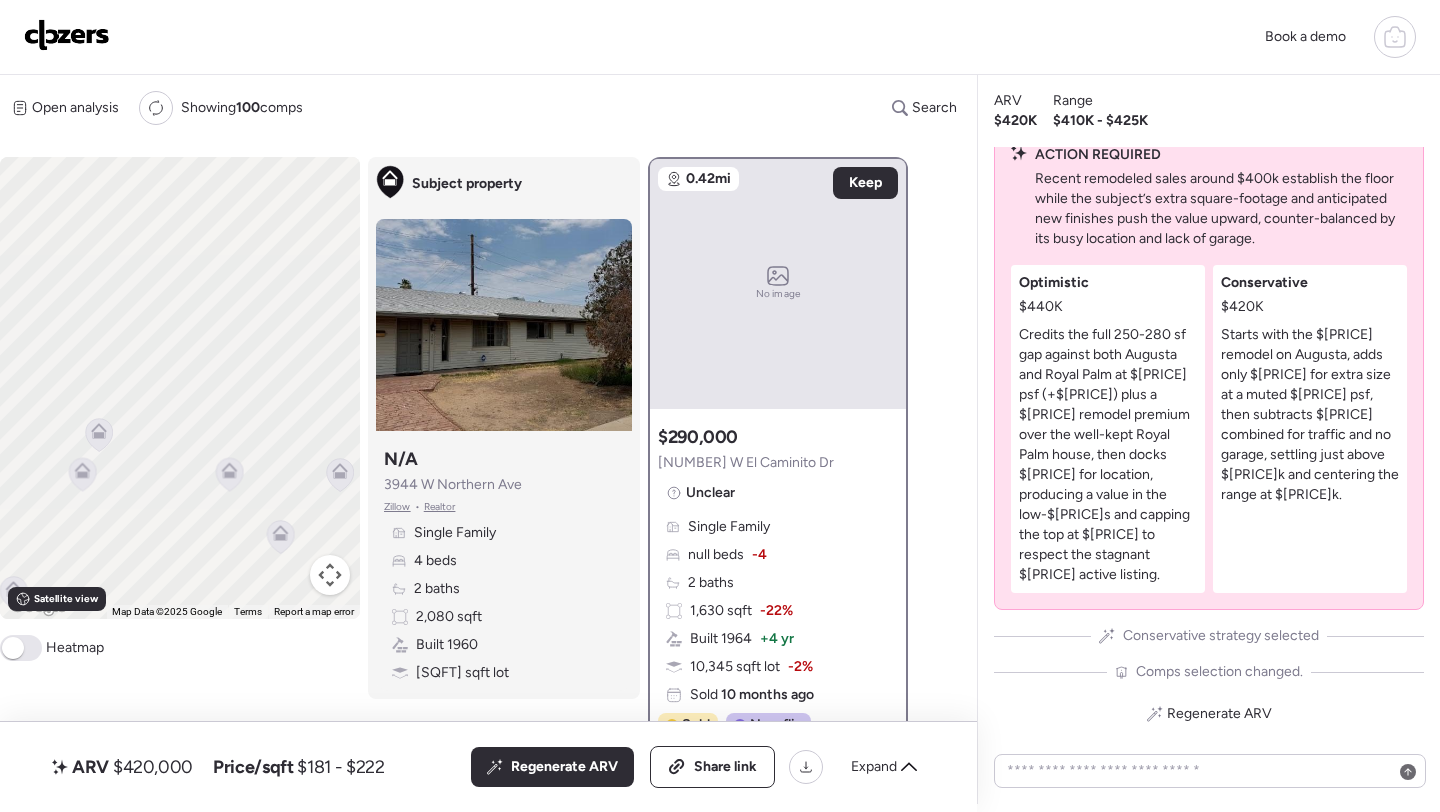 click 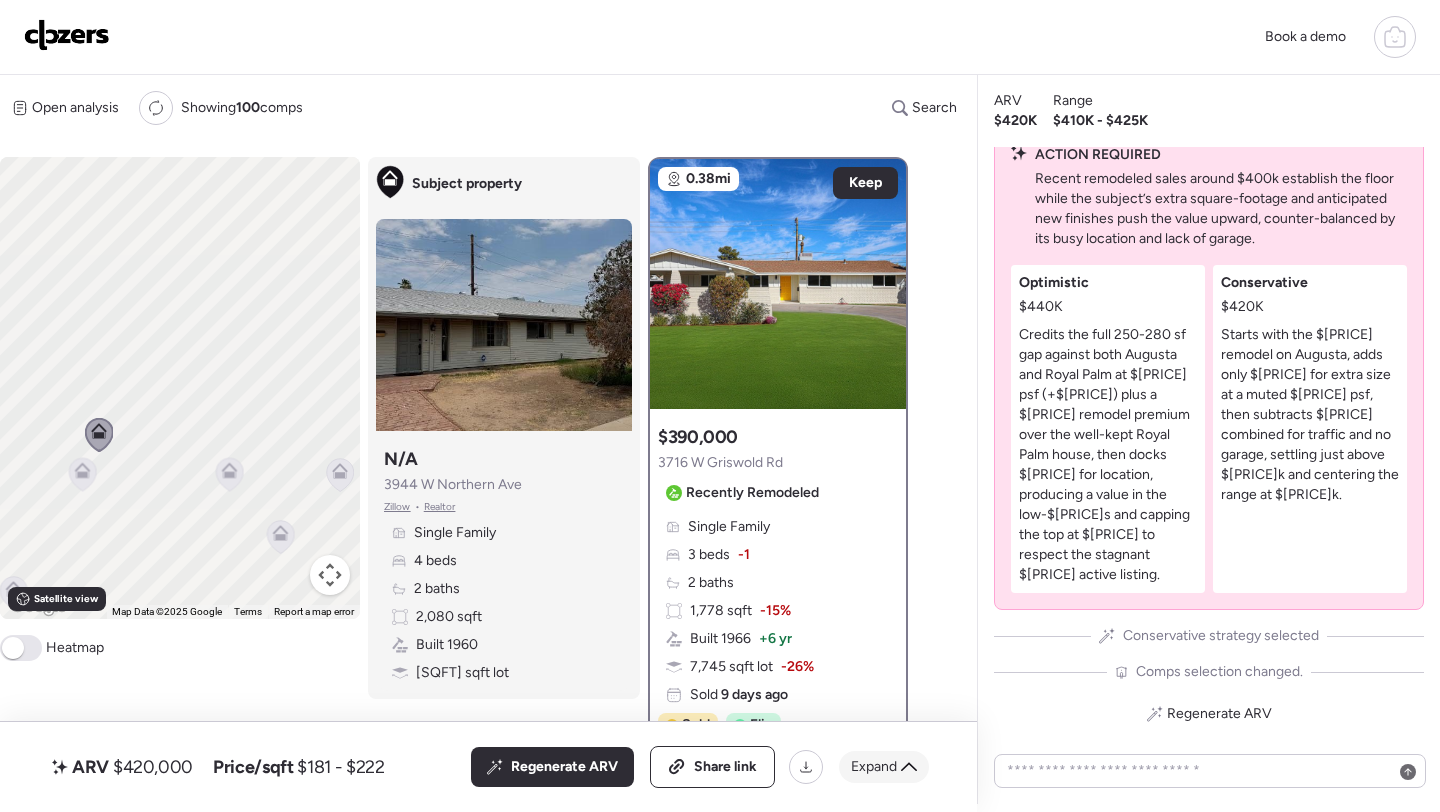 click on "Expand" at bounding box center (874, 767) 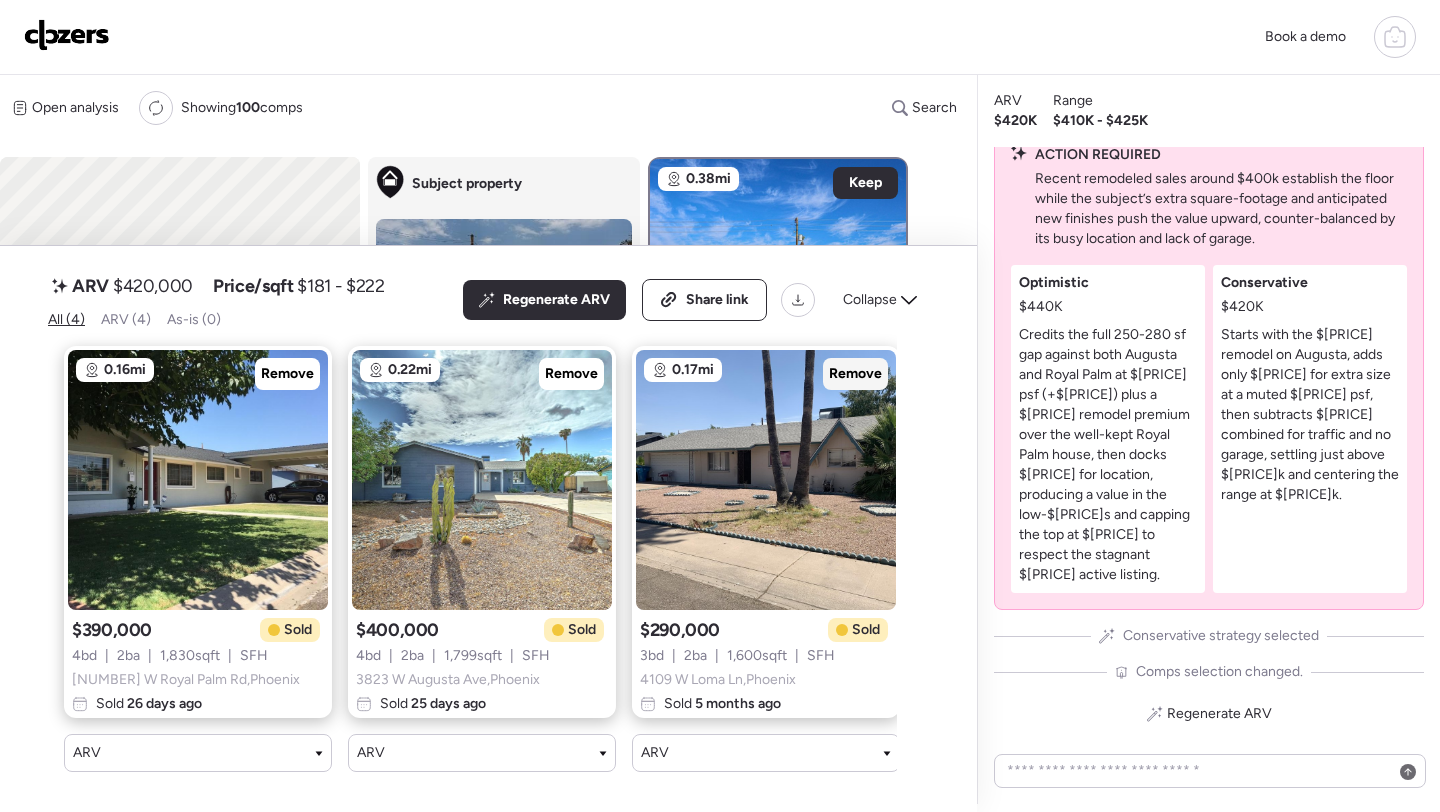 click on "Remove" at bounding box center [855, 374] 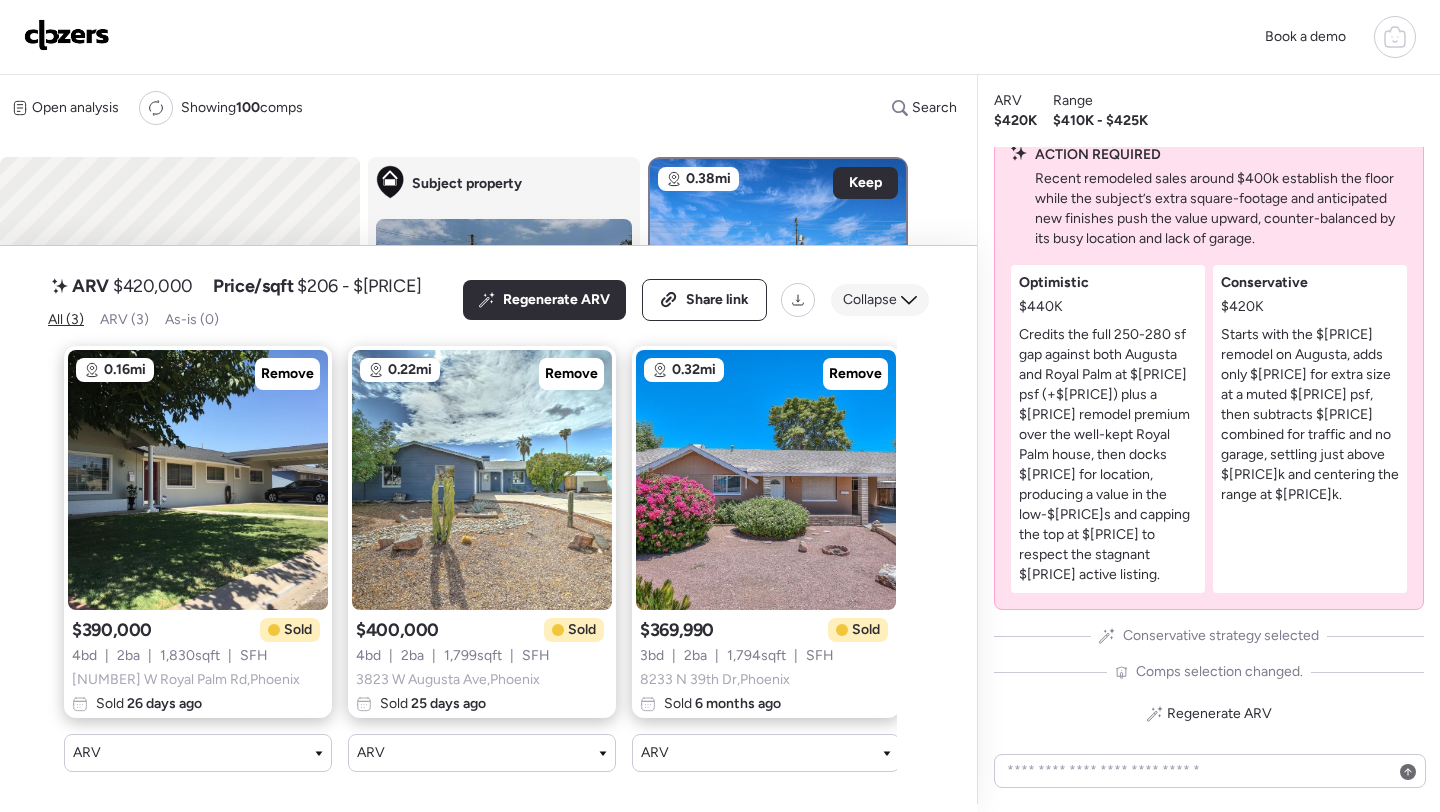 click 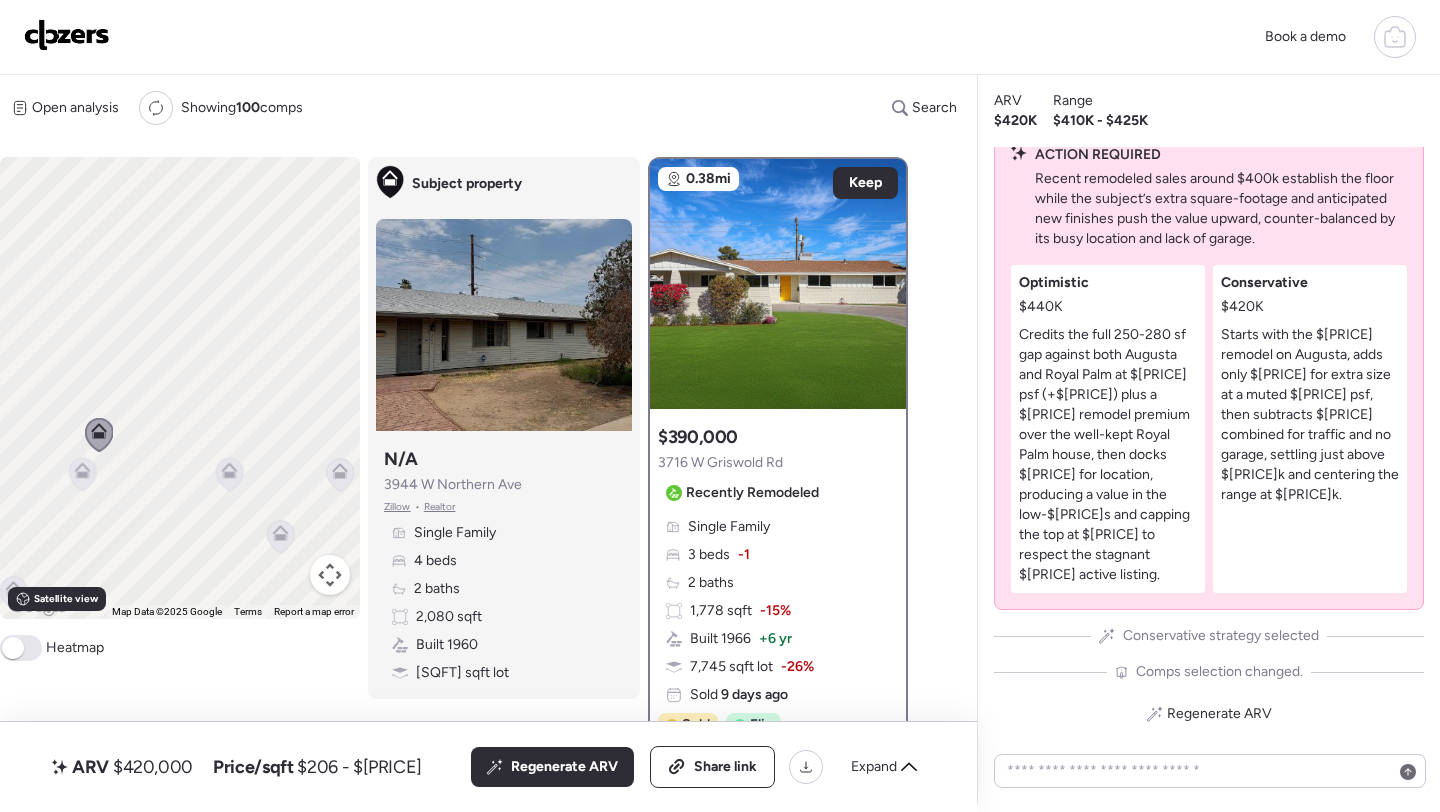 click on "3716 W Griswold Rd" at bounding box center [720, 463] 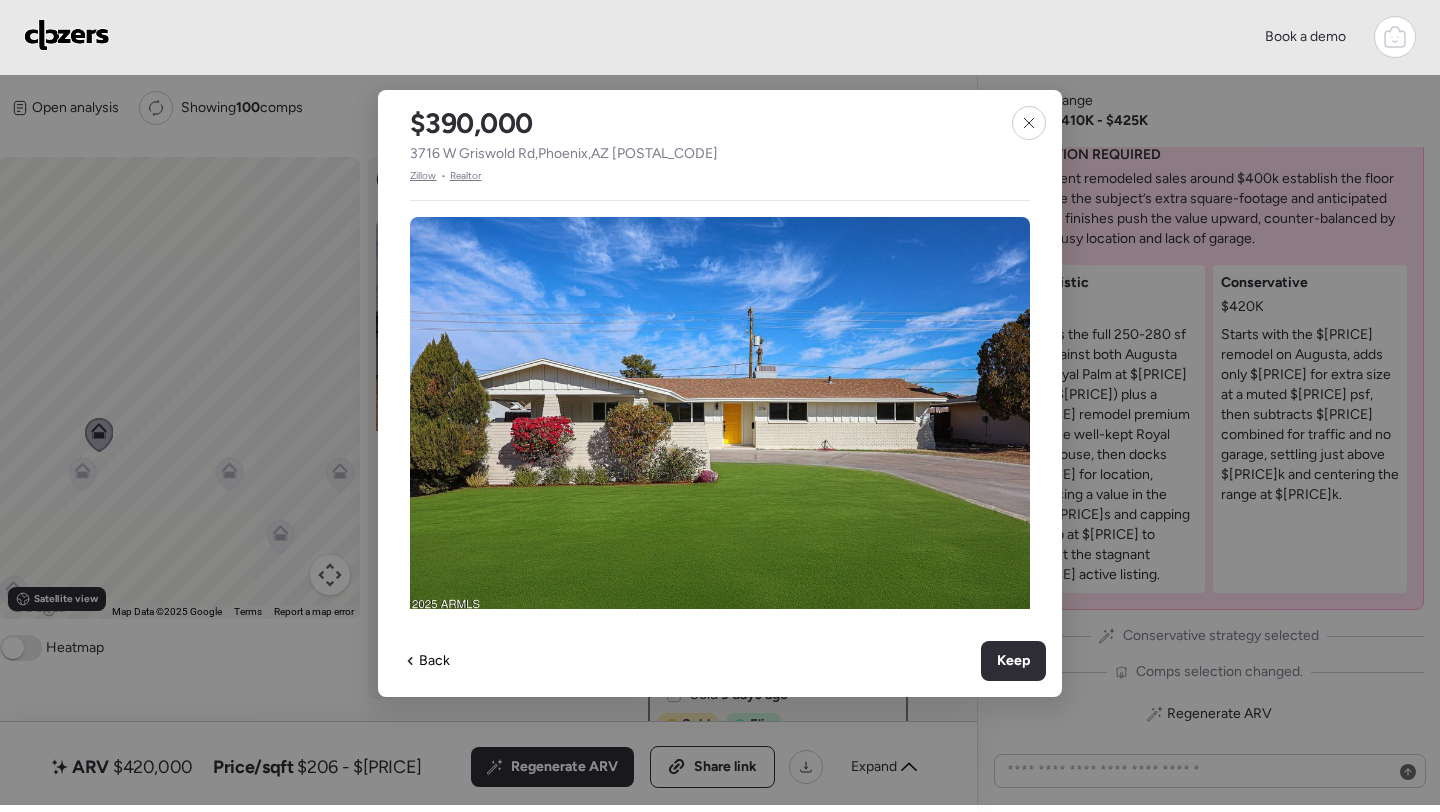 click on "3716 W Griswold Rd ,  Phoenix ,  AZ   85051" at bounding box center [564, 154] 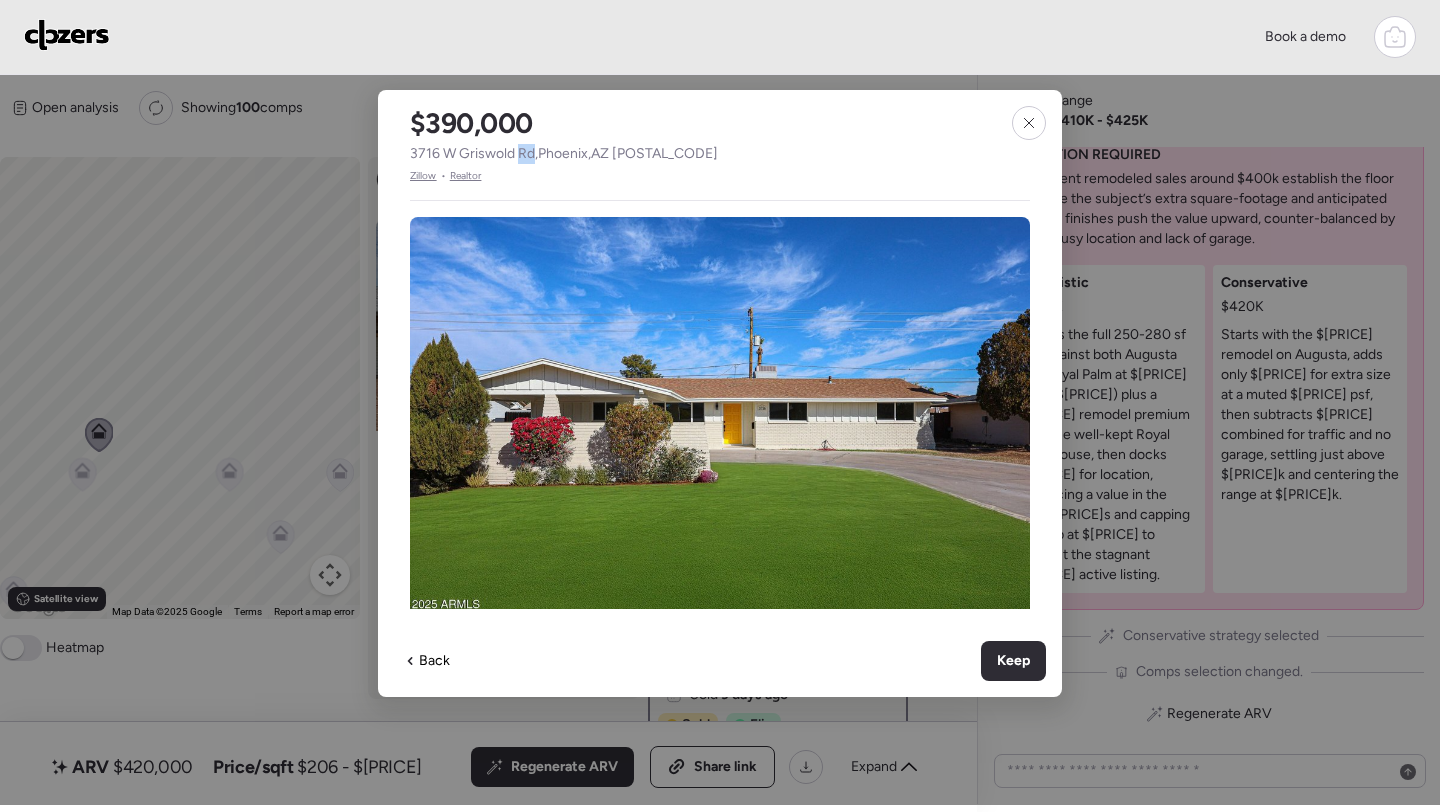 click on "3716 W Griswold Rd ,  Phoenix ,  AZ   85051" at bounding box center (564, 154) 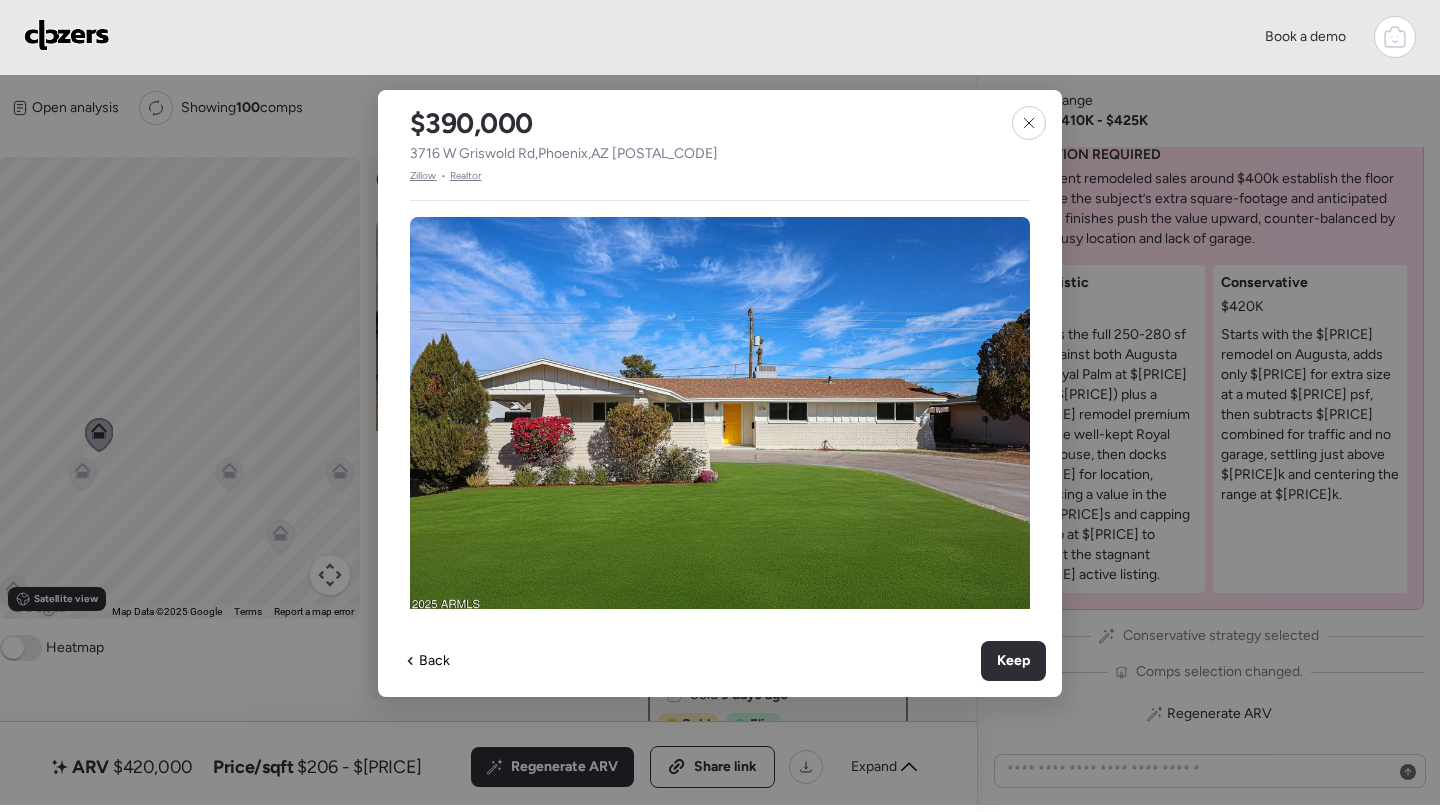click on "3716 W Griswold Rd ,  Phoenix ,  AZ   85051" at bounding box center [564, 154] 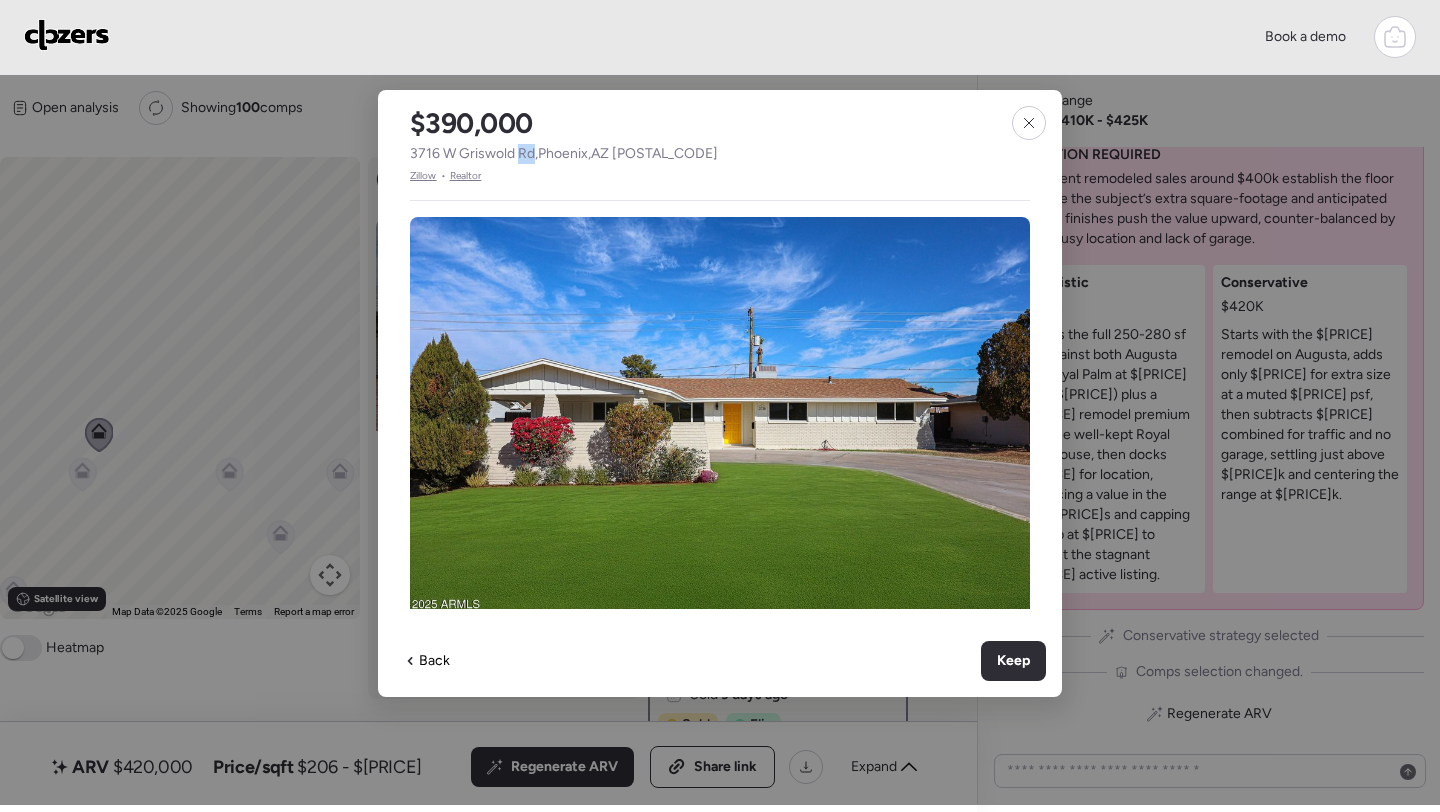 click on "3716 W Griswold Rd ,  Phoenix ,  AZ   85051" at bounding box center (564, 154) 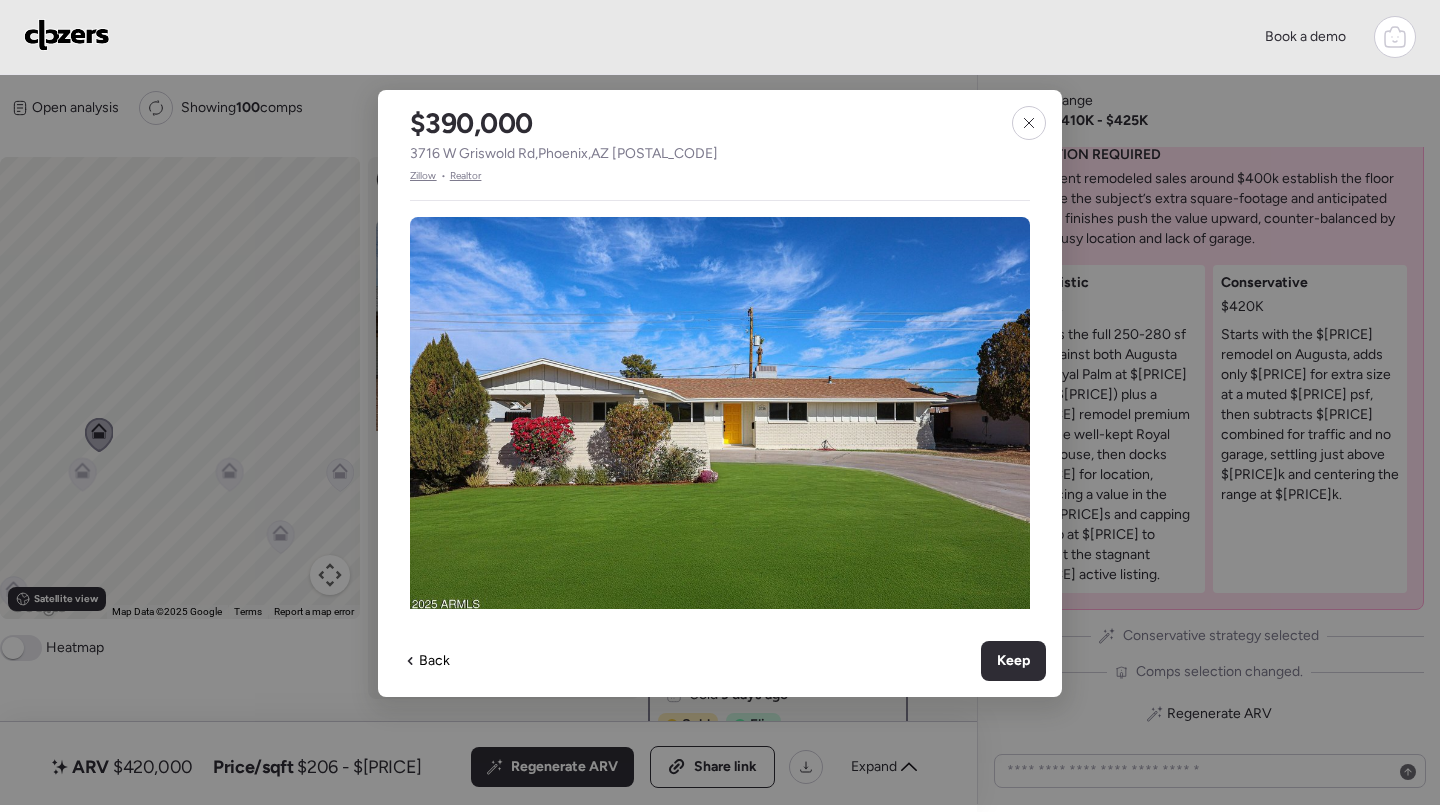 click on "3716 W Griswold Rd ,  Phoenix ,  AZ   85051" at bounding box center (564, 154) 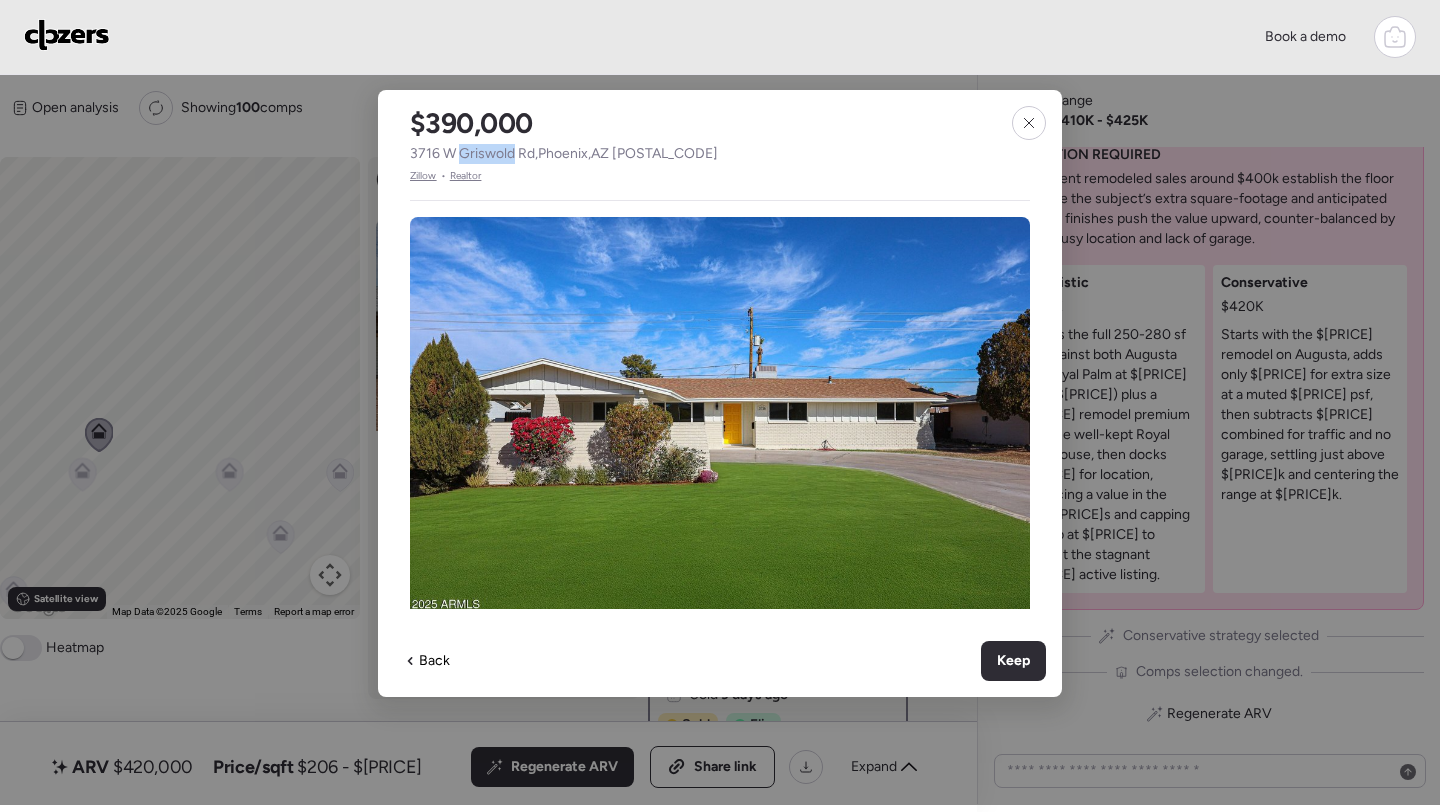 click on "3716 W Griswold Rd ,  Phoenix ,  AZ   85051" at bounding box center [564, 154] 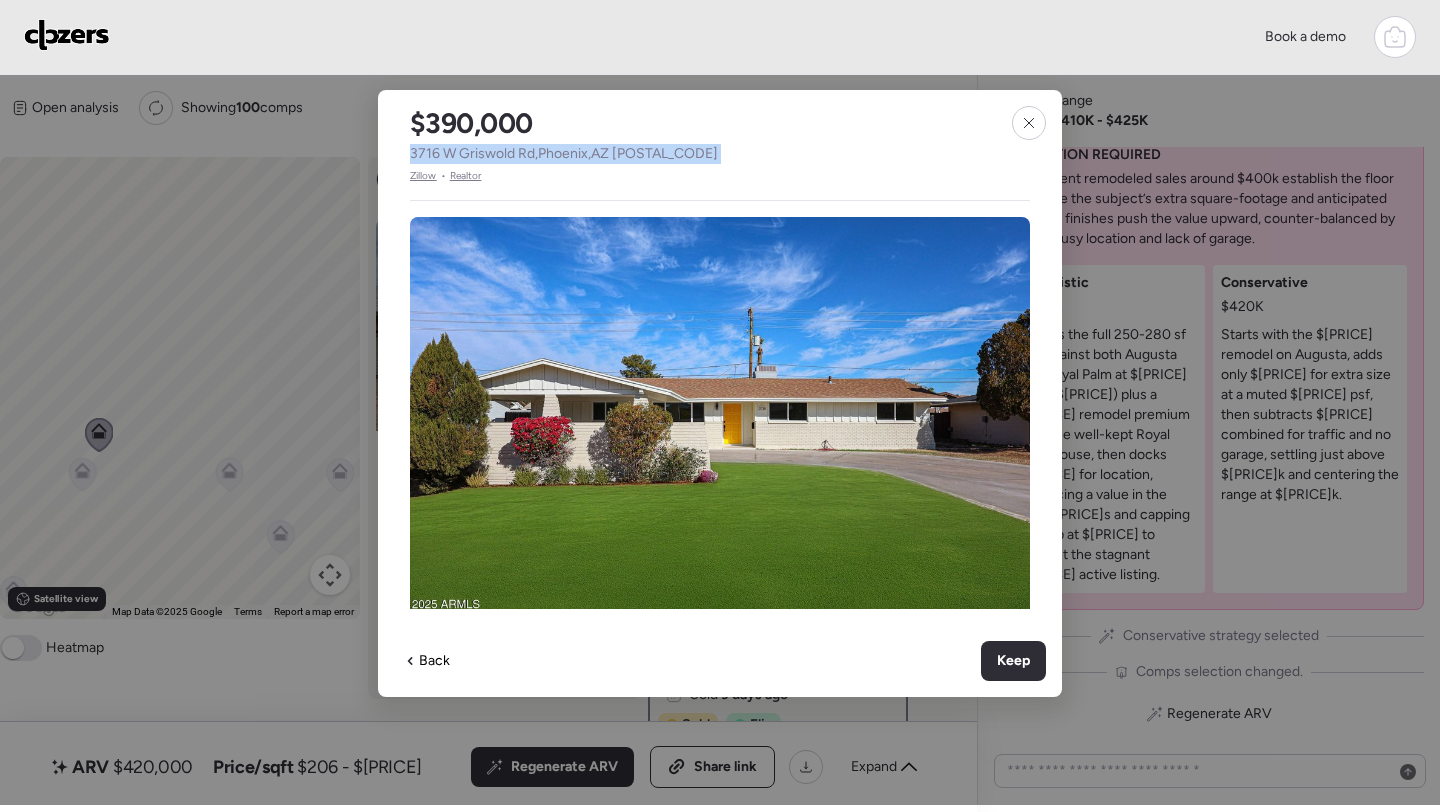 click on "3716 W Griswold Rd ,  Phoenix ,  AZ   85051" at bounding box center [564, 154] 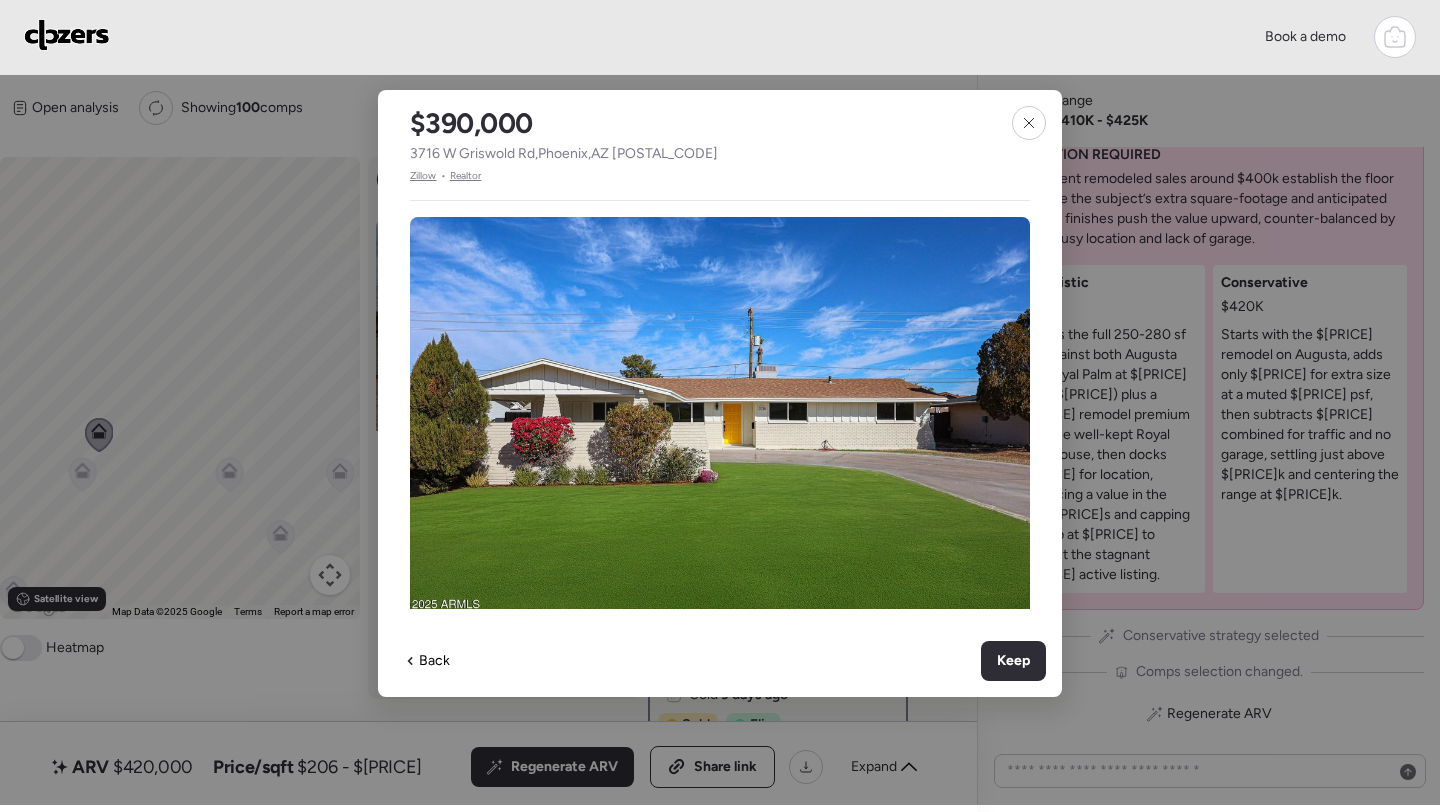 click on "3716 W Griswold Rd ,  Phoenix ,  AZ   85051" at bounding box center (564, 154) 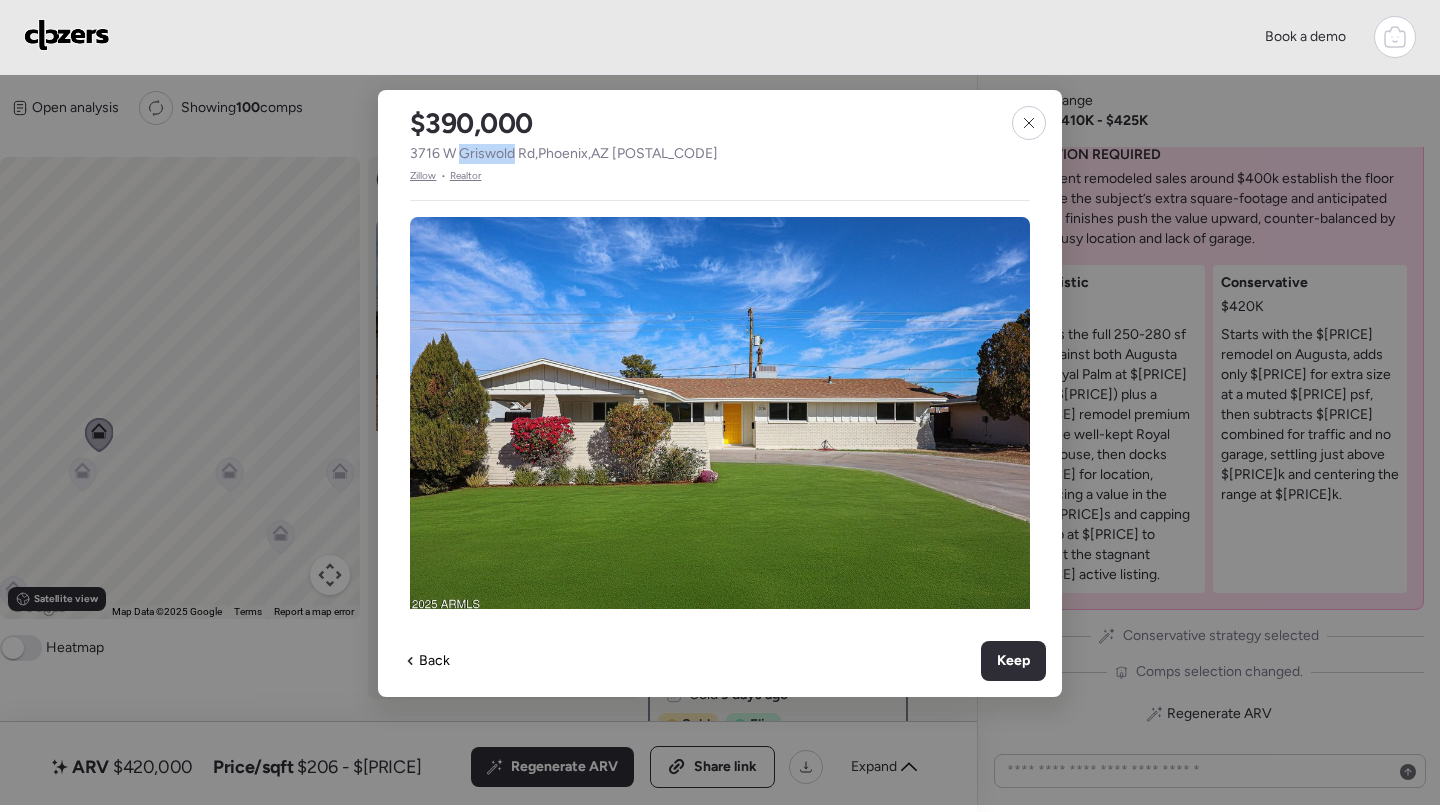 click on "3716 W Griswold Rd ,  Phoenix ,  AZ   85051" at bounding box center [564, 154] 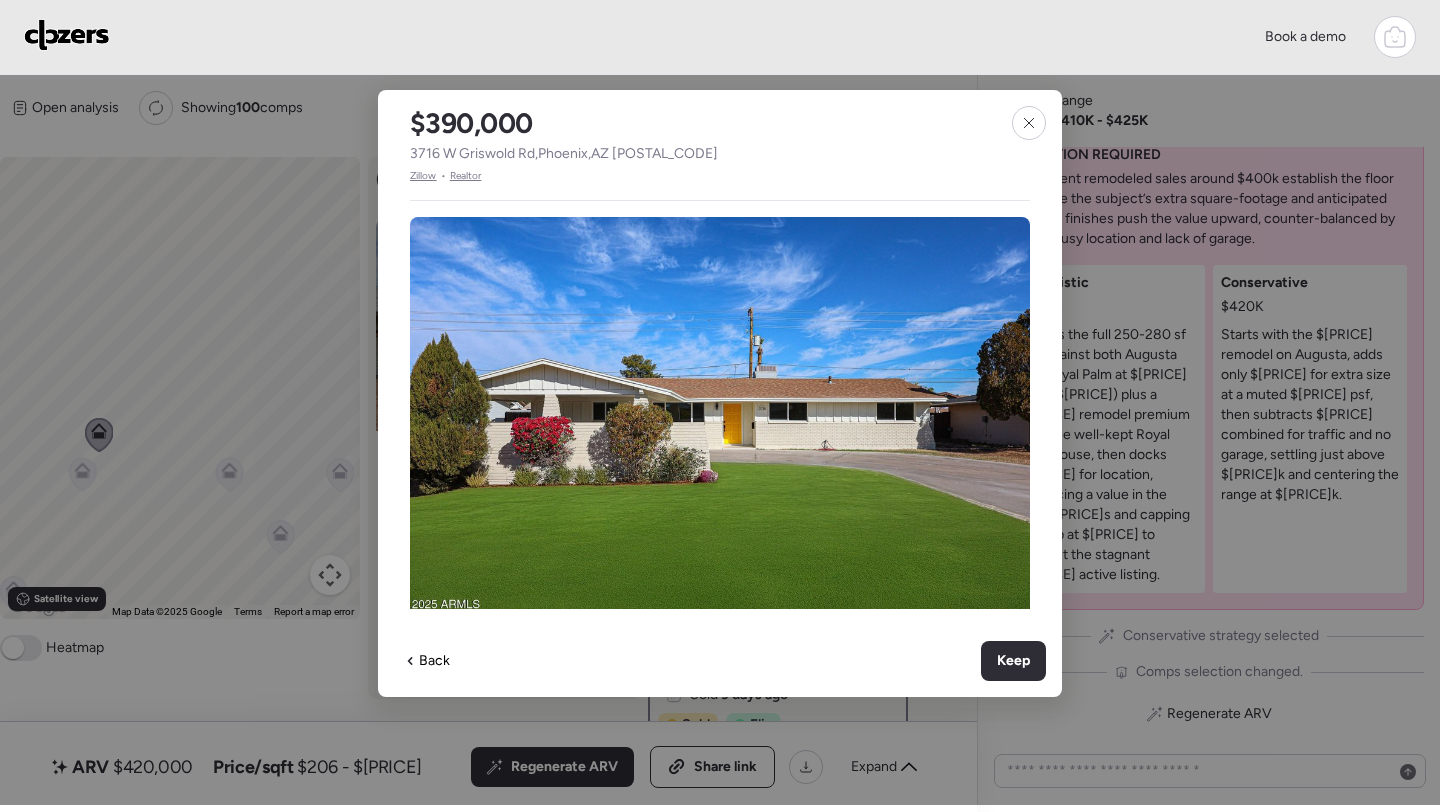 click on "3716 W Griswold Rd ,  Phoenix ,  AZ   85051" at bounding box center [564, 154] 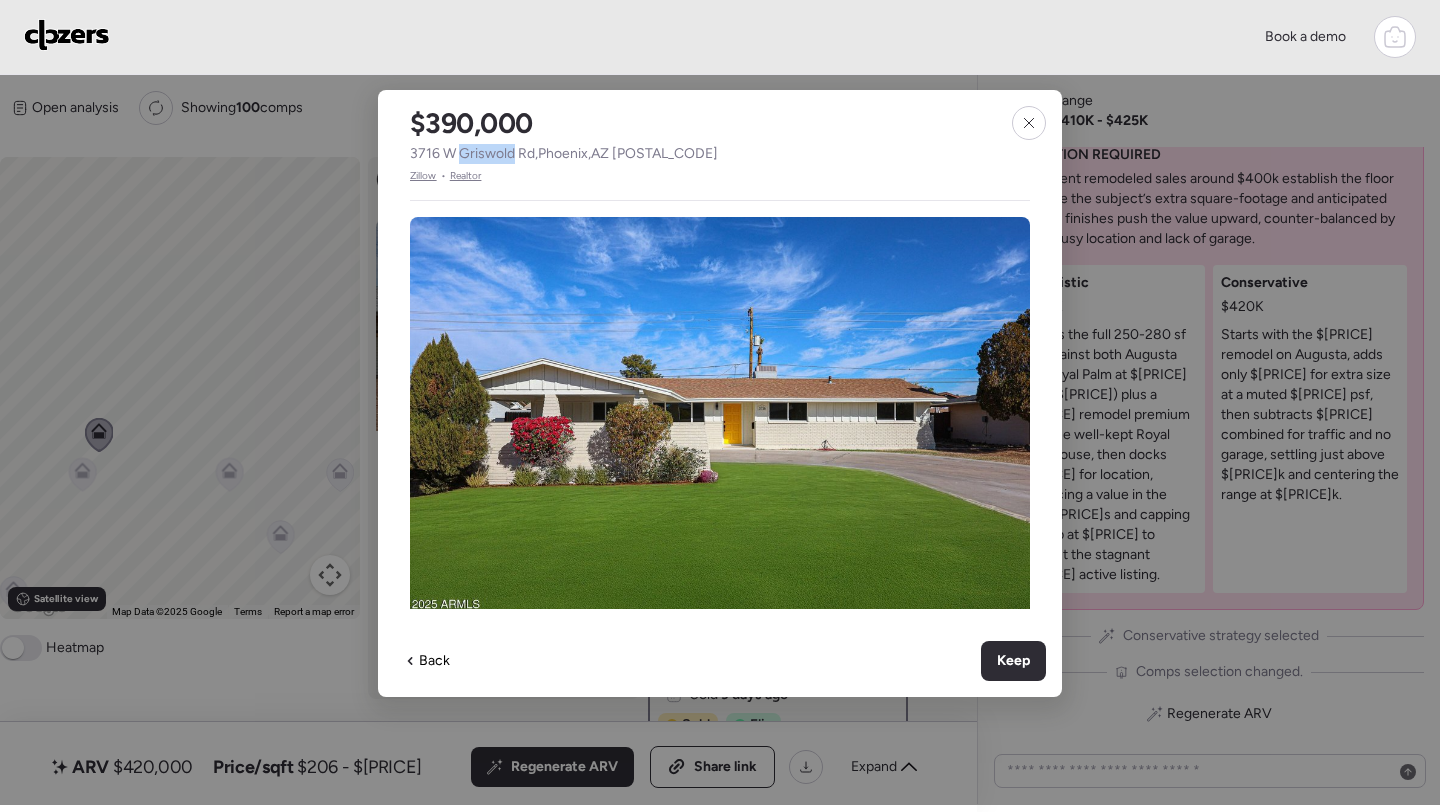 click on "3716 W Griswold Rd ,  Phoenix ,  AZ   85051" at bounding box center (564, 154) 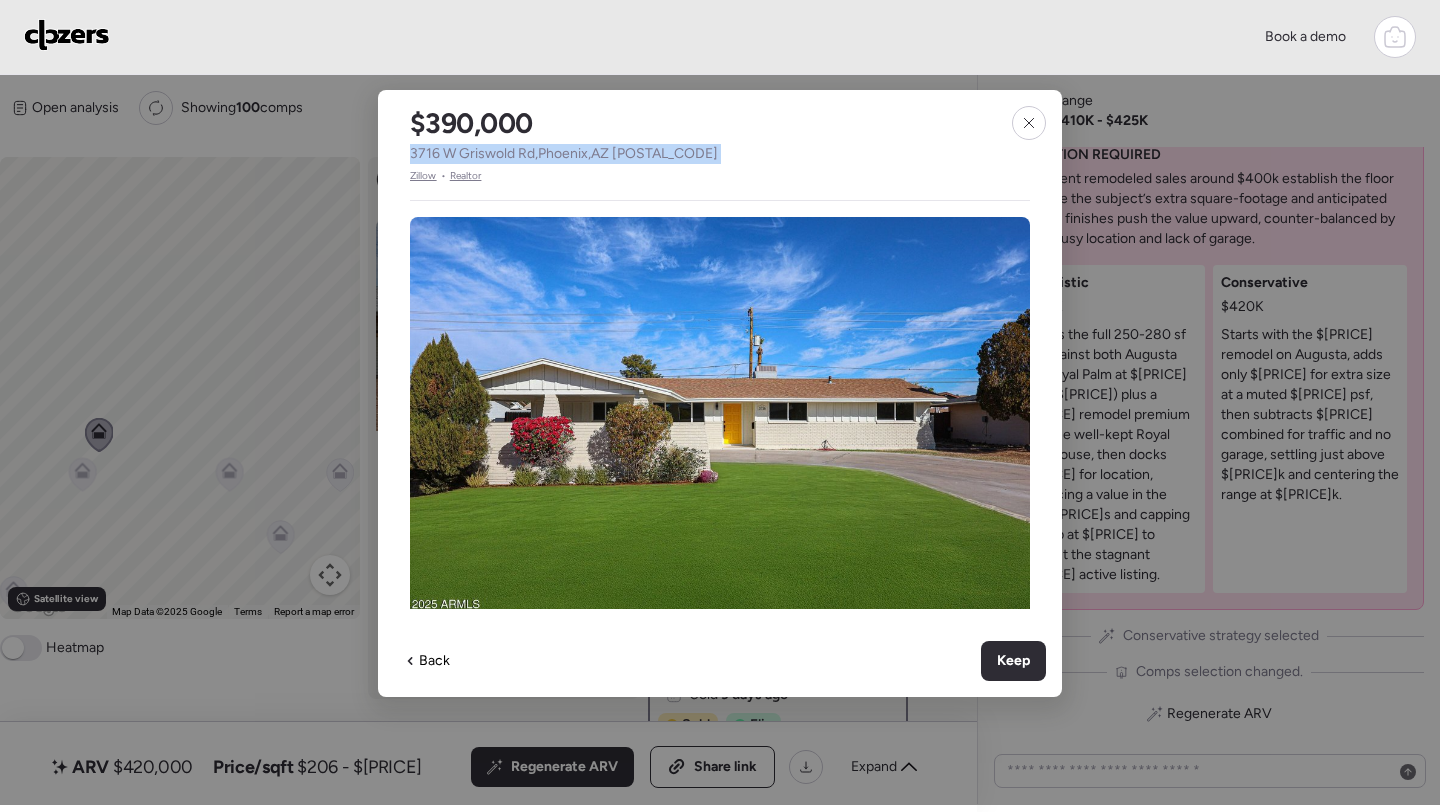 click on "3716 W Griswold Rd ,  Phoenix ,  AZ   85051" at bounding box center (564, 154) 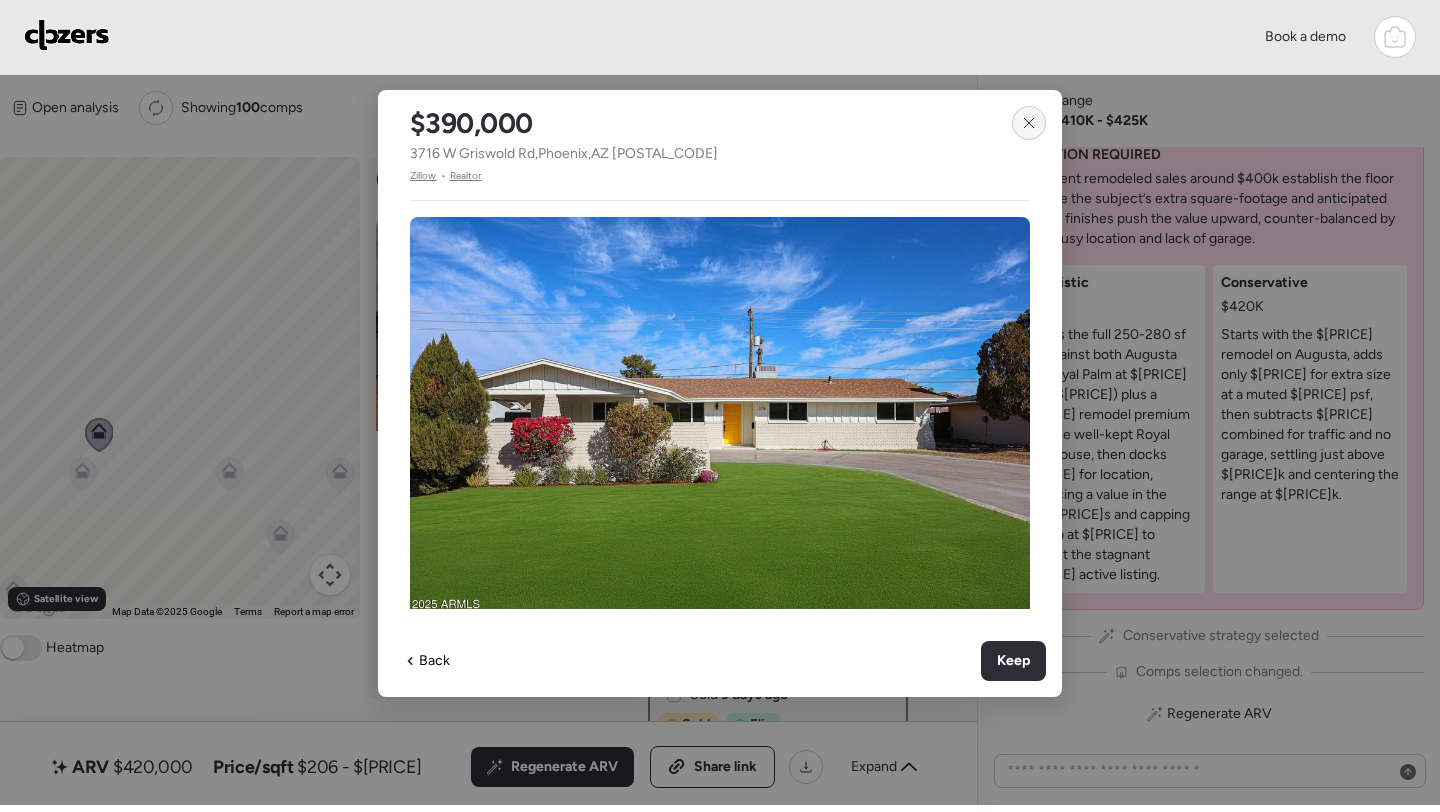 click at bounding box center [1029, 123] 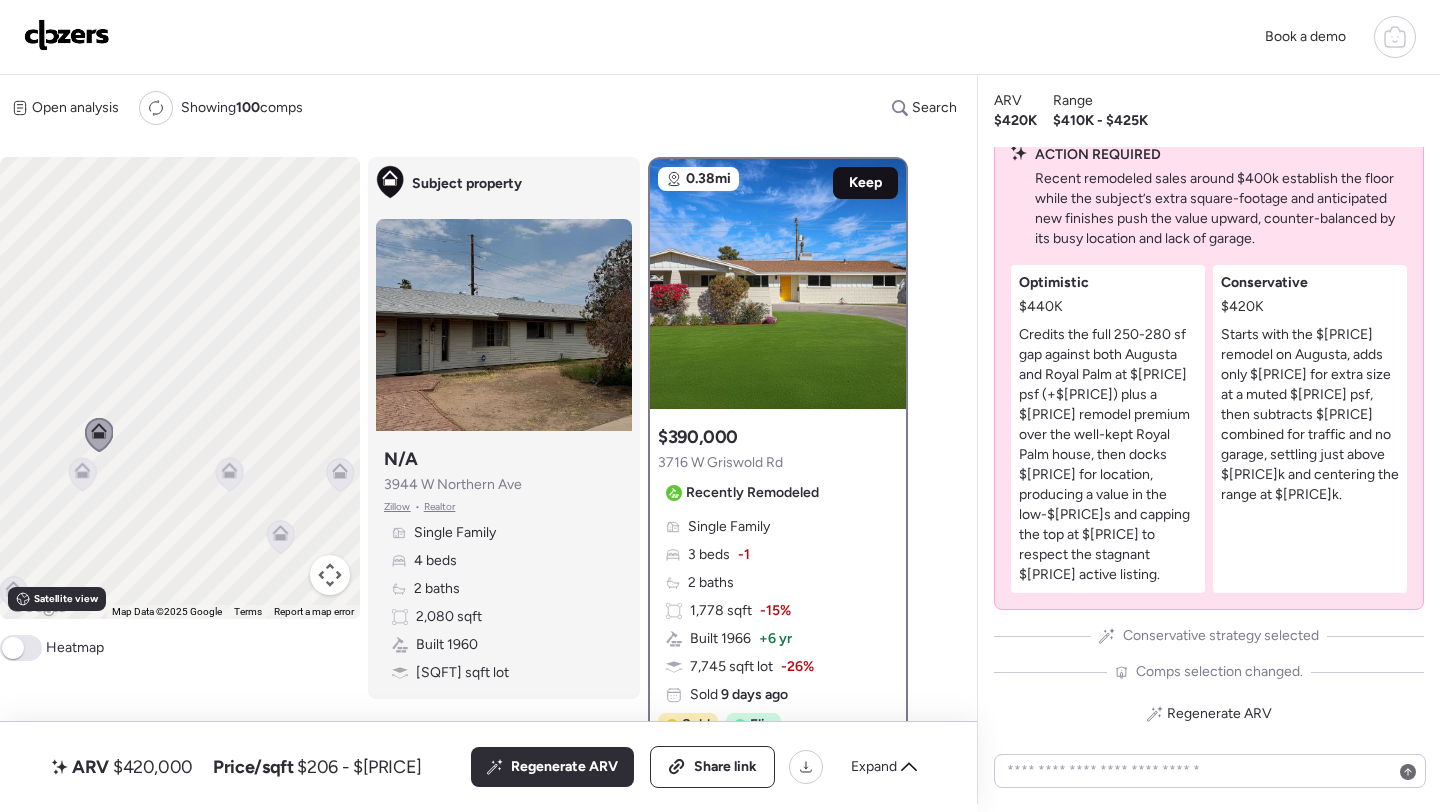 click on "Keep" at bounding box center [865, 183] 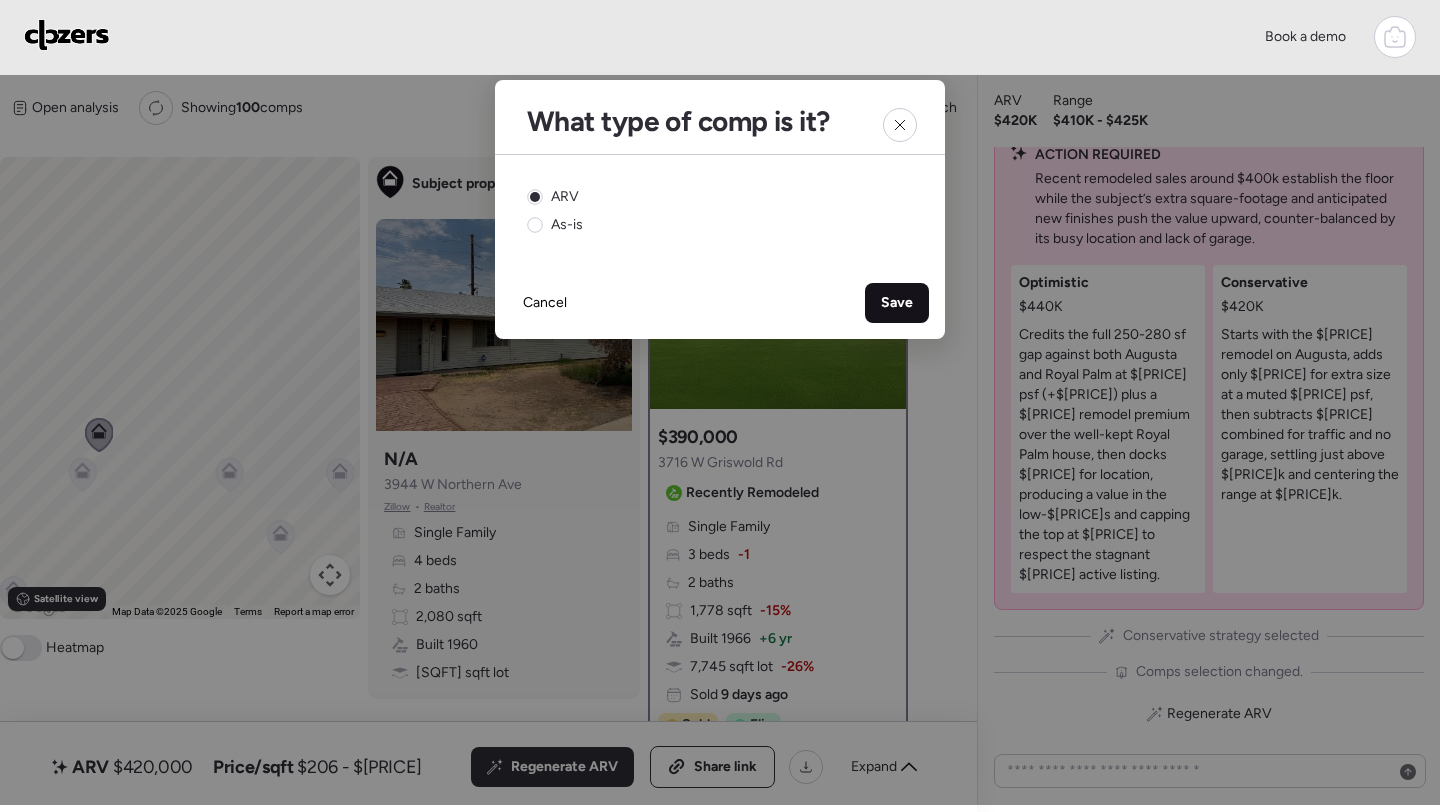 click on "Save" at bounding box center (897, 303) 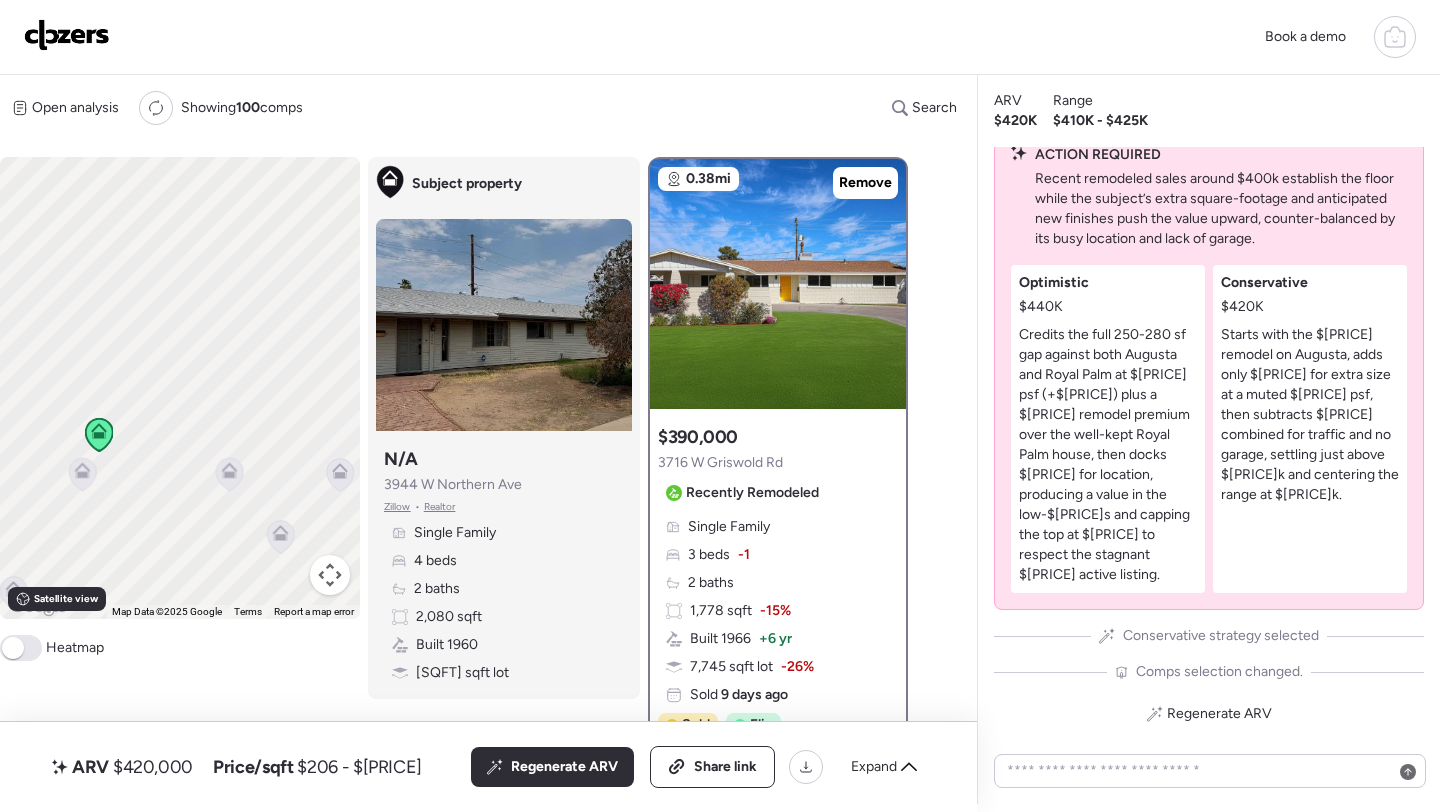 click 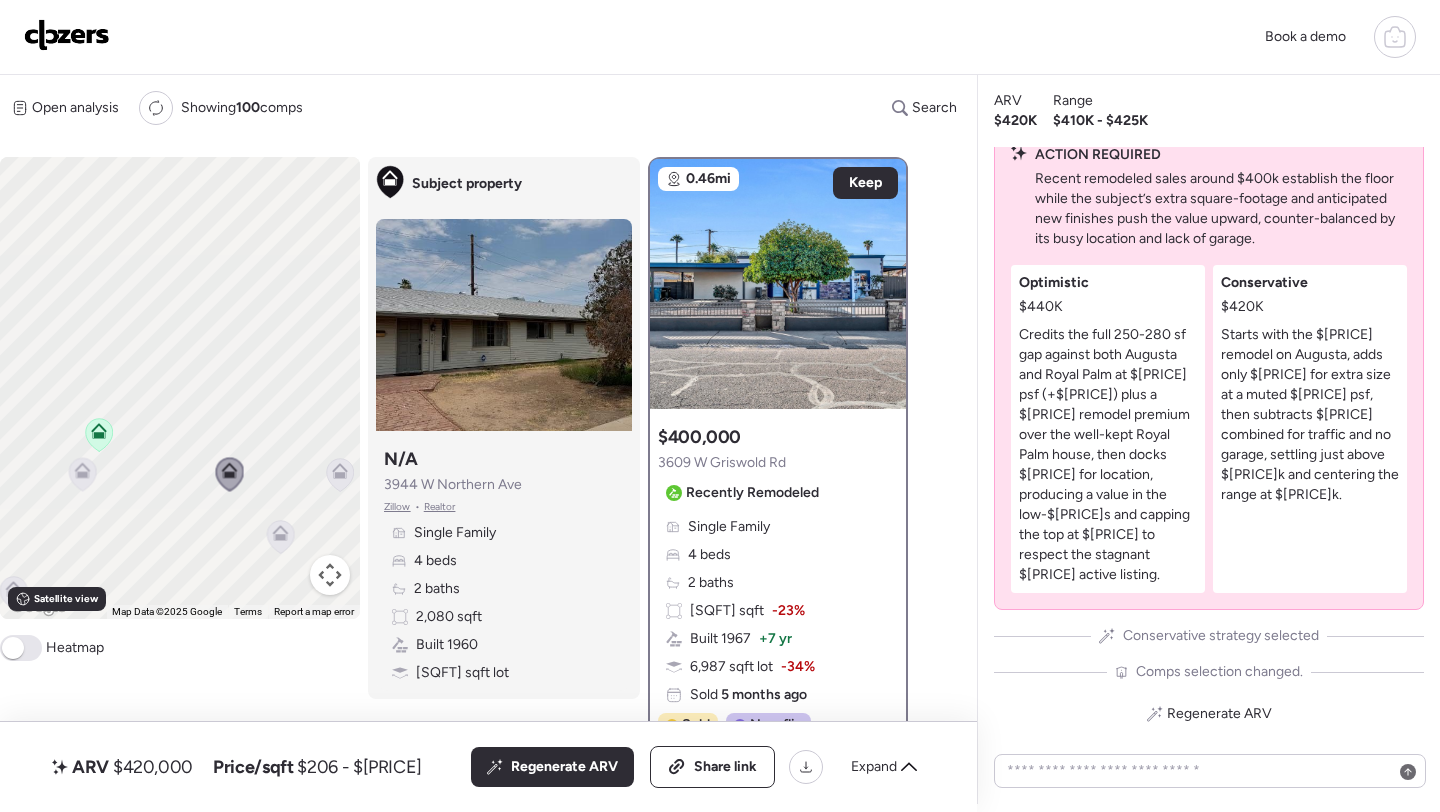 click on "3609 W Griswold Rd" at bounding box center [722, 463] 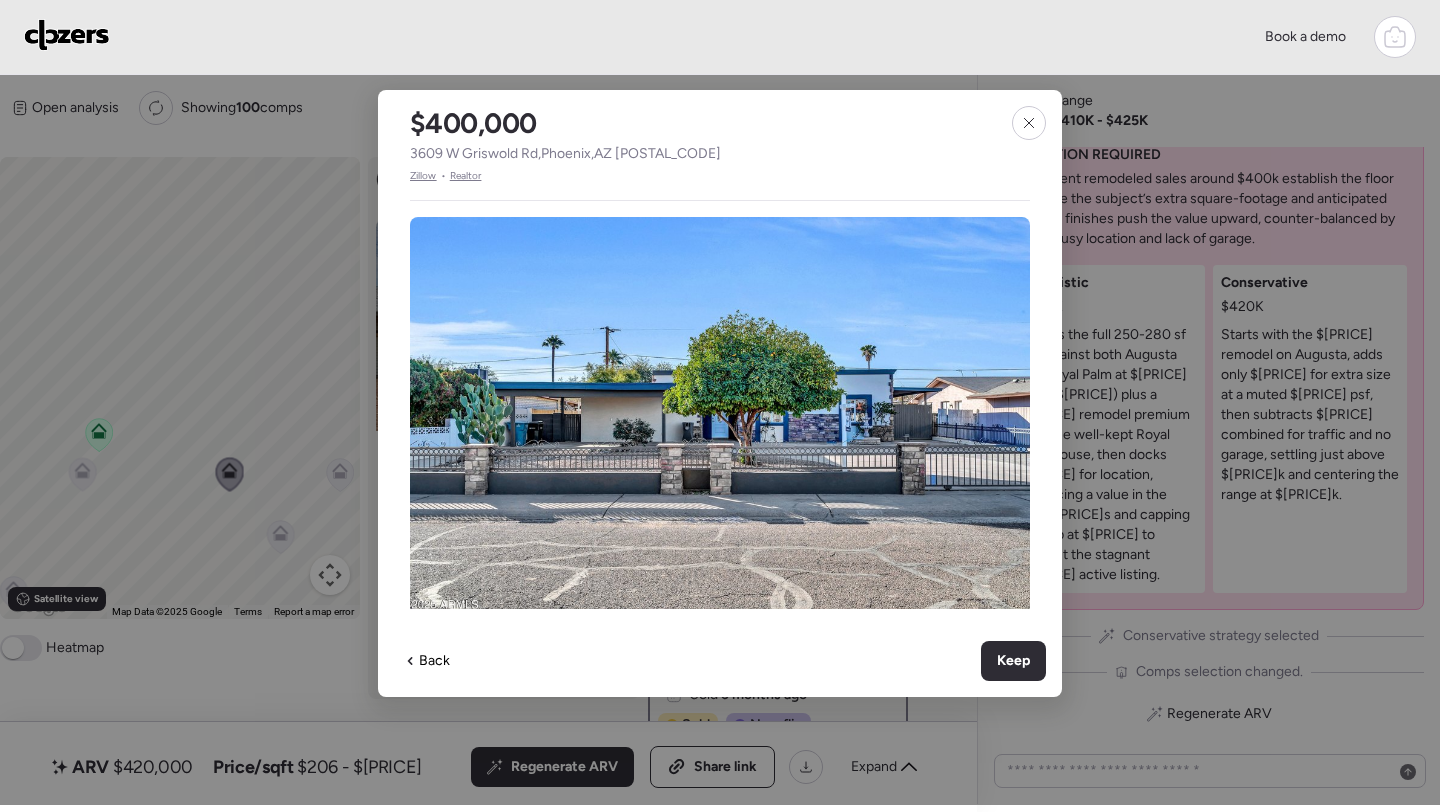 click on "3609 W Griswold Rd ,  Phoenix ,  AZ   85051" at bounding box center (565, 154) 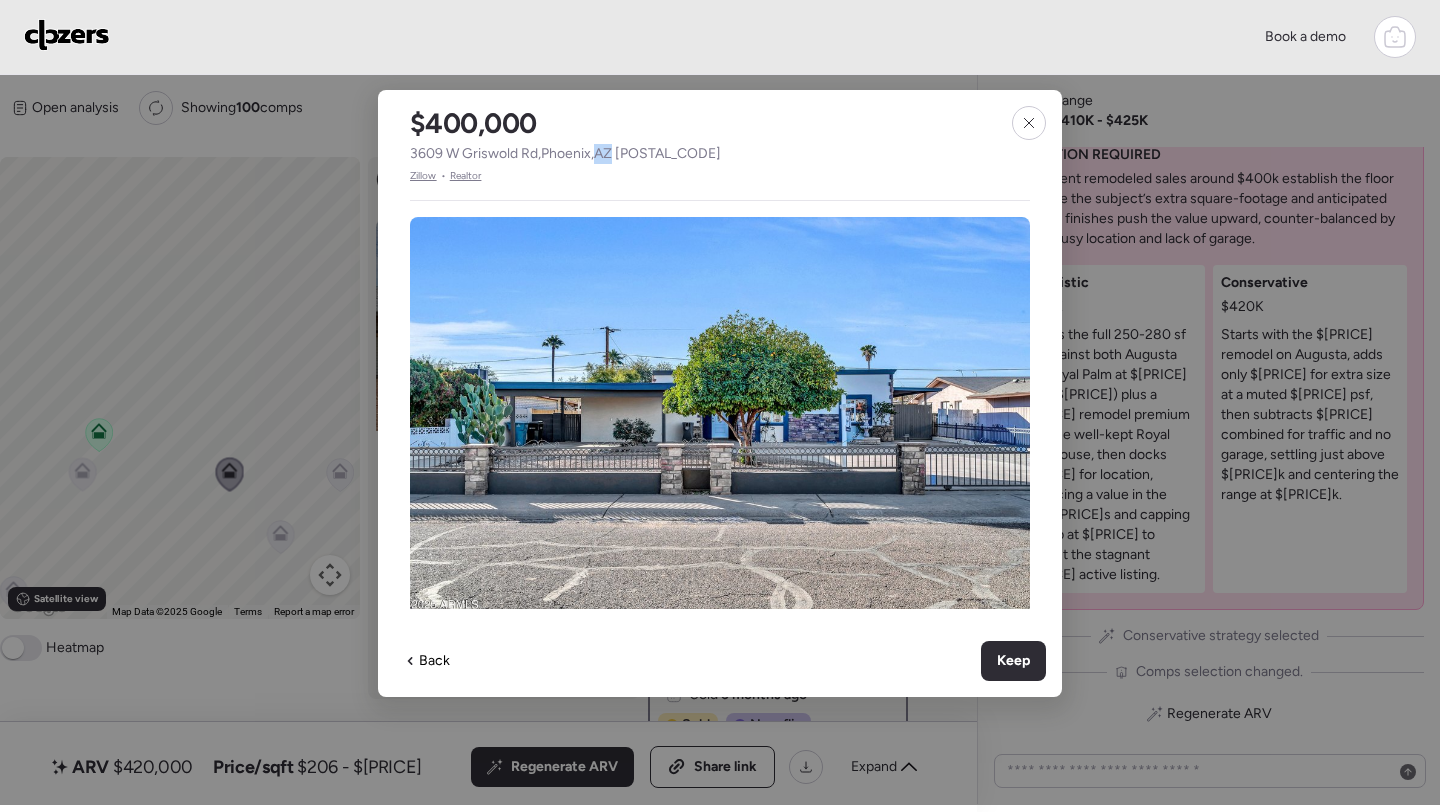 click on "3609 W Griswold Rd ,  Phoenix ,  AZ   85051" at bounding box center (565, 154) 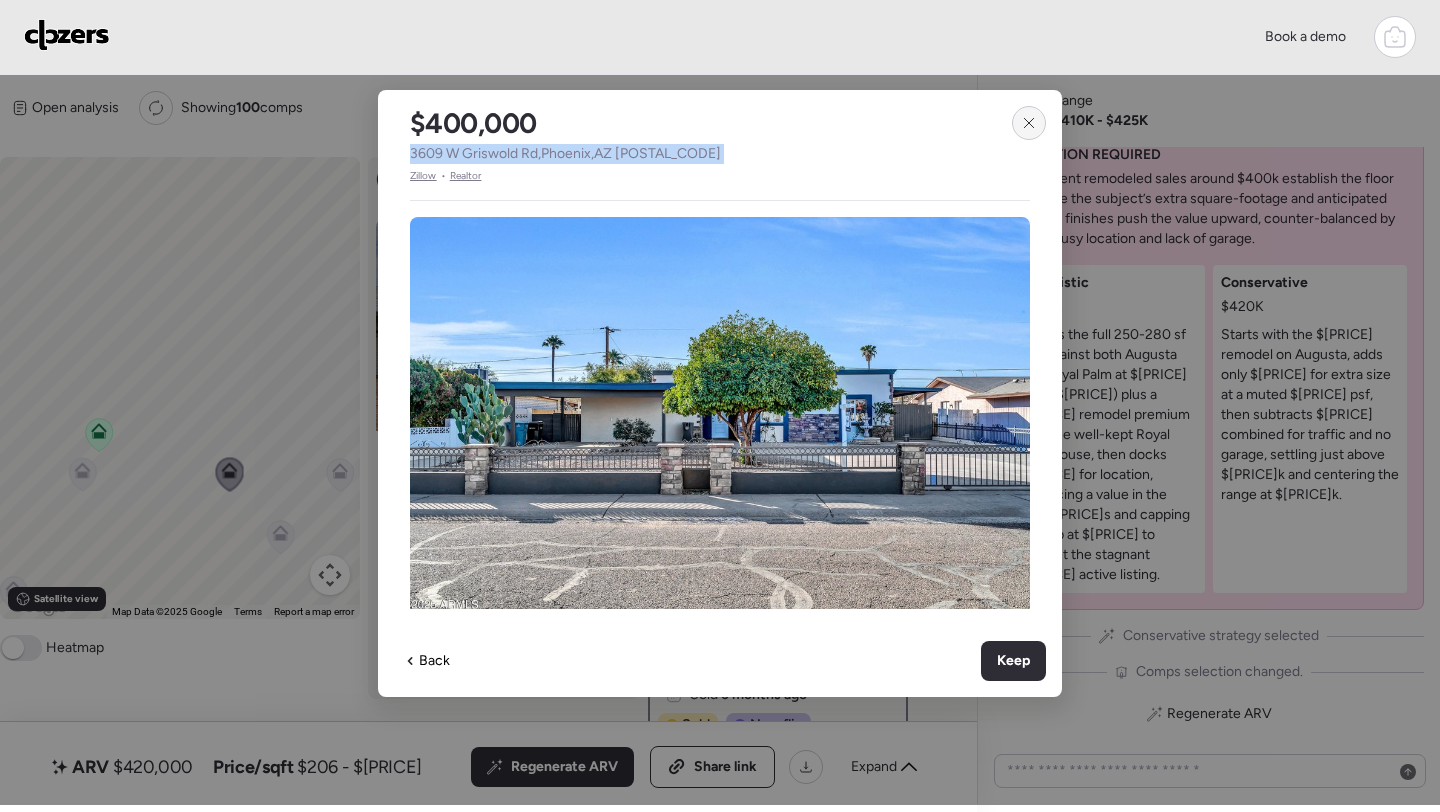 click 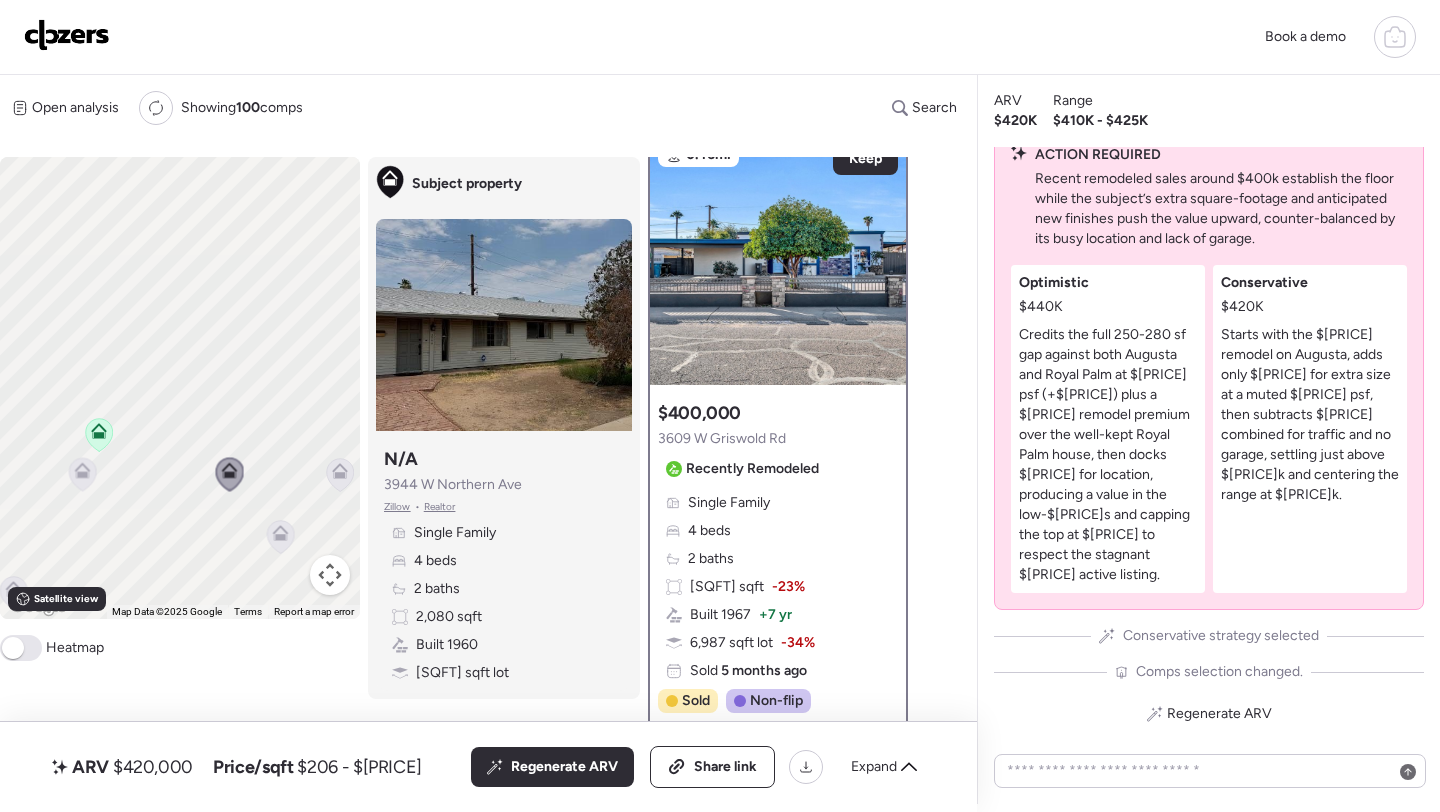 scroll, scrollTop: 0, scrollLeft: 0, axis: both 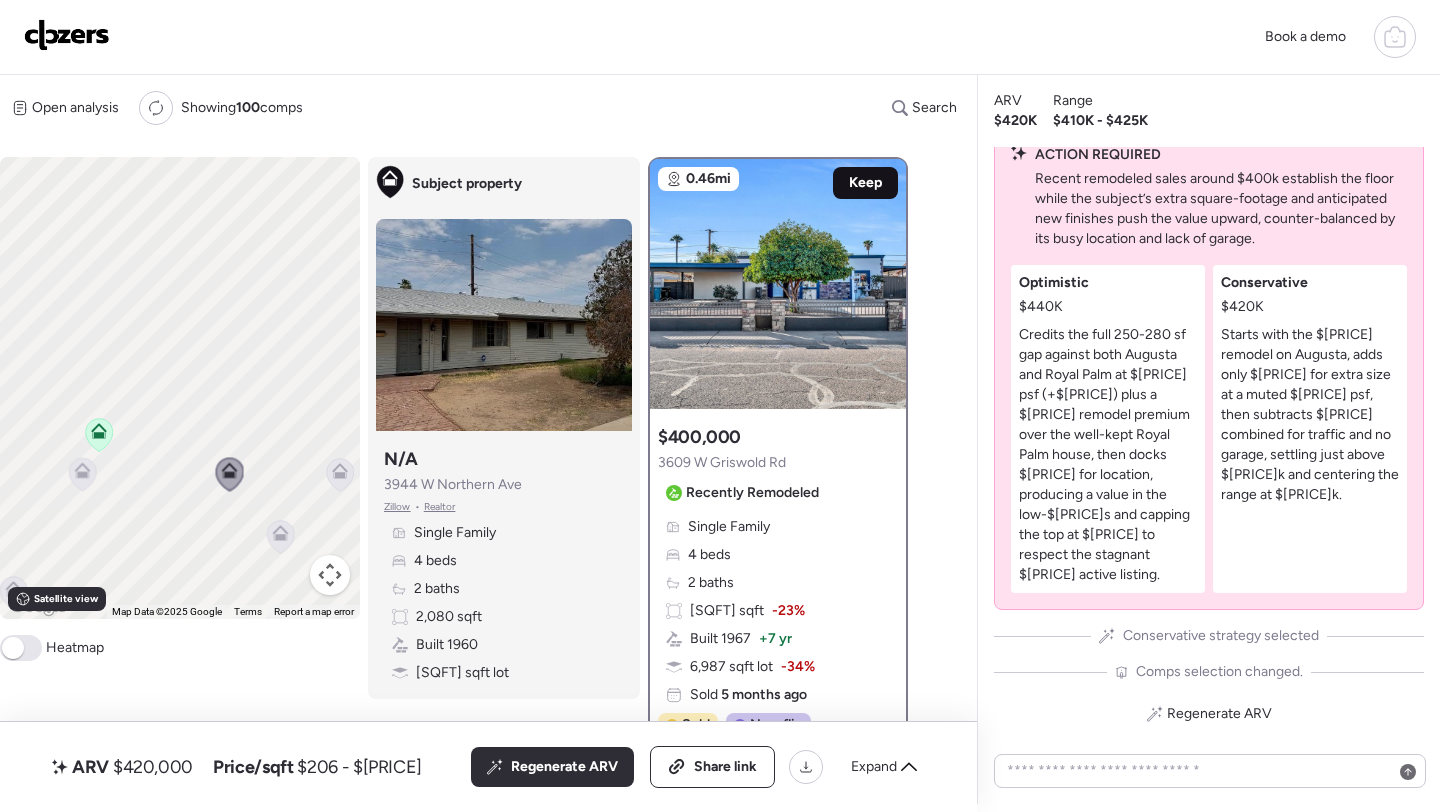 click on "Keep" at bounding box center [865, 183] 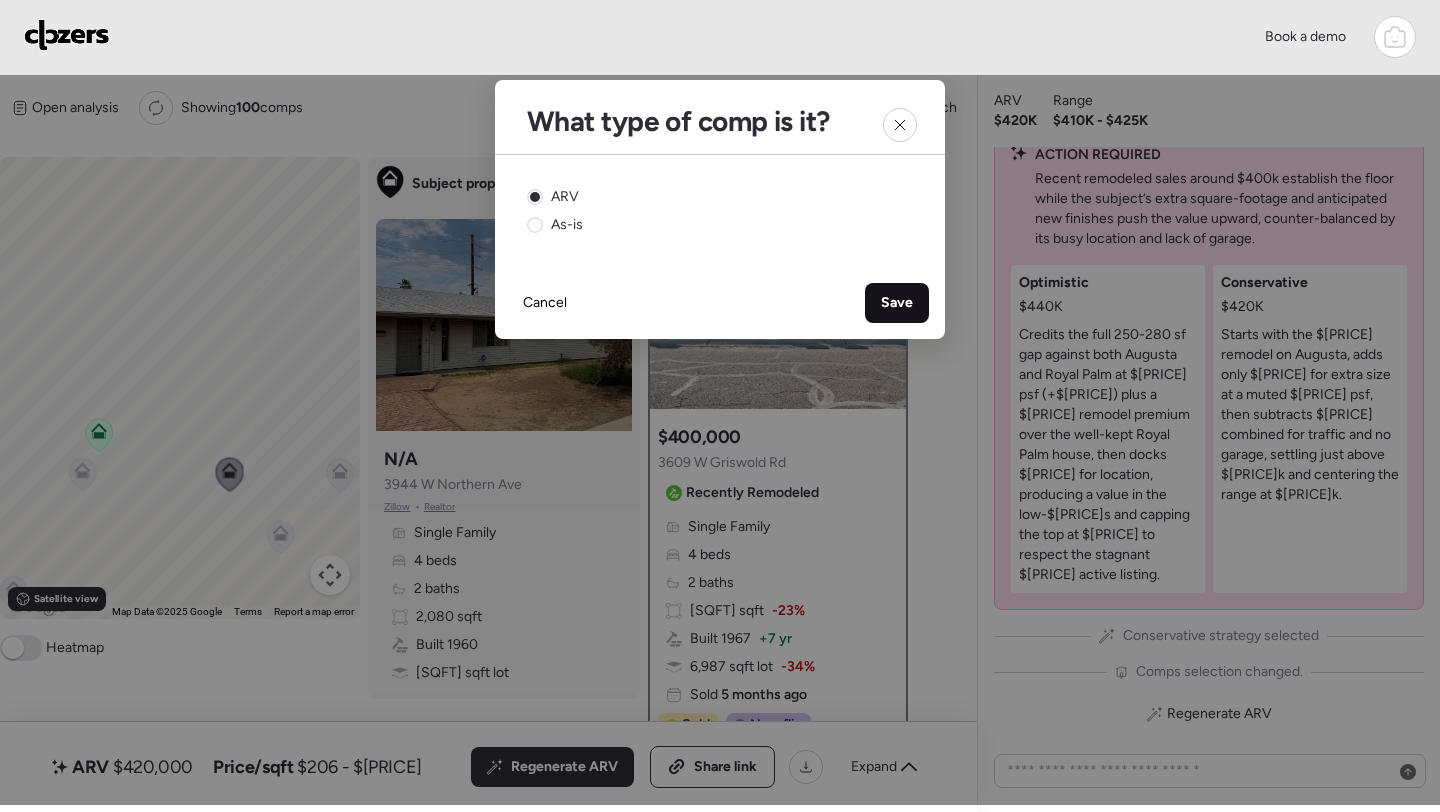 click on "Save" at bounding box center (897, 303) 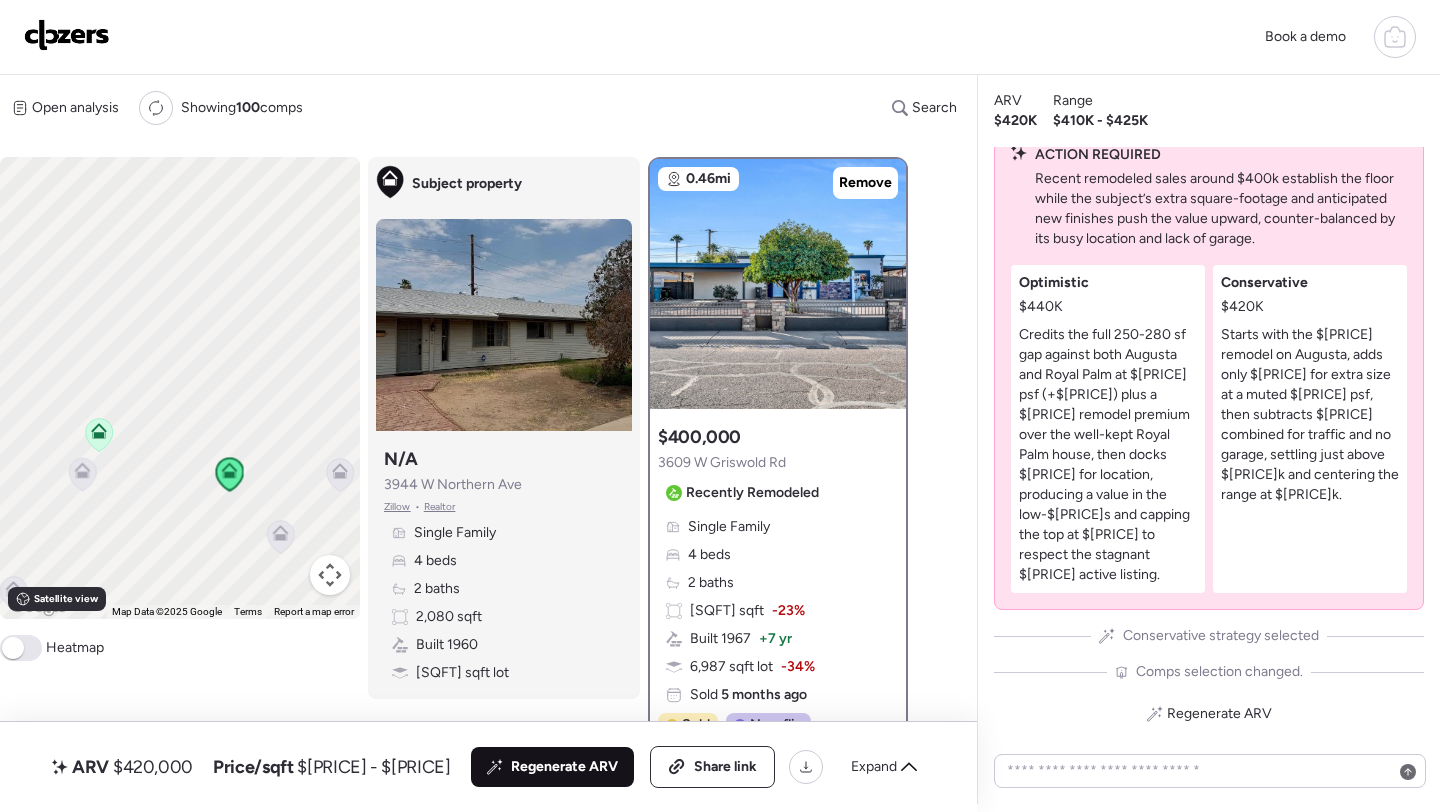 click on "Regenerate ARV" at bounding box center (564, 767) 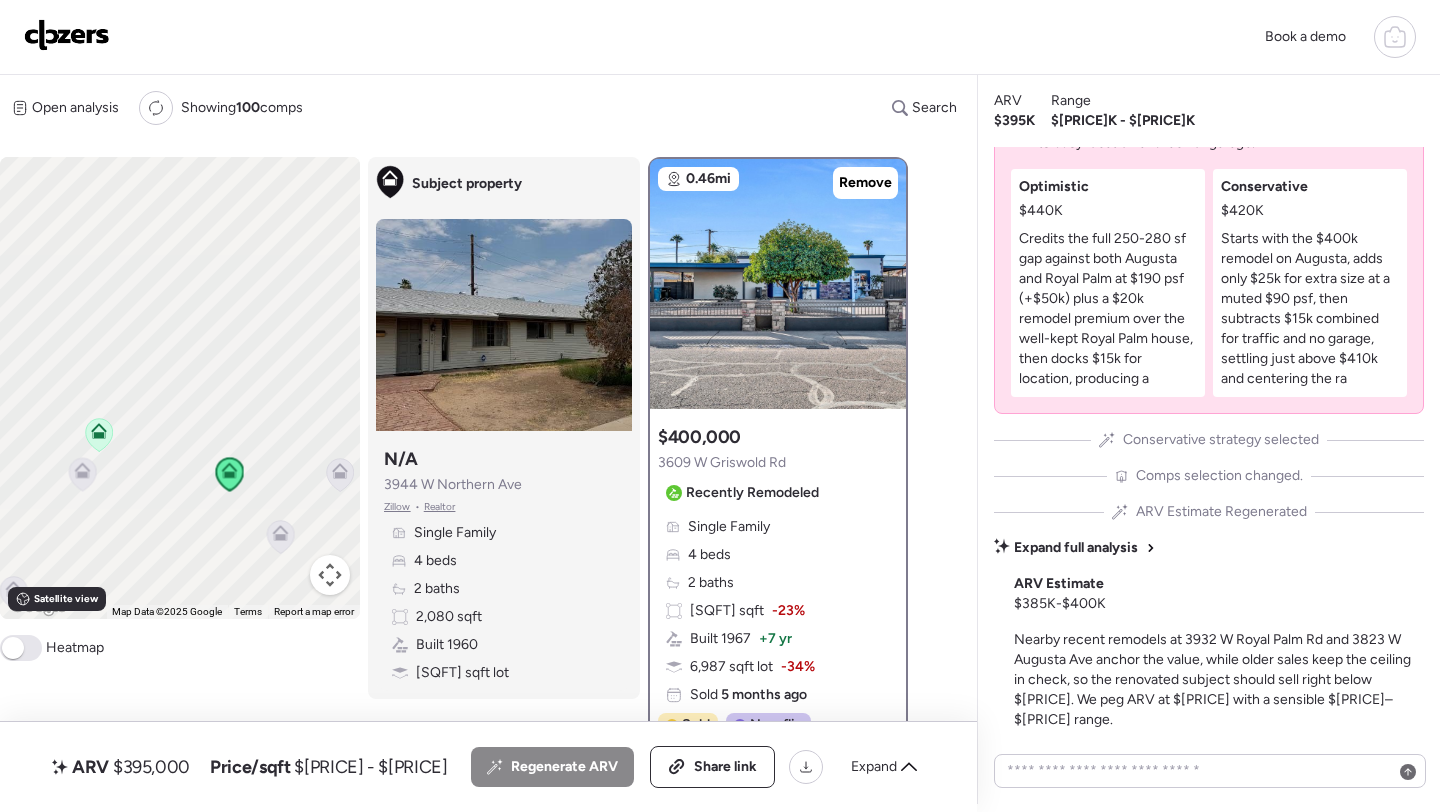 click on "$395,000" at bounding box center (151, 767) 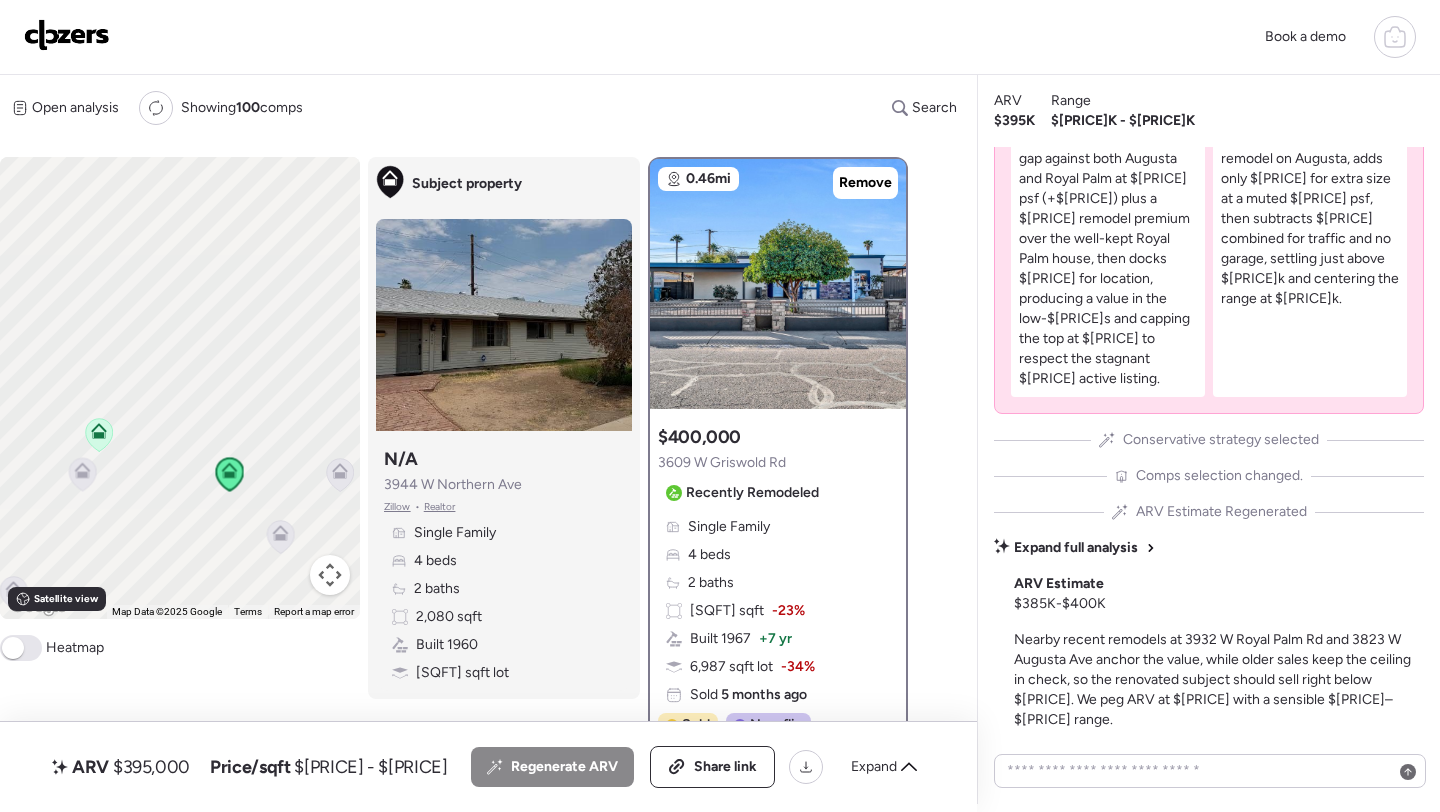 click on "$395,000" at bounding box center (151, 767) 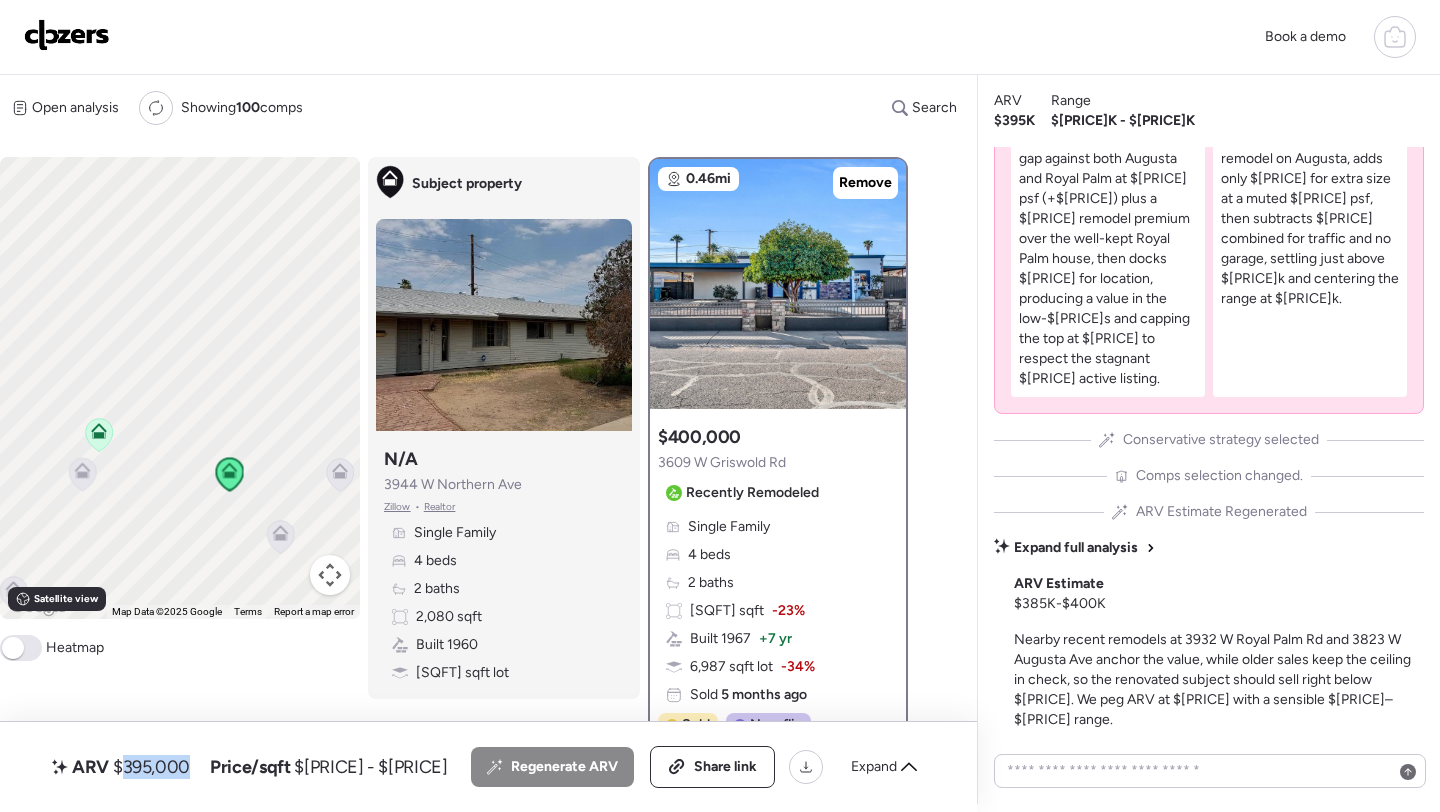 copy on "395,000" 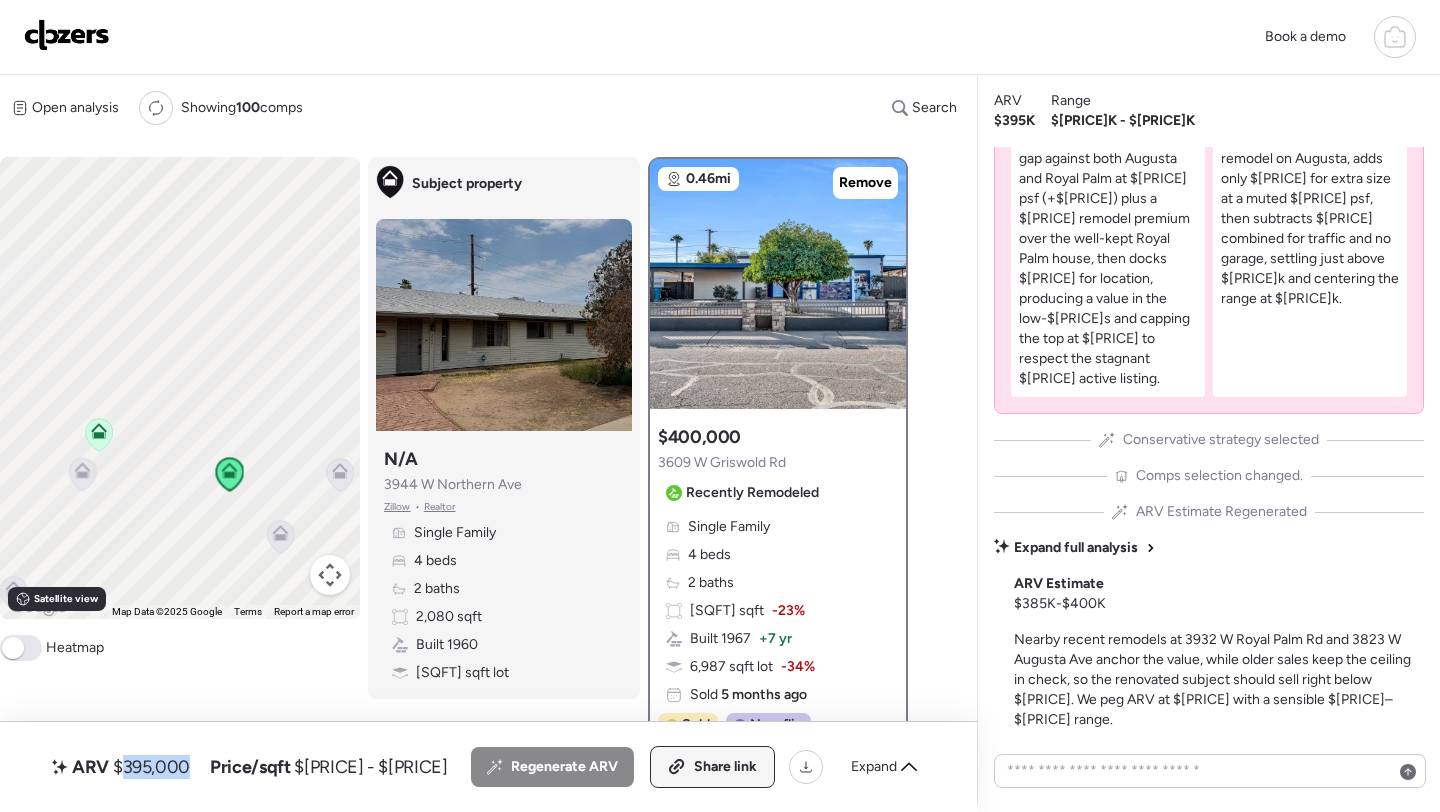 click on "Share link" at bounding box center (712, 767) 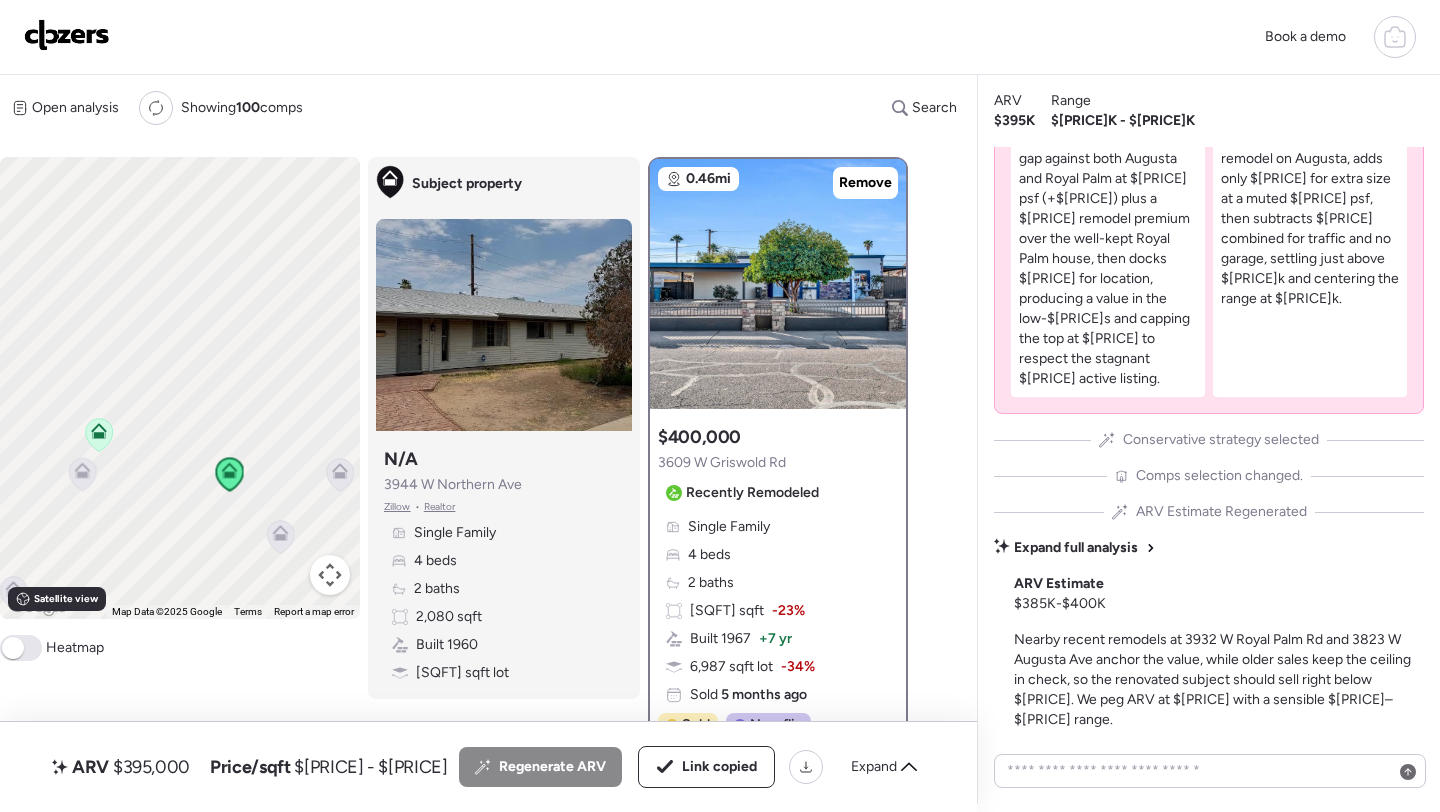 click at bounding box center (67, 35) 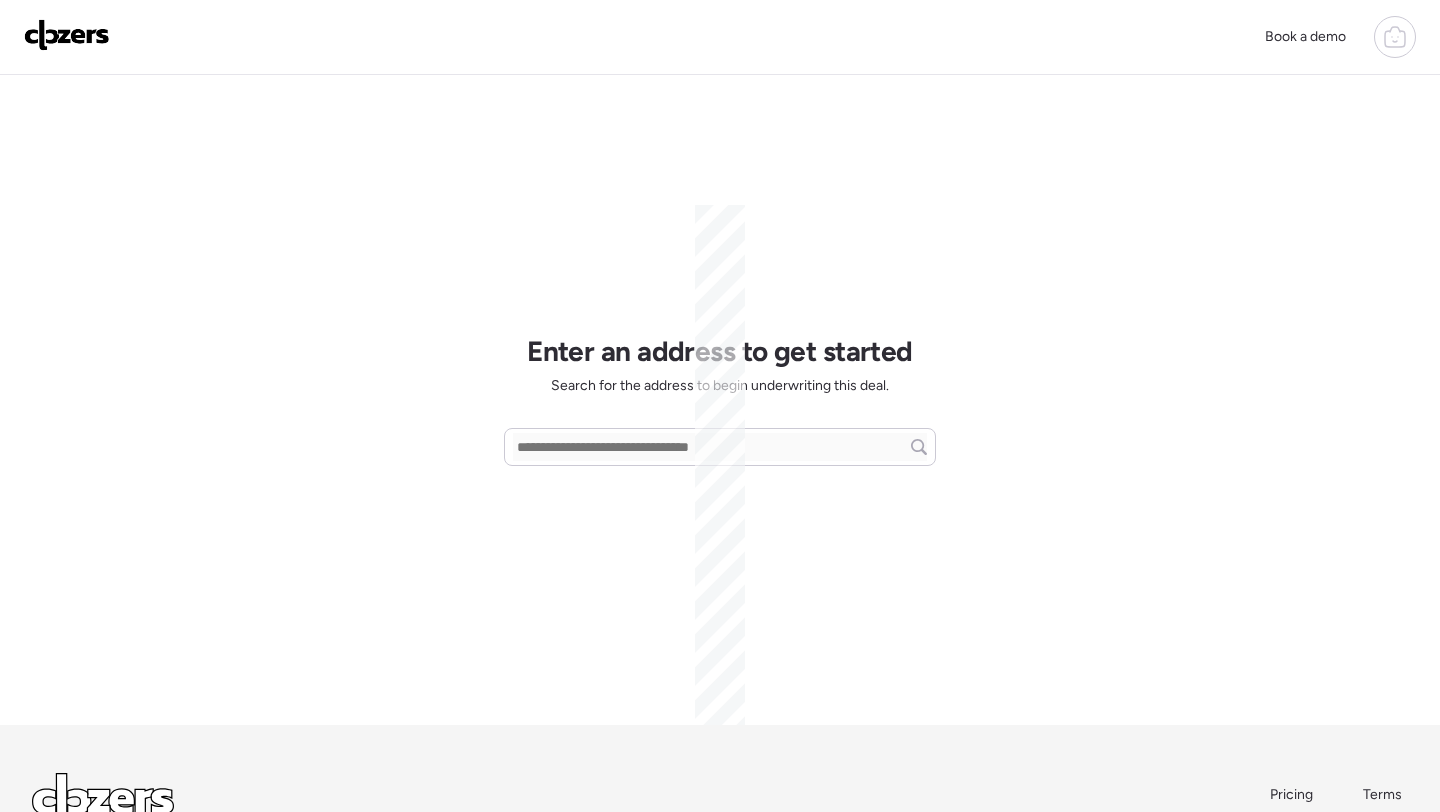 scroll, scrollTop: 0, scrollLeft: 0, axis: both 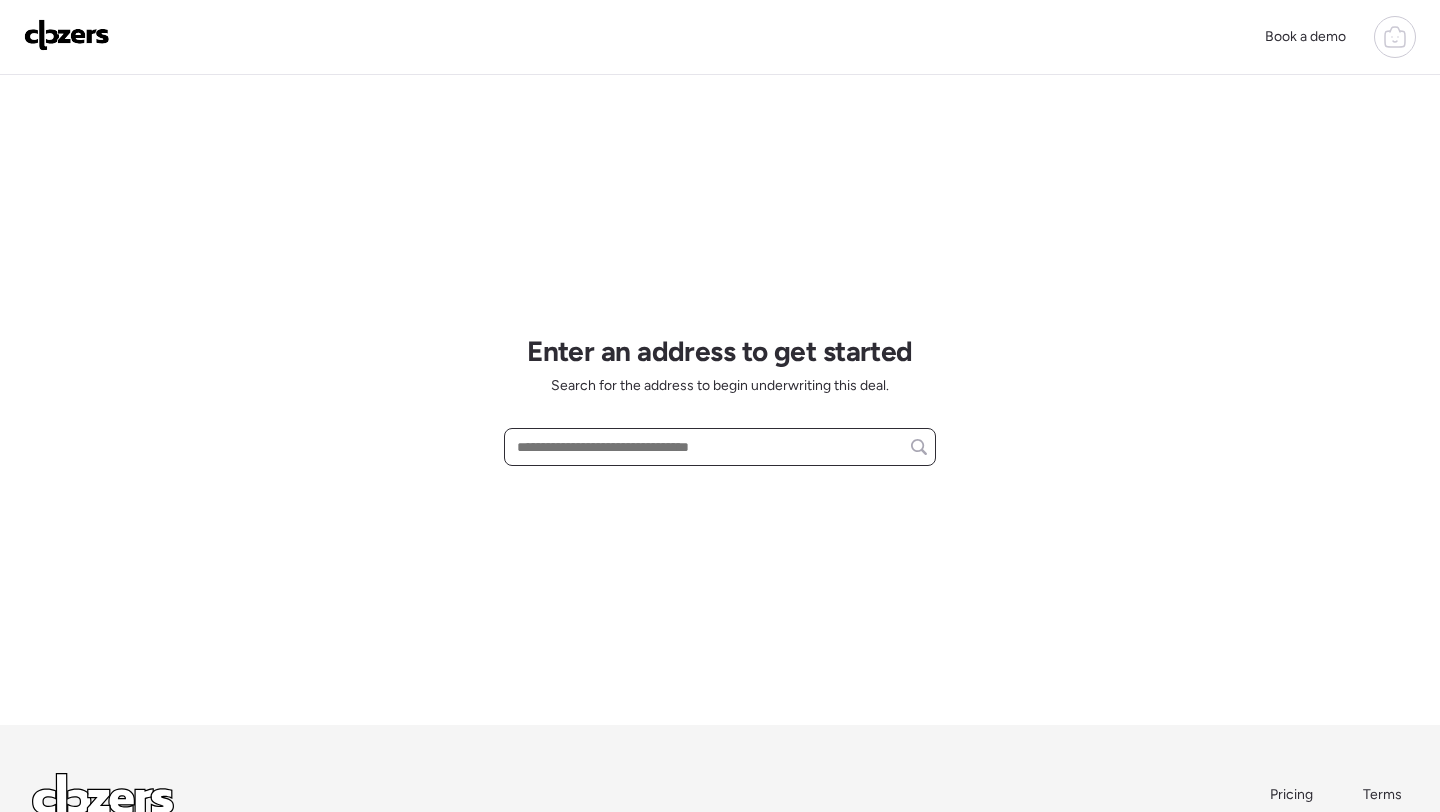 click at bounding box center (720, 447) 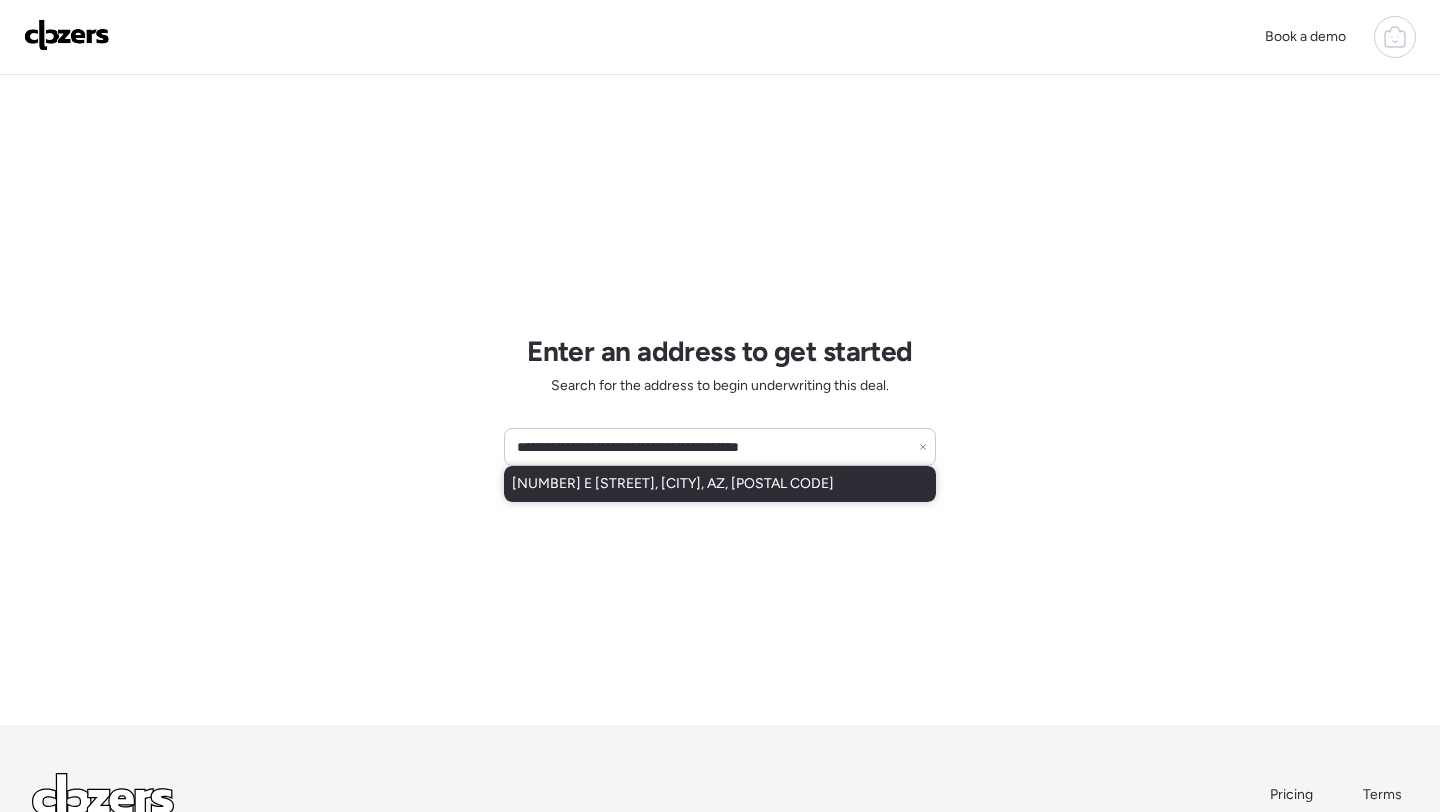 click on "[NUMBER] E [STREET], [CITY], AZ, [POSTAL CODE]" at bounding box center [673, 484] 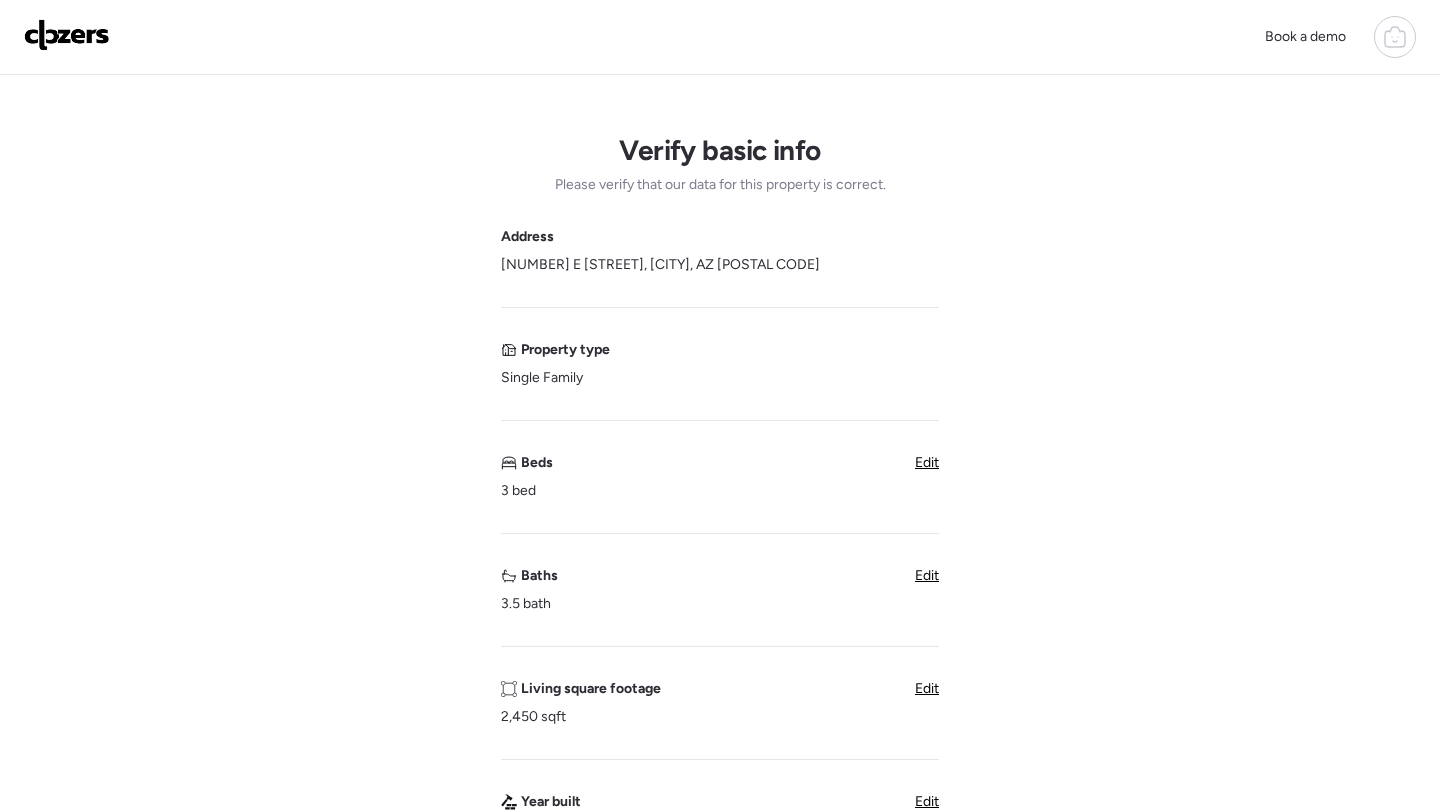 click on "Edit" at bounding box center [927, 575] 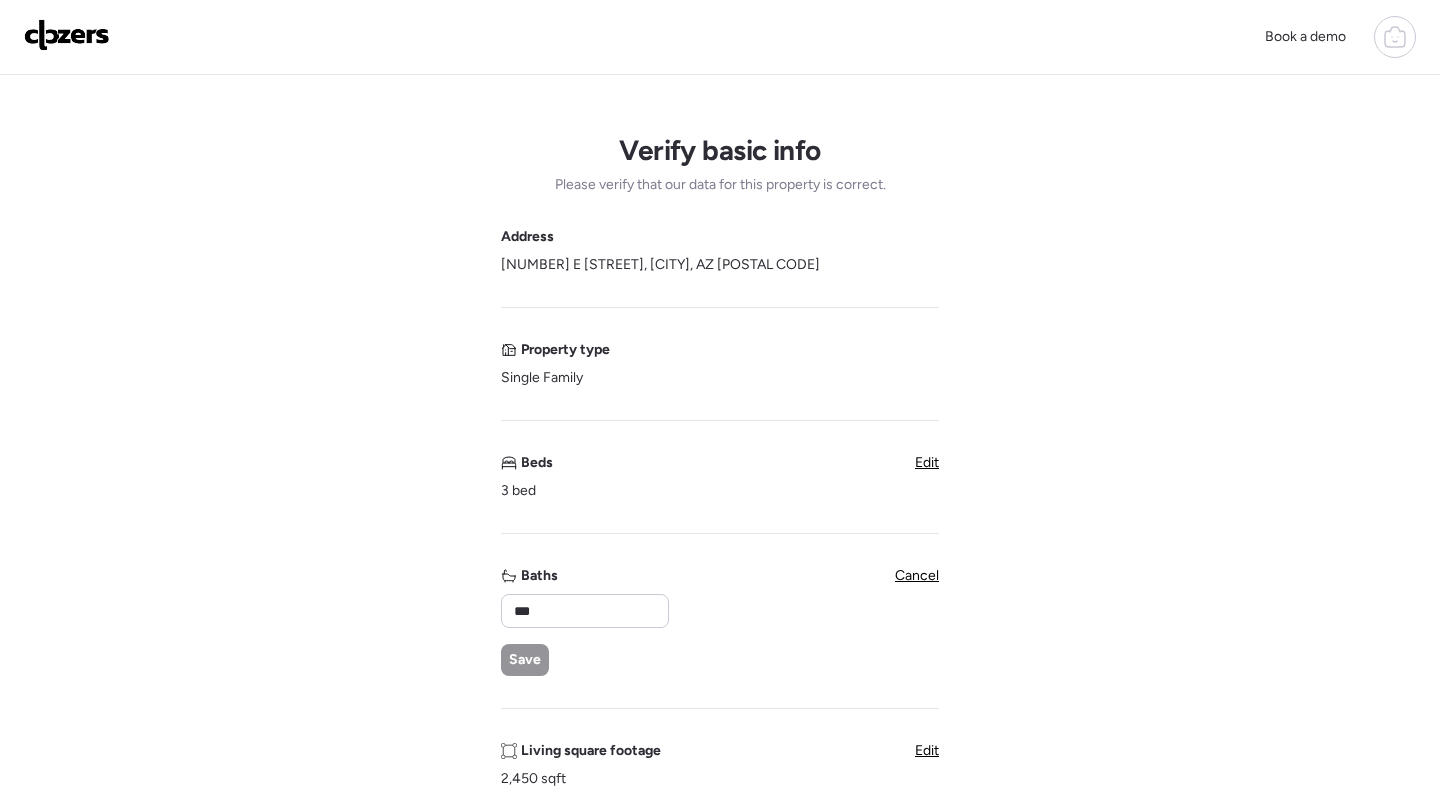 click on "Baths *** Save" at bounding box center (584, 621) 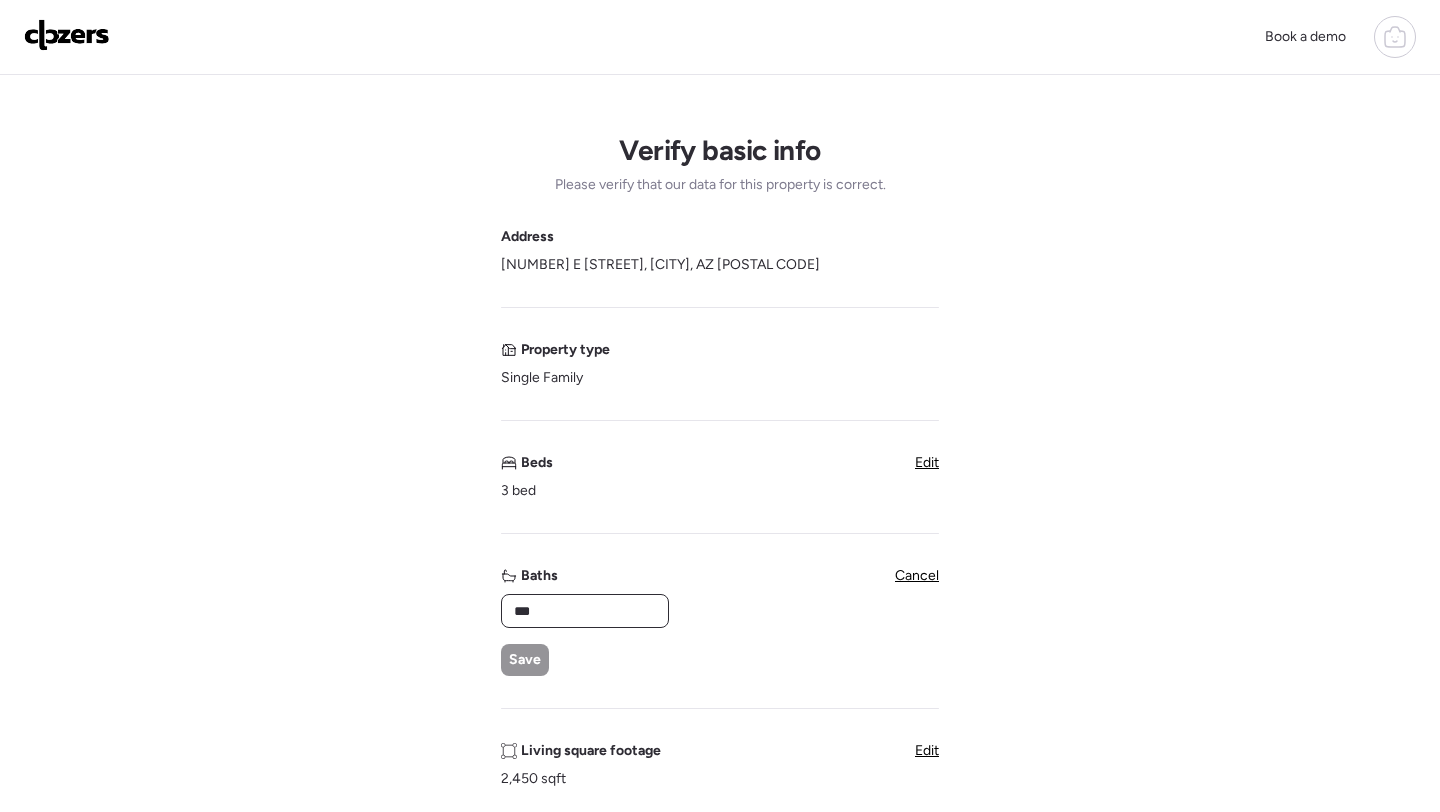 click on "***" at bounding box center [585, 611] 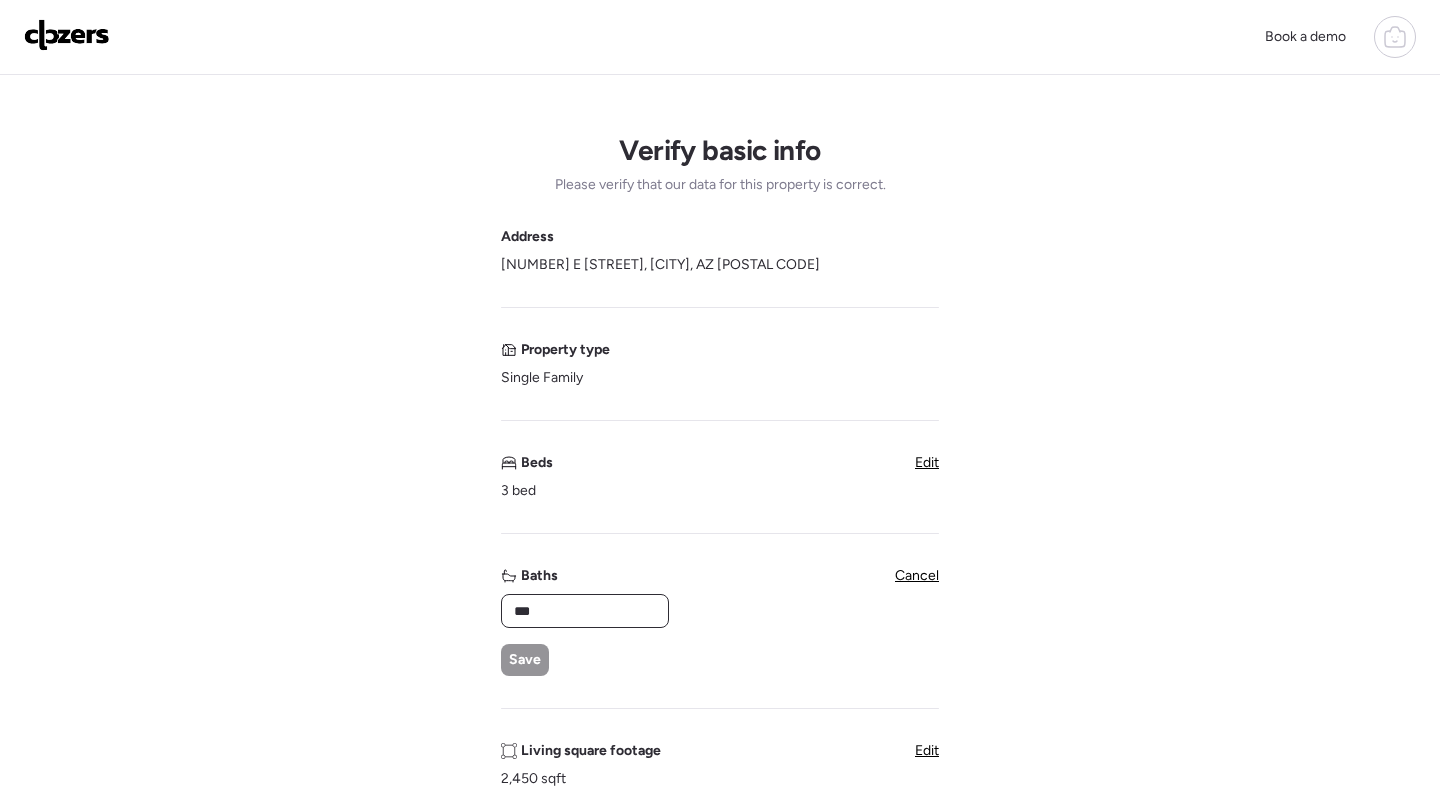 type on "*" 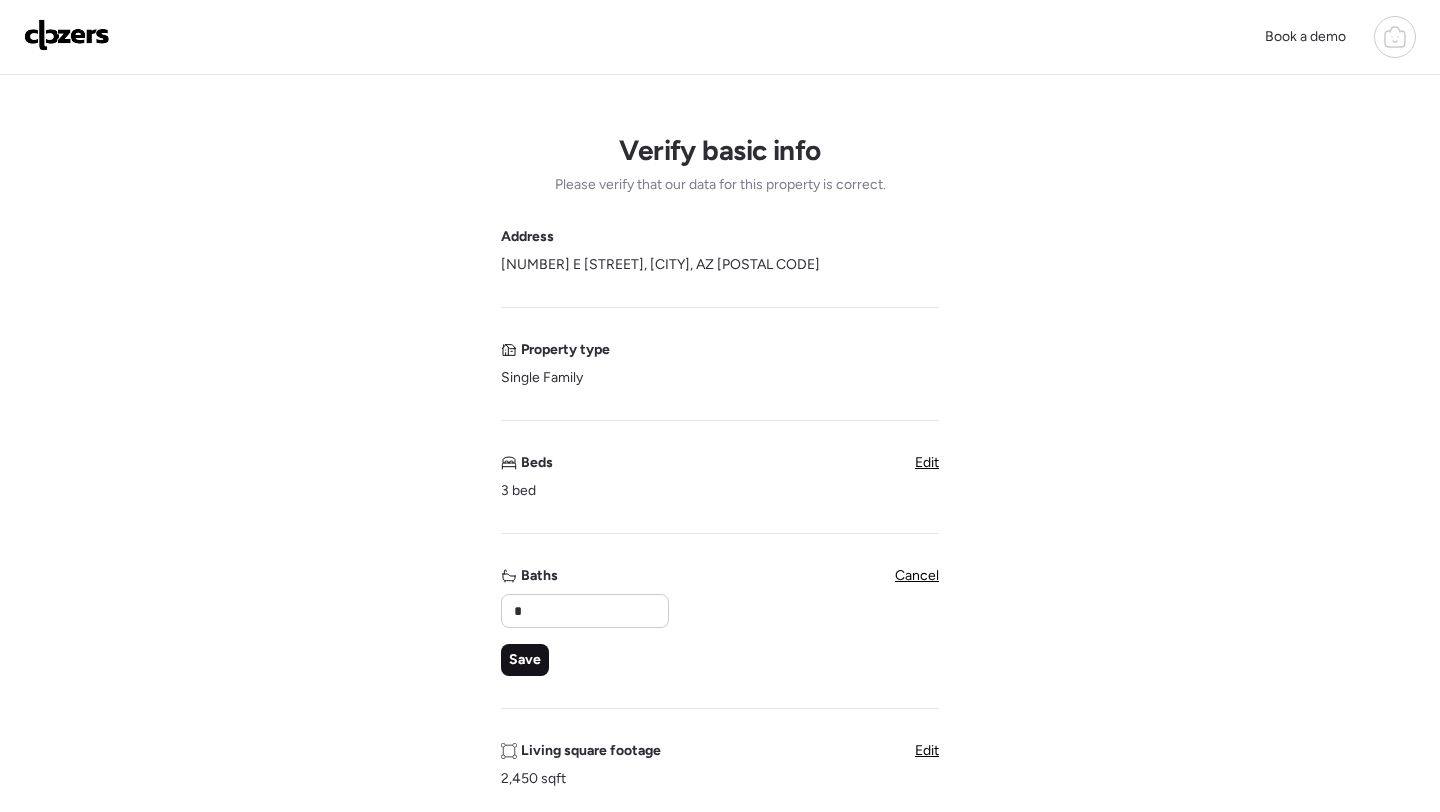 click on "Save" at bounding box center (525, 660) 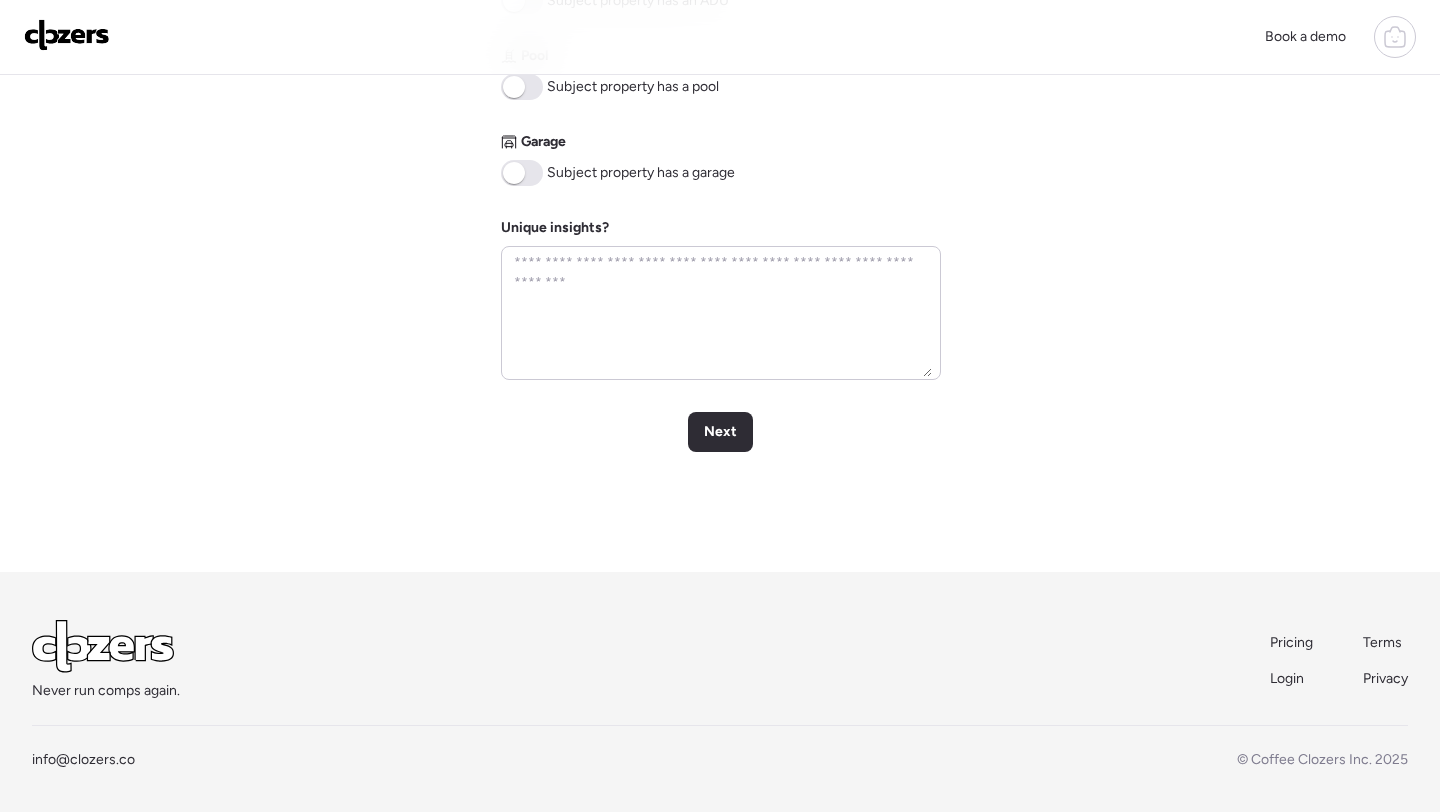 scroll, scrollTop: 952, scrollLeft: 0, axis: vertical 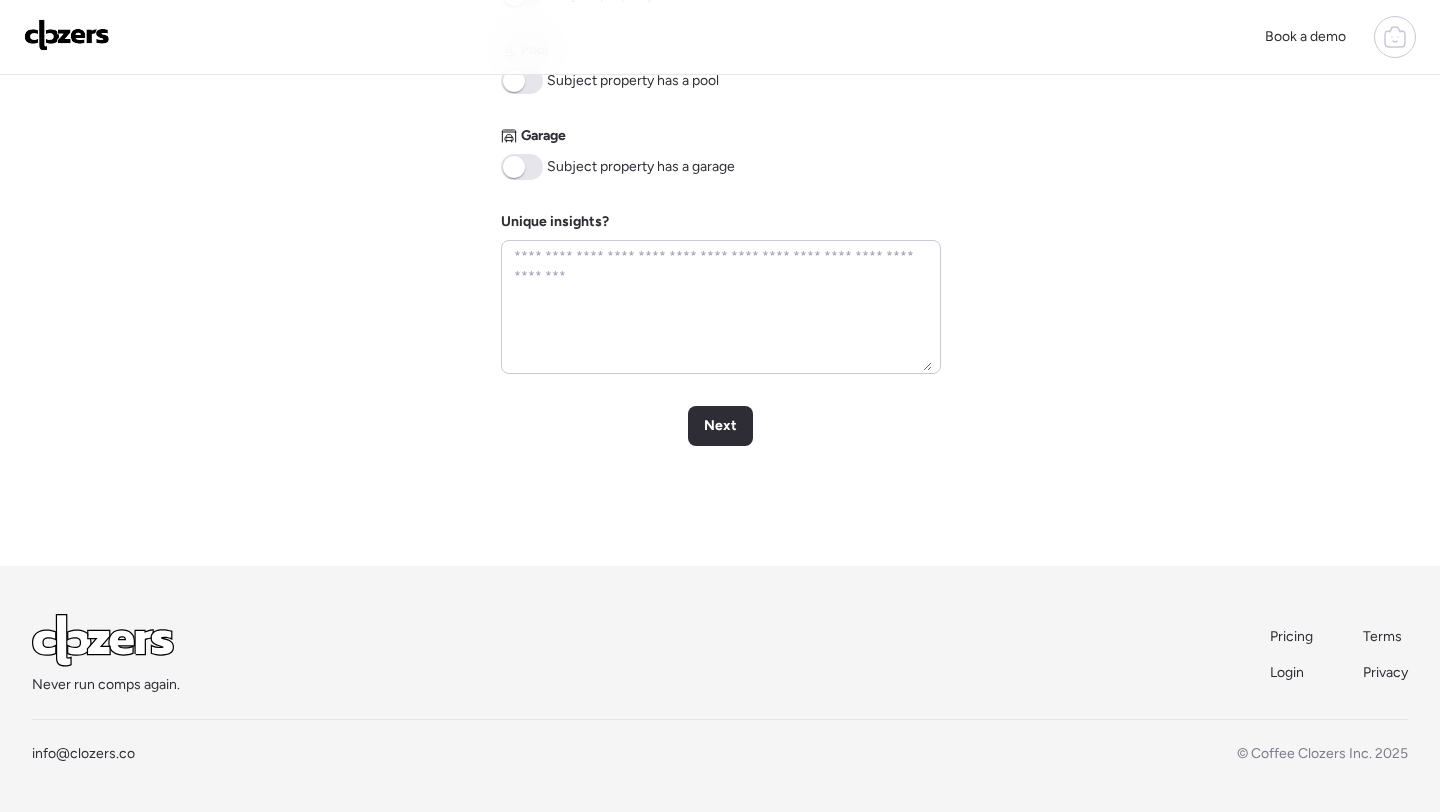 click at bounding box center (522, 167) 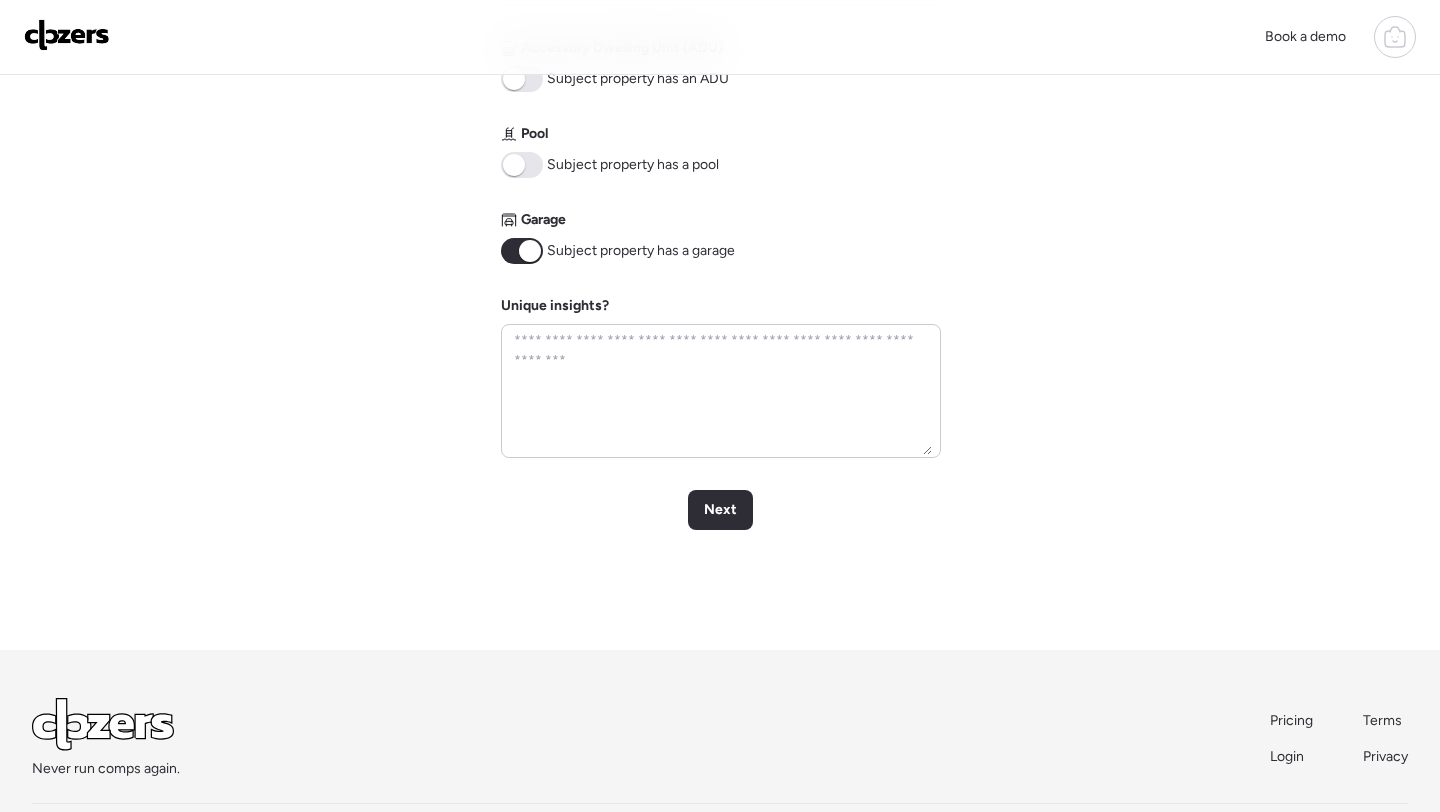scroll, scrollTop: 834, scrollLeft: 0, axis: vertical 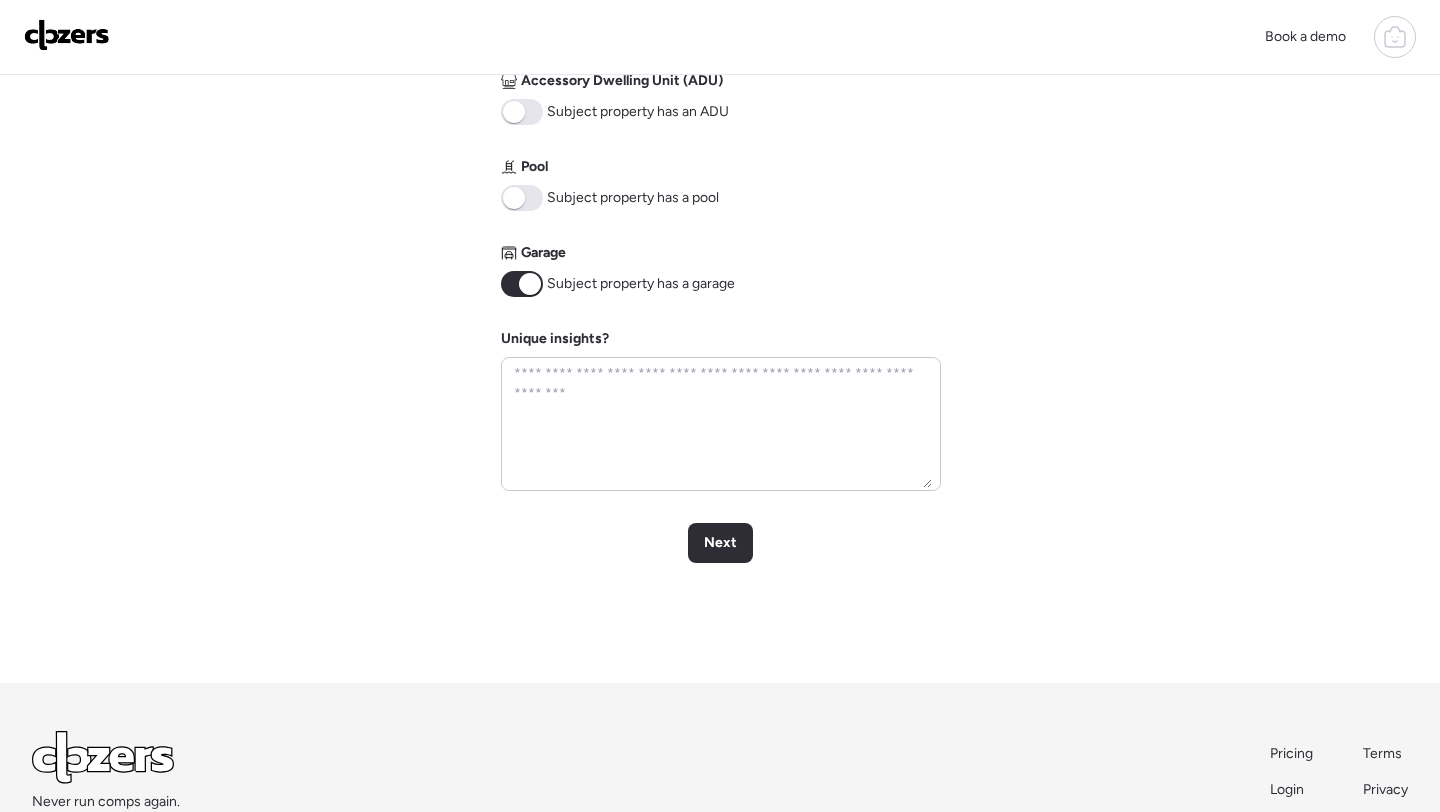 click at bounding box center (522, 198) 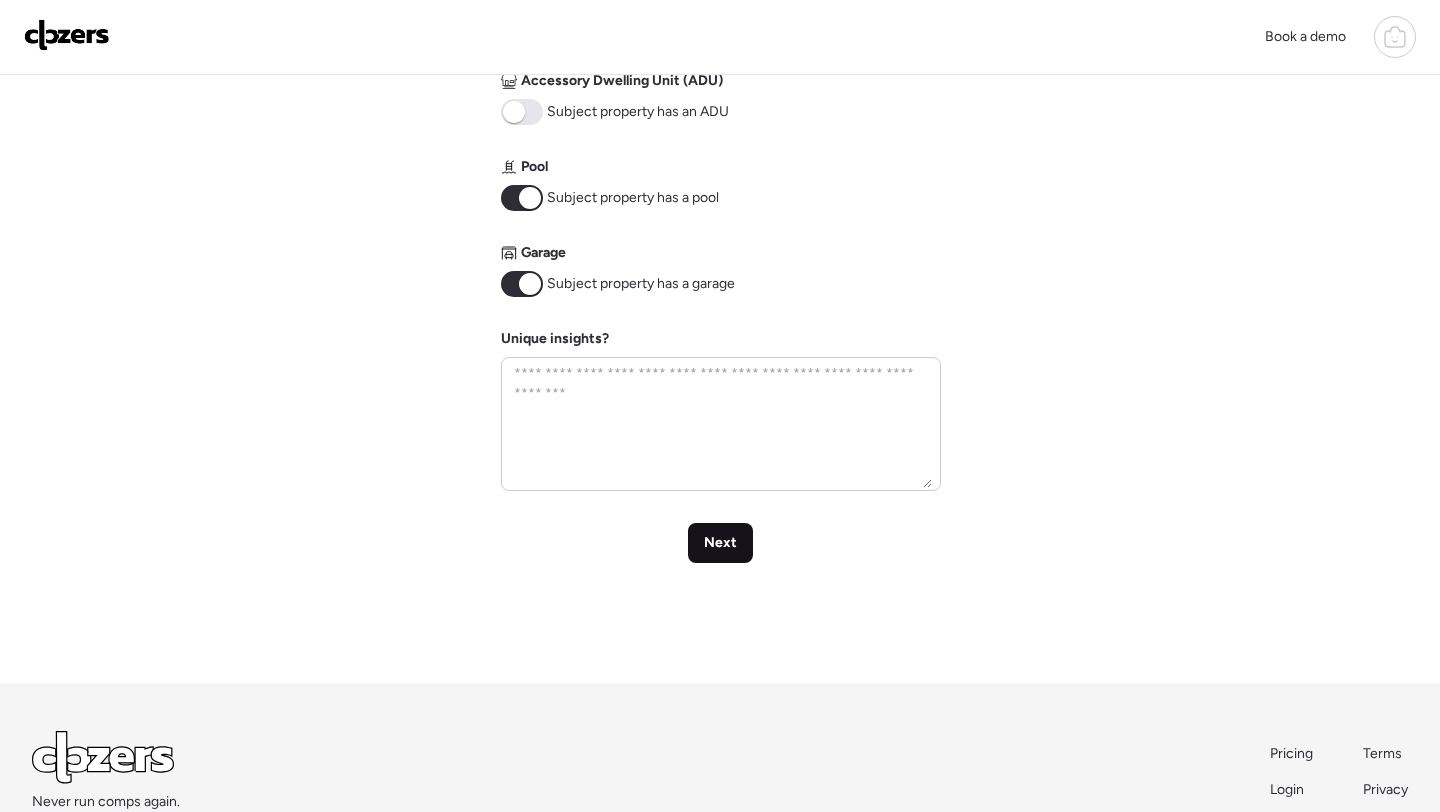 click on "Next" at bounding box center [720, 543] 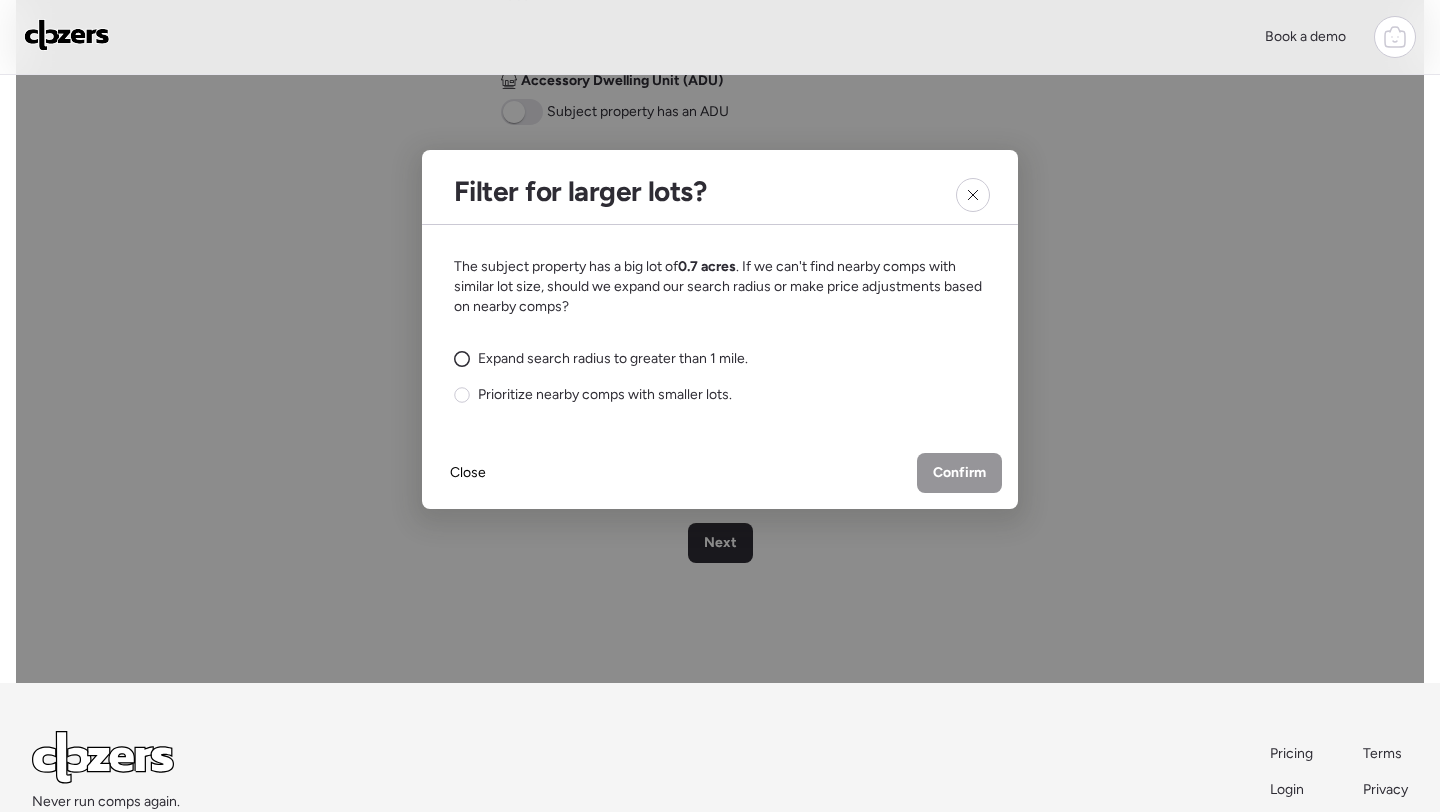 click on "Expand search radius to greater than 1 mile." at bounding box center (613, 359) 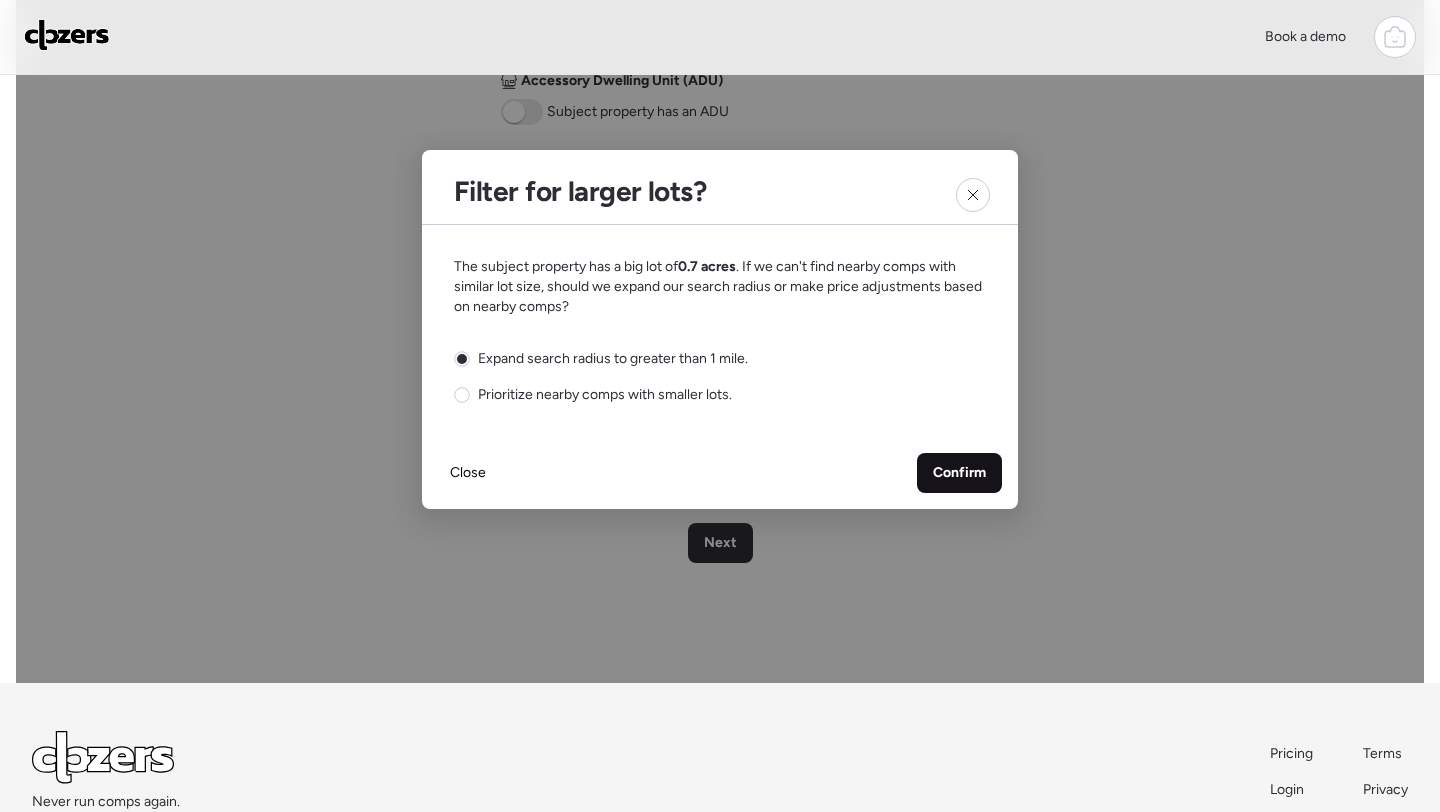 click on "Confirm" at bounding box center [959, 473] 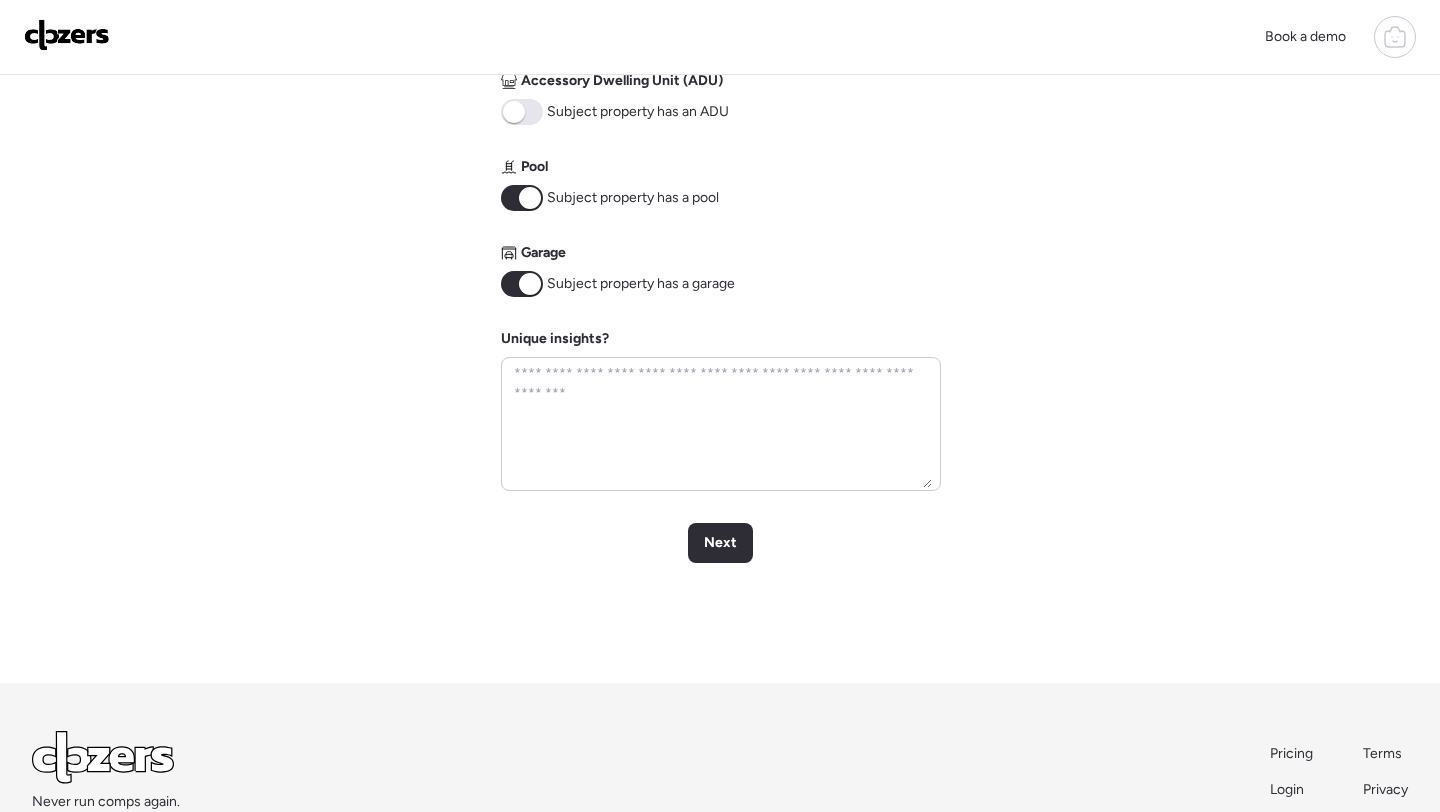 scroll, scrollTop: 0, scrollLeft: 0, axis: both 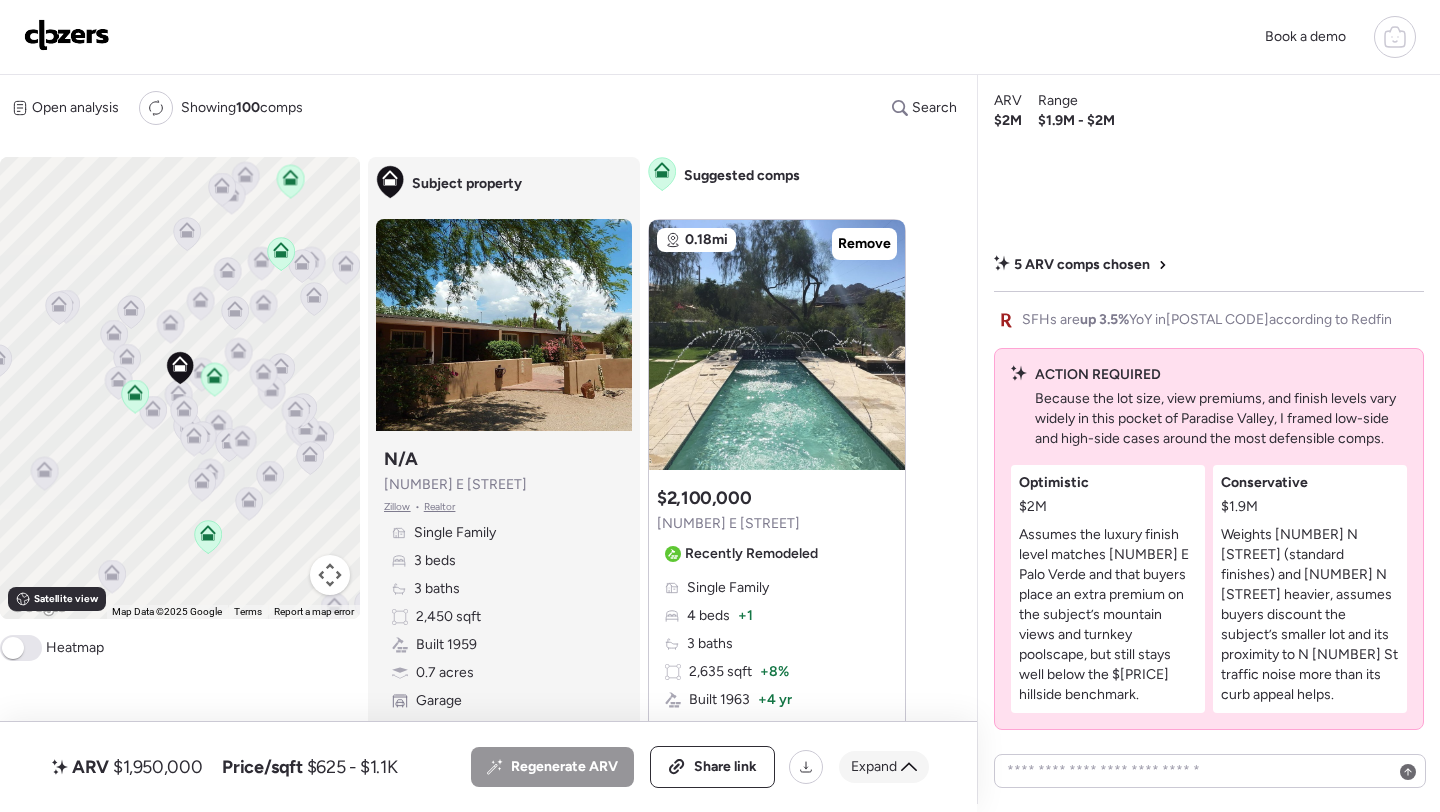 click on "Expand" at bounding box center [884, 767] 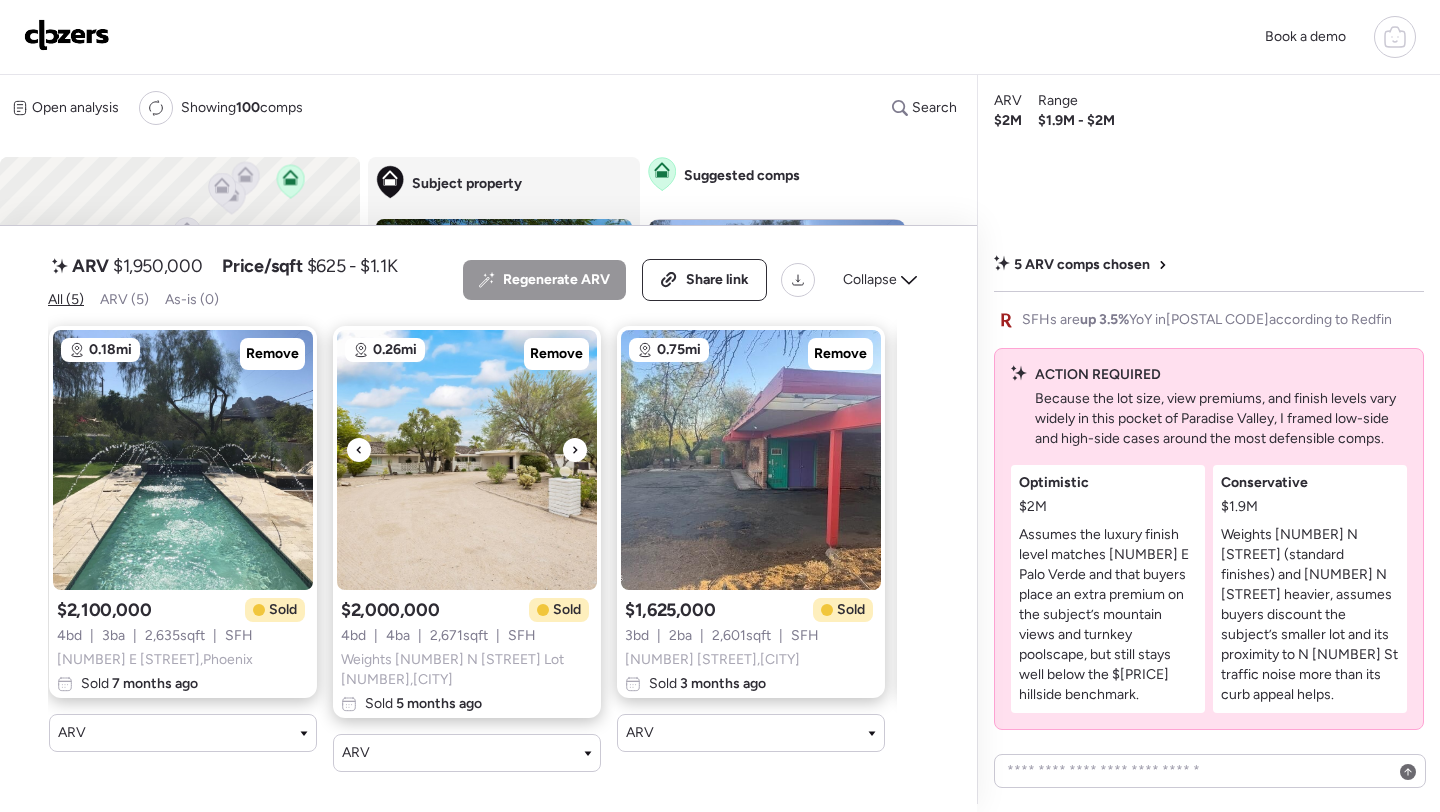 scroll, scrollTop: 0, scrollLeft: 0, axis: both 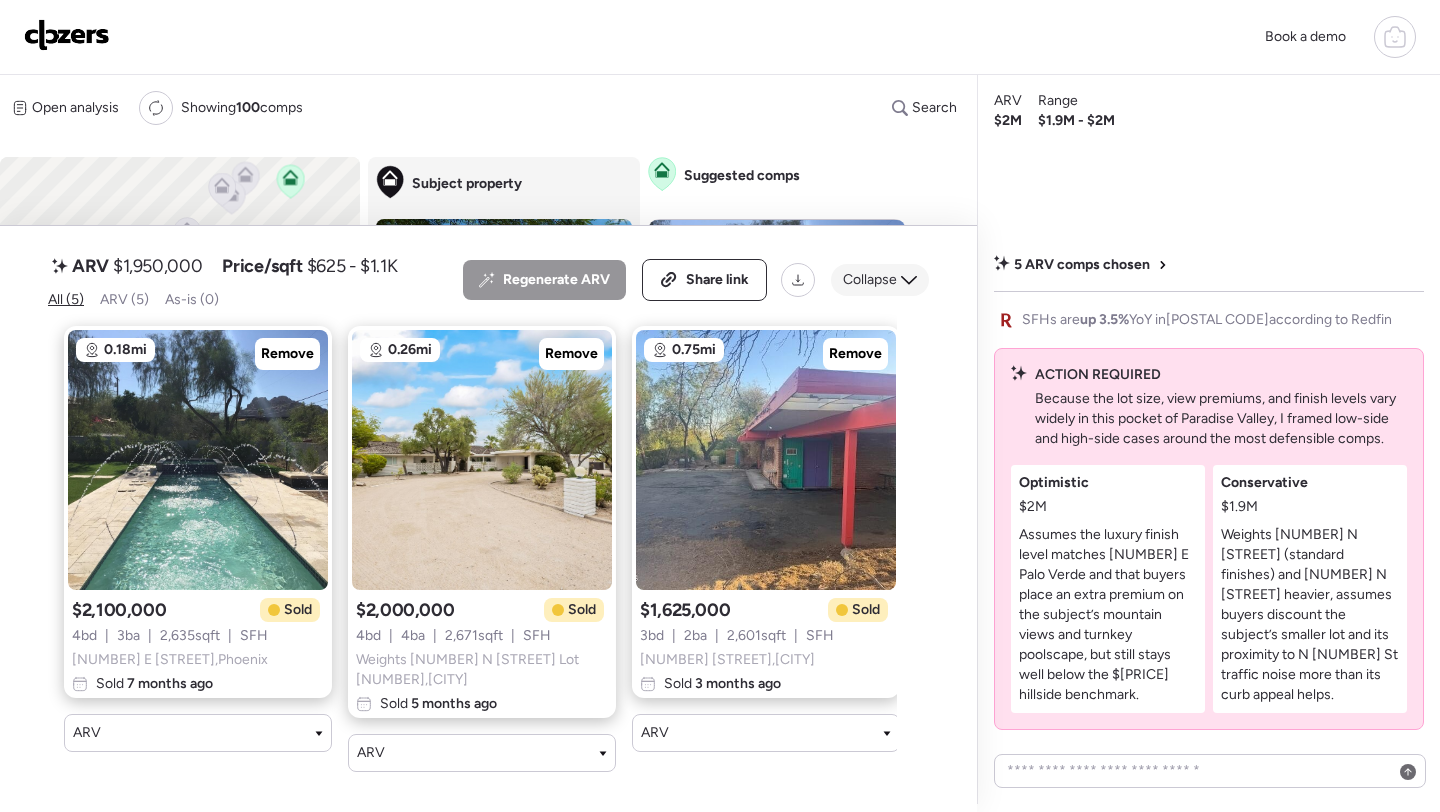 click on "Collapse" at bounding box center (870, 280) 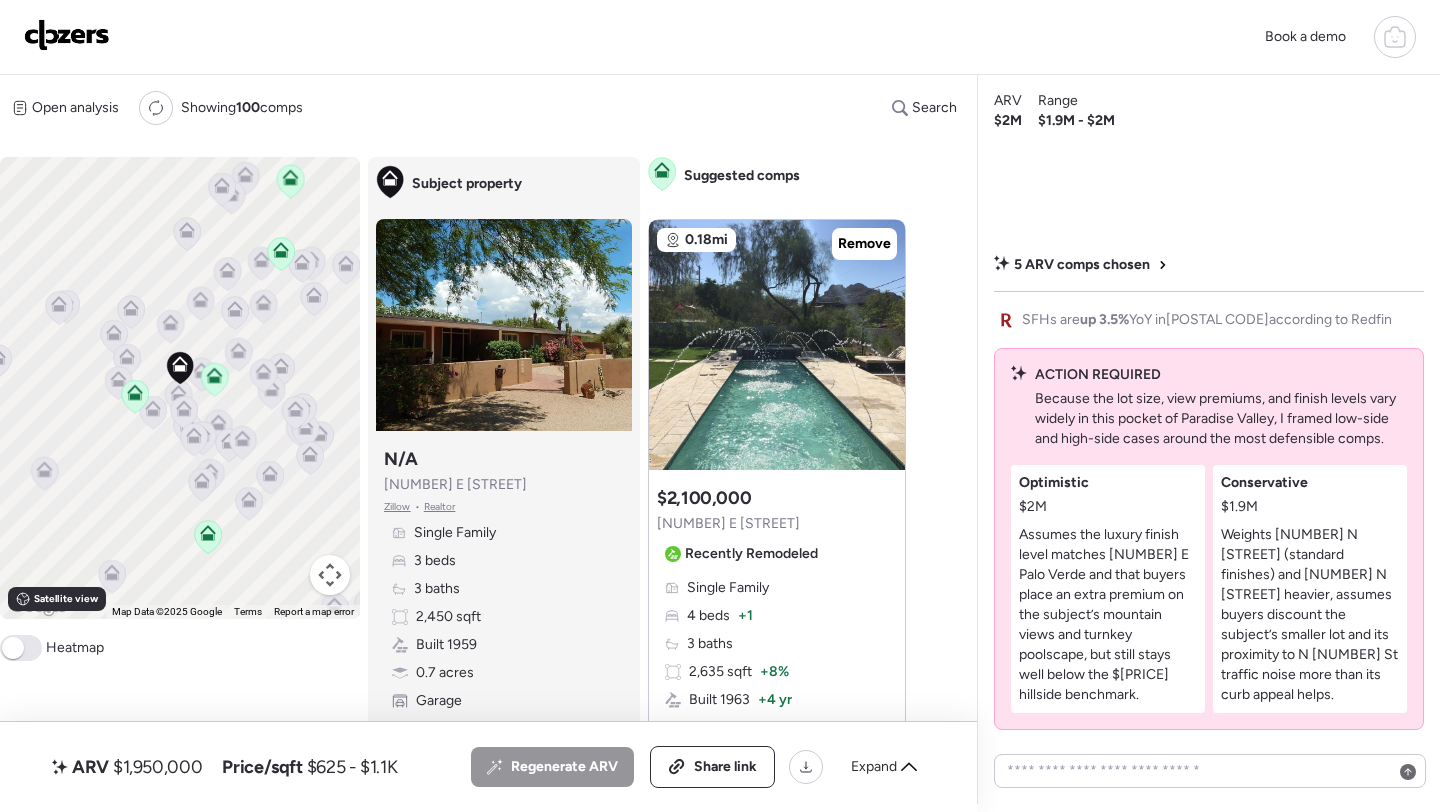 click on "$1,950,000" at bounding box center (157, 767) 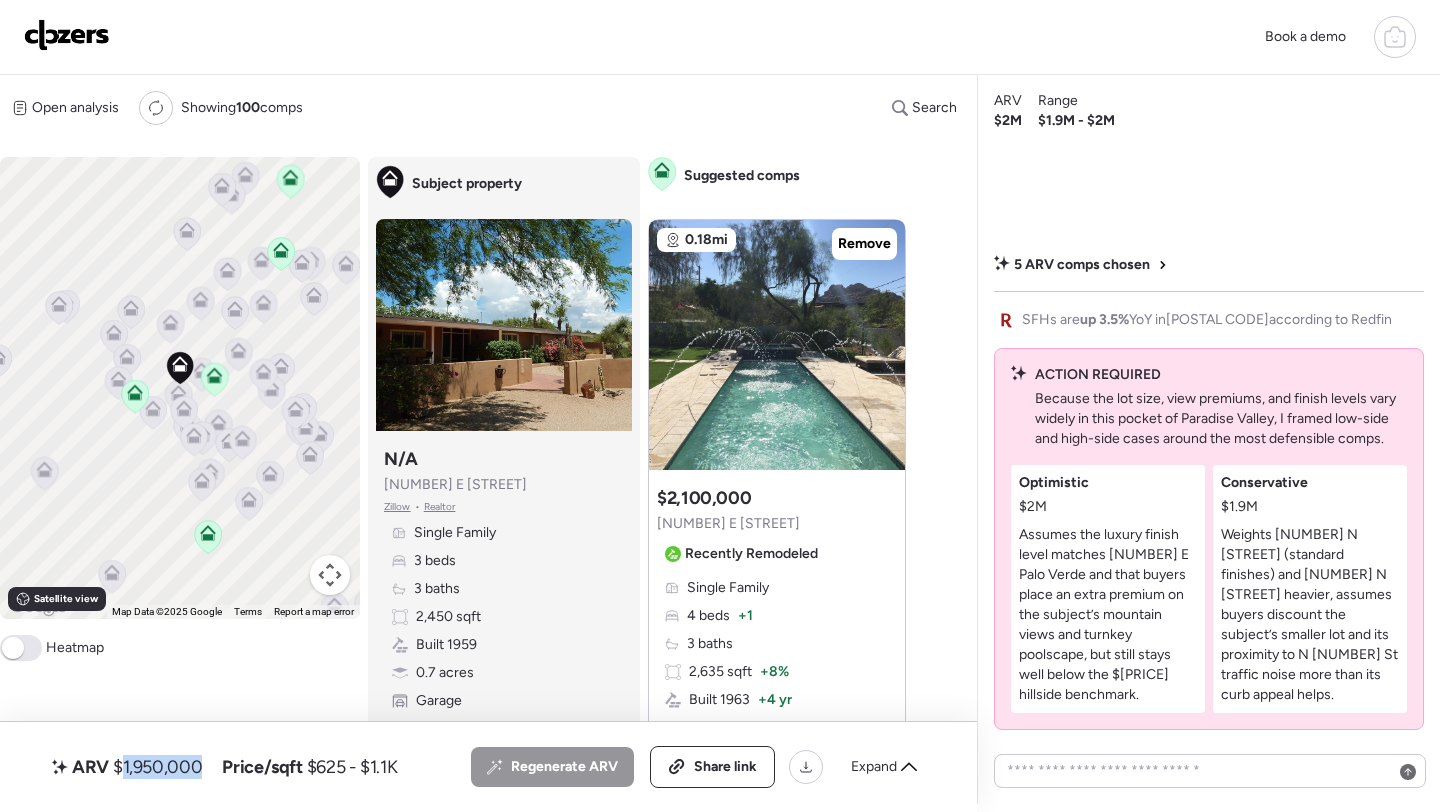 copy on "1,950,000" 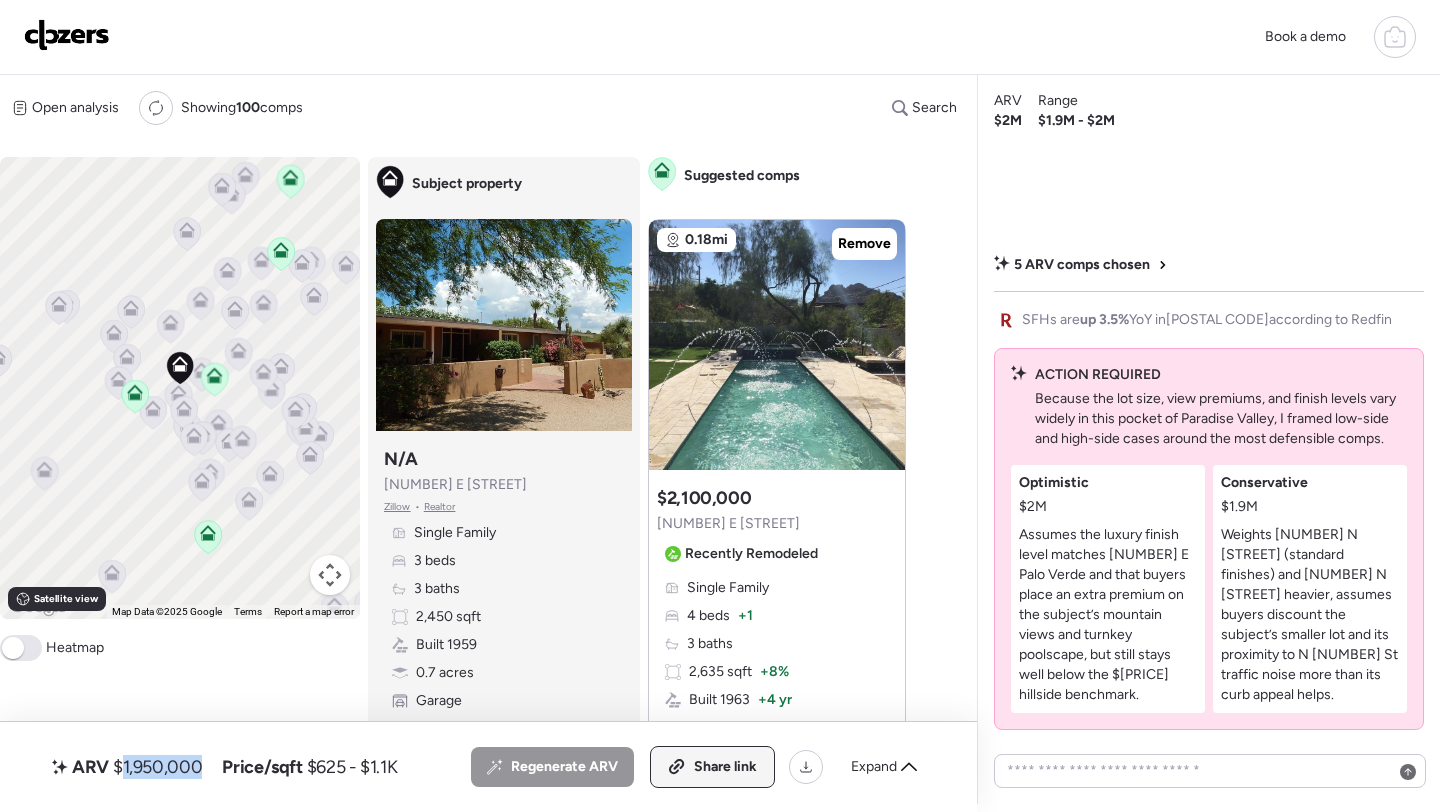 click on "Share link" at bounding box center [712, 767] 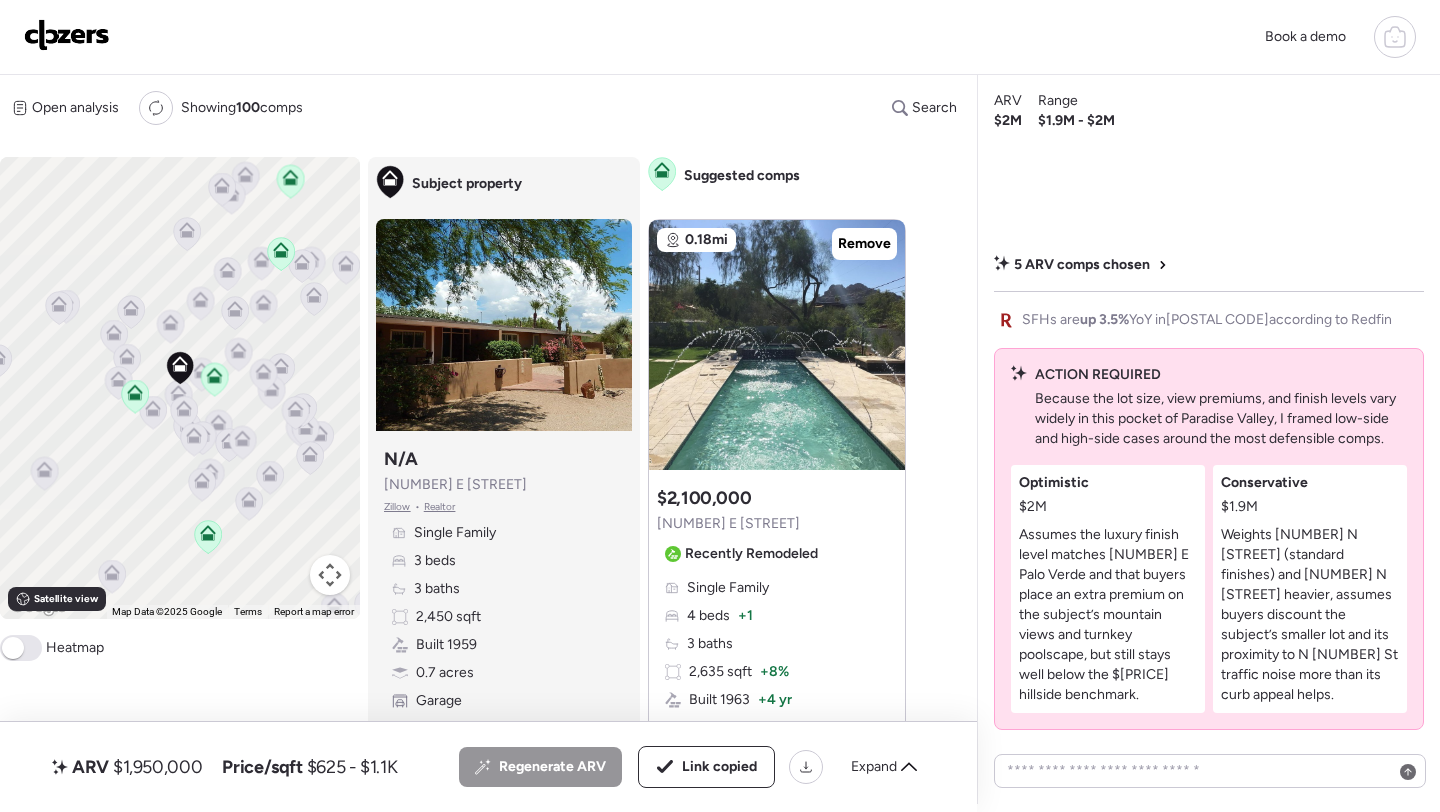 click at bounding box center [67, 35] 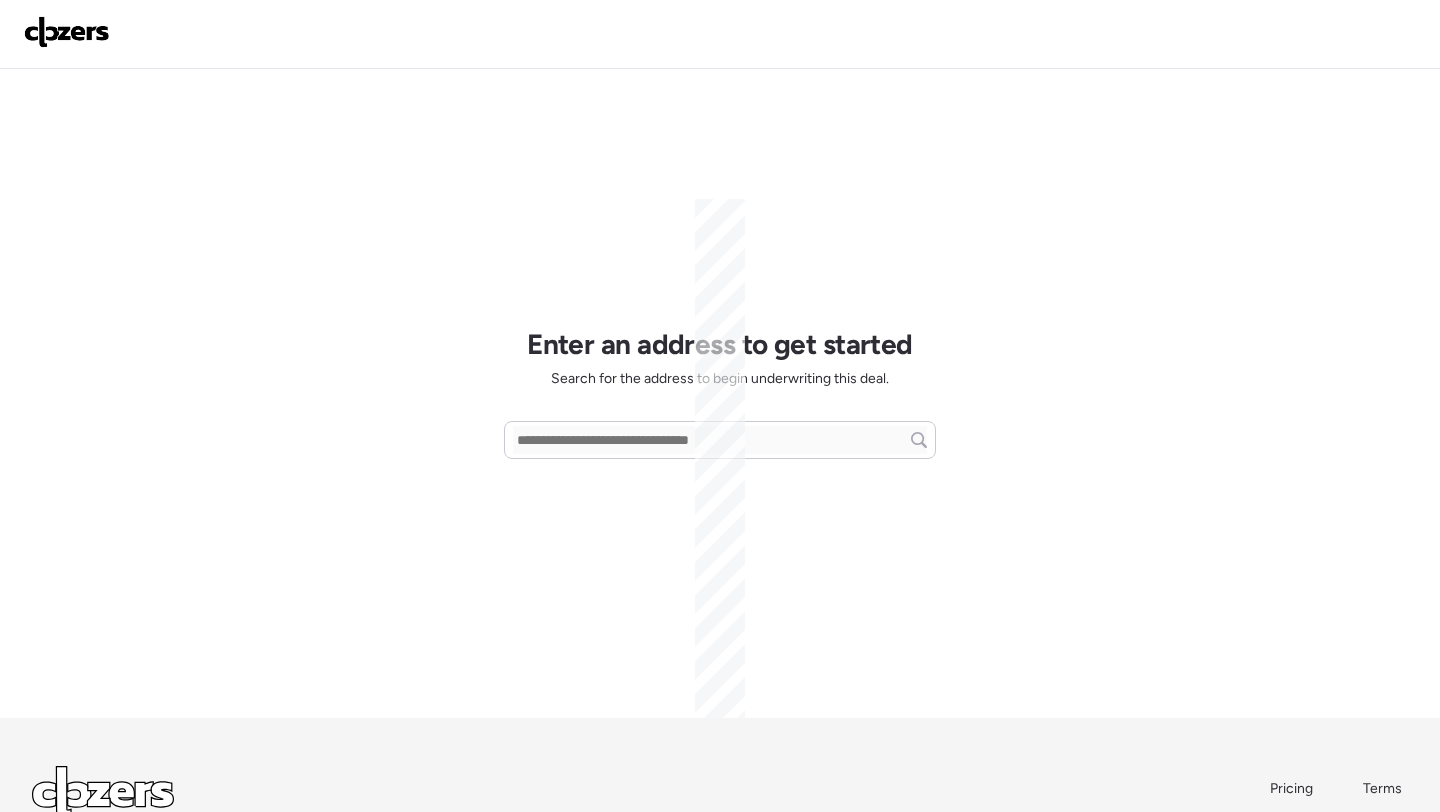 scroll, scrollTop: 0, scrollLeft: 0, axis: both 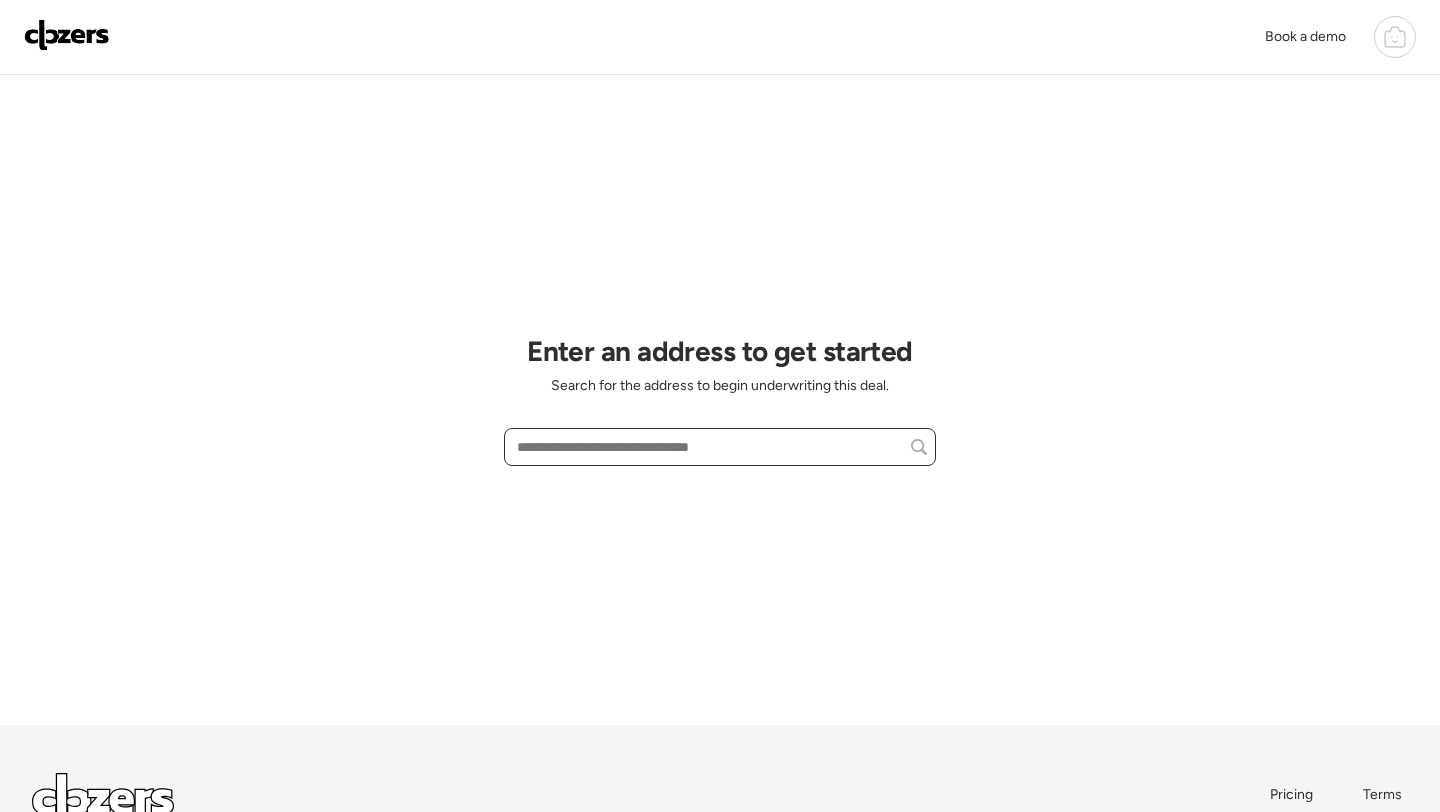 click at bounding box center (720, 447) 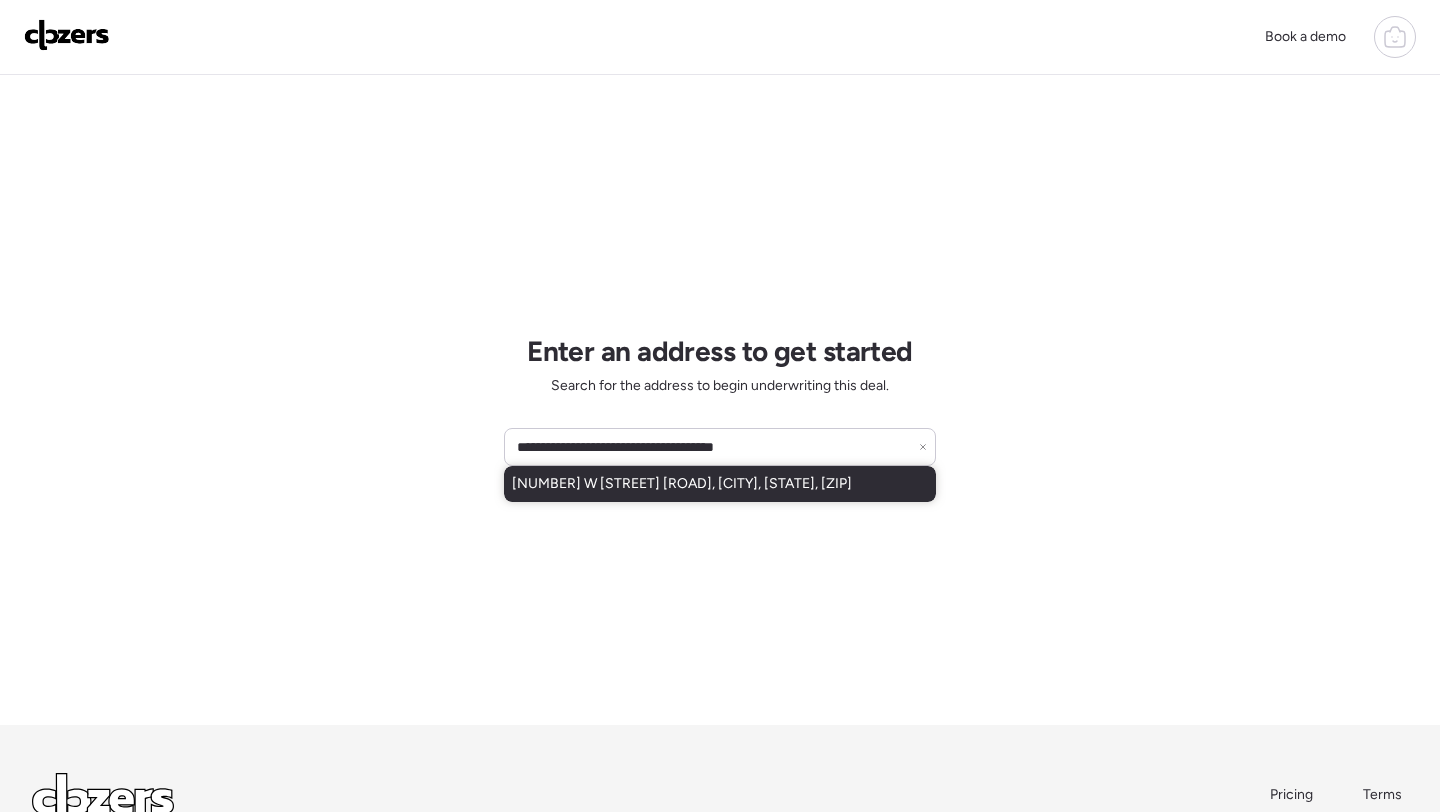 click on "[NUMBER] W [STREET] [ROAD], [CITY], [STATE], [ZIP]" at bounding box center (720, 484) 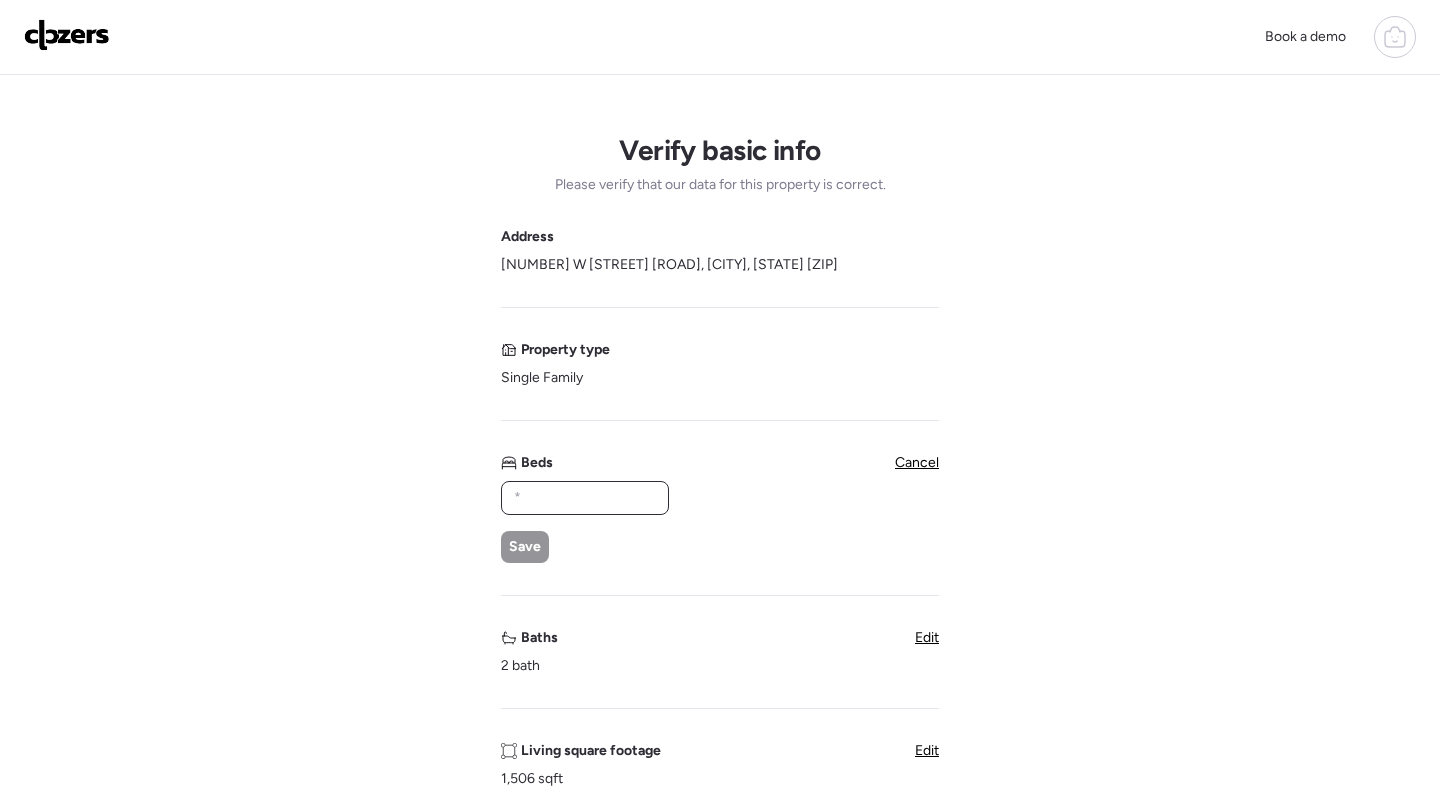 click at bounding box center (585, 498) 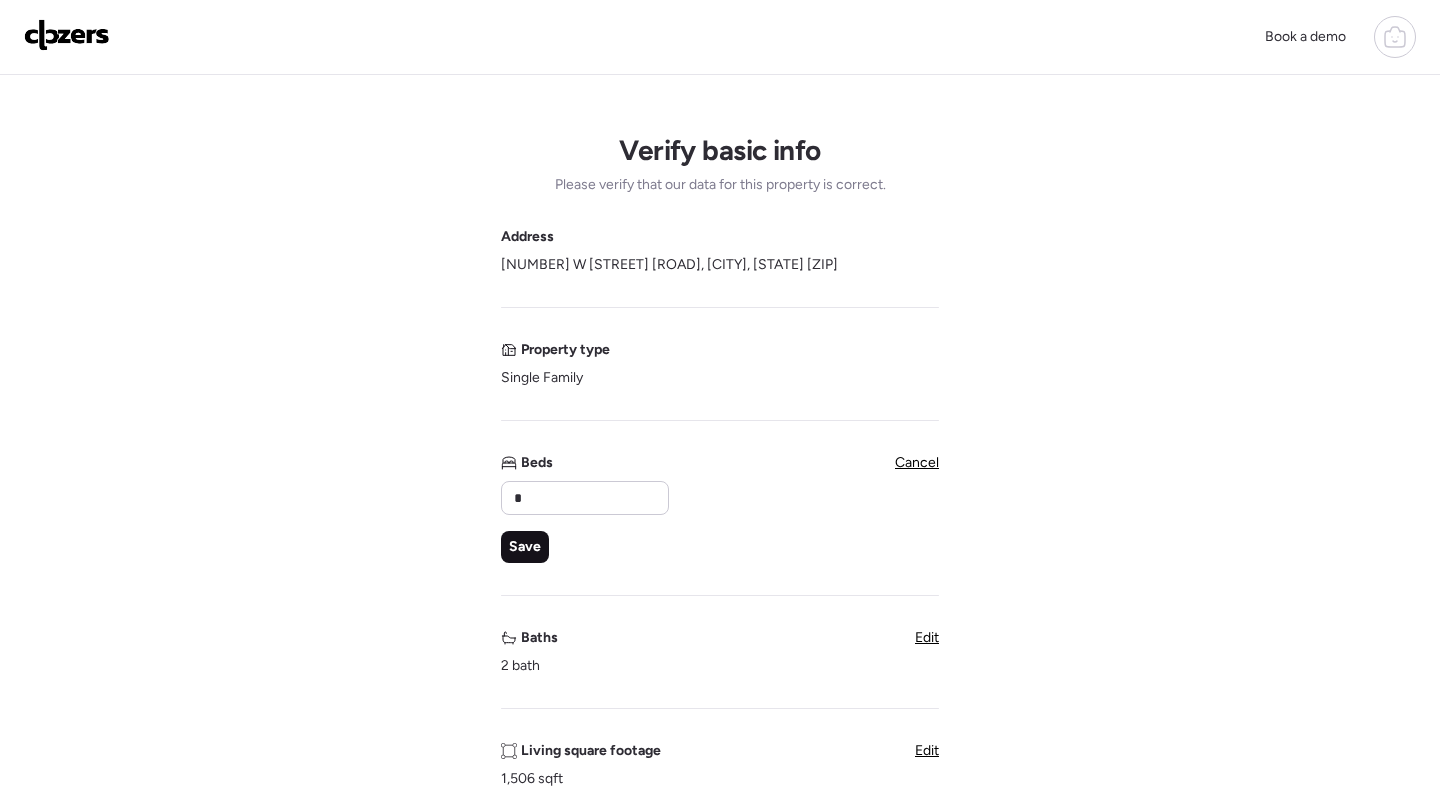 click on "Save" at bounding box center [525, 547] 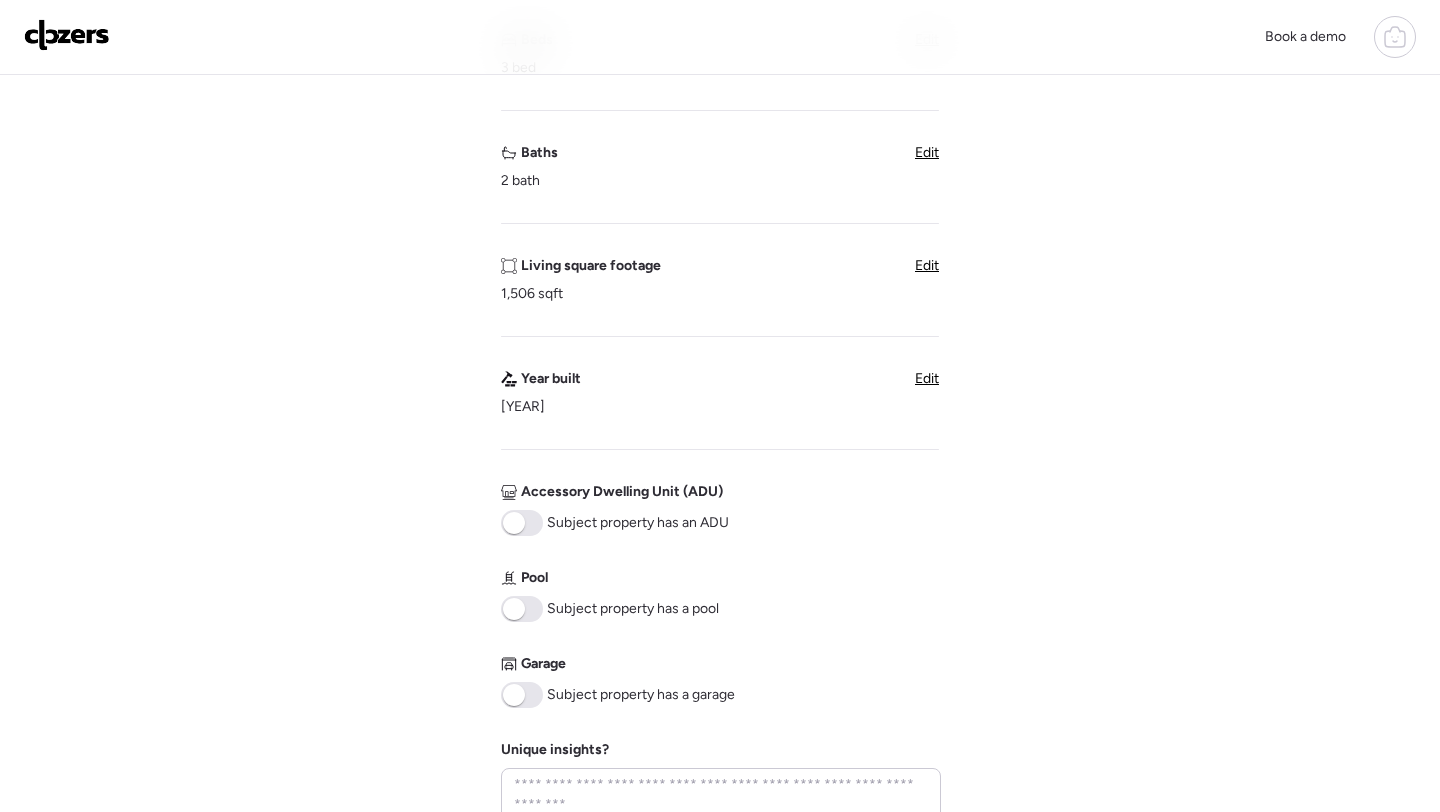 scroll, scrollTop: 859, scrollLeft: 0, axis: vertical 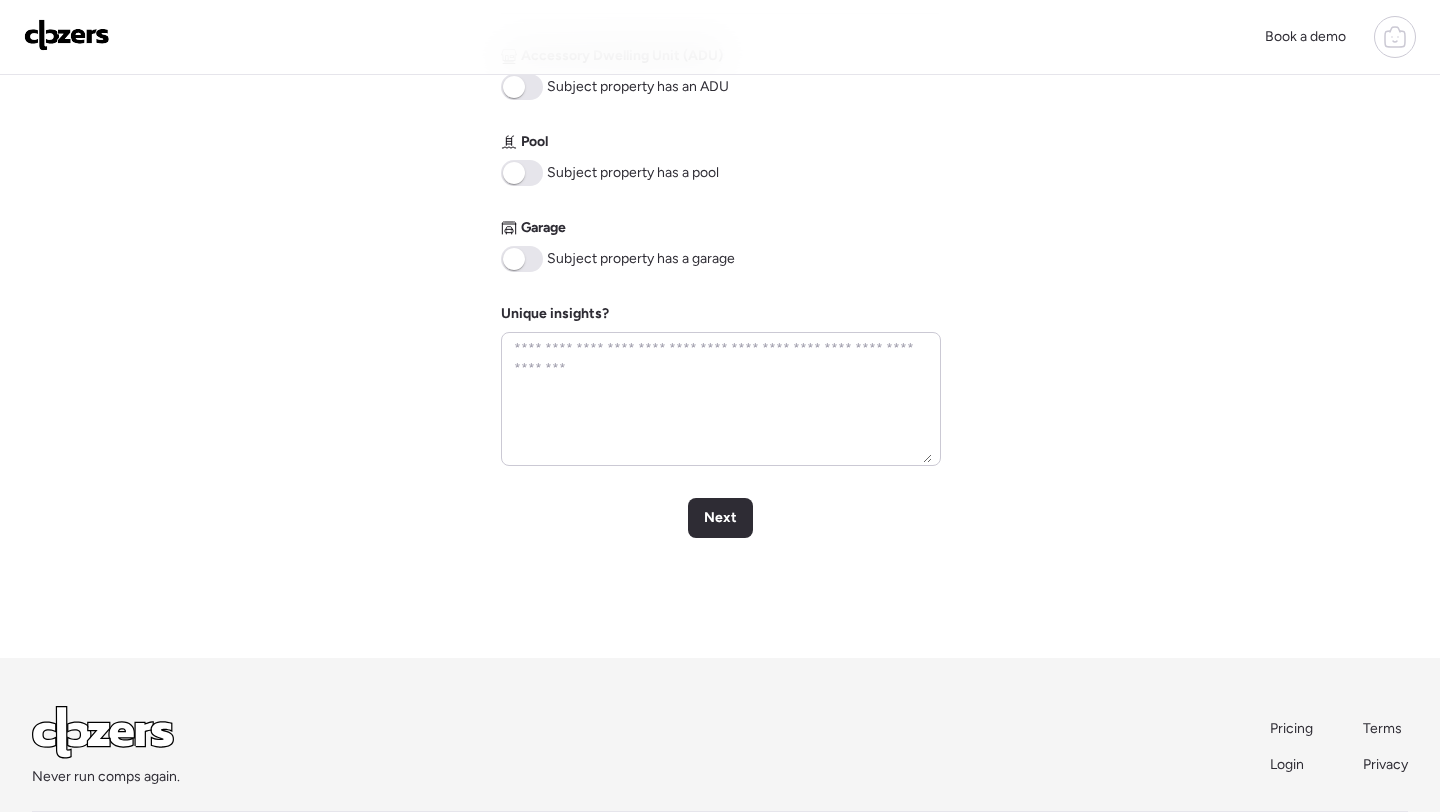 click on "Garage Subject property has a garage" at bounding box center (618, 245) 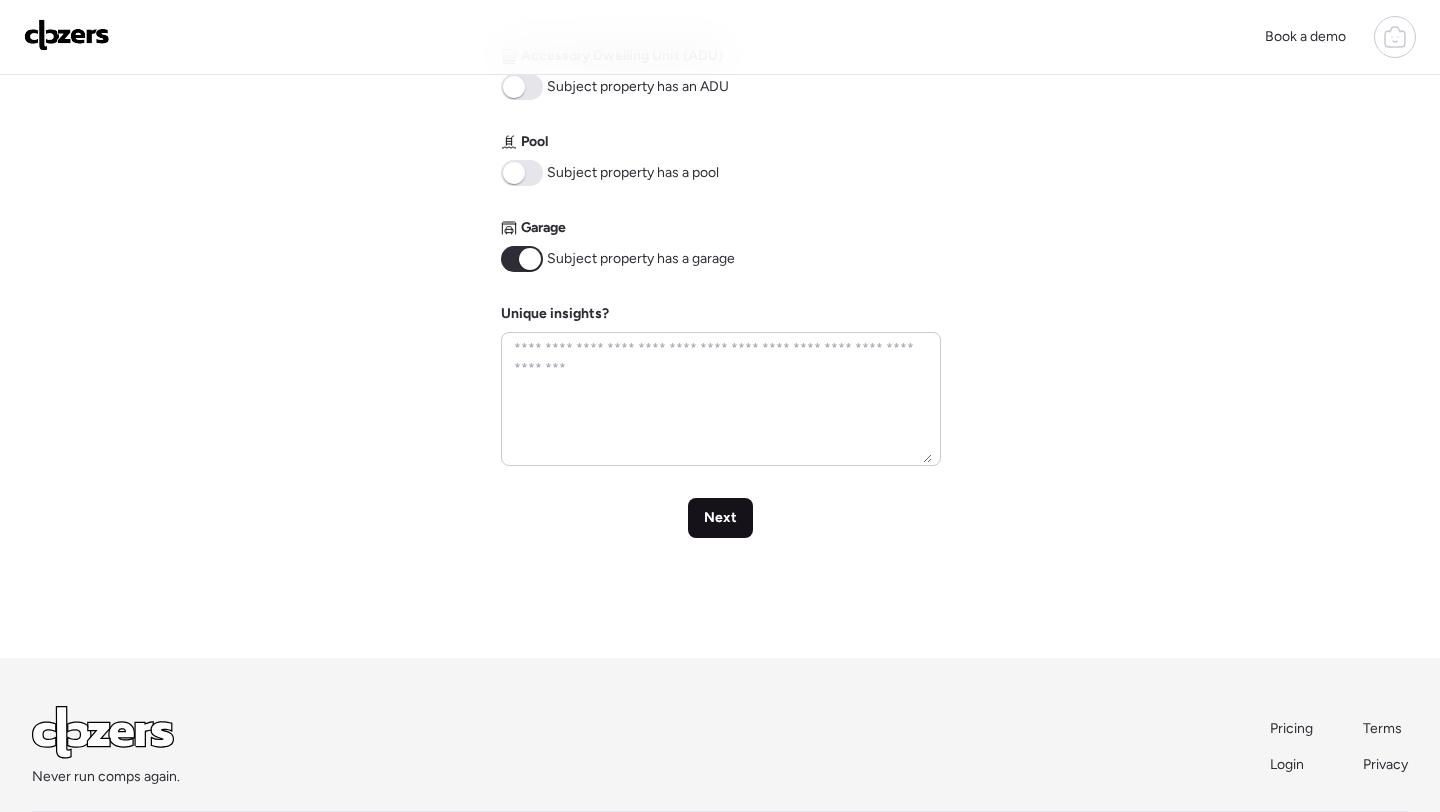 click on "Next" at bounding box center (720, 518) 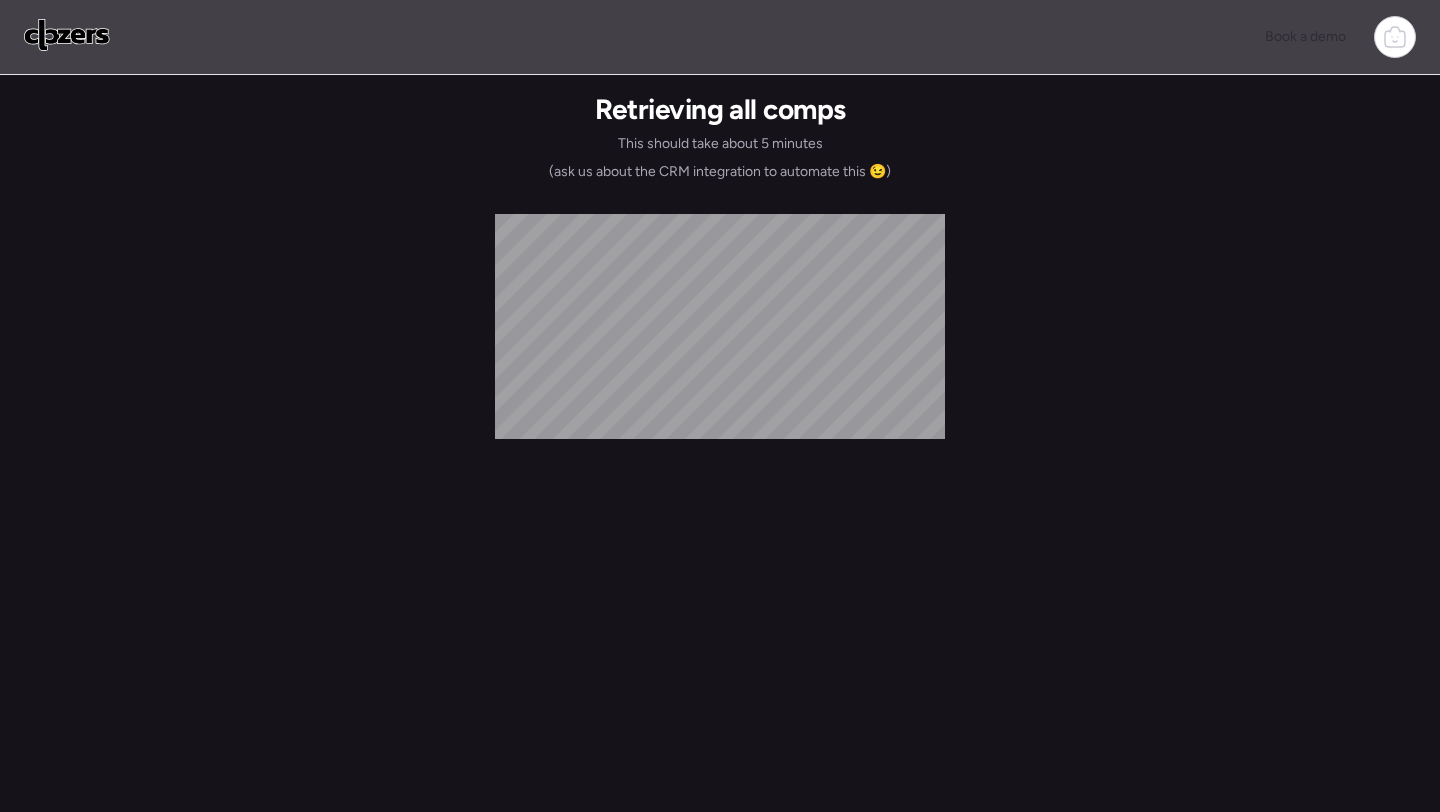 scroll, scrollTop: 0, scrollLeft: 0, axis: both 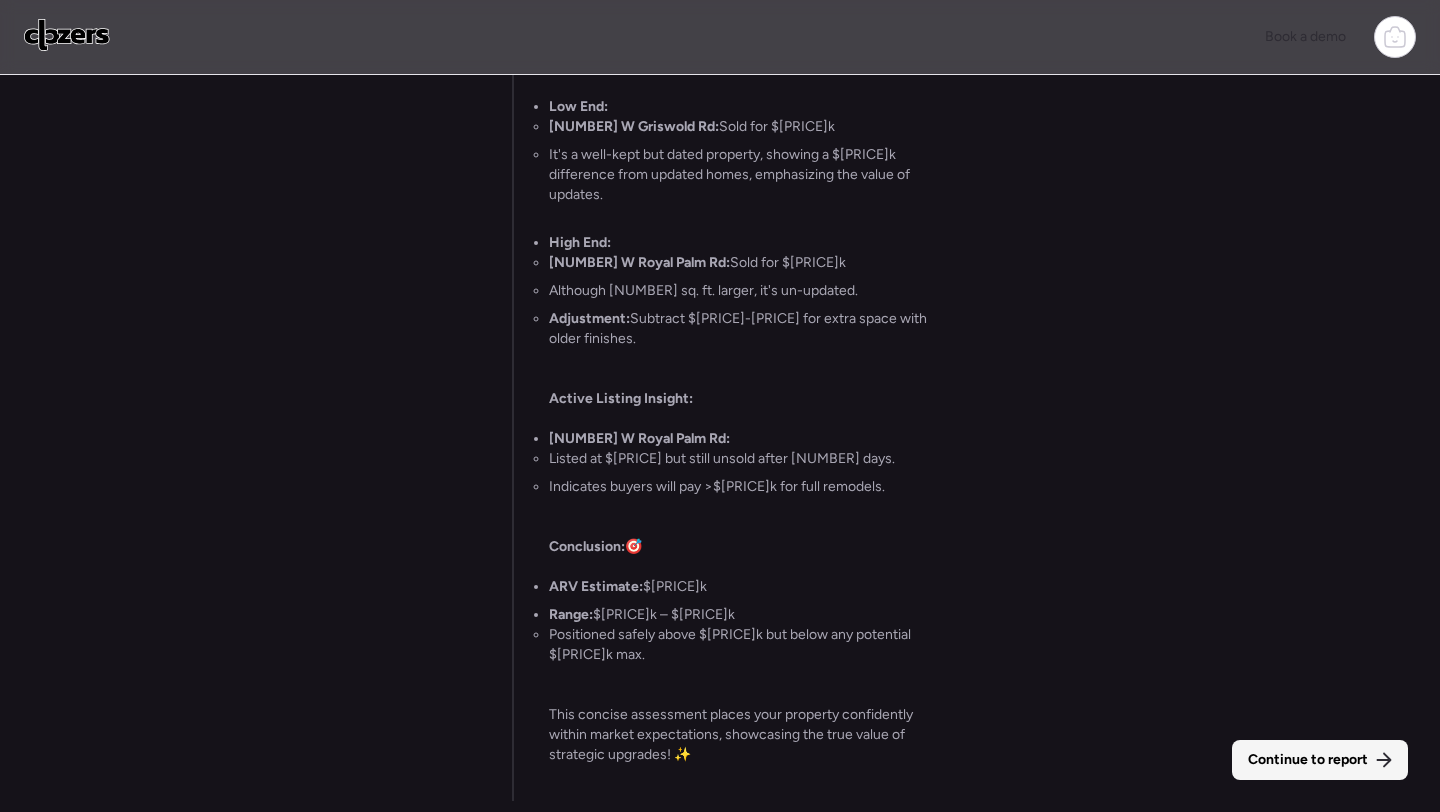click on "Continue to report" at bounding box center (1320, 760) 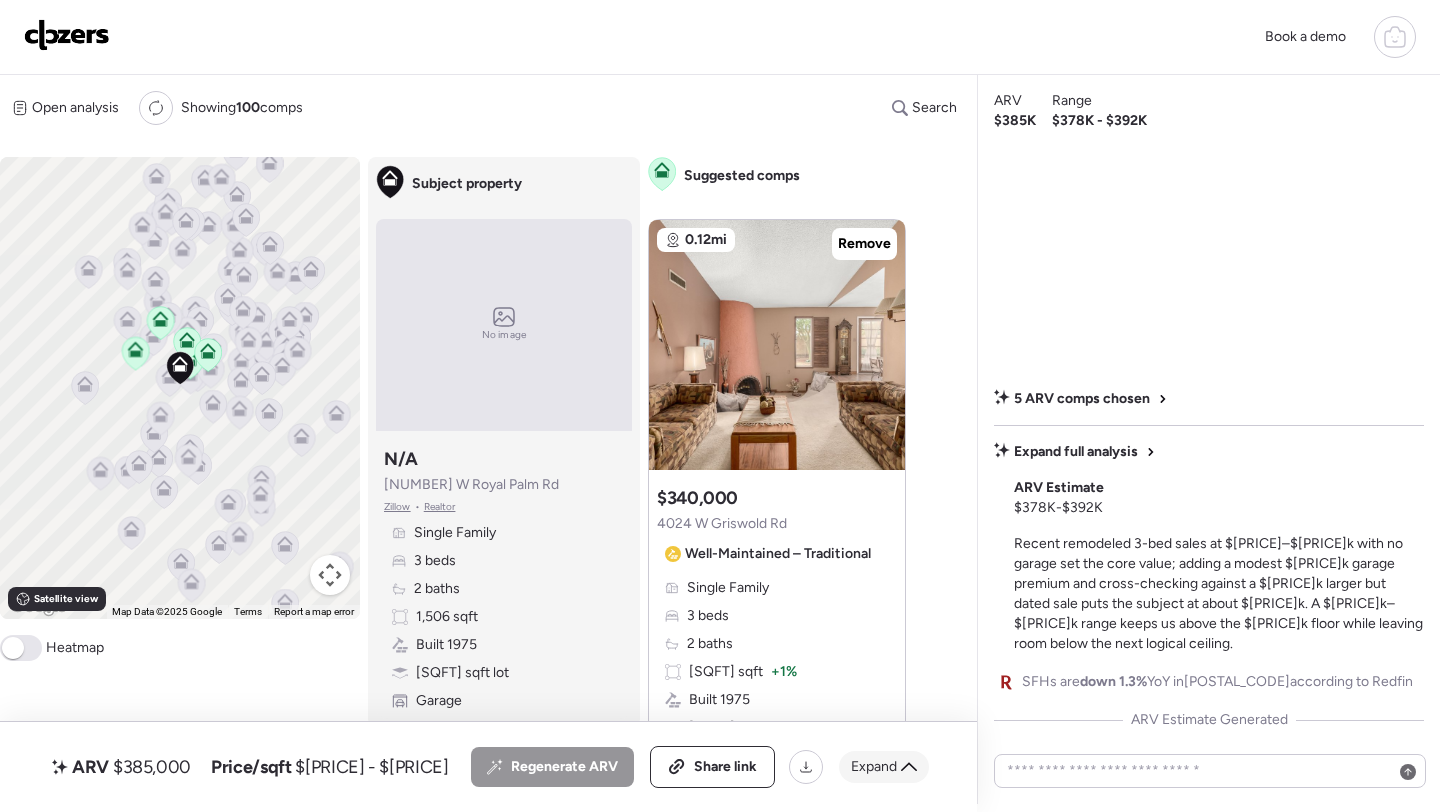 click on "Expand" at bounding box center (874, 767) 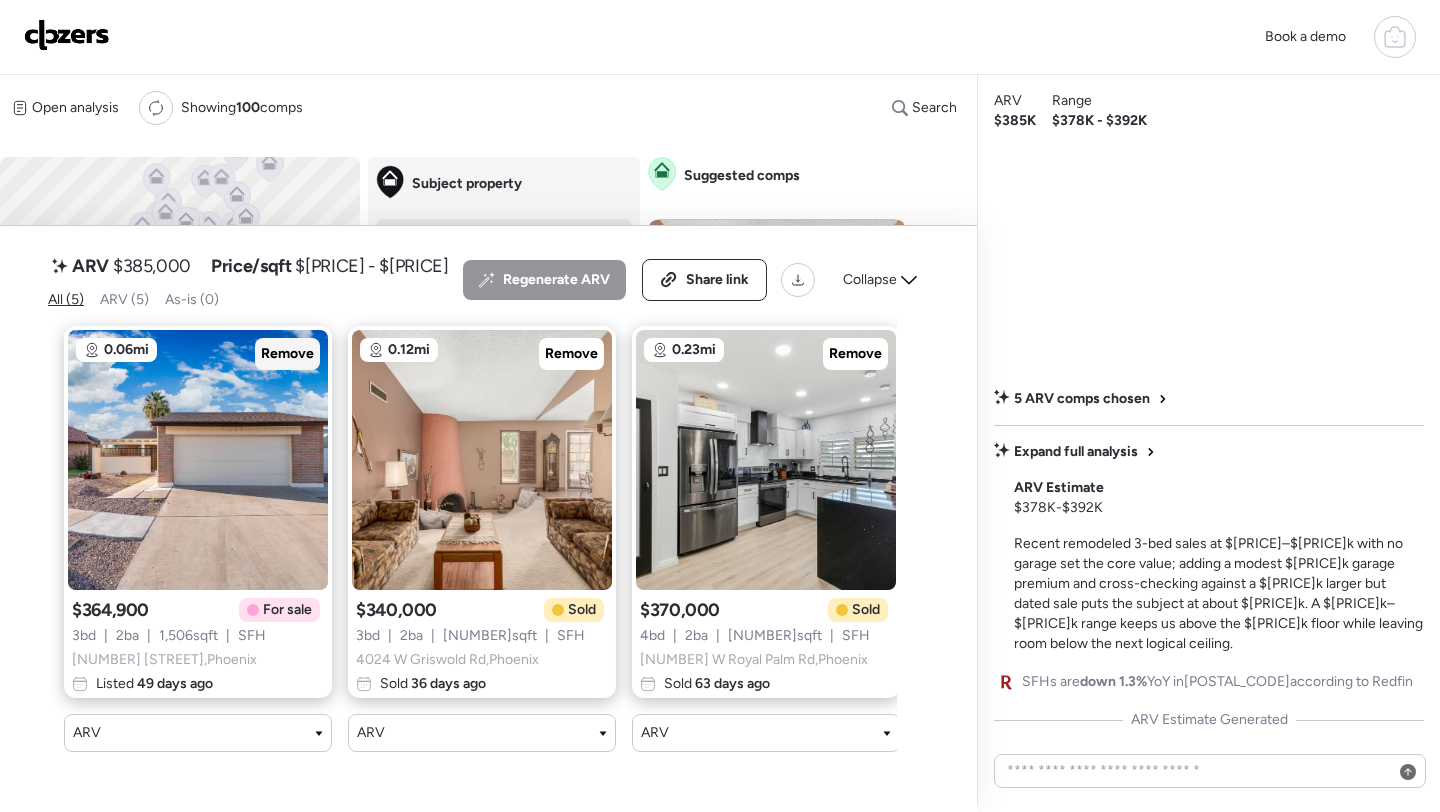 click on "Remove" at bounding box center (287, 354) 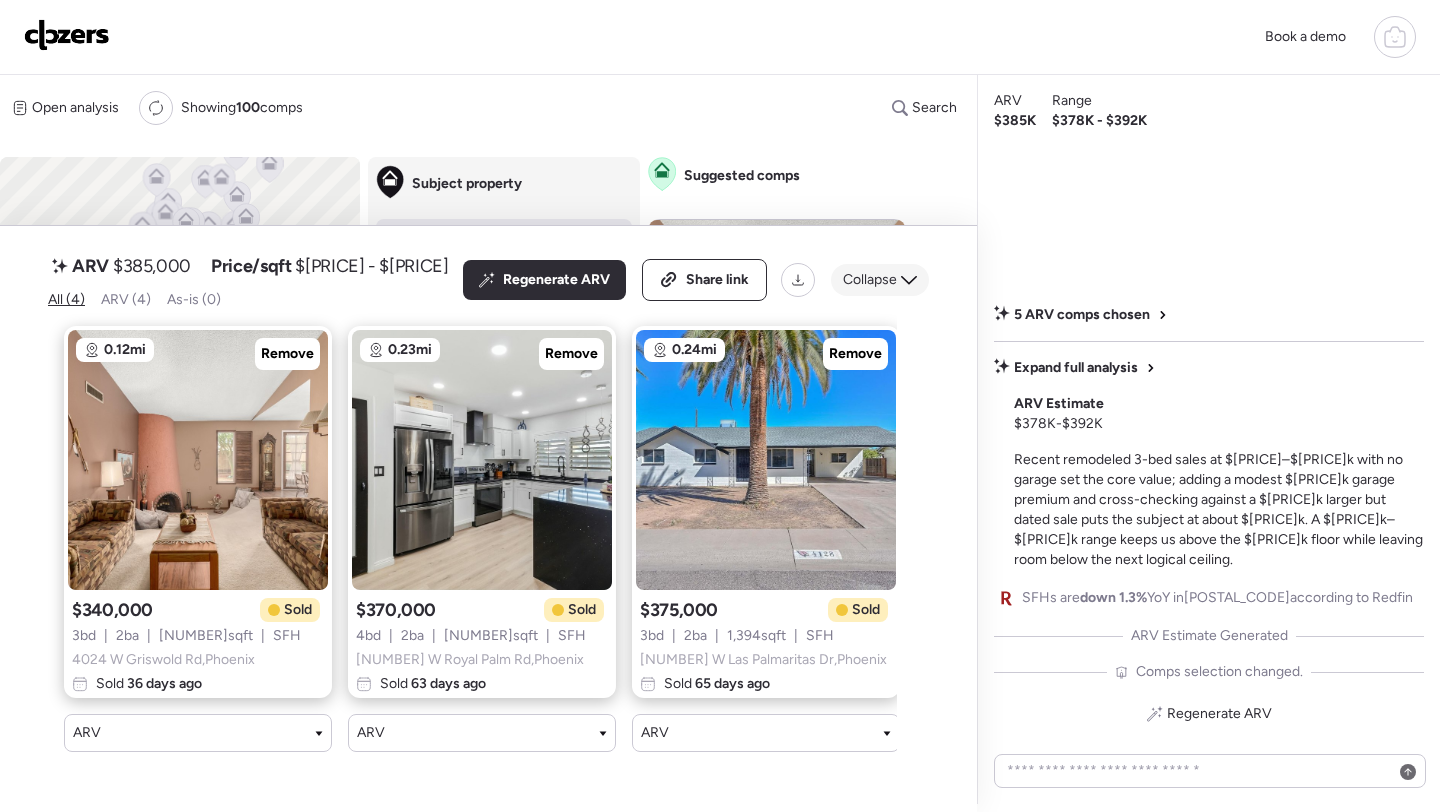 click on "Collapse" at bounding box center (880, 280) 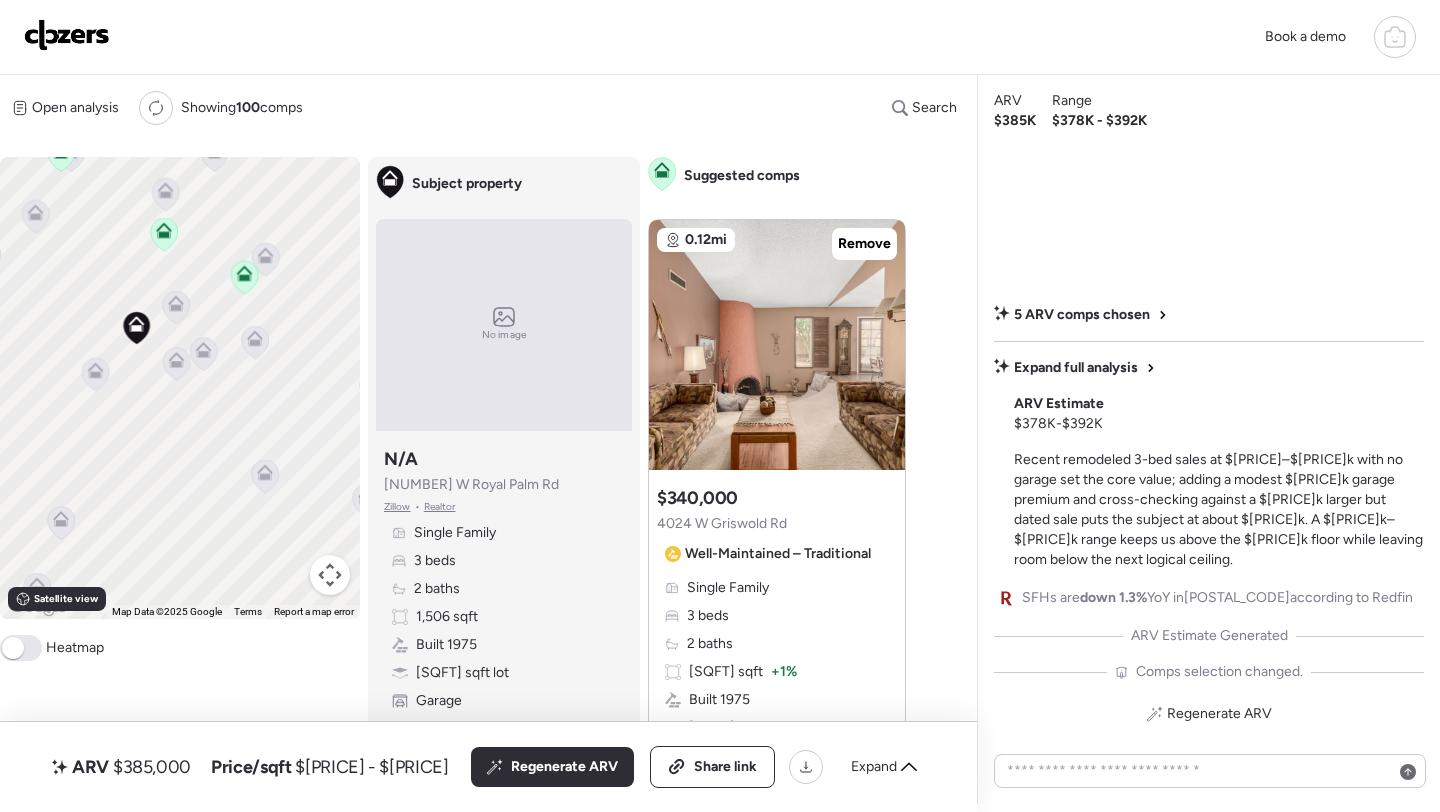 click 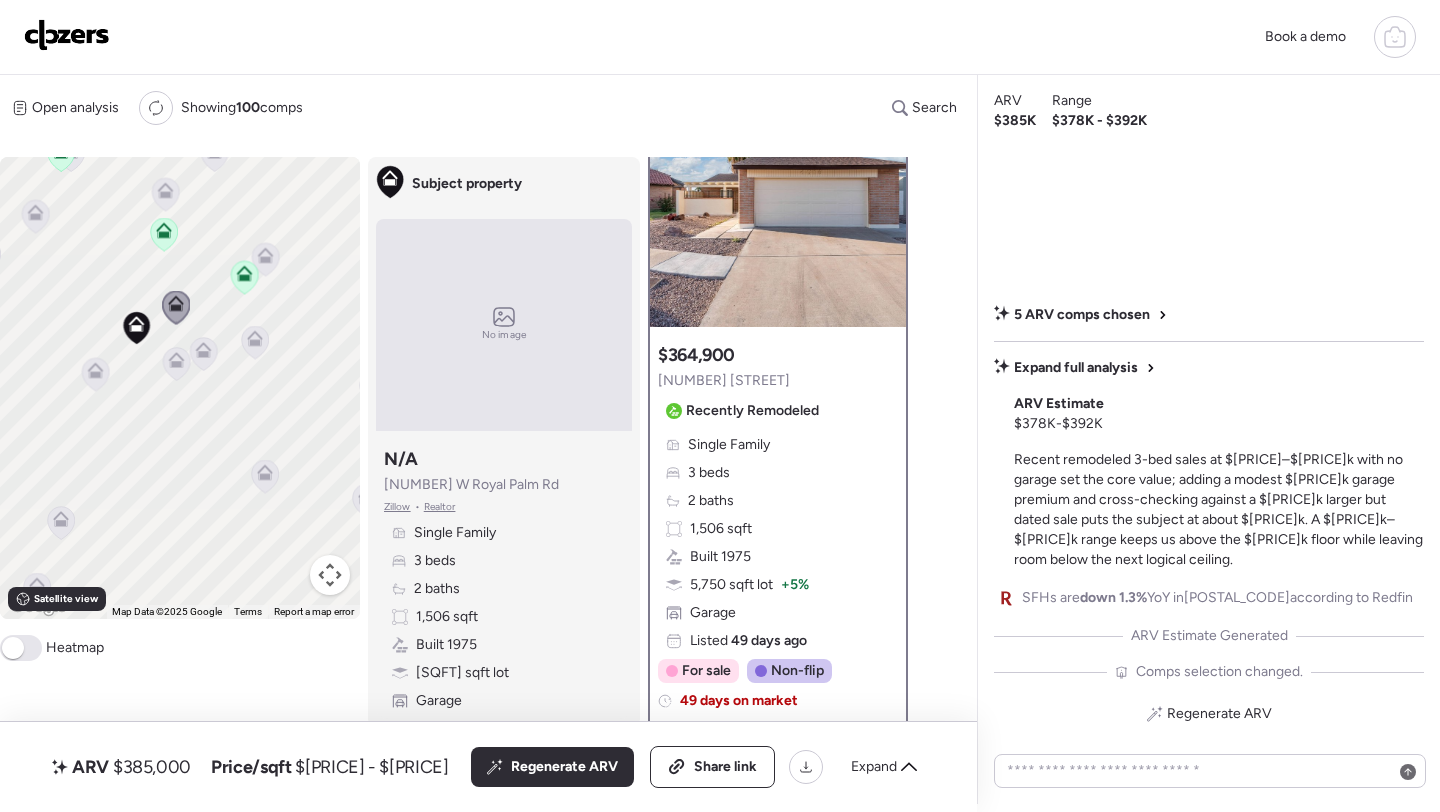 scroll, scrollTop: 88, scrollLeft: 0, axis: vertical 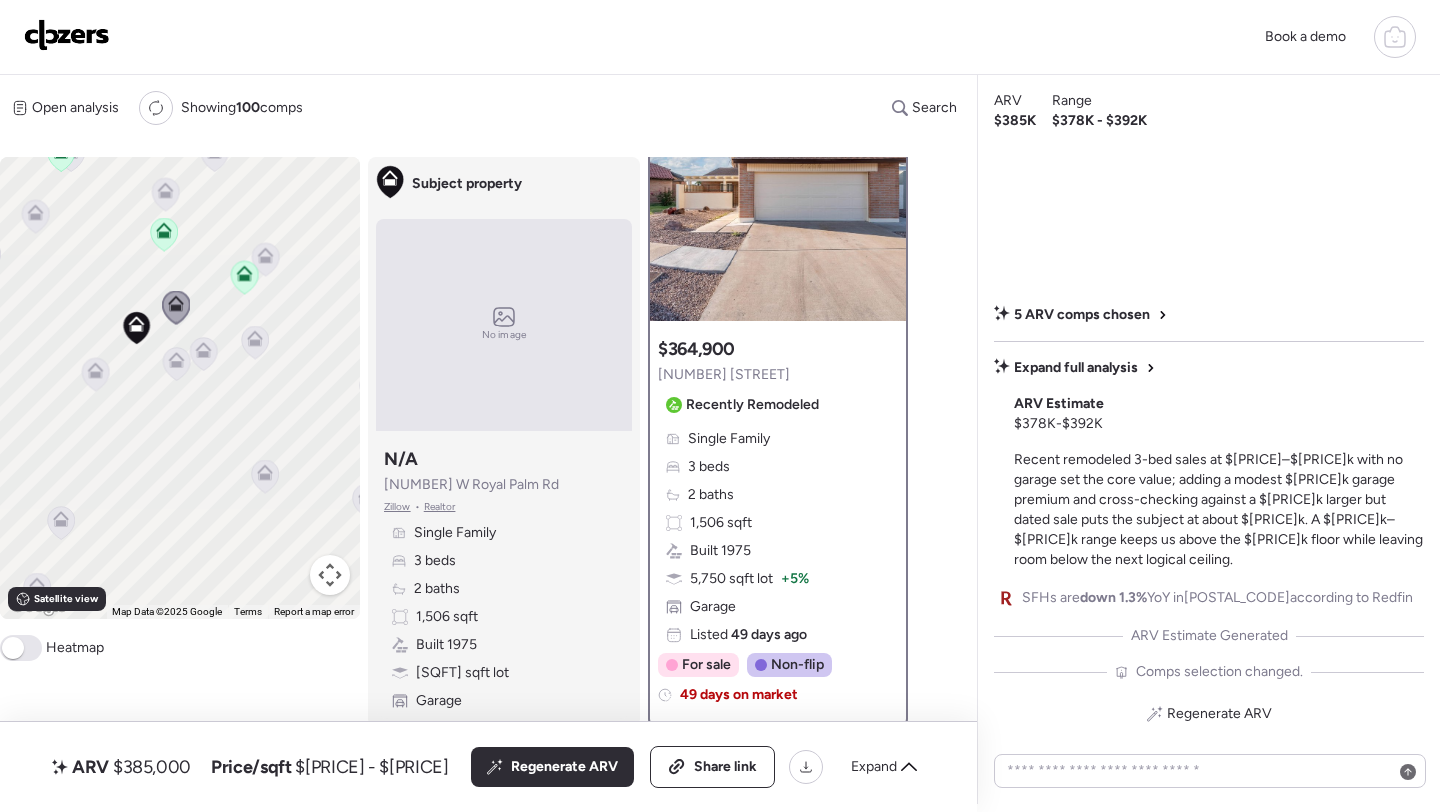 click 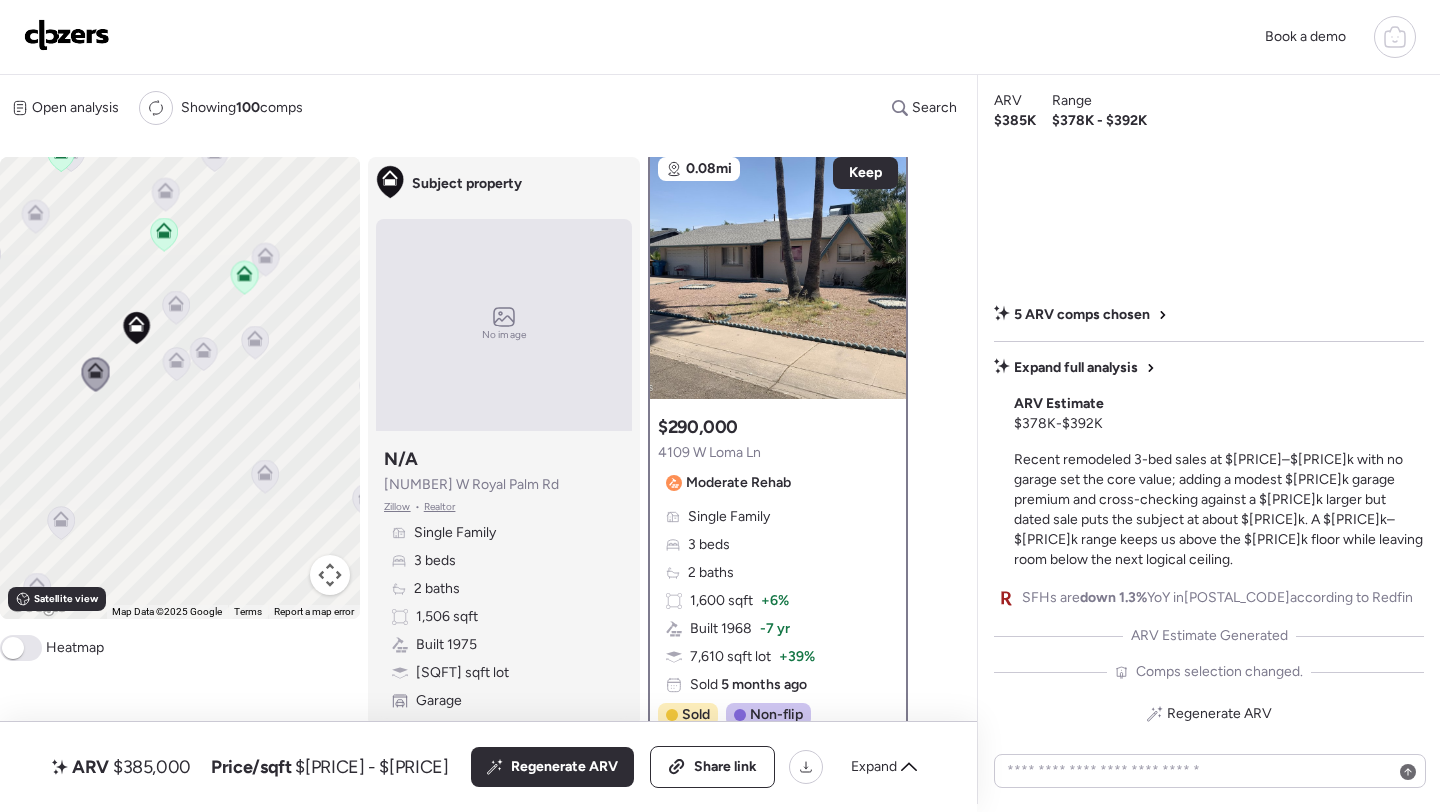 scroll, scrollTop: 0, scrollLeft: 0, axis: both 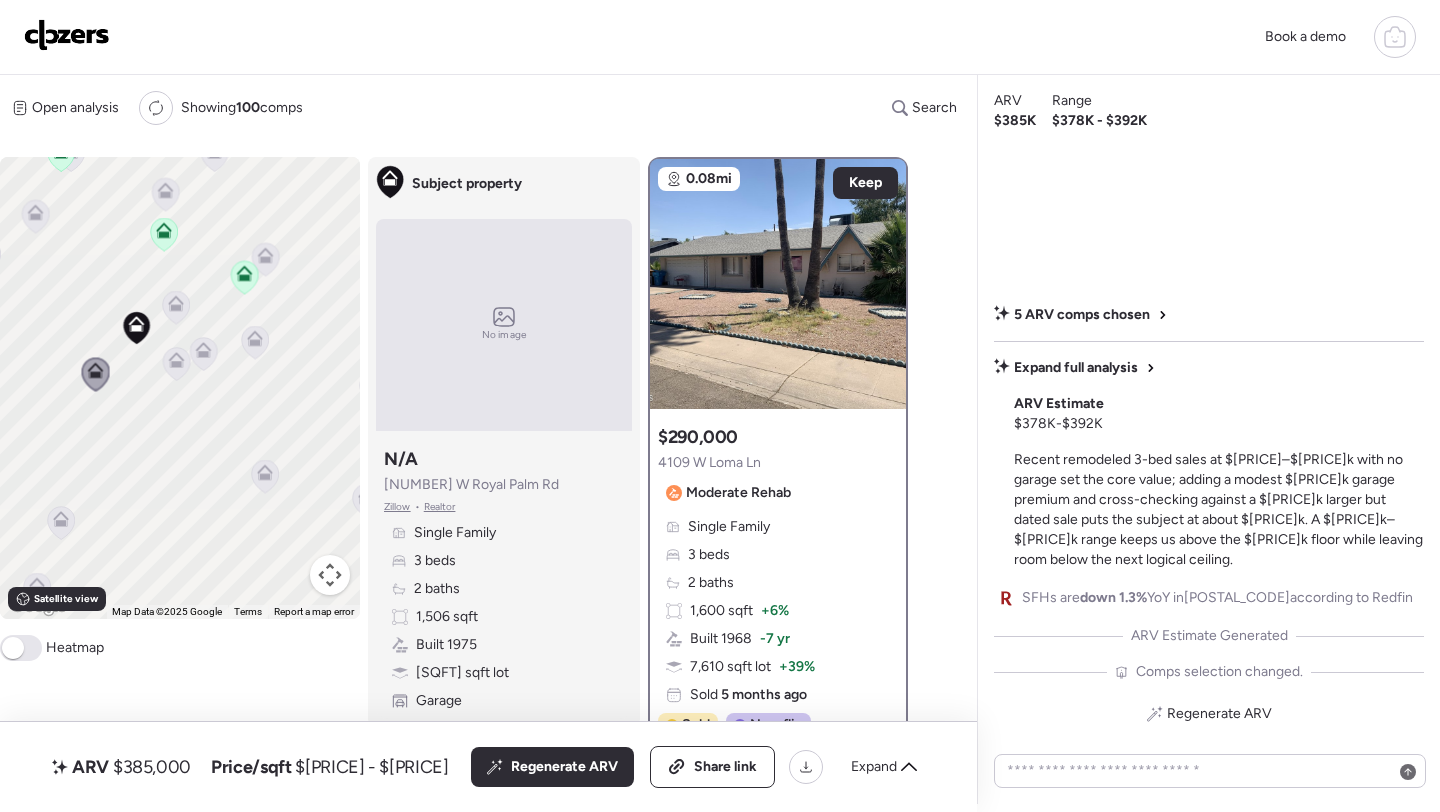 click 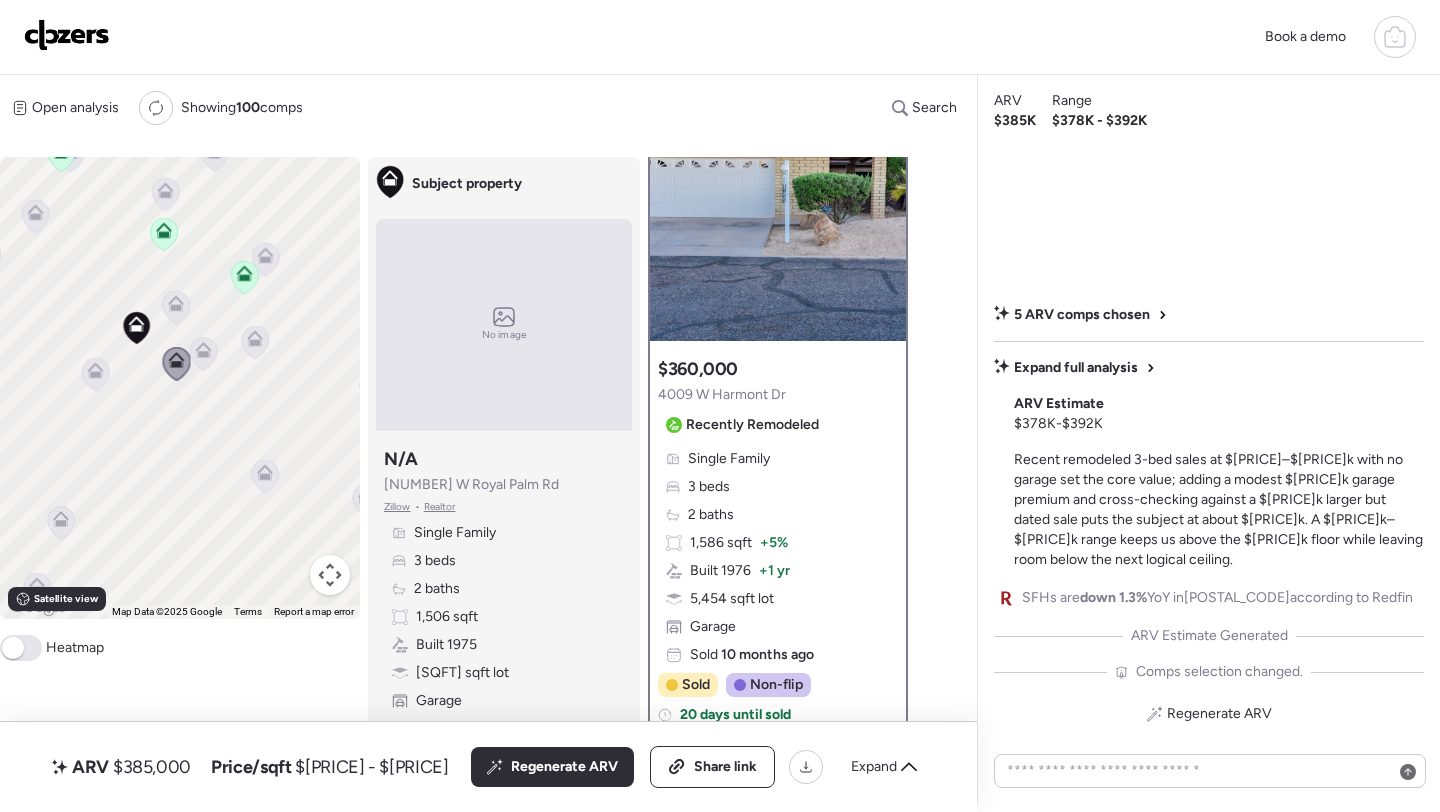scroll, scrollTop: 136, scrollLeft: 0, axis: vertical 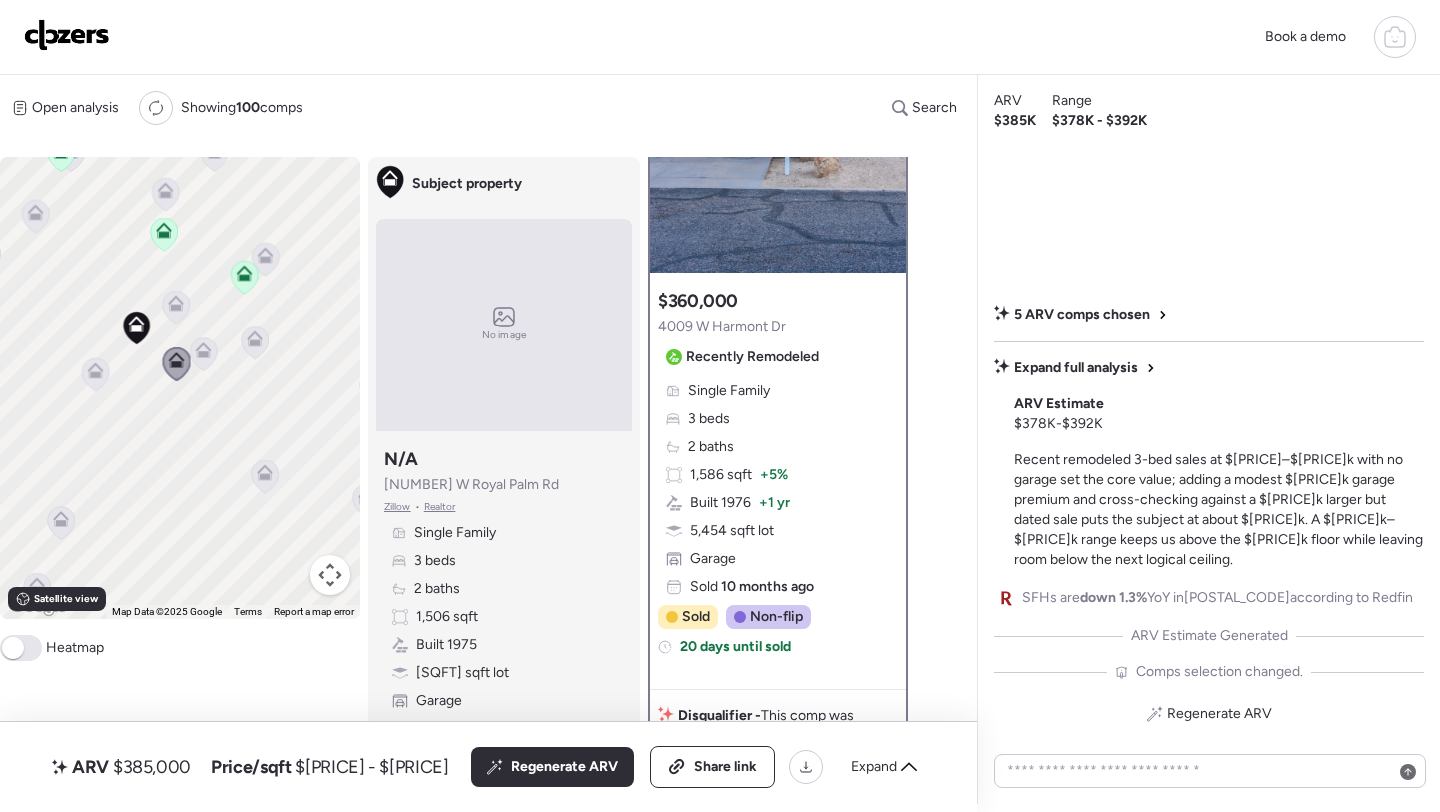 click on "To activate drag with keyboard, press Alt + Enter. Once in keyboard drag state, use the arrow keys to move the marker. To complete the drag, press the Enter key. To cancel, press Escape." at bounding box center (180, 388) 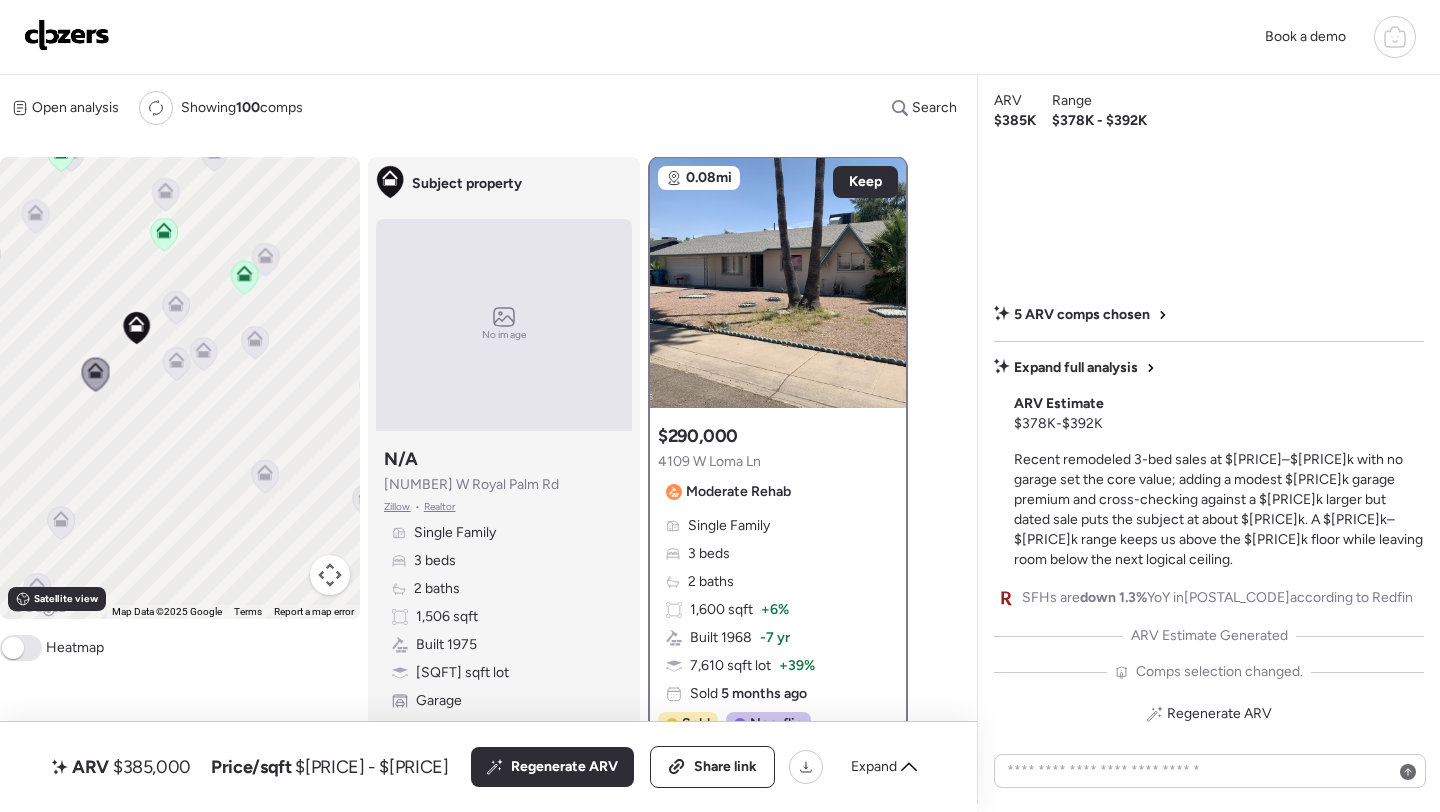 scroll, scrollTop: 0, scrollLeft: 0, axis: both 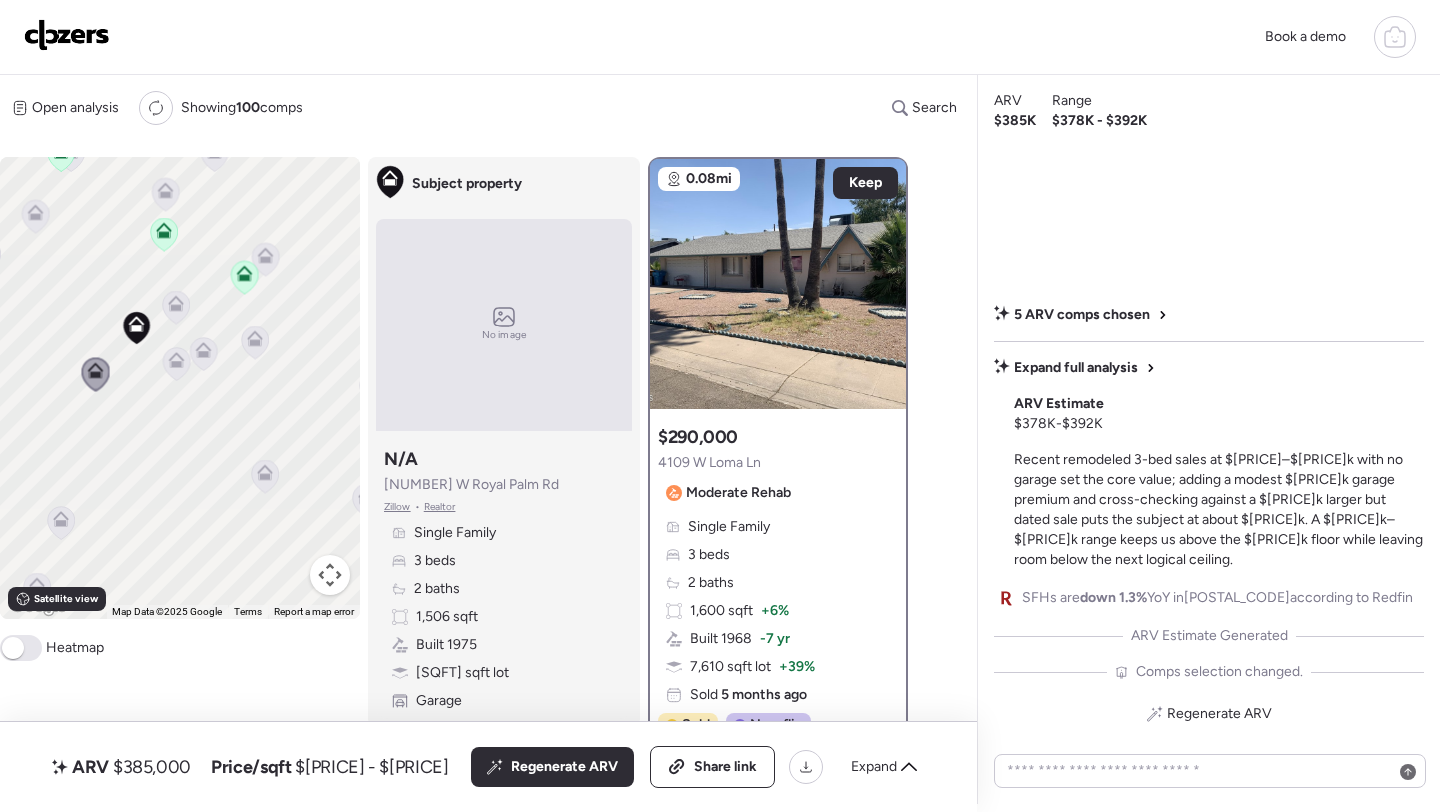 click 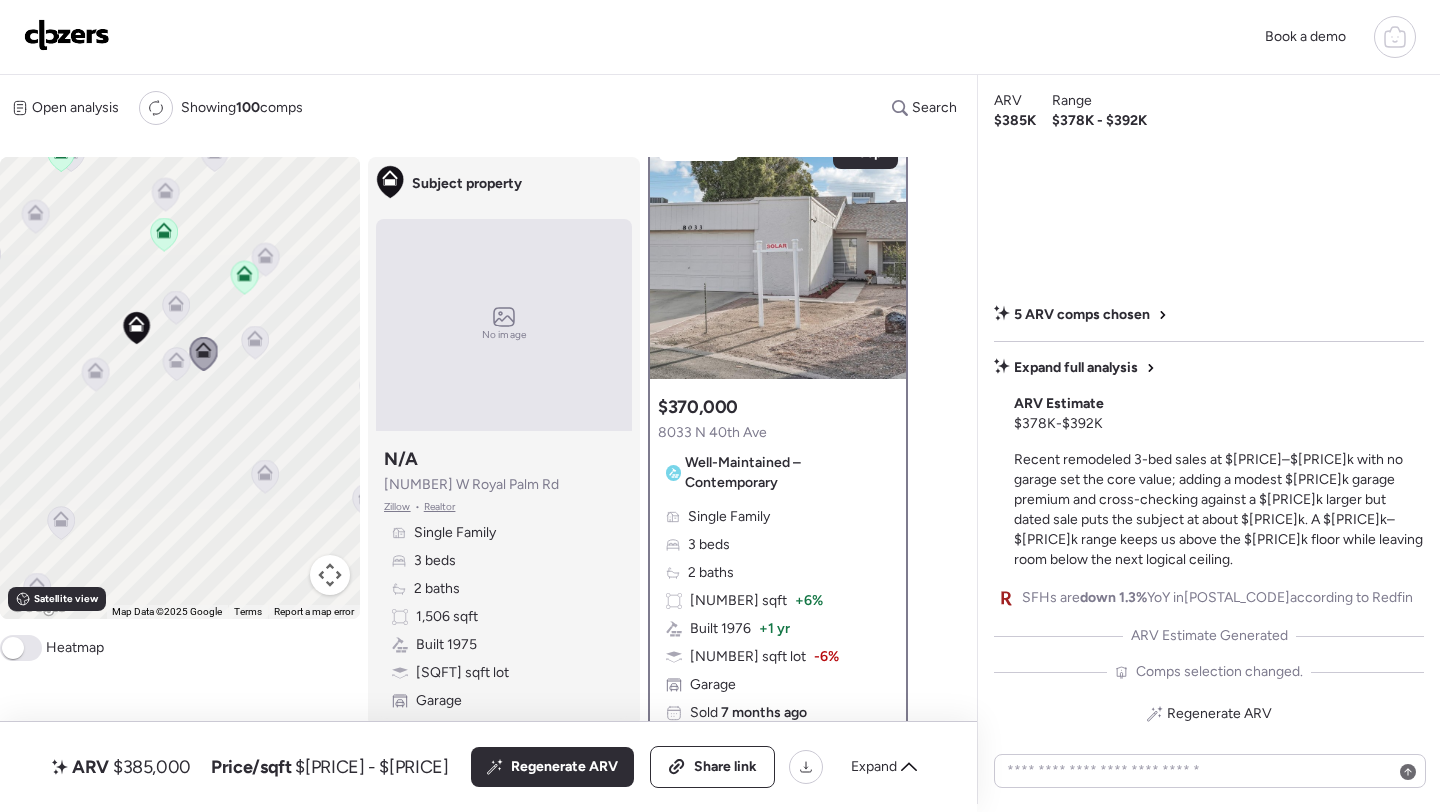 scroll, scrollTop: 0, scrollLeft: 0, axis: both 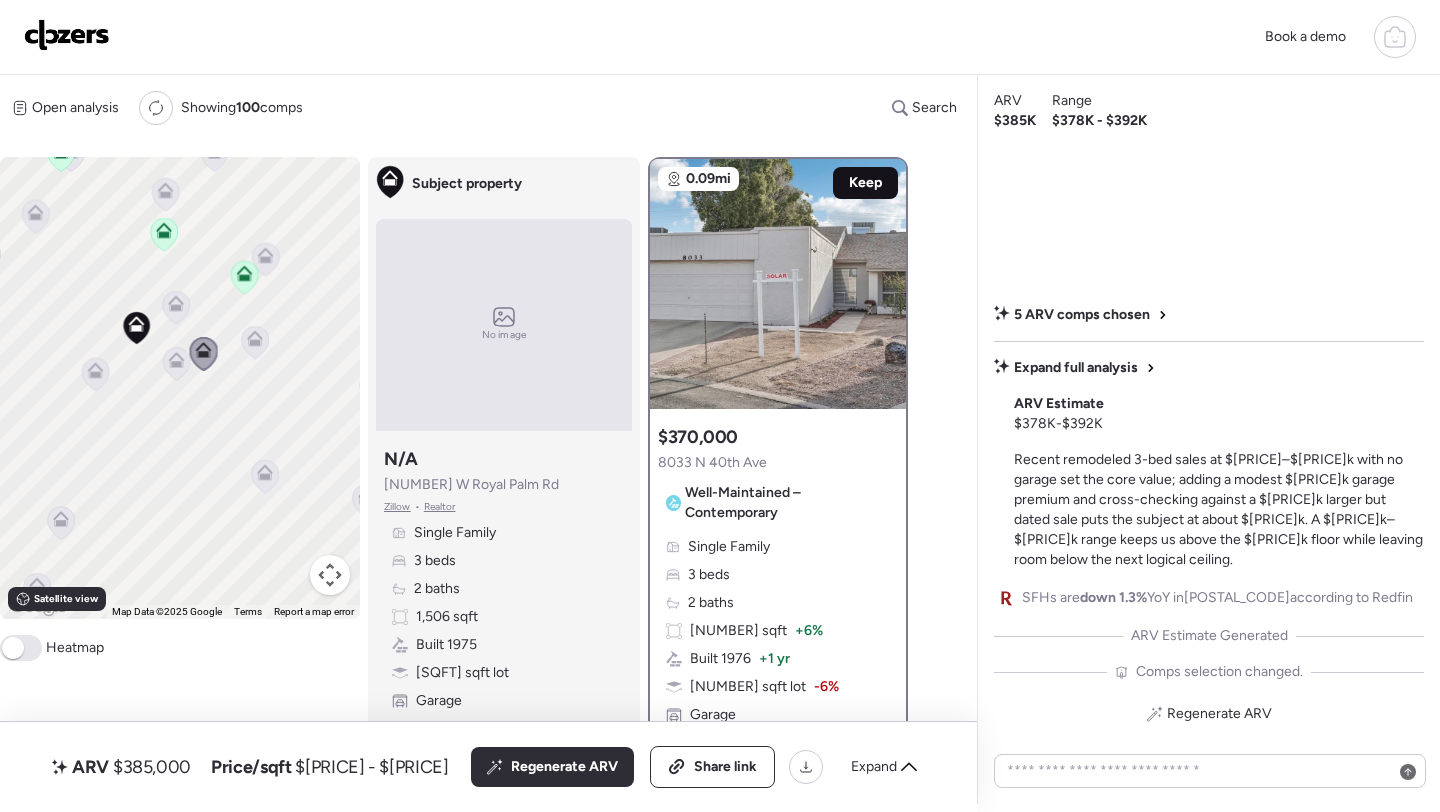 click on "Keep" at bounding box center [865, 183] 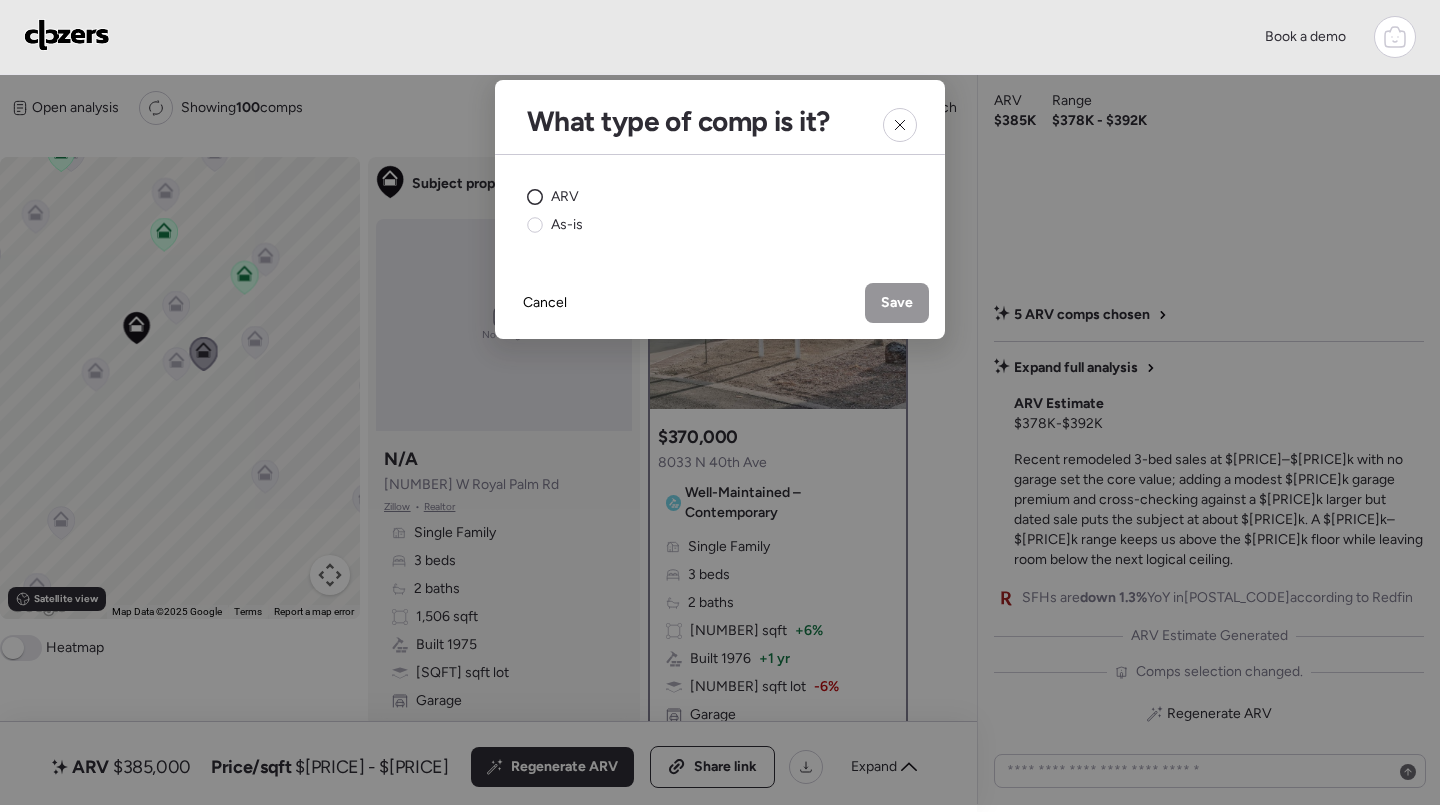 click on "ARV" at bounding box center [565, 197] 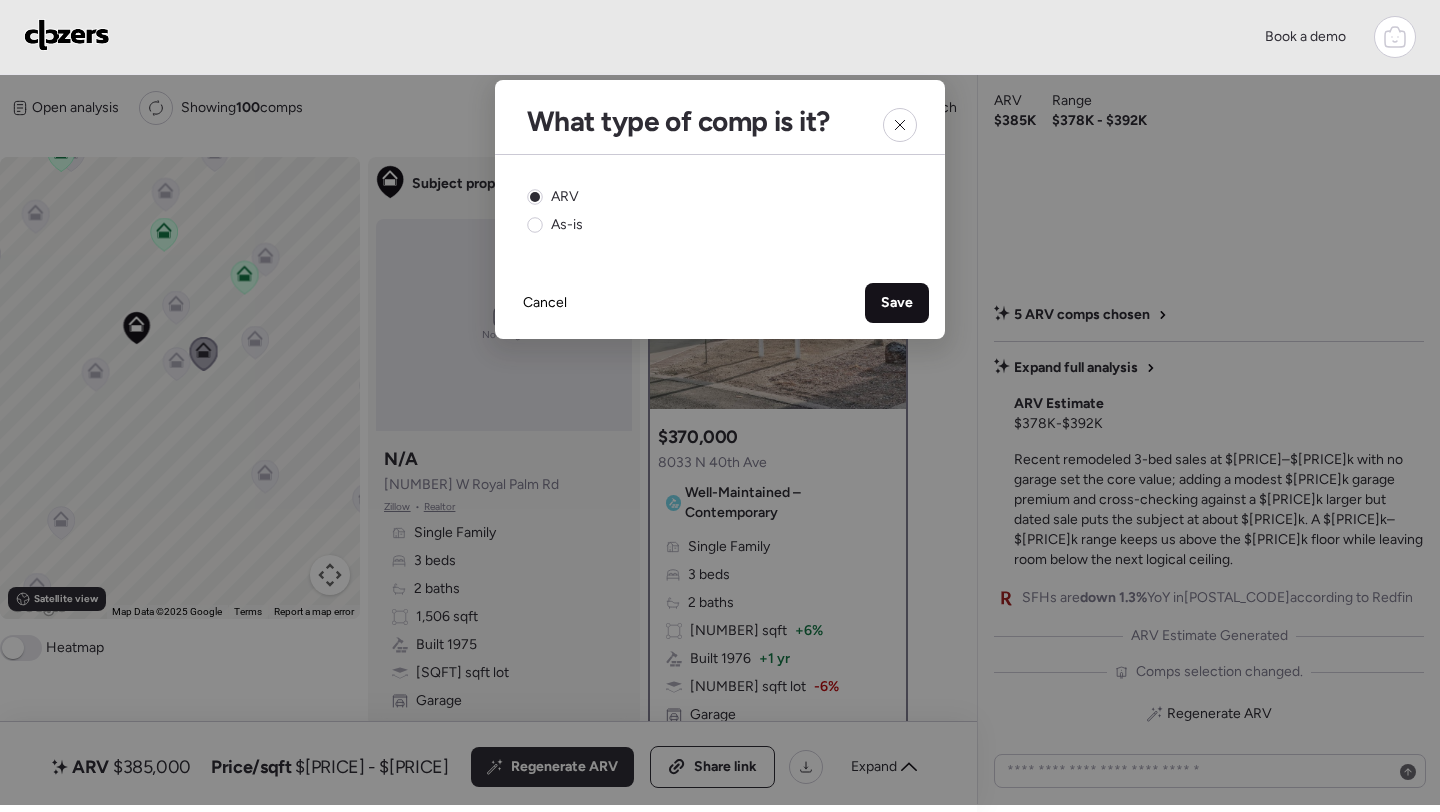 click on "Save" at bounding box center [897, 303] 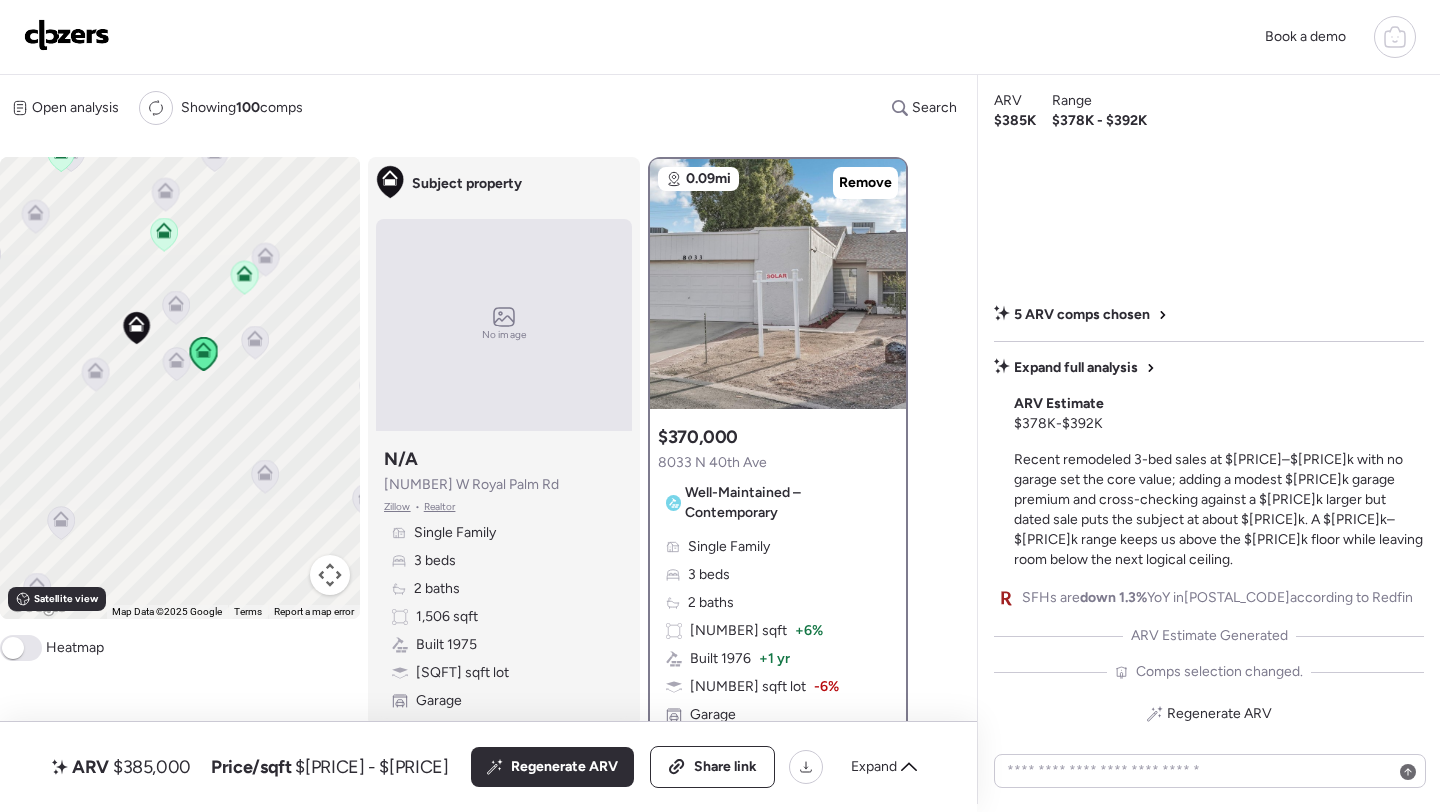click 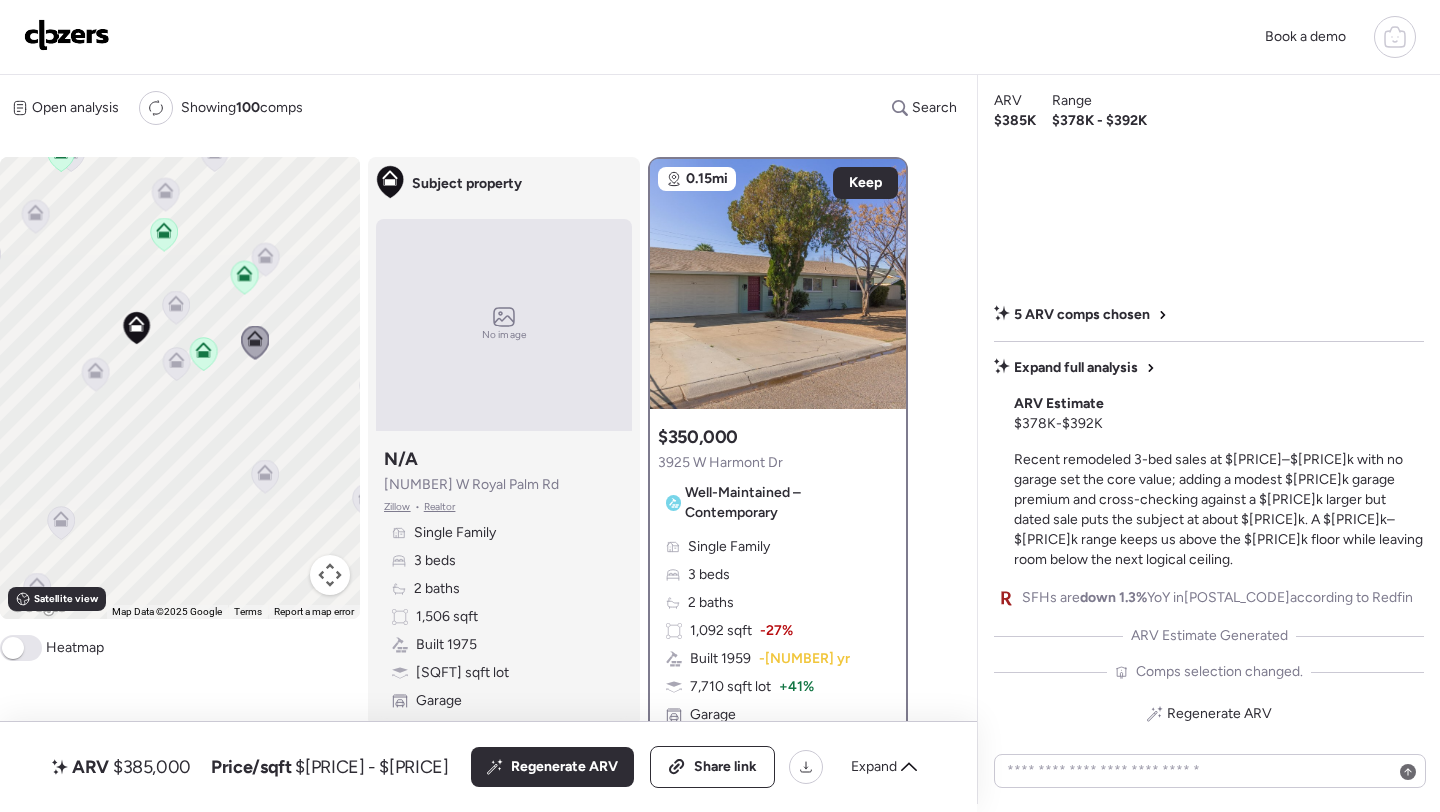 click 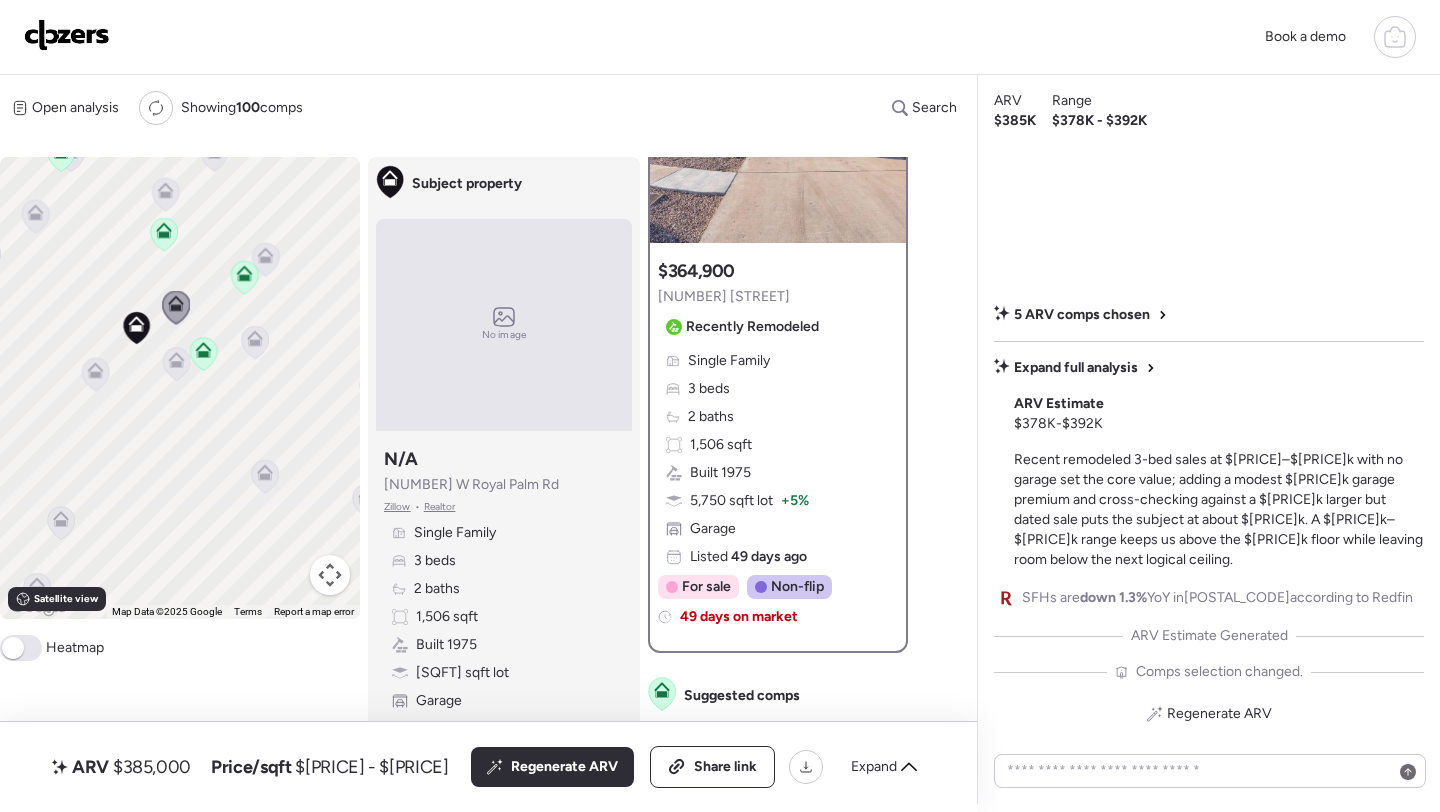 scroll, scrollTop: 0, scrollLeft: 0, axis: both 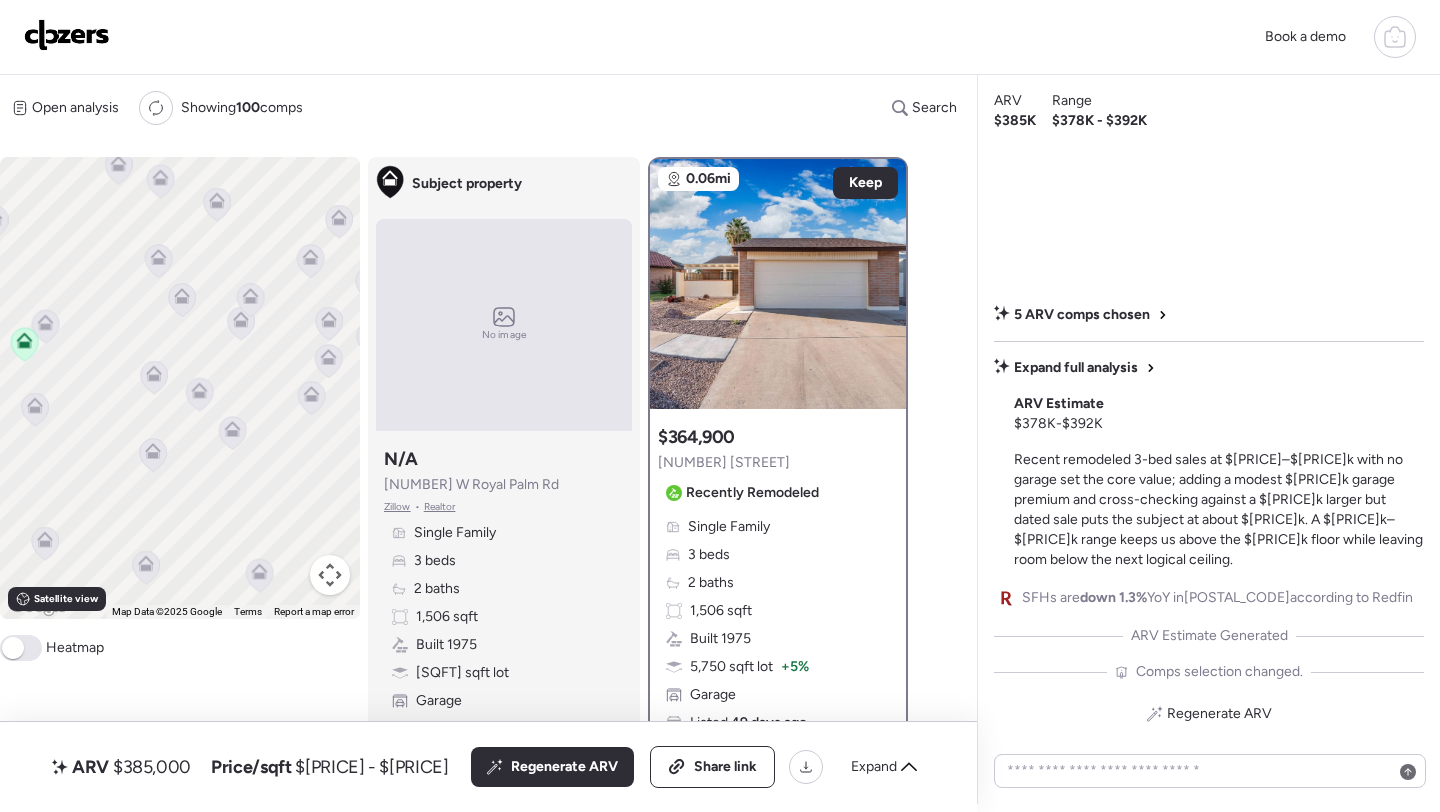 drag, startPoint x: 325, startPoint y: 392, endPoint x: 104, endPoint y: 460, distance: 231.225 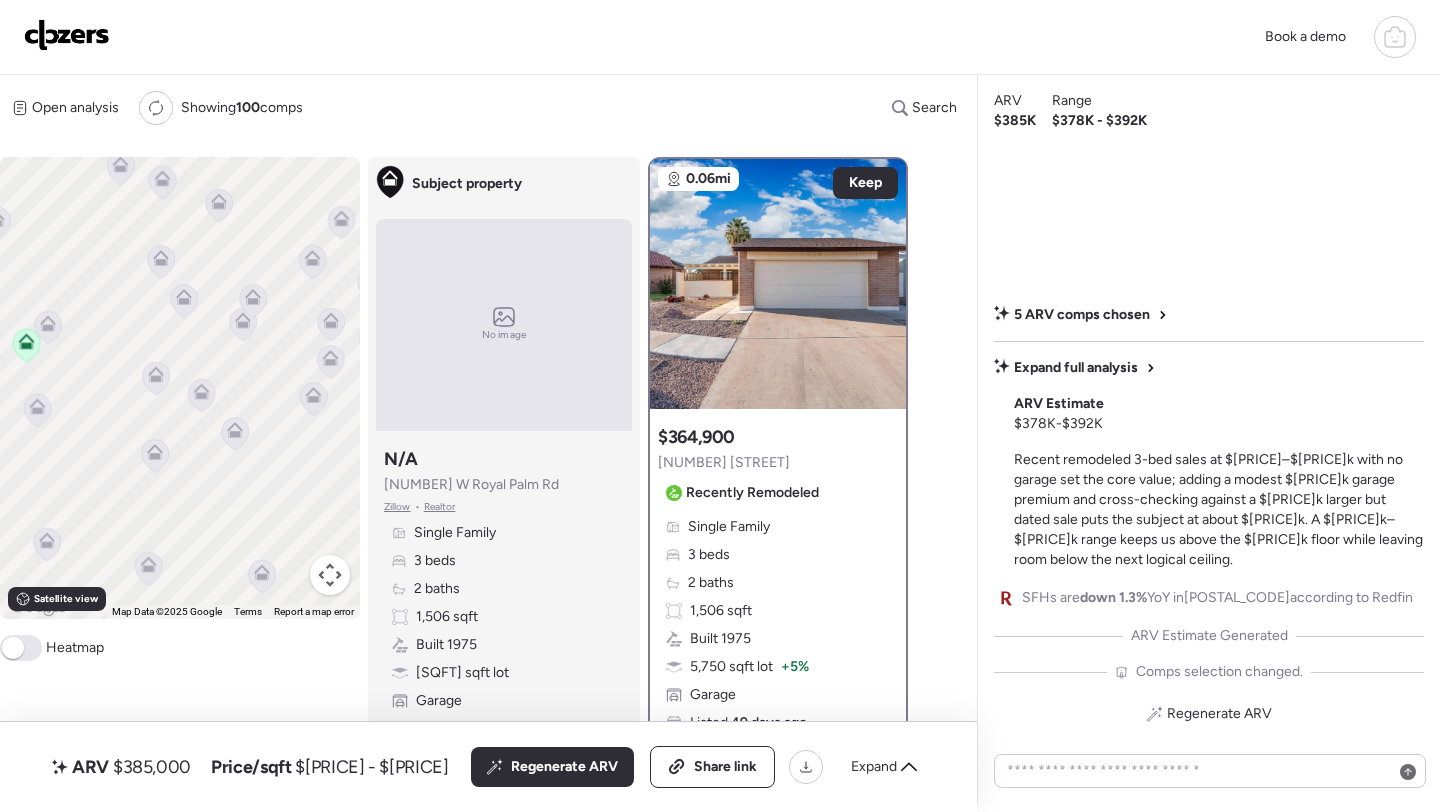 click 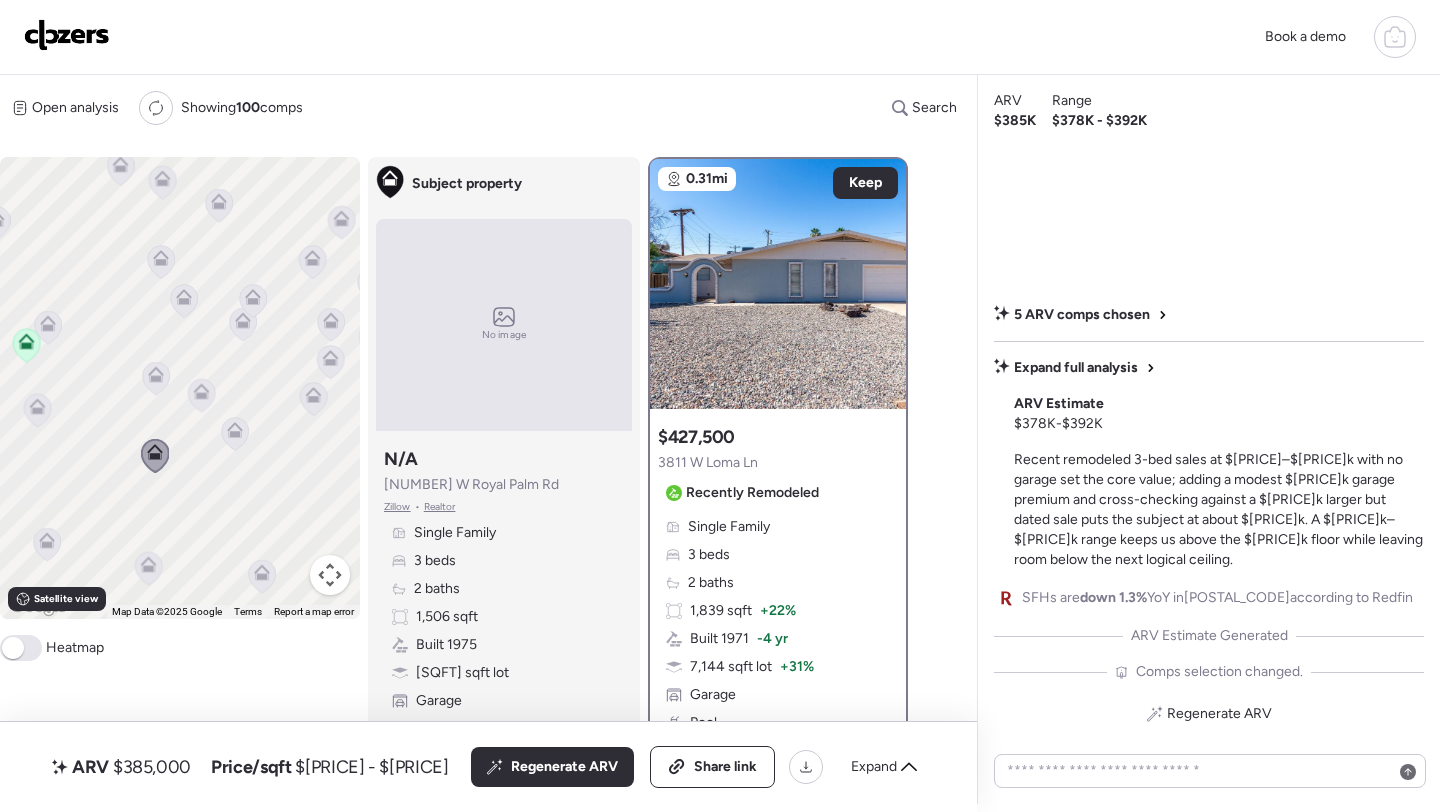 click 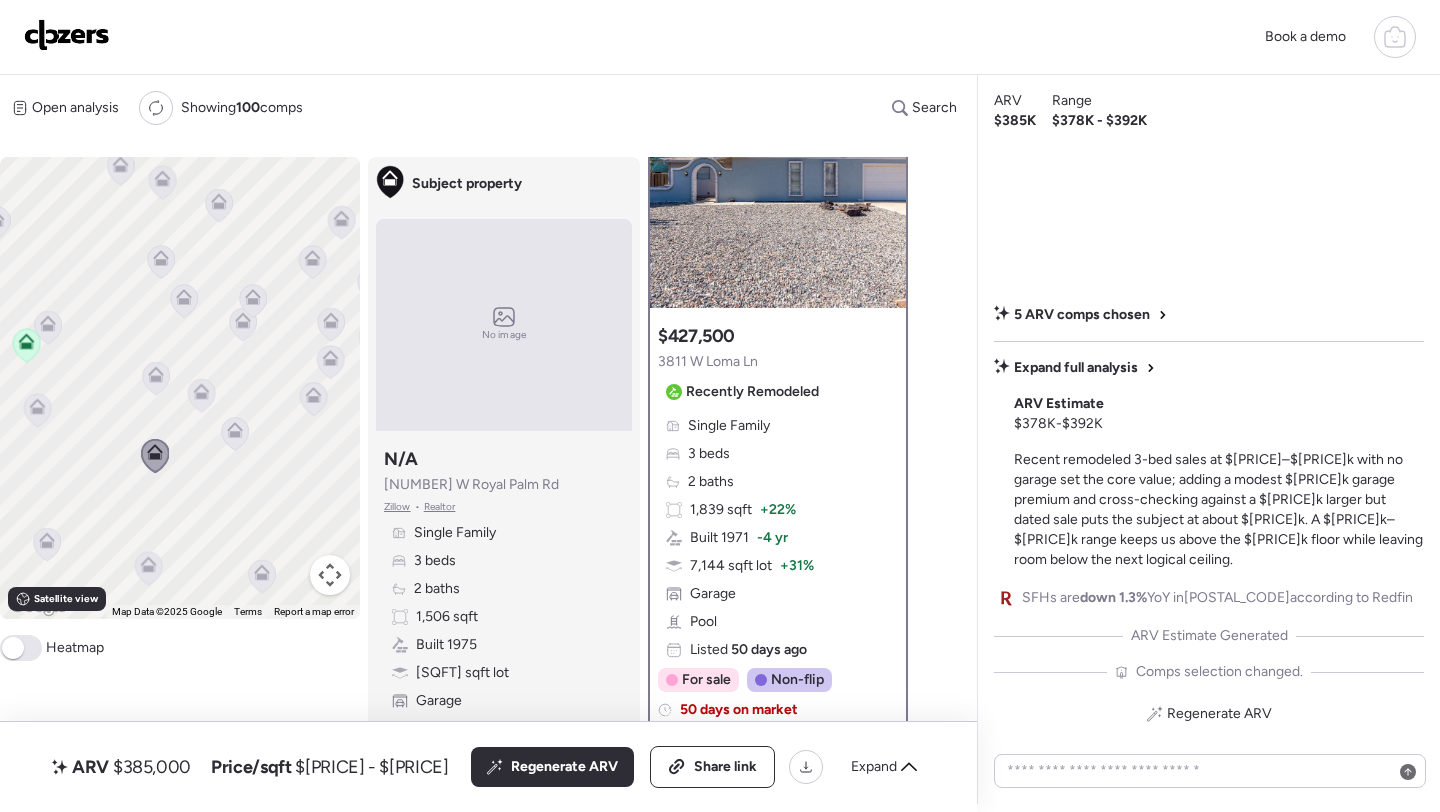 scroll, scrollTop: 102, scrollLeft: 0, axis: vertical 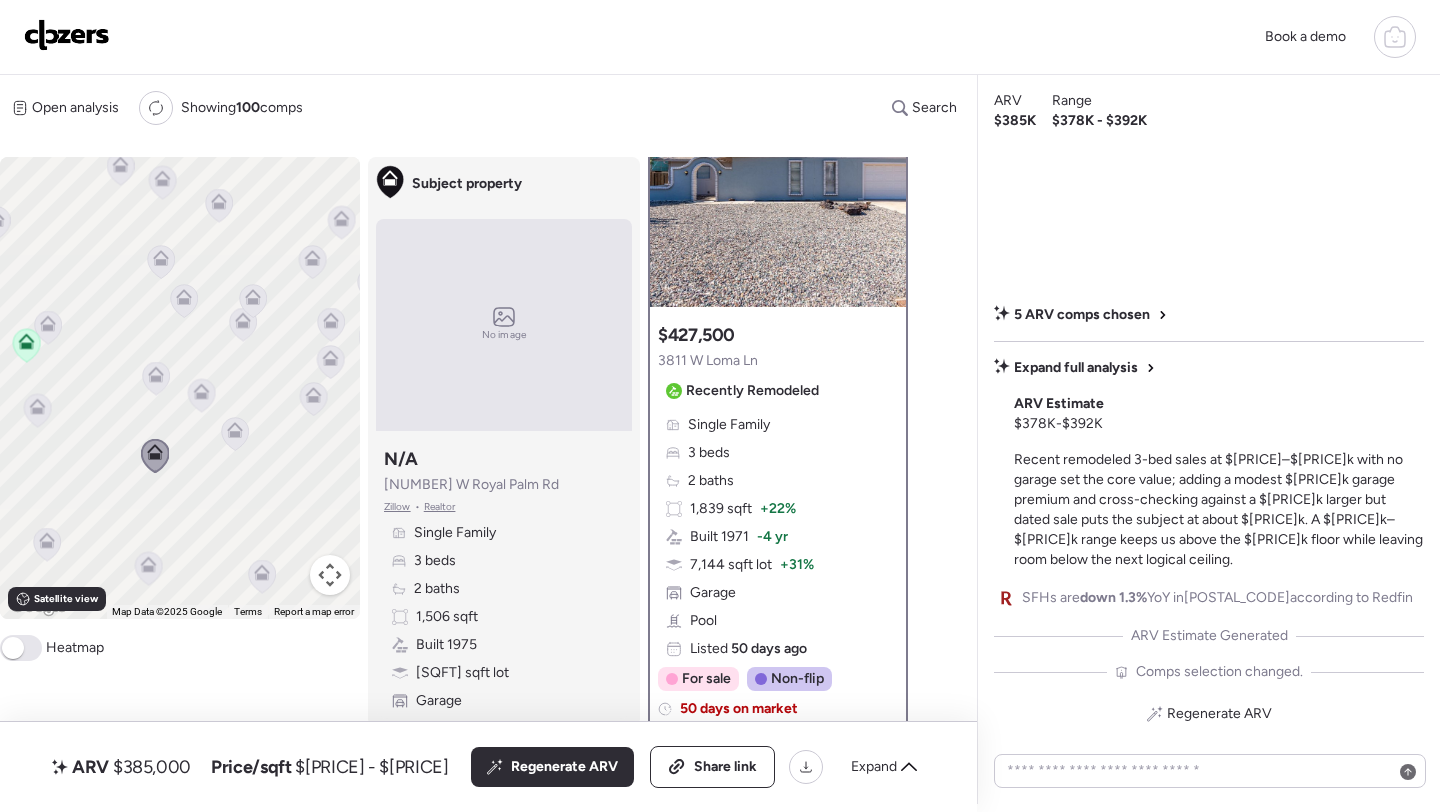 click 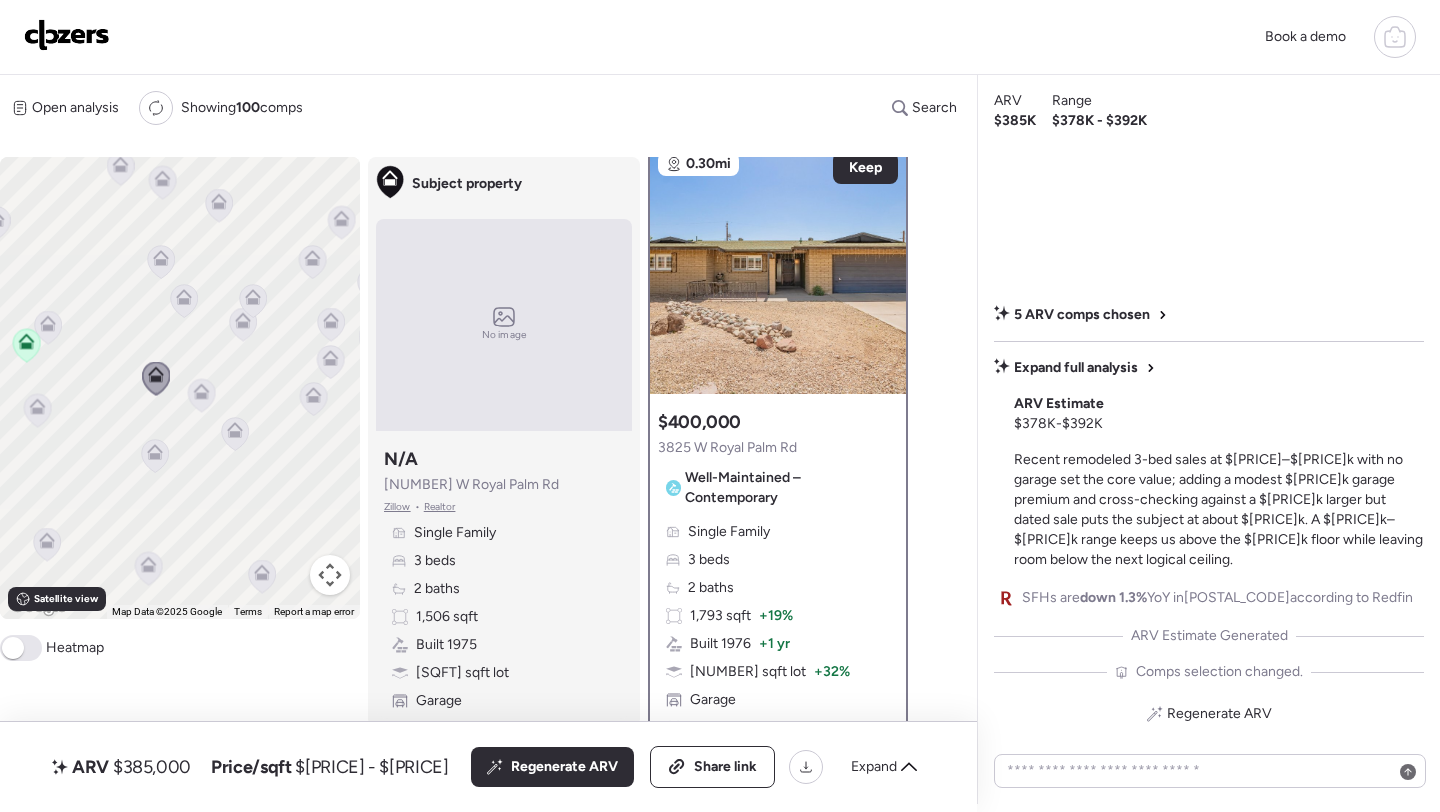 scroll, scrollTop: 0, scrollLeft: 0, axis: both 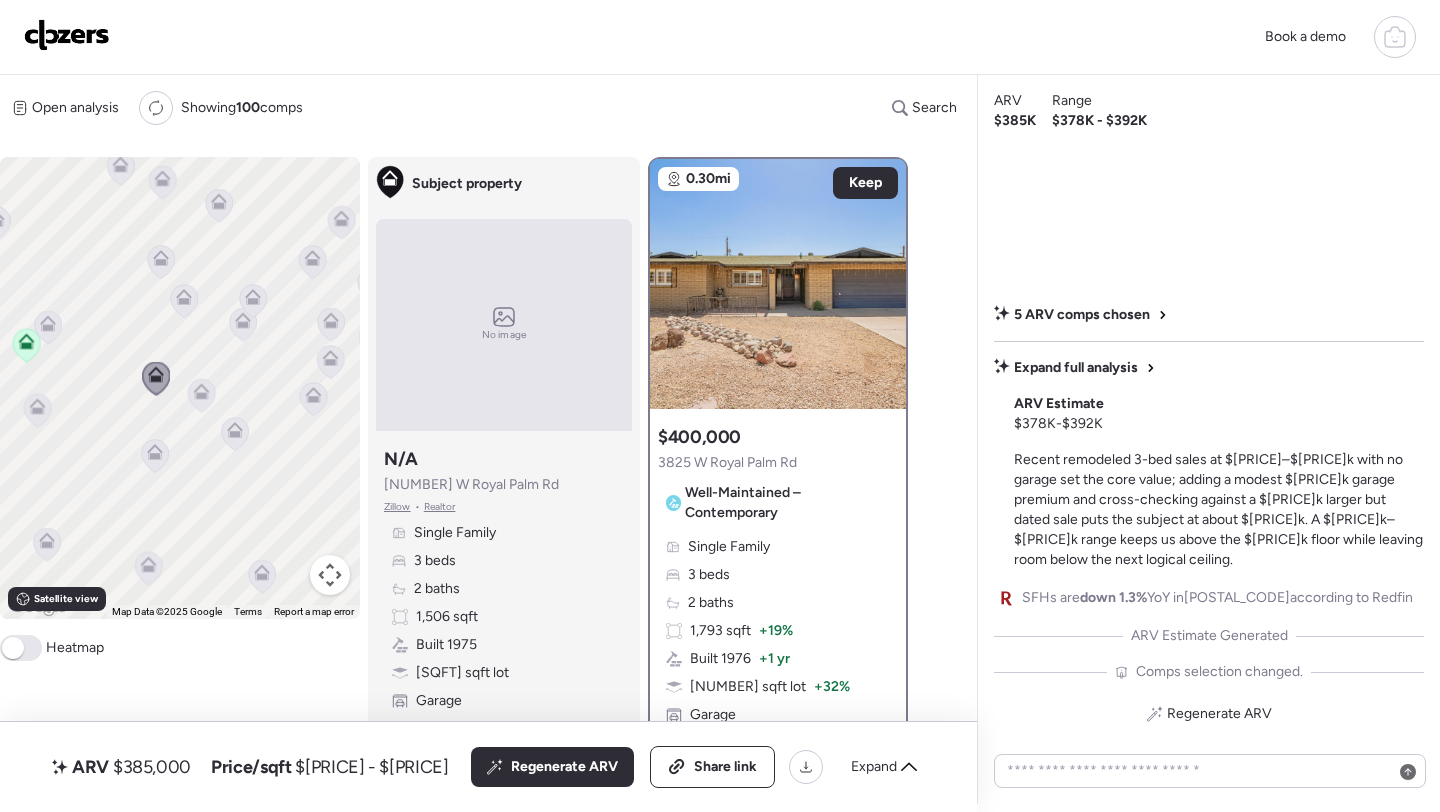 click 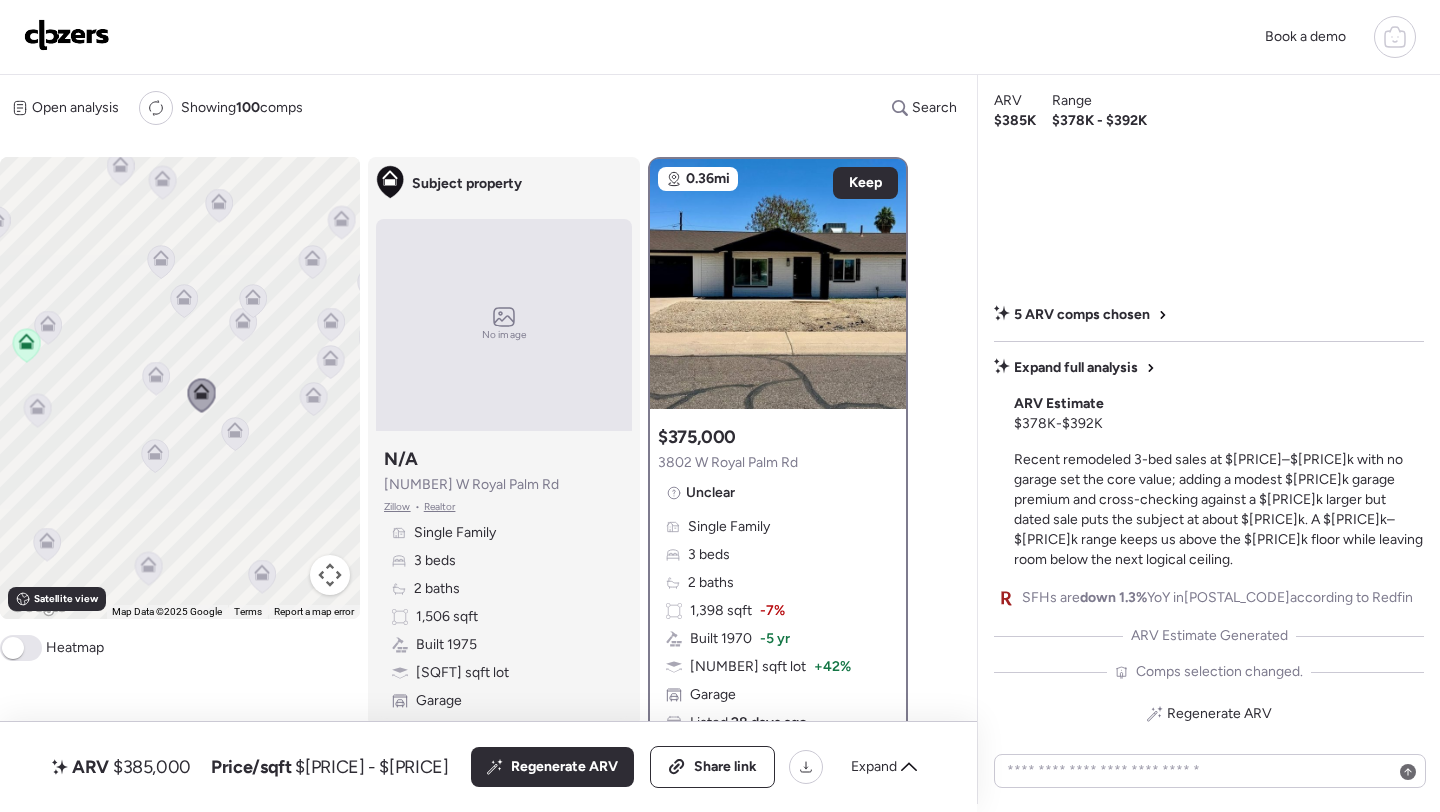 click on "To navigate, press the arrow keys. To activate drag with keyboard, press Alt + Enter. Once in keyboard drag state, use the arrow keys to move the marker. To complete the drag, press the Enter key. To cancel, press Escape." at bounding box center [180, 388] 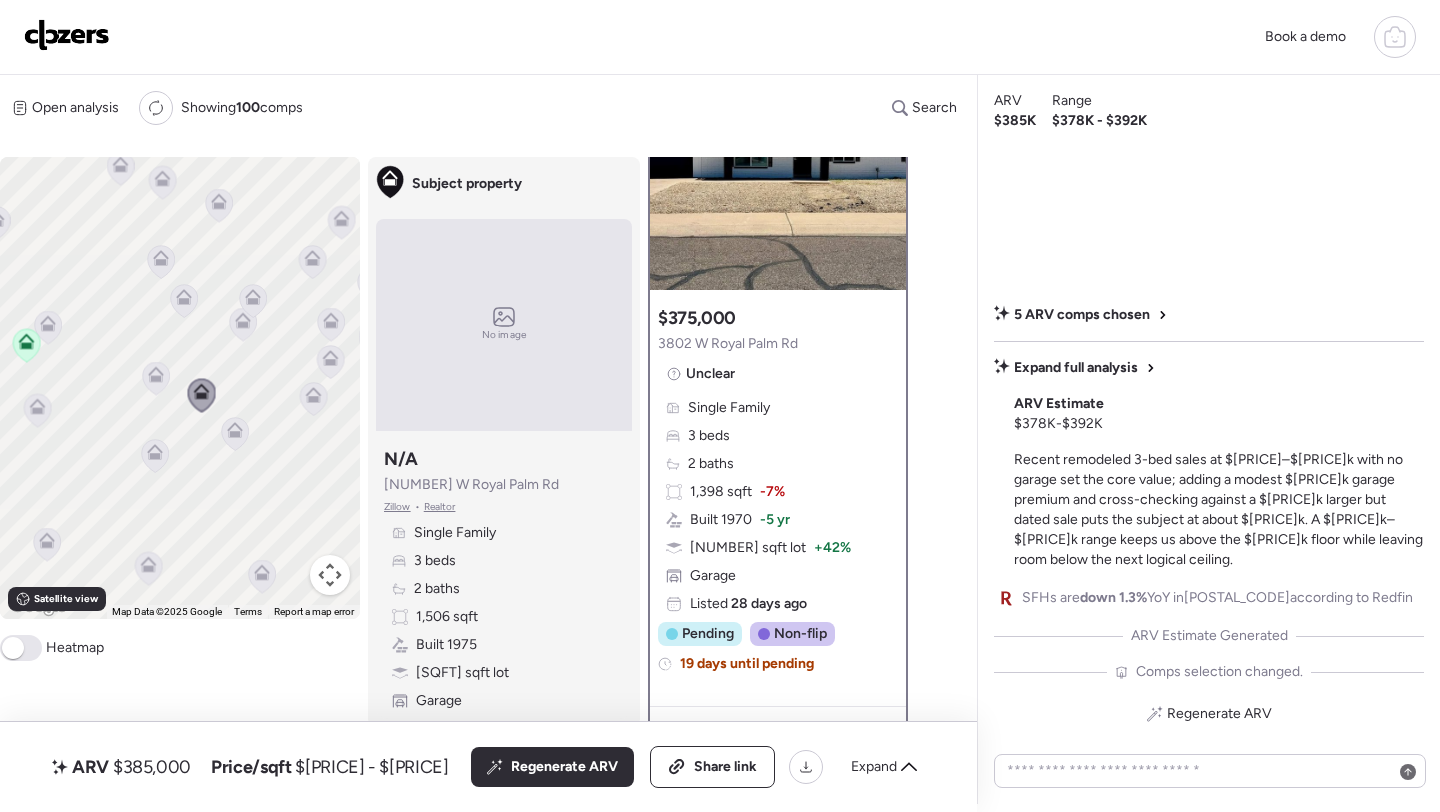 scroll, scrollTop: 120, scrollLeft: 0, axis: vertical 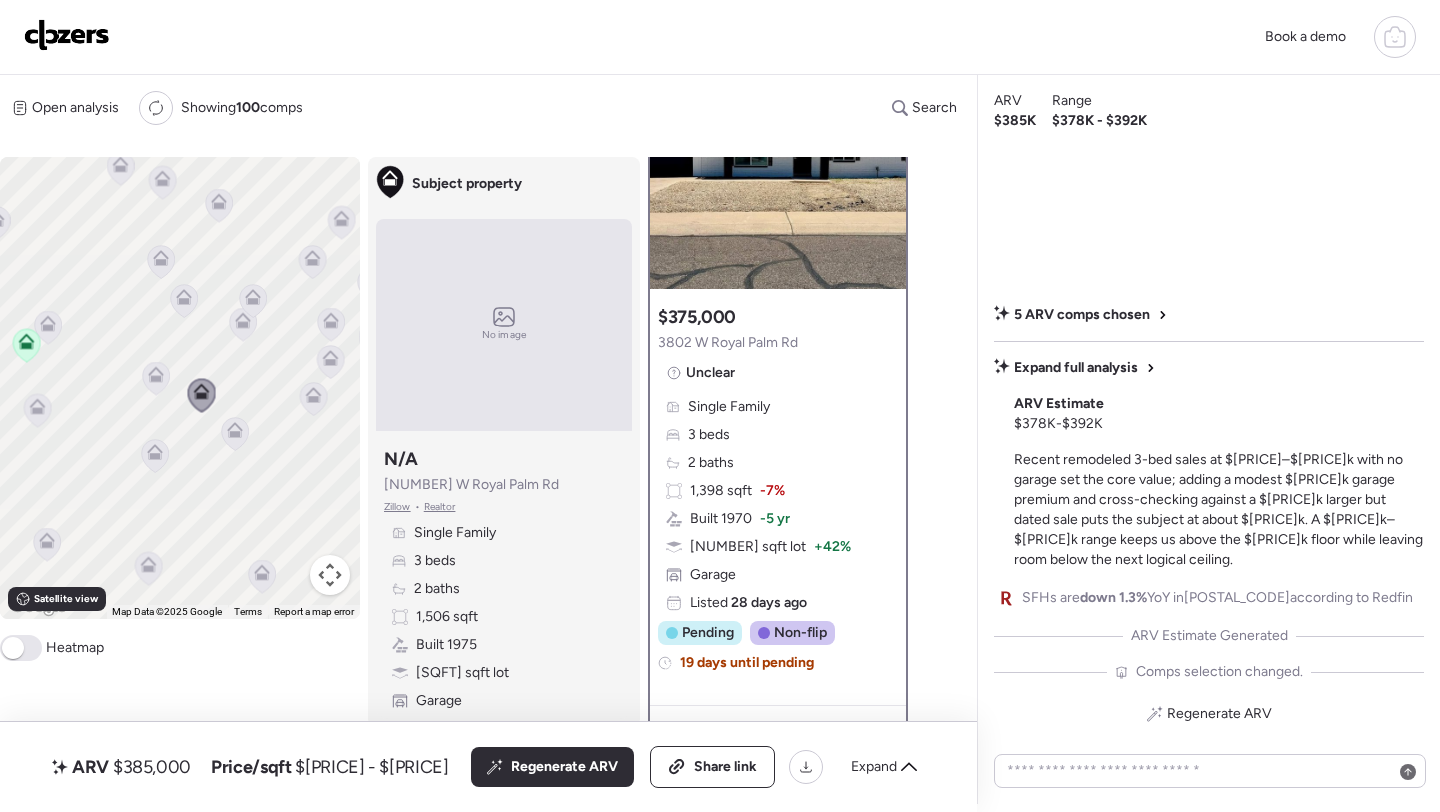 click 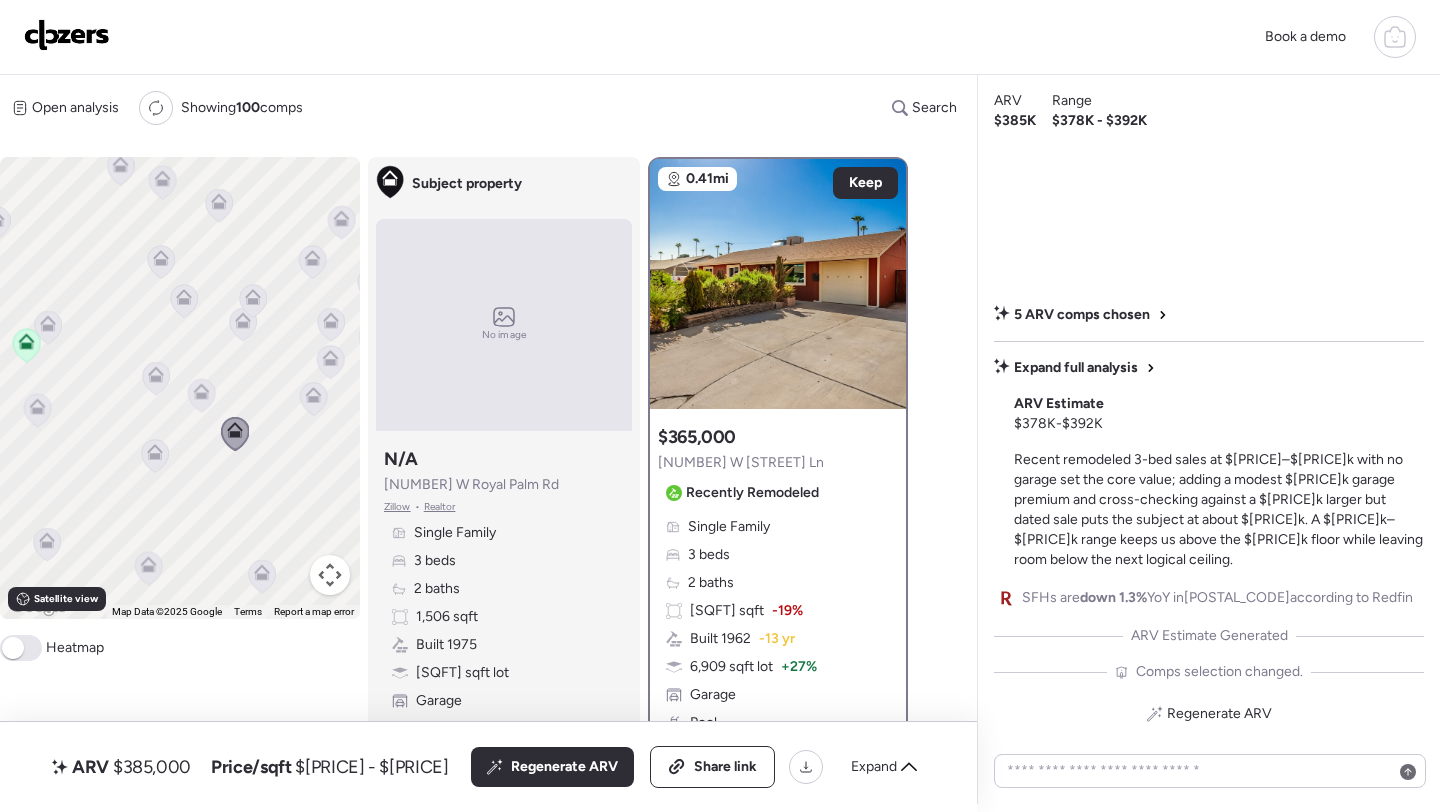 scroll, scrollTop: 0, scrollLeft: 0, axis: both 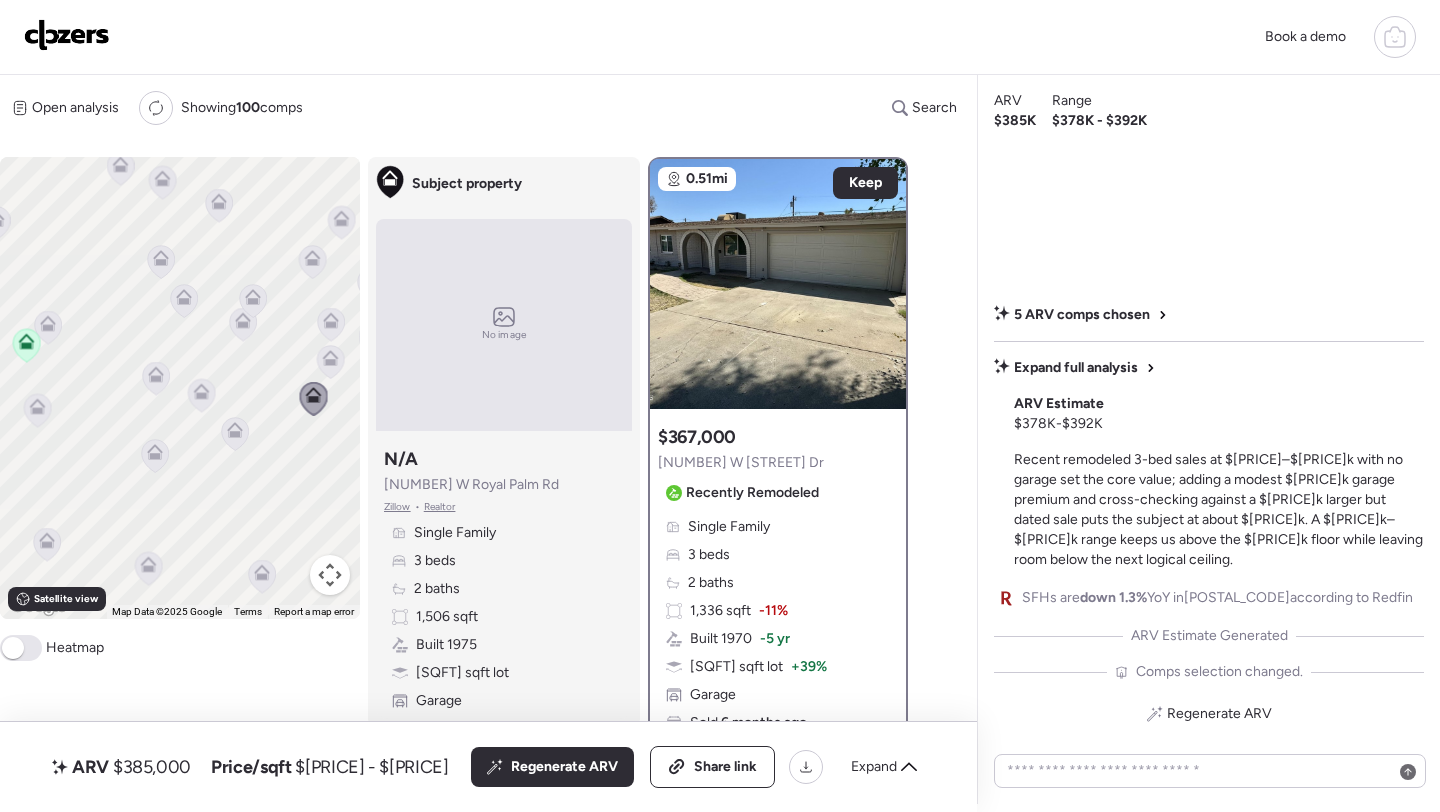 click 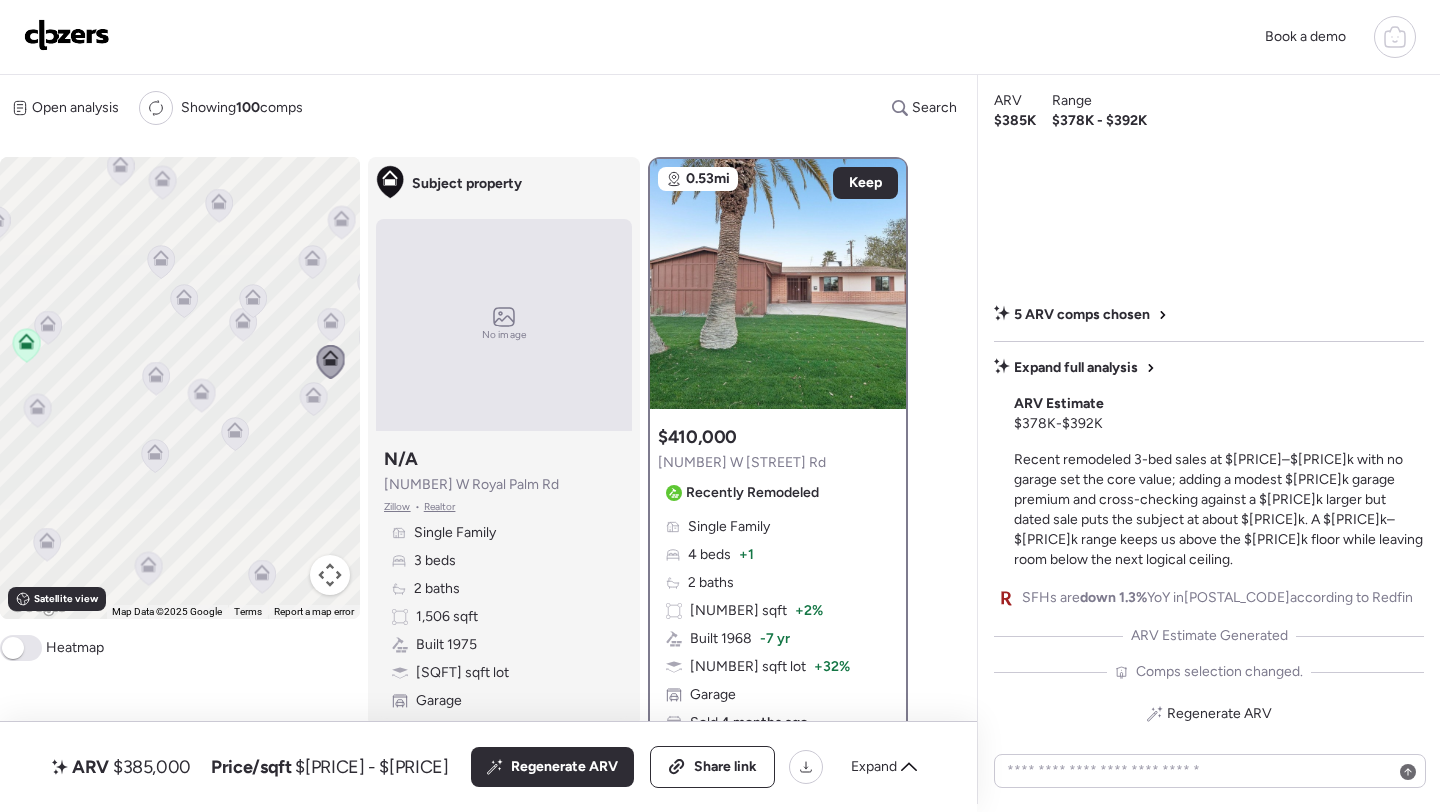 click on "ARV $385,000 Price/sqft $213 - $269 All (5) ARV (5) As-is (0) Regenerate ARV Share link Expand 0.12mi Remove $340,000 Sold 3  bd | 2  ba | 1,519  sqft | SFH [NUMBER] W Griswold Rd ,  [CITY] Sold   36 days ago ARV 0.23mi Remove $370,000 Sold 4  bd | 2  ba | 1,480  sqft | SFH [NUMBER] W Royal Palm Rd ,  [CITY] Sold   63 days ago ARV 0.24mi Remove $375,000 Sold 3  bd | 2  ba | 1,394  sqft | SFH [NUMBER] W Las Palmaritas Dr ,  [CITY] Sold   65 days ago ARV 0.15mi Remove $390,000 Sold 4  bd | 2  ba | 1,830  sqft | SFH [NUMBER] W Royal Palm Rd ,  [CITY] Sold   26 days ago ARV 0.09mi Remove $370,000 Sold 3  bd | 2  ba | 1,589  sqft | SFH [NUMBER] N 40th Ave ,  [CITY] Sold   7 months ago ARV" at bounding box center [488, 767] 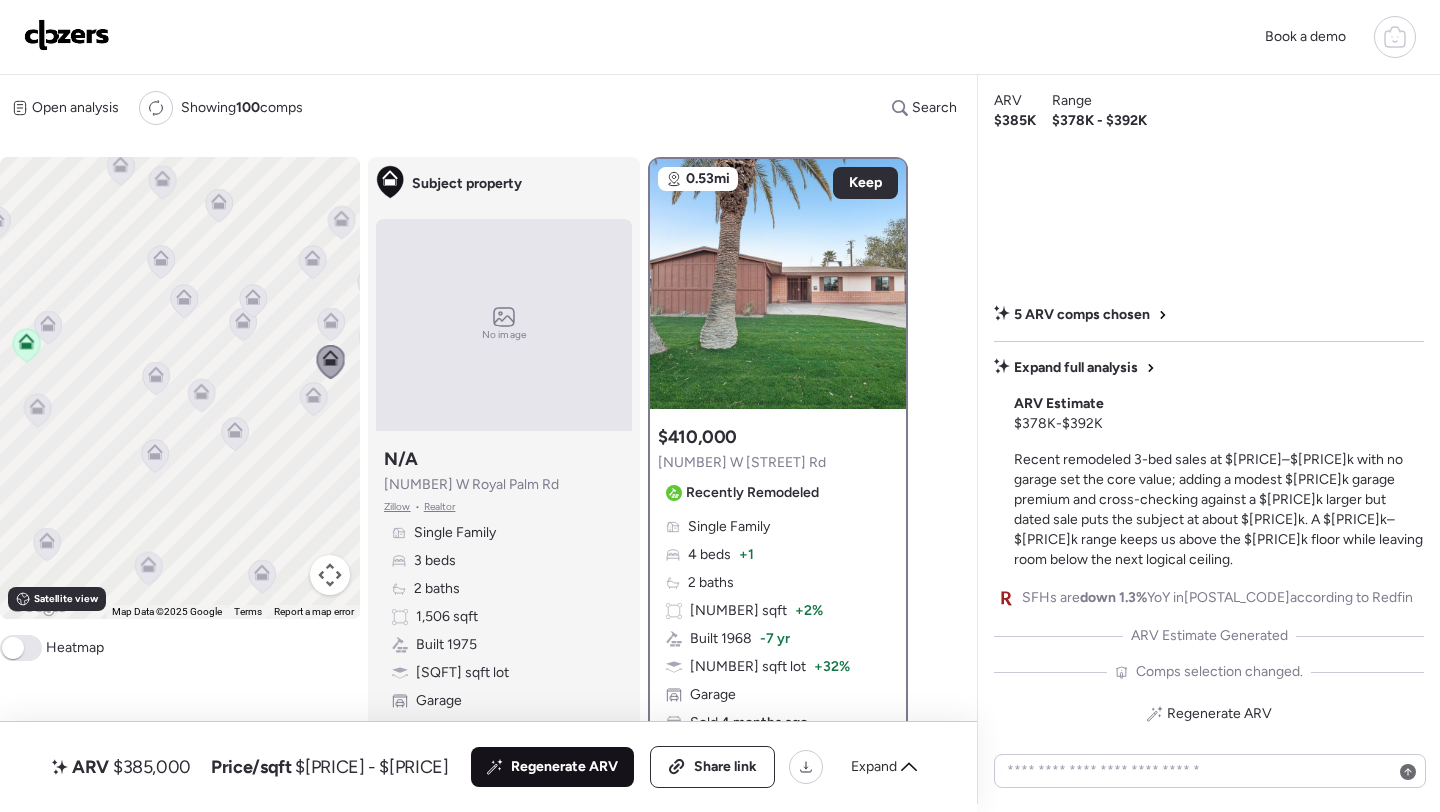 click on "Regenerate ARV" at bounding box center (552, 767) 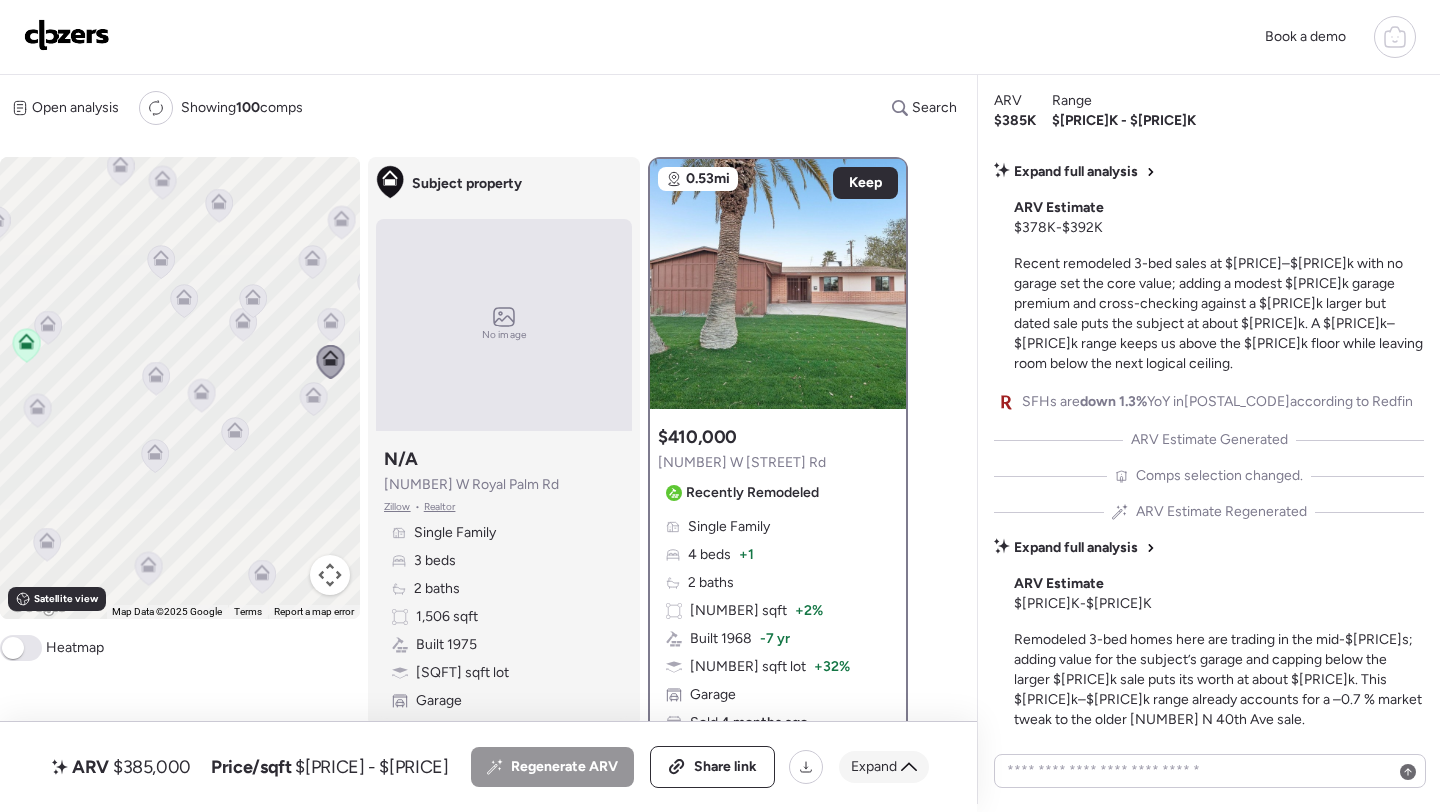 click on "Expand" at bounding box center (874, 767) 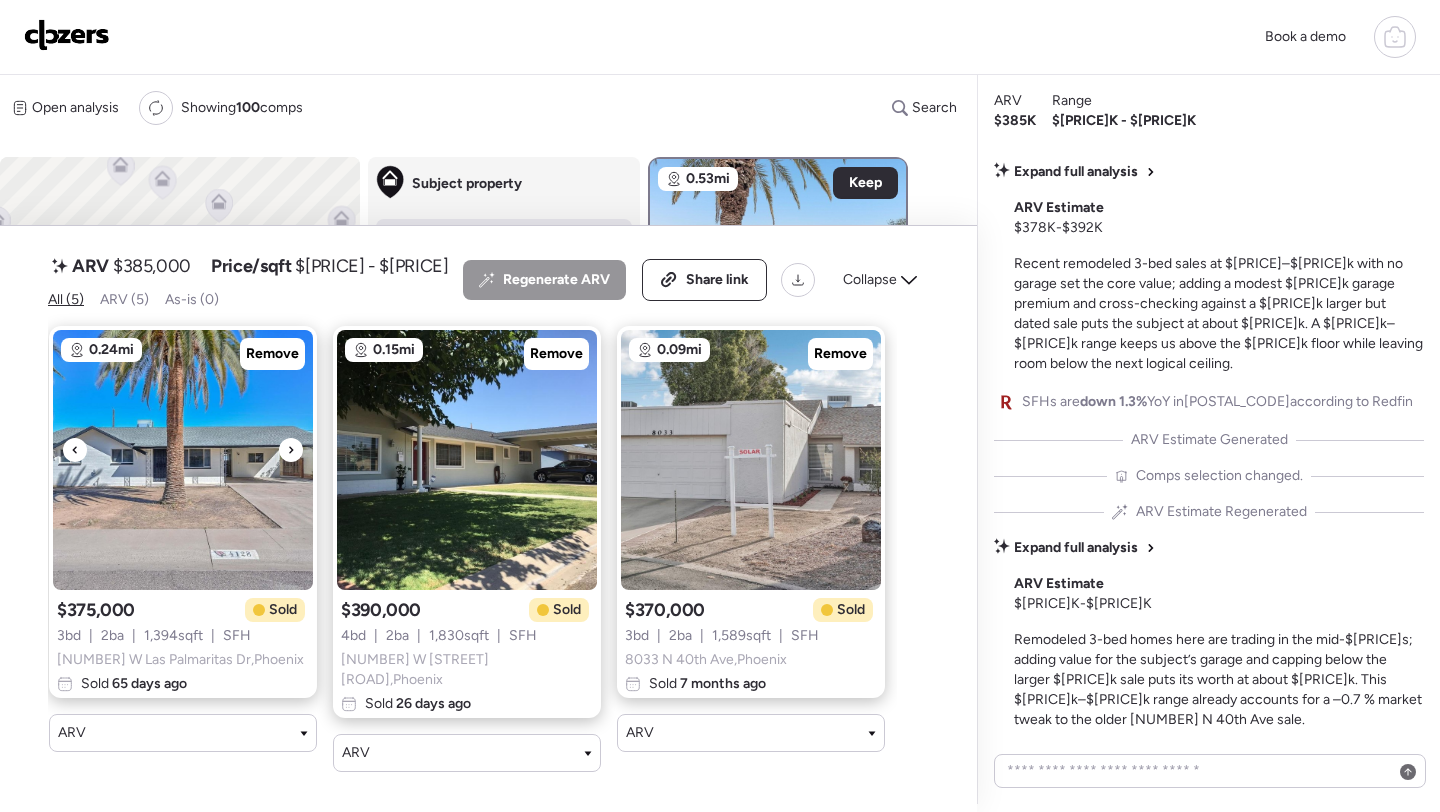 scroll, scrollTop: 0, scrollLeft: 587, axis: horizontal 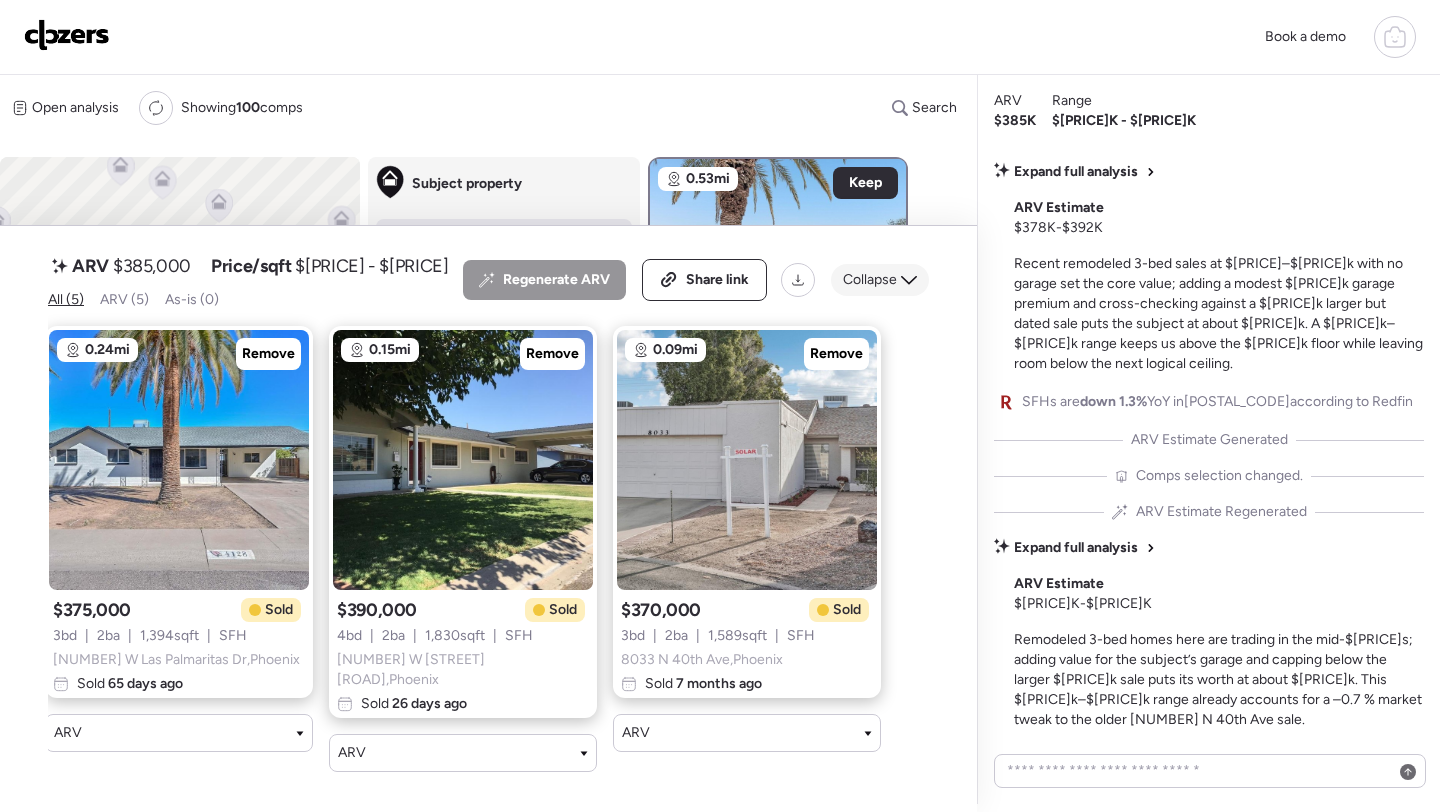 click on "Collapse" at bounding box center [880, 280] 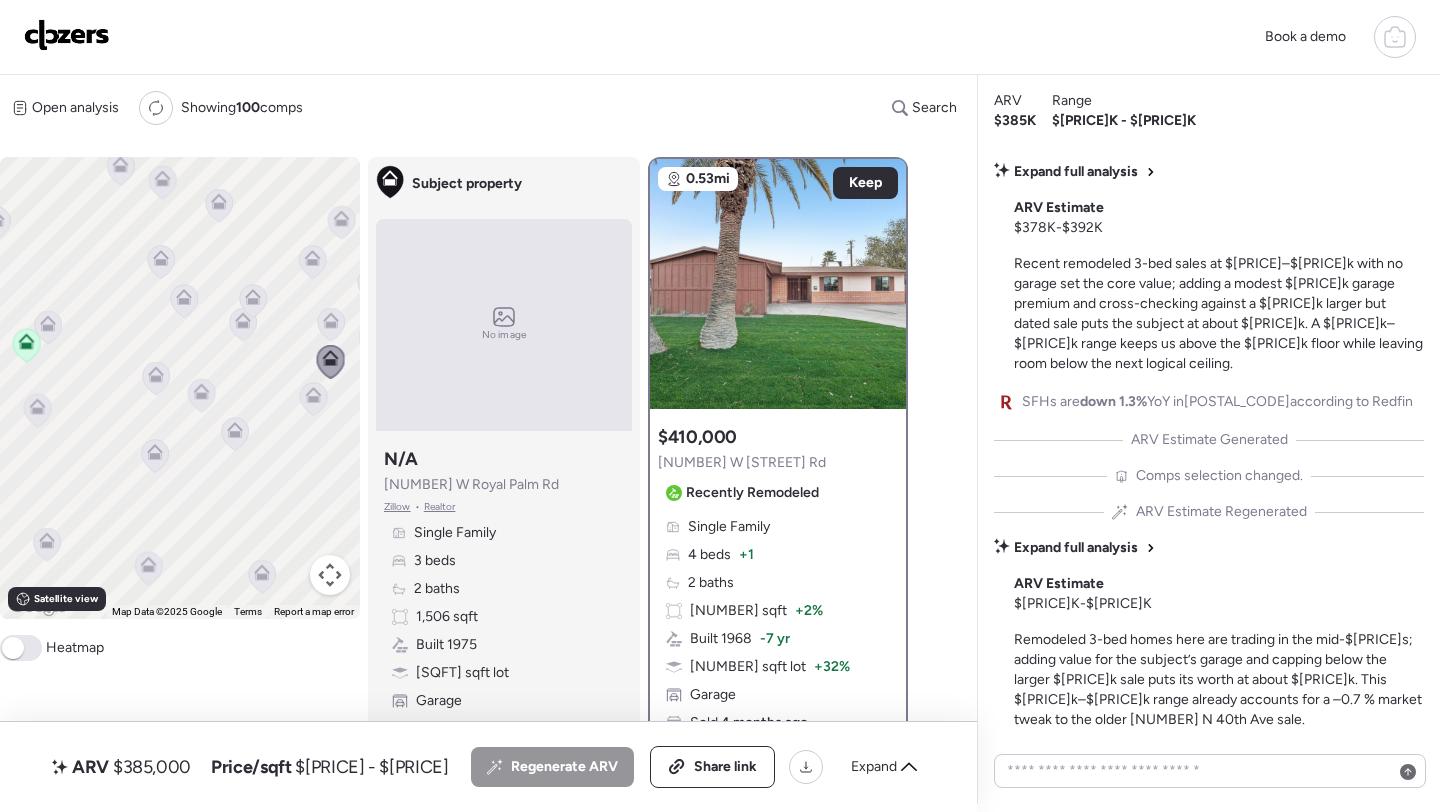 click 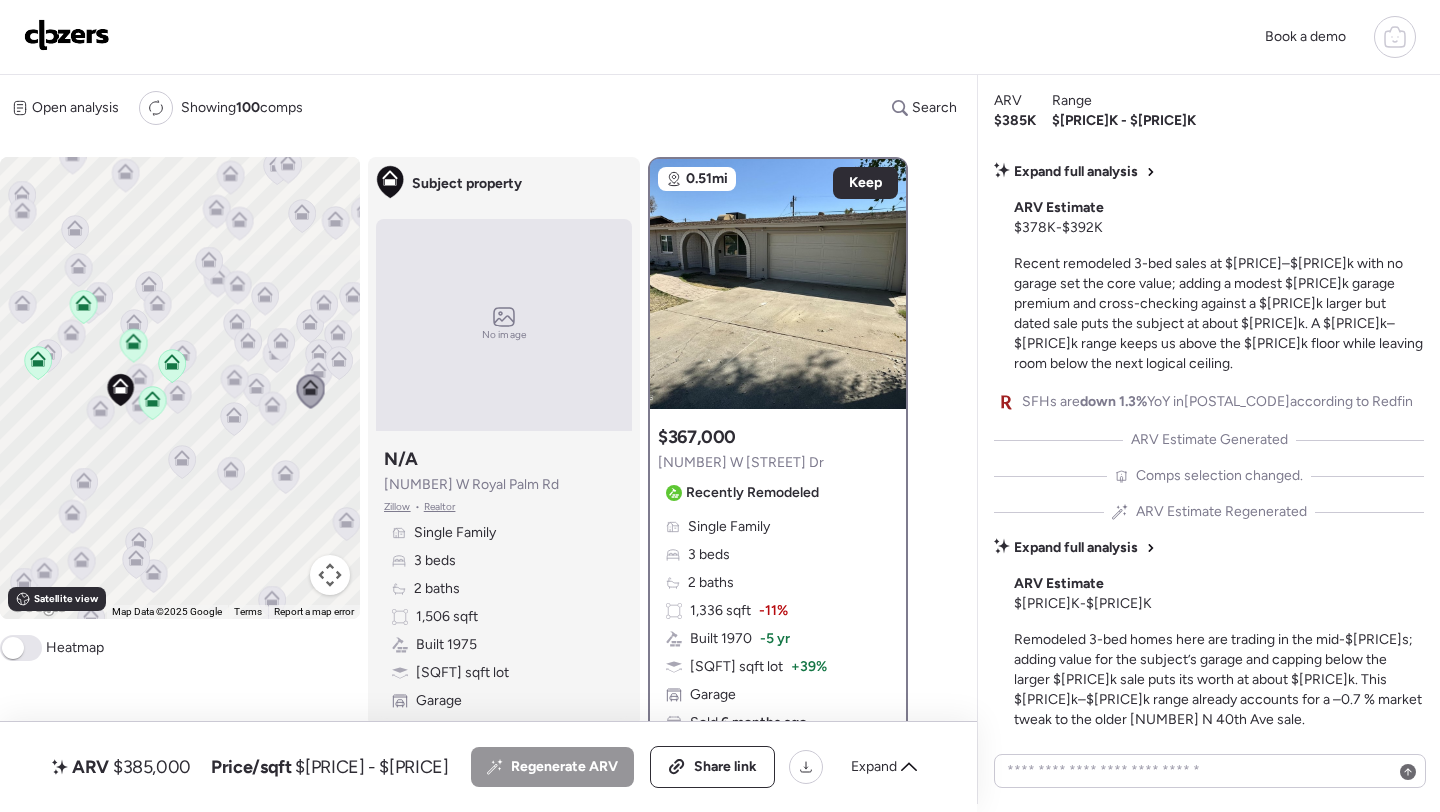 click 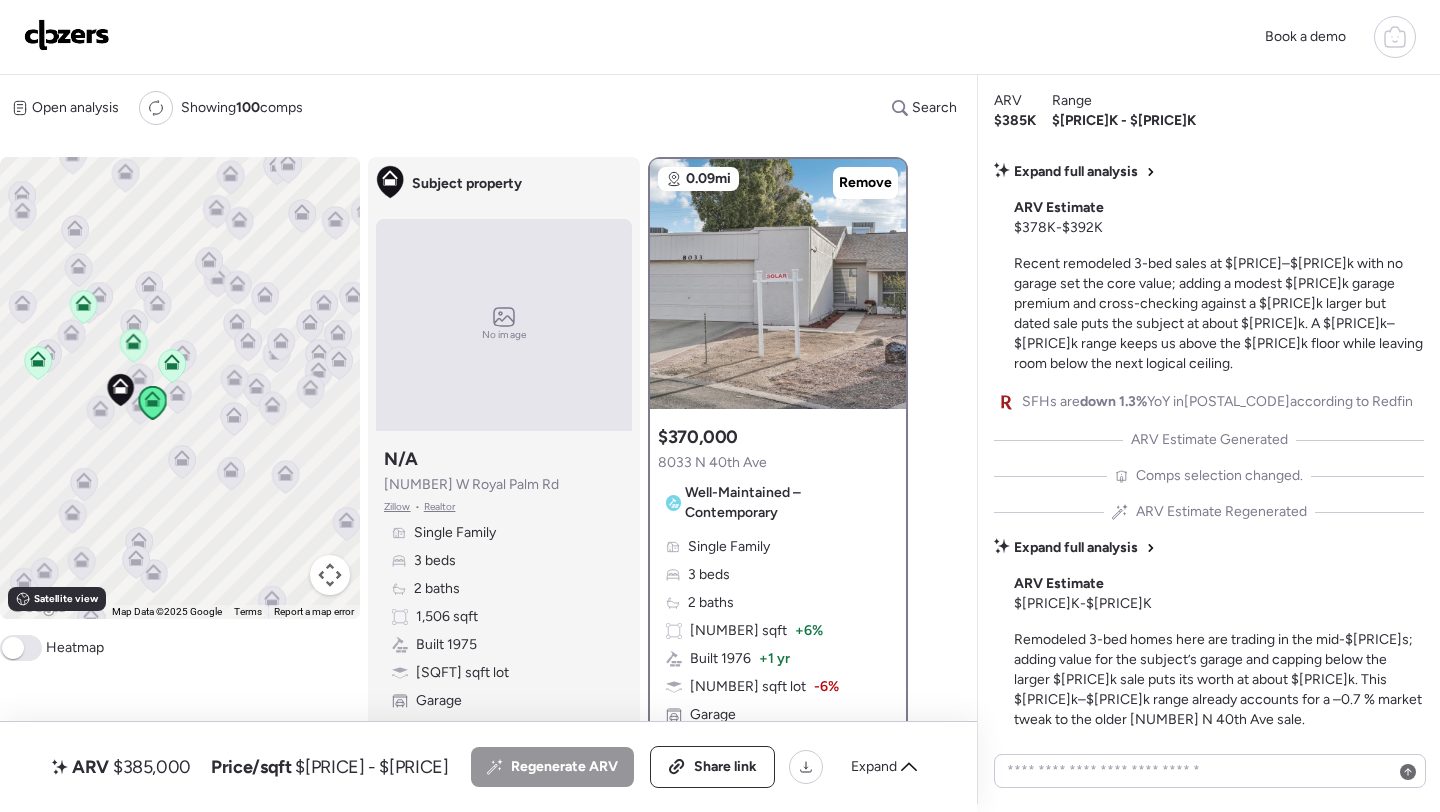 click 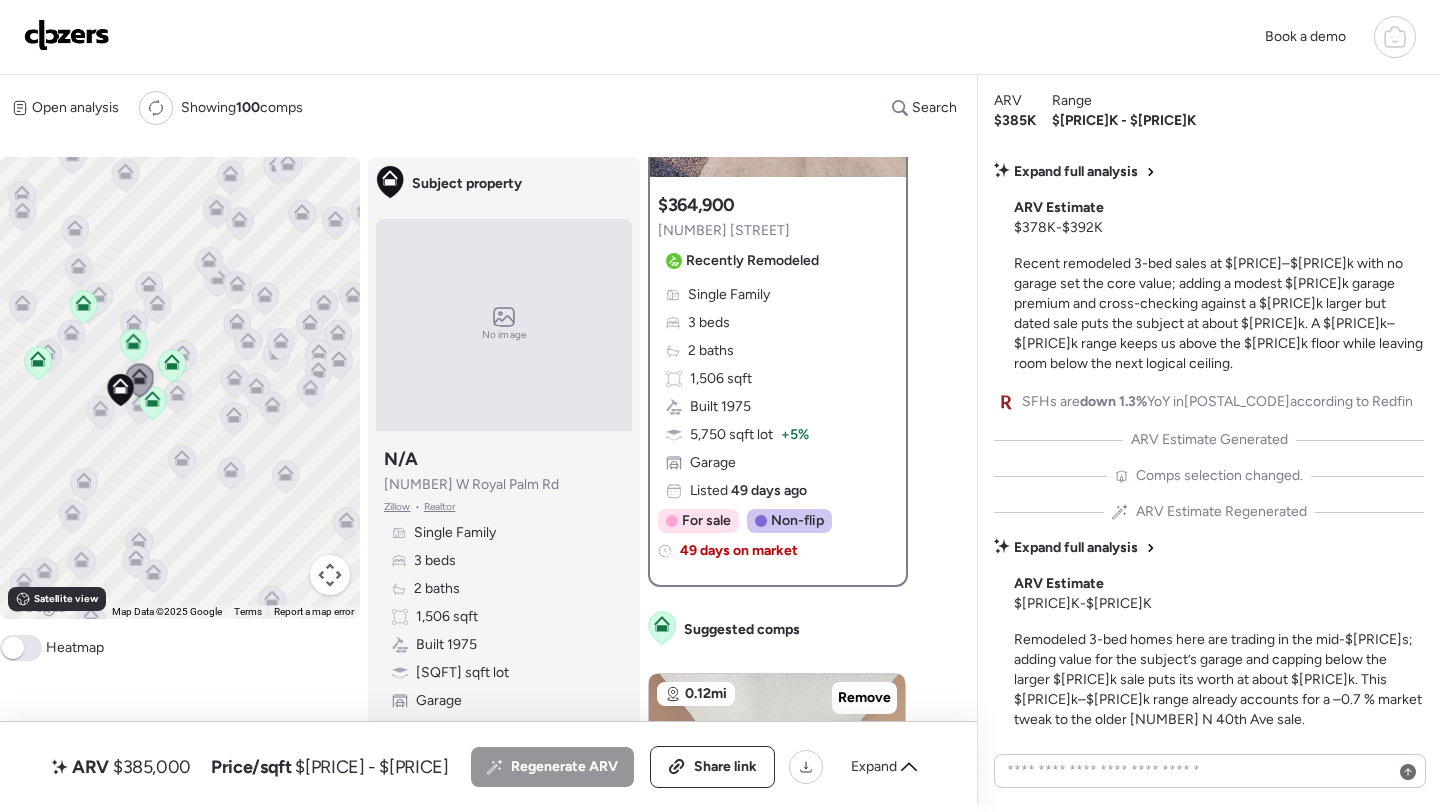 scroll, scrollTop: 250, scrollLeft: 0, axis: vertical 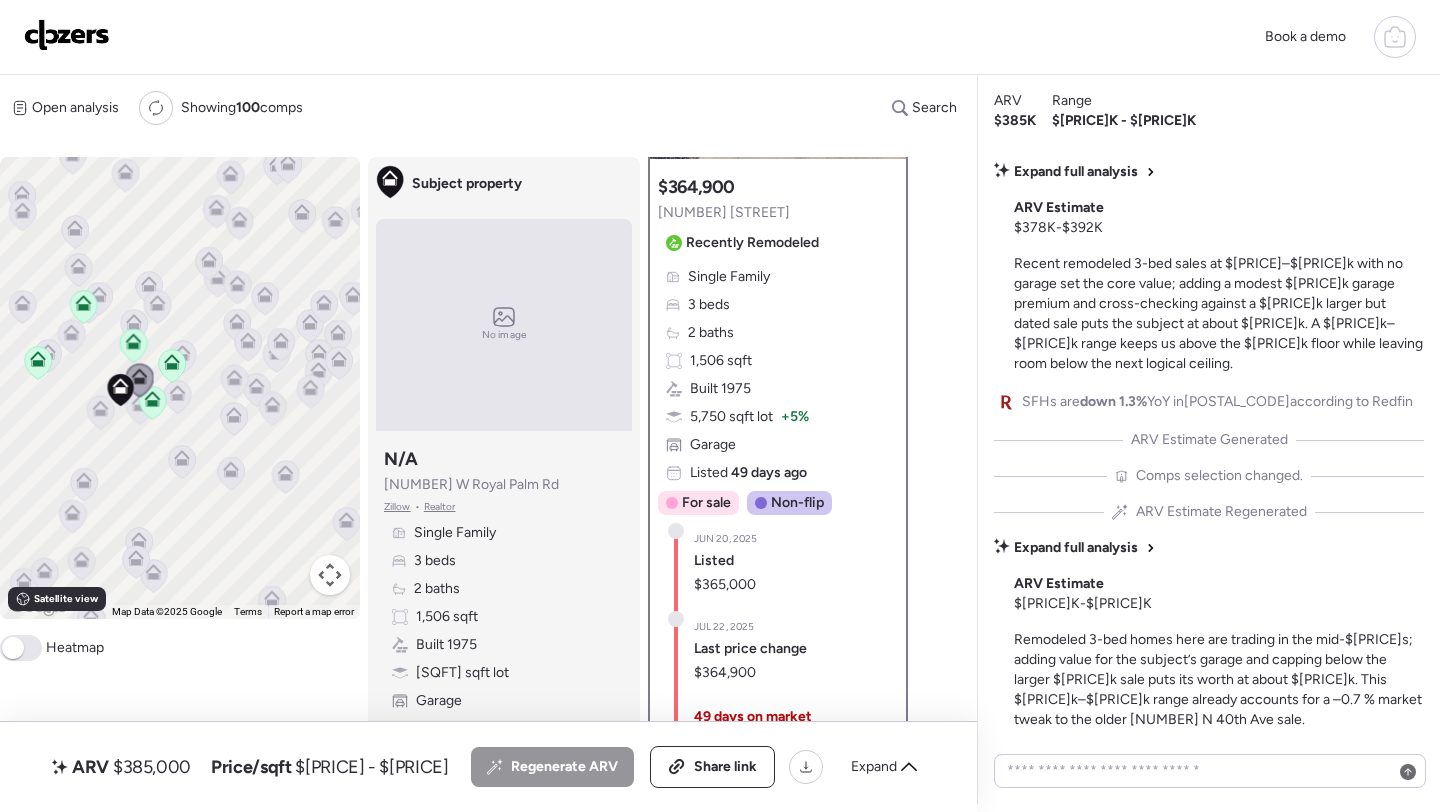 click 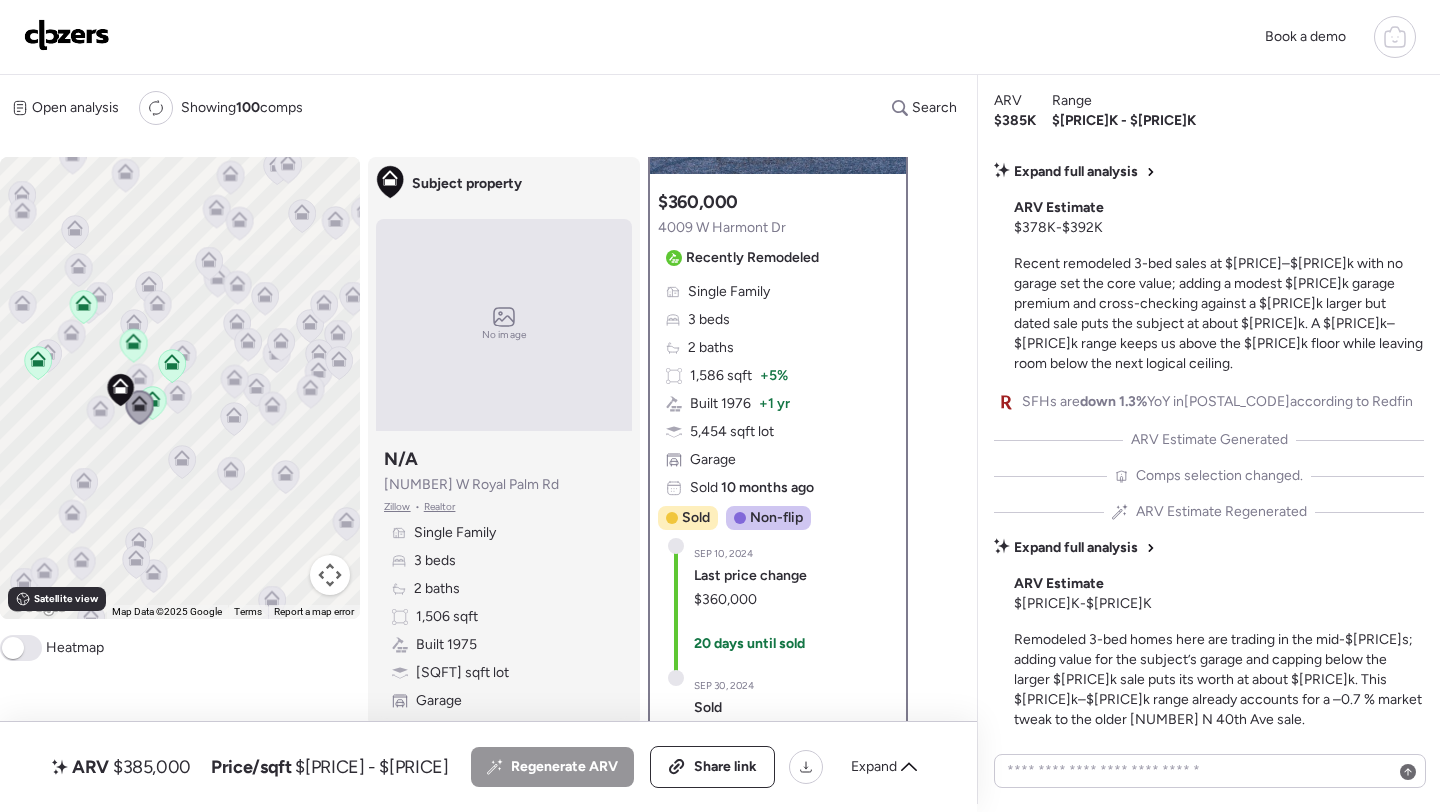 scroll, scrollTop: 233, scrollLeft: 0, axis: vertical 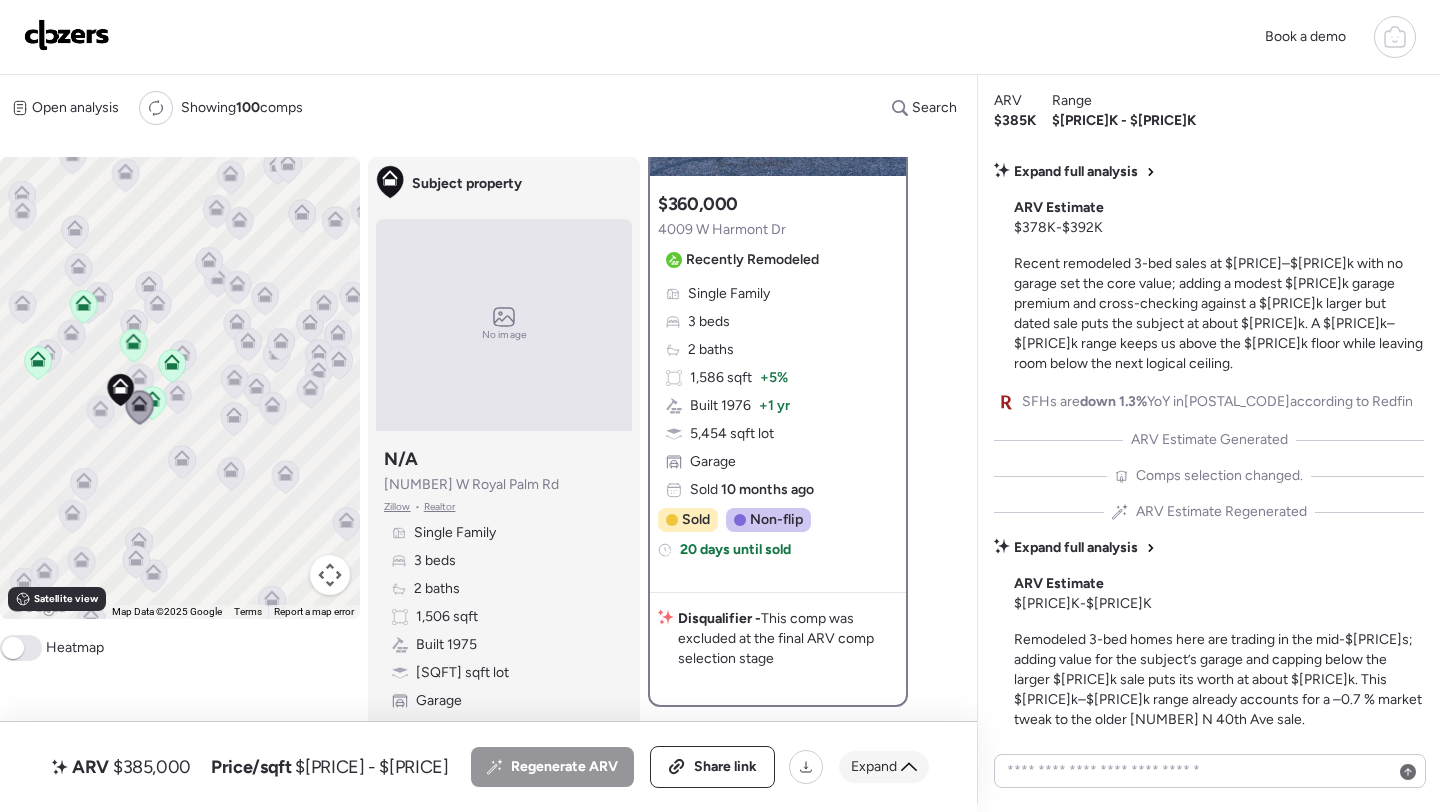 click 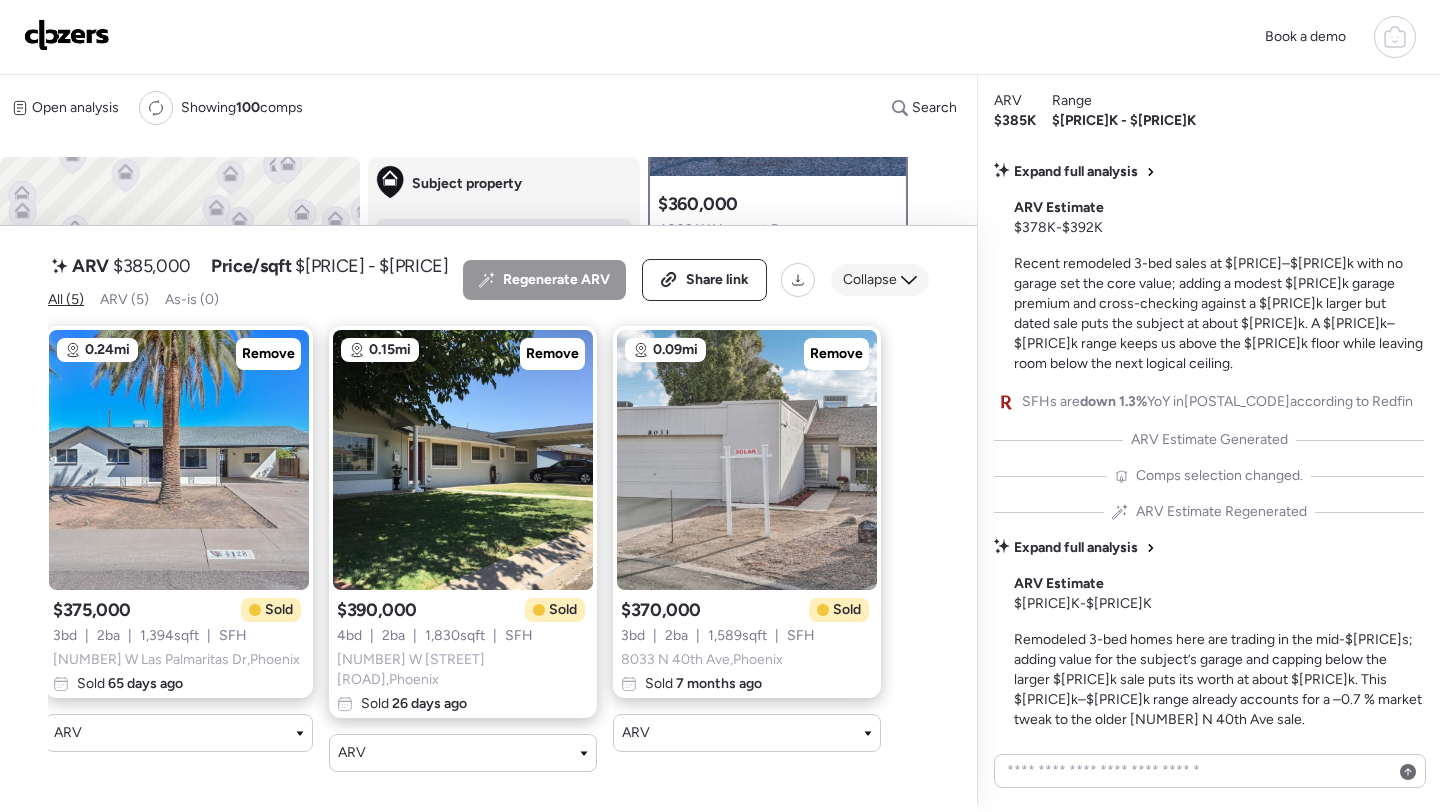 click on "Collapse" at bounding box center (870, 280) 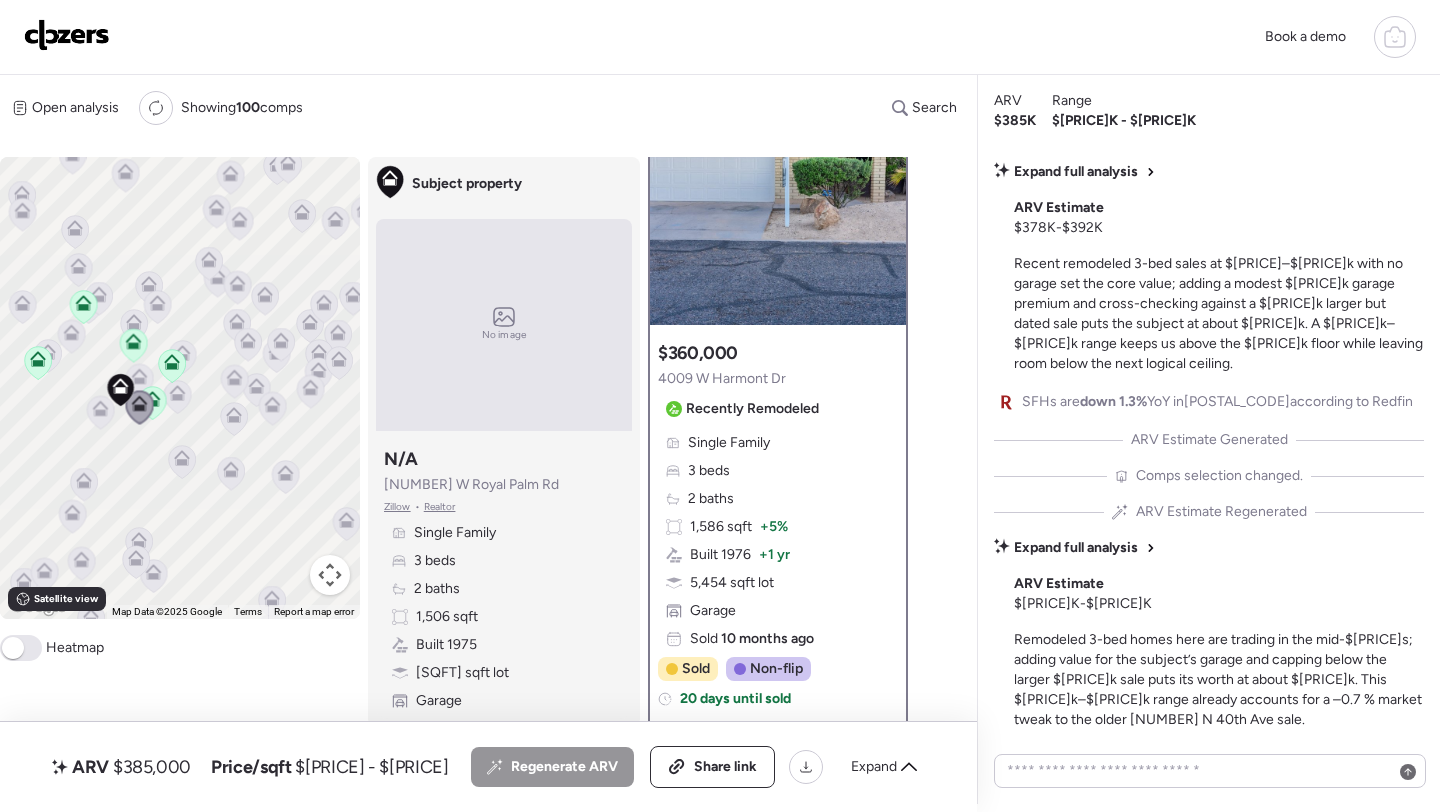 scroll, scrollTop: 0, scrollLeft: 0, axis: both 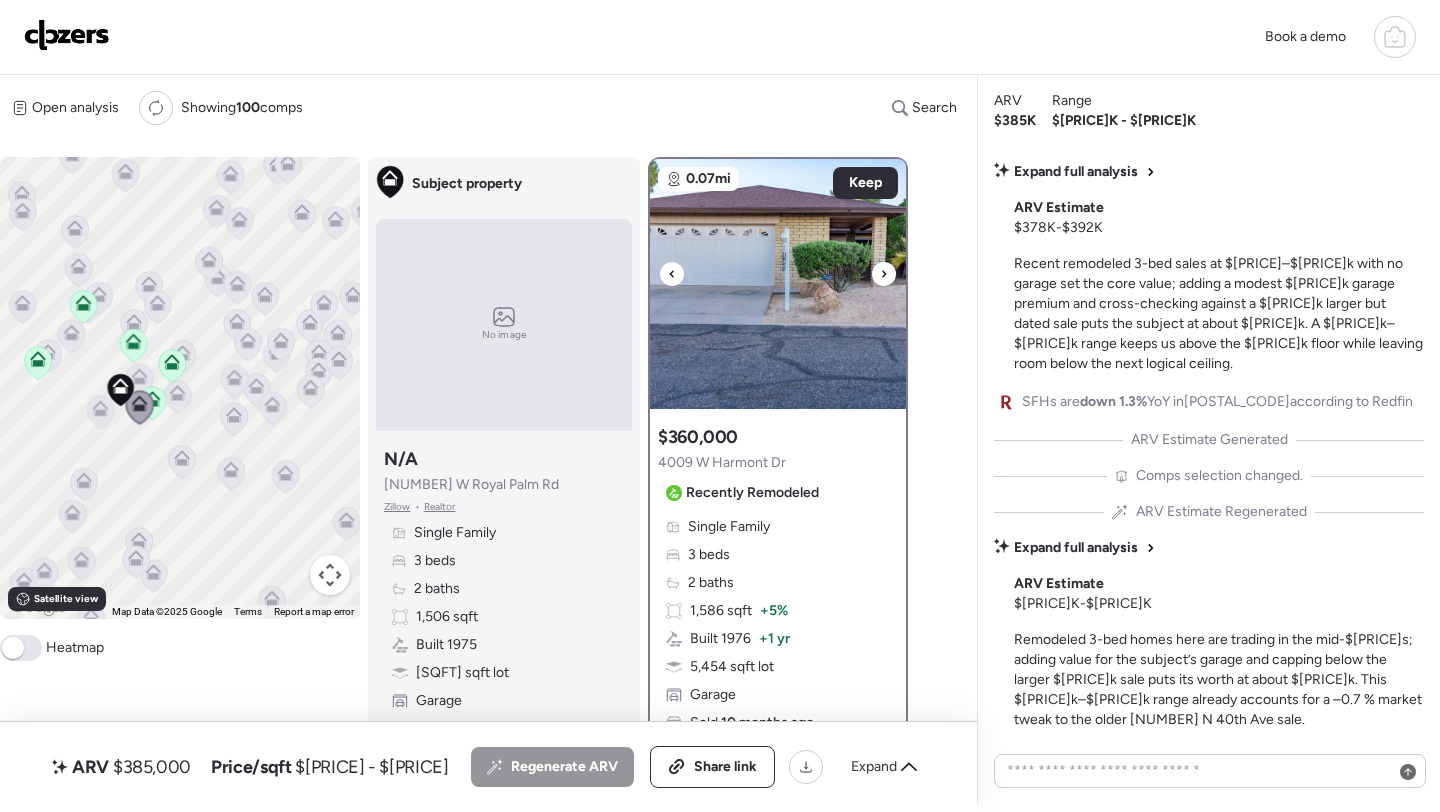 click at bounding box center (778, 284) 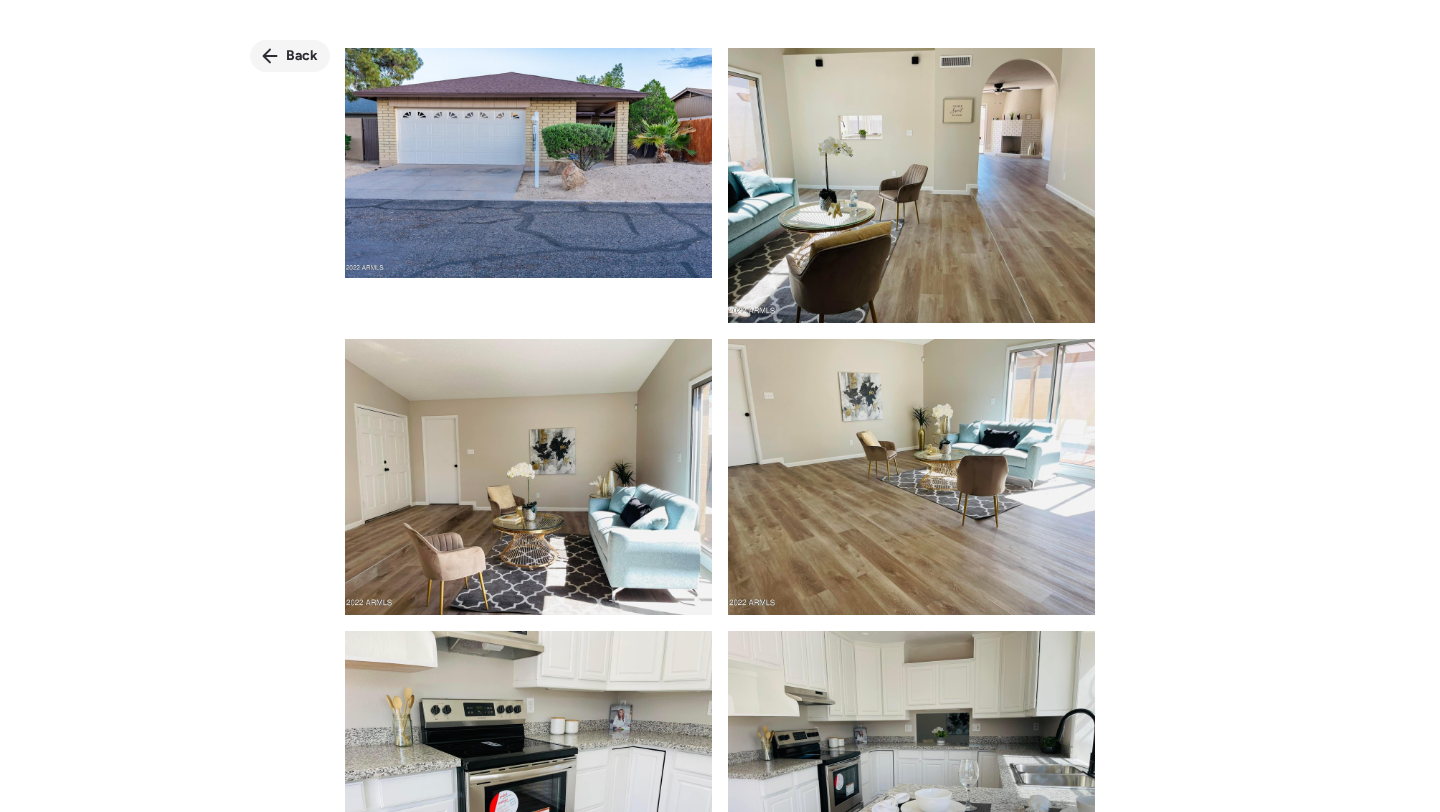 click on "Back" at bounding box center (290, 56) 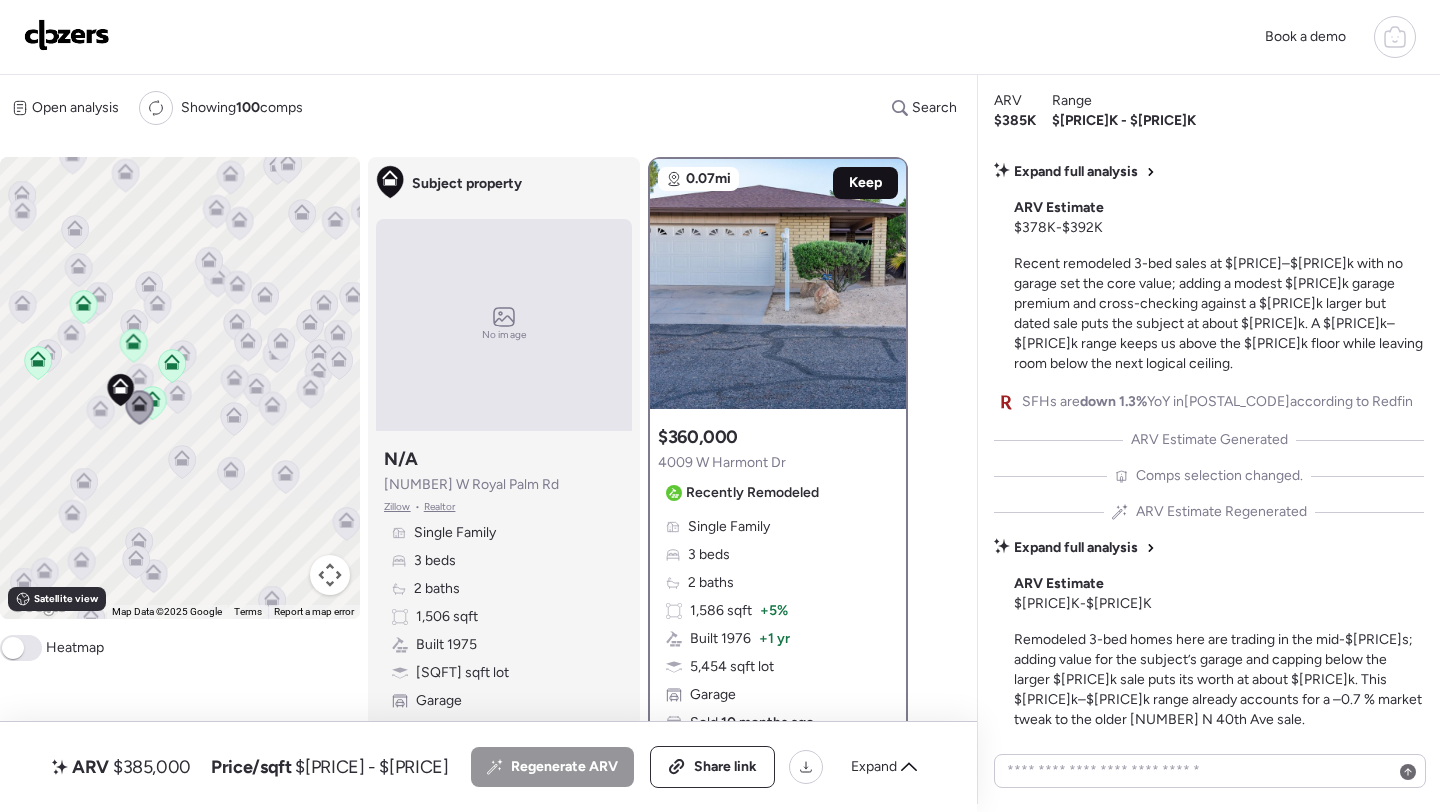 click on "Keep" at bounding box center [865, 183] 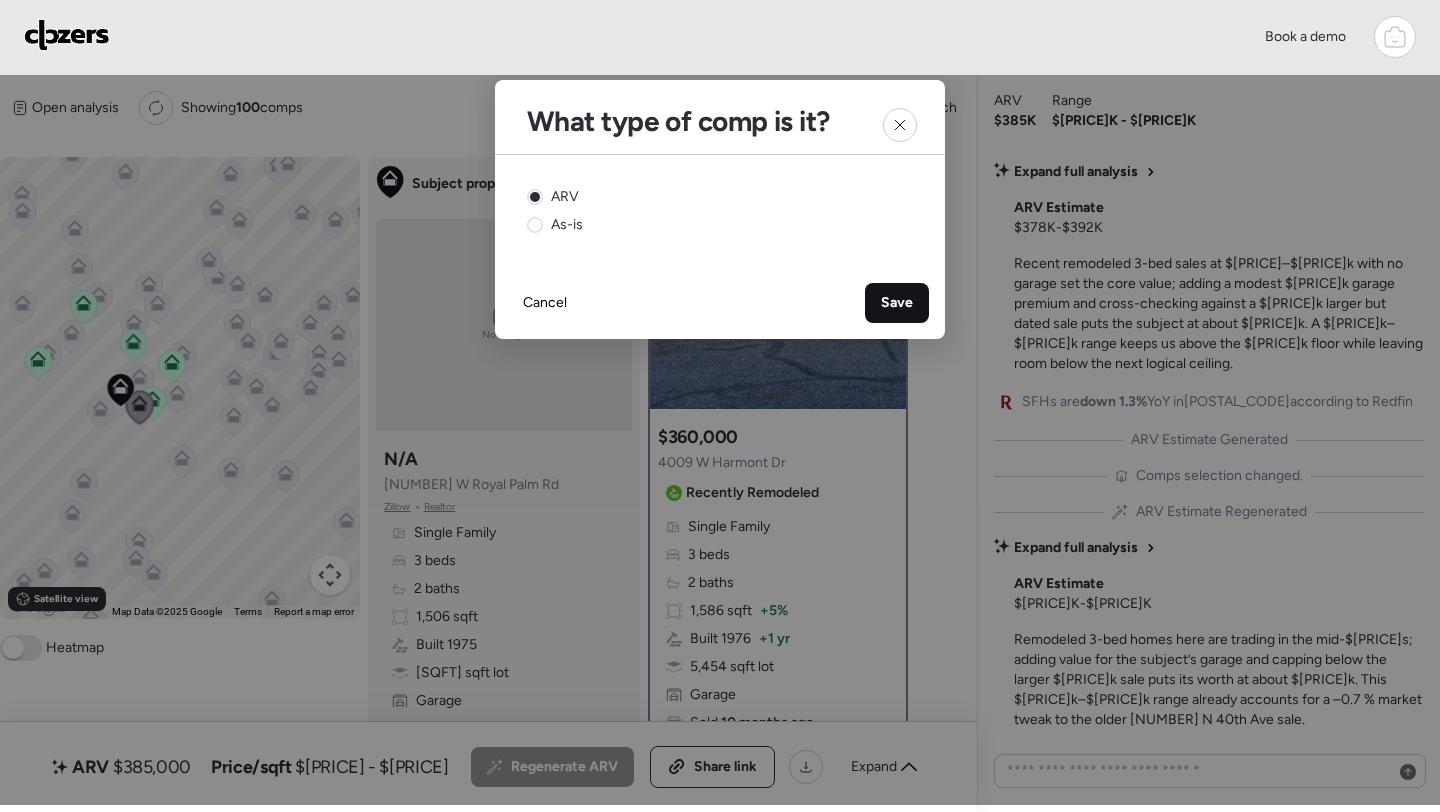 click on "Save" at bounding box center [897, 303] 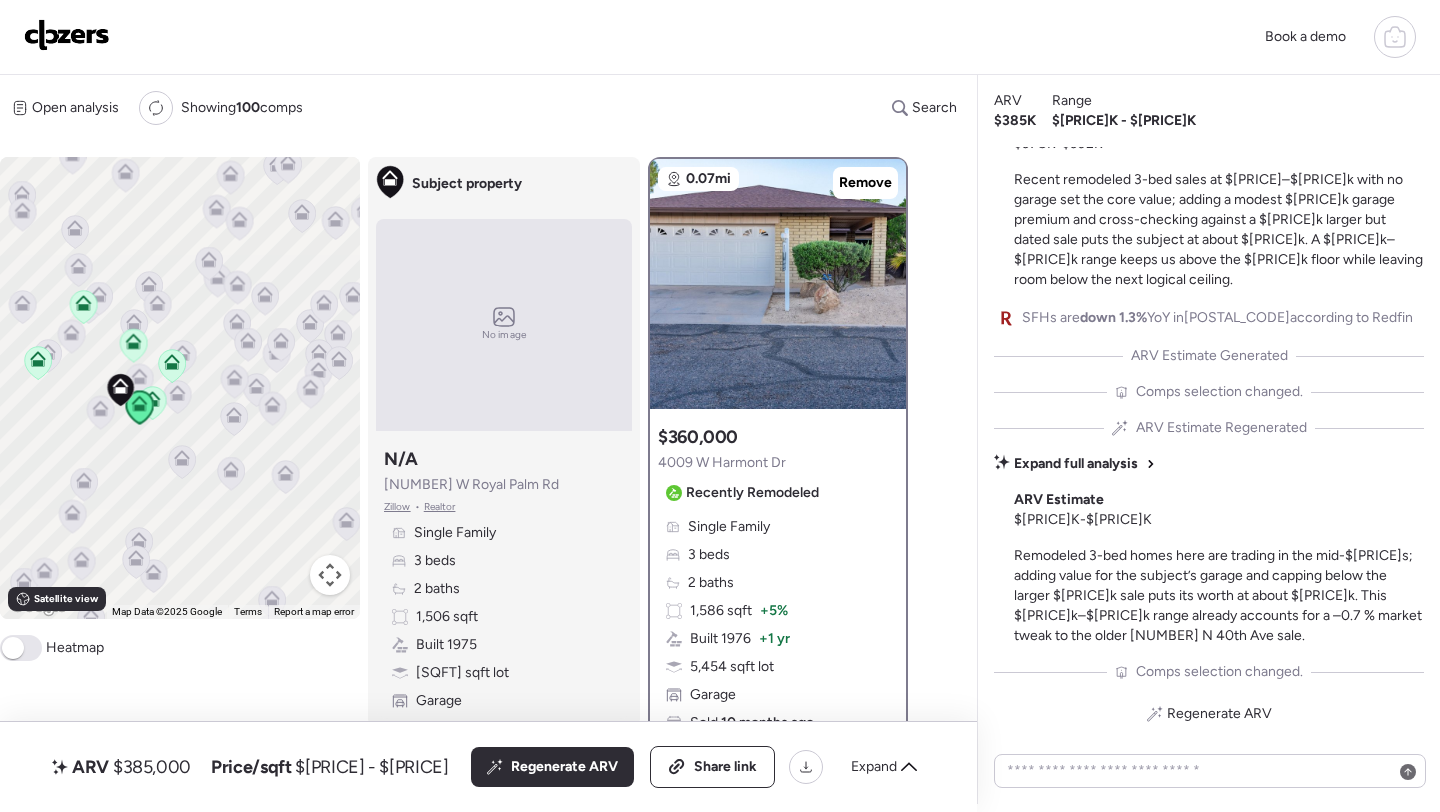 click 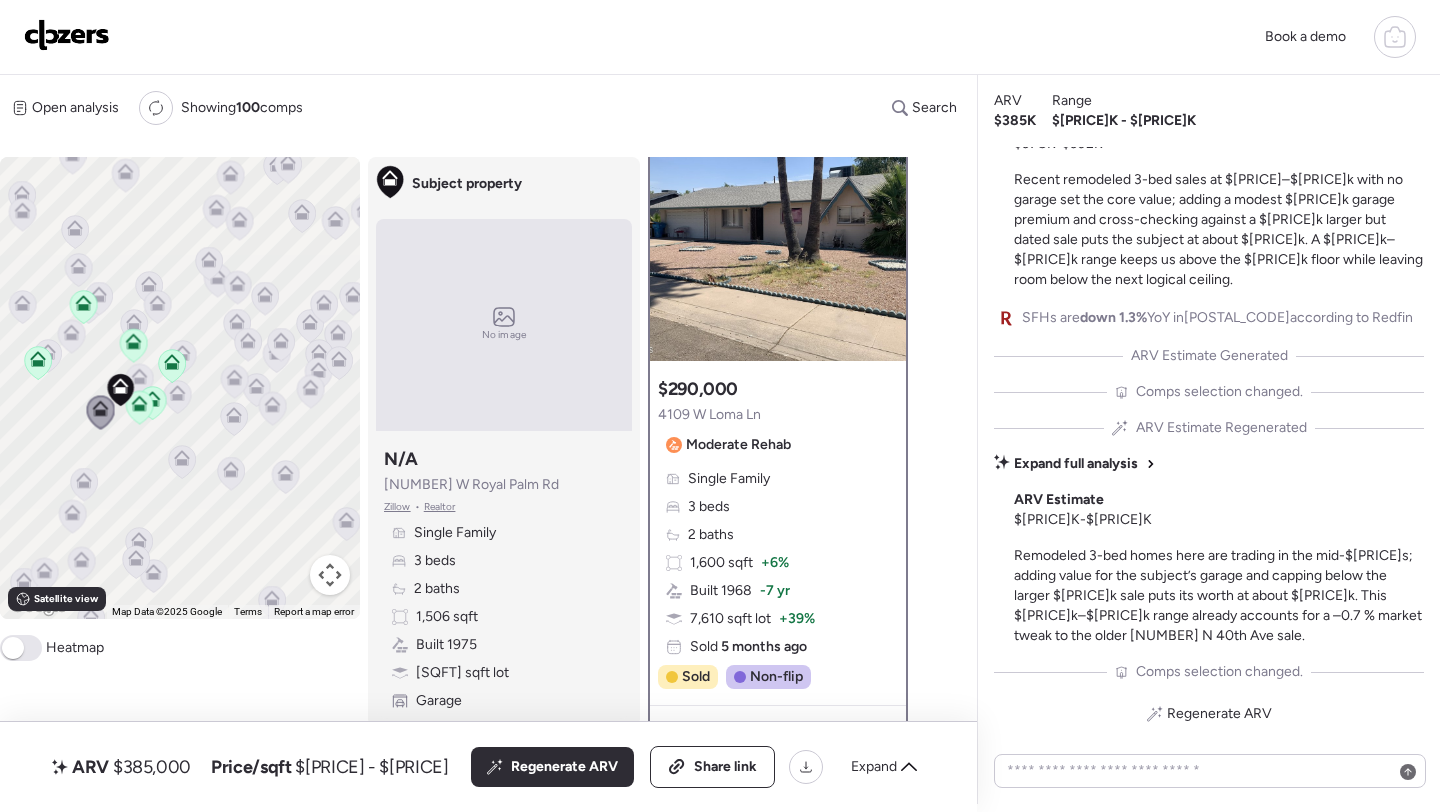 scroll, scrollTop: 27, scrollLeft: 0, axis: vertical 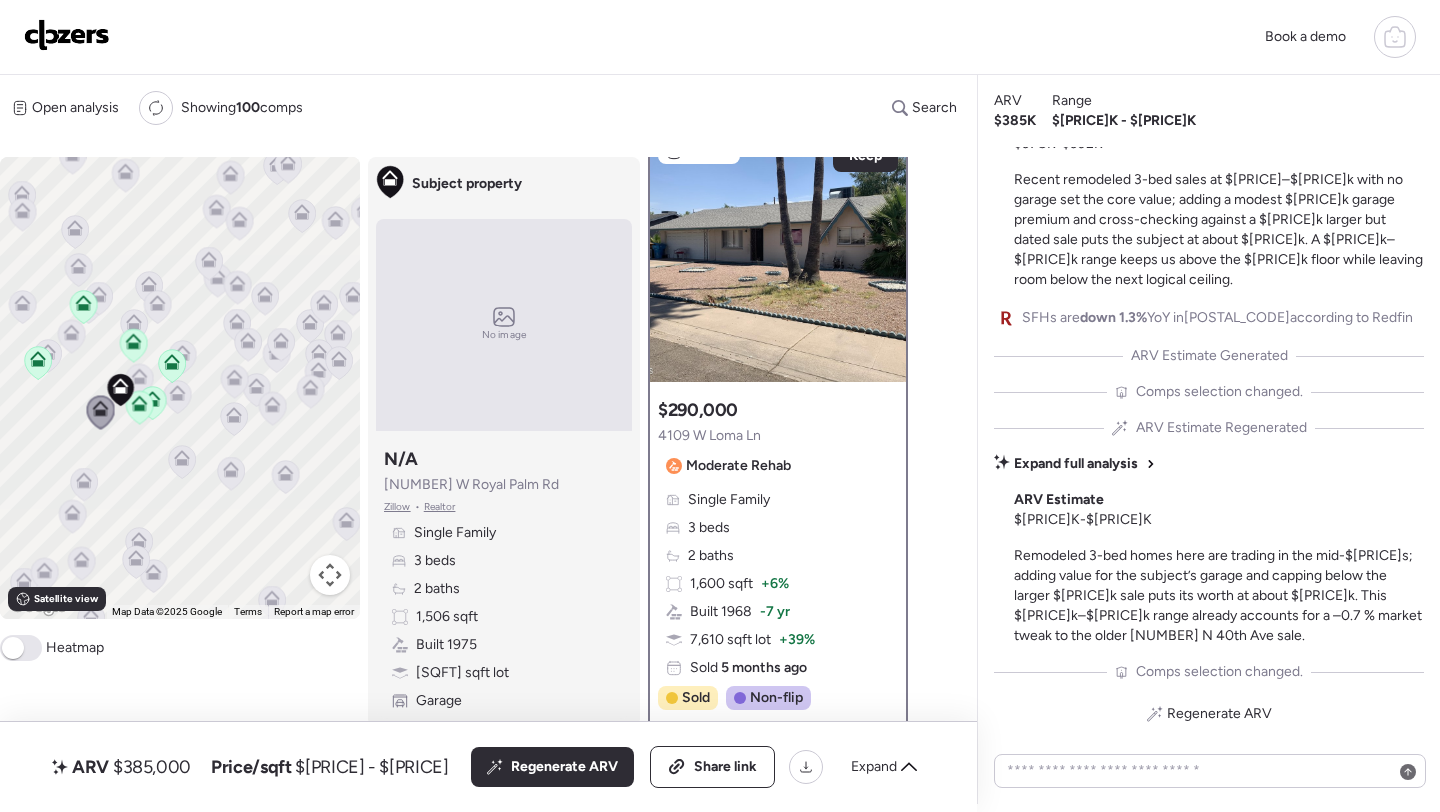 click 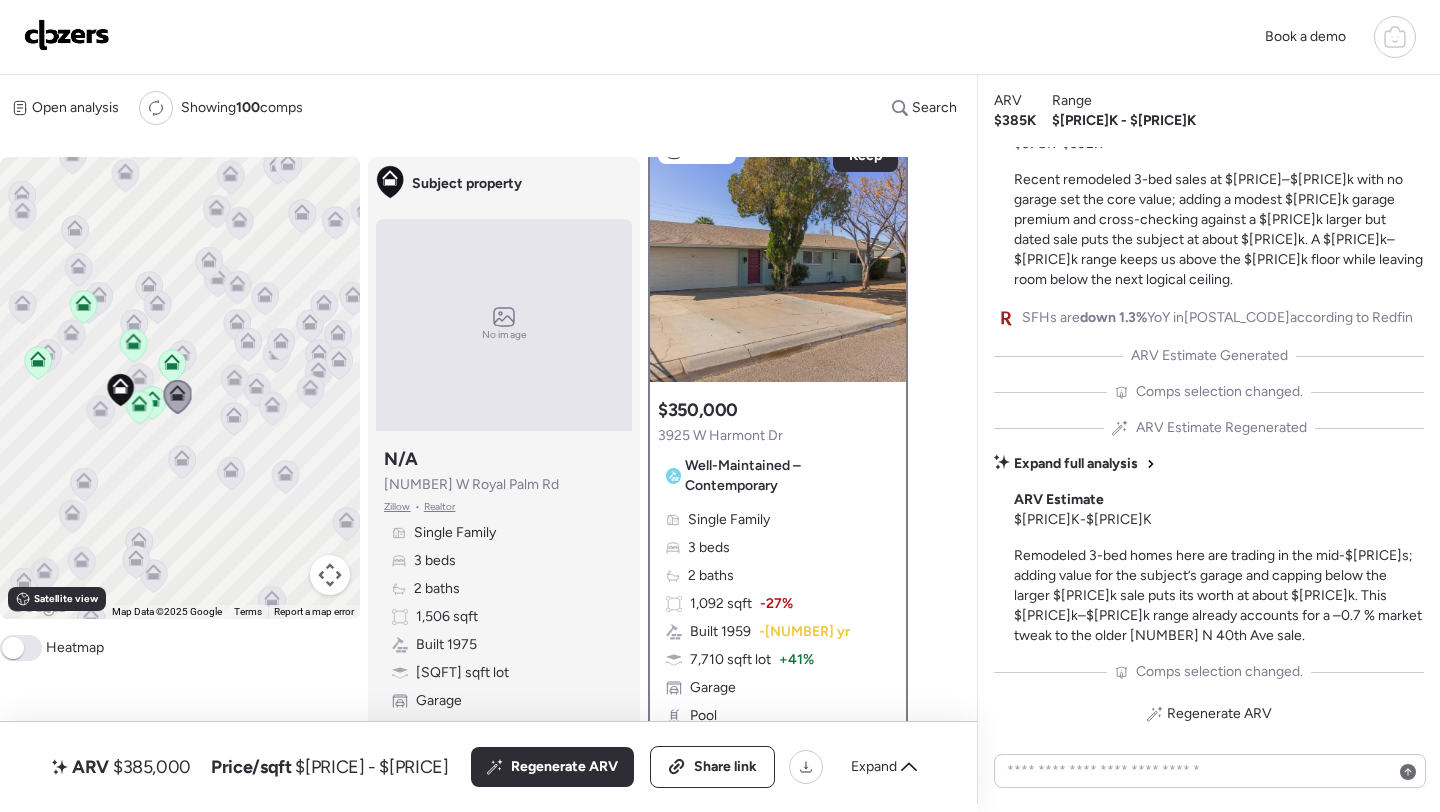 scroll, scrollTop: 0, scrollLeft: 0, axis: both 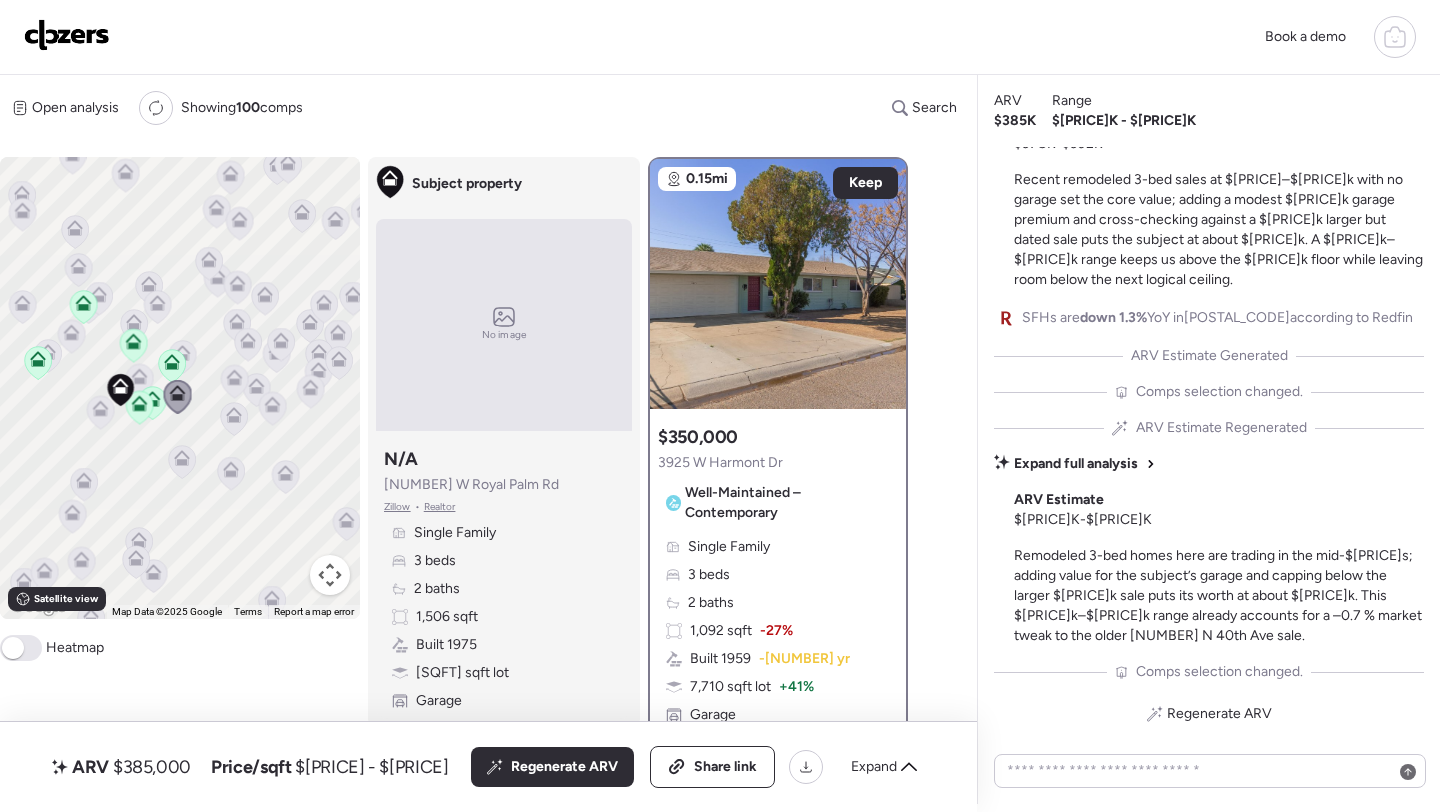 click 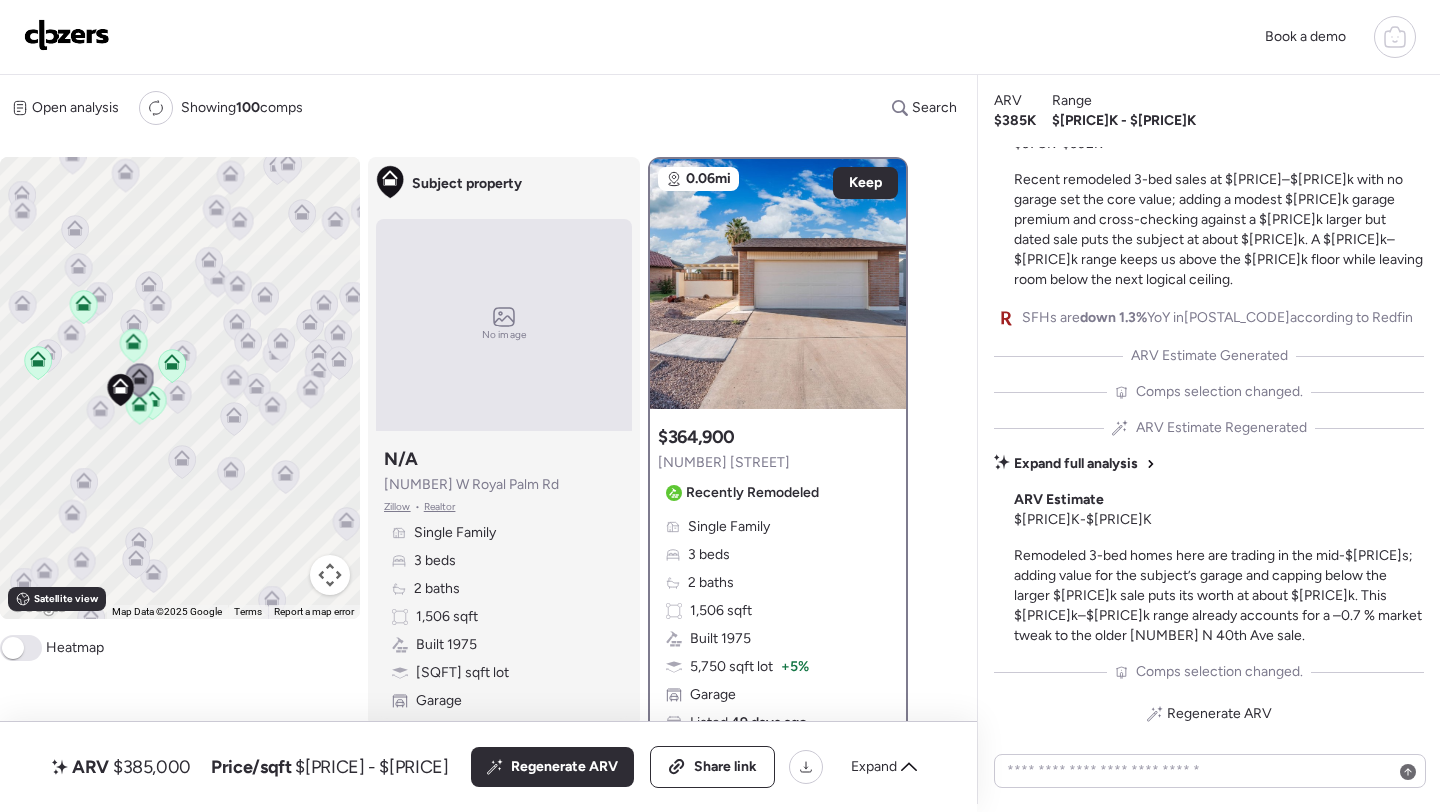 click 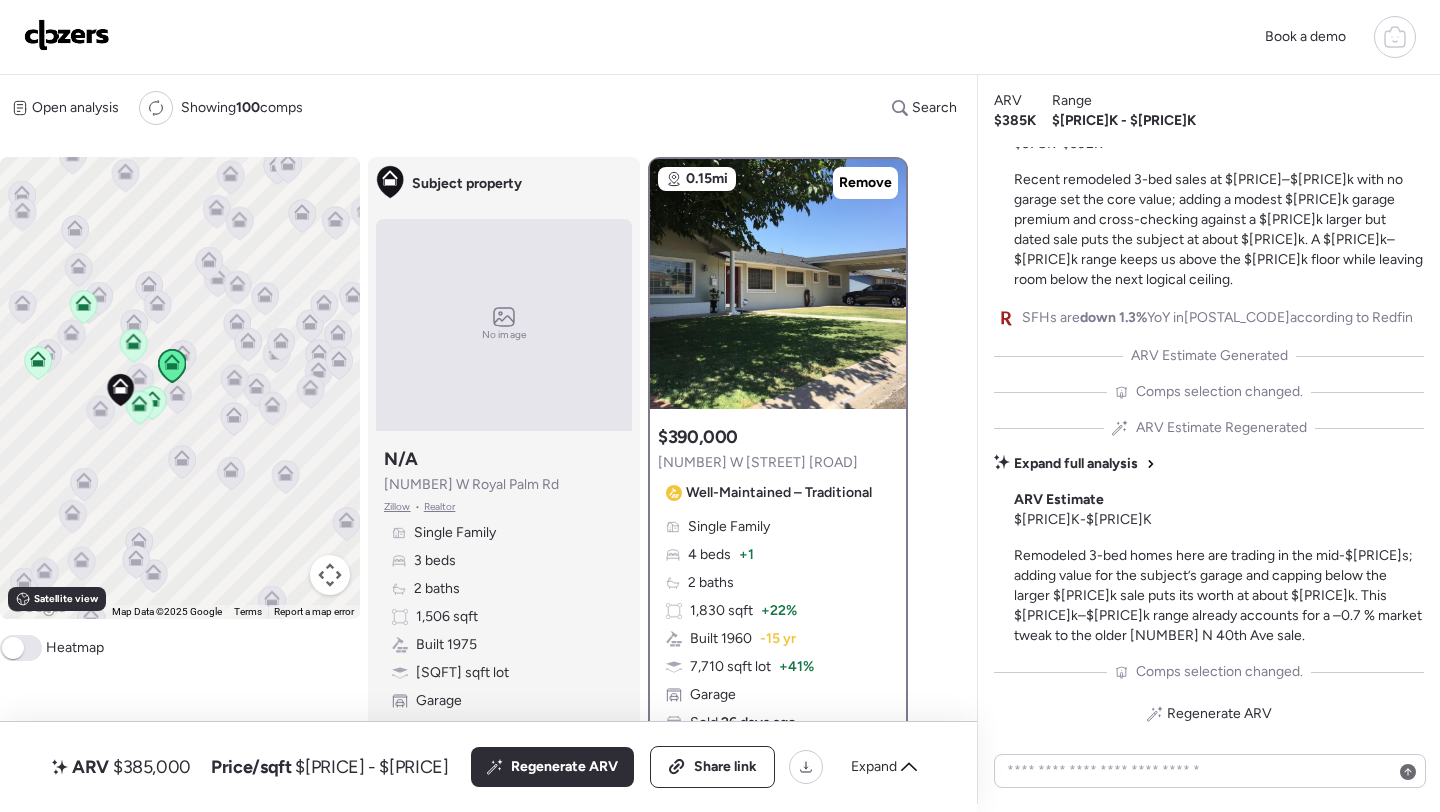 click 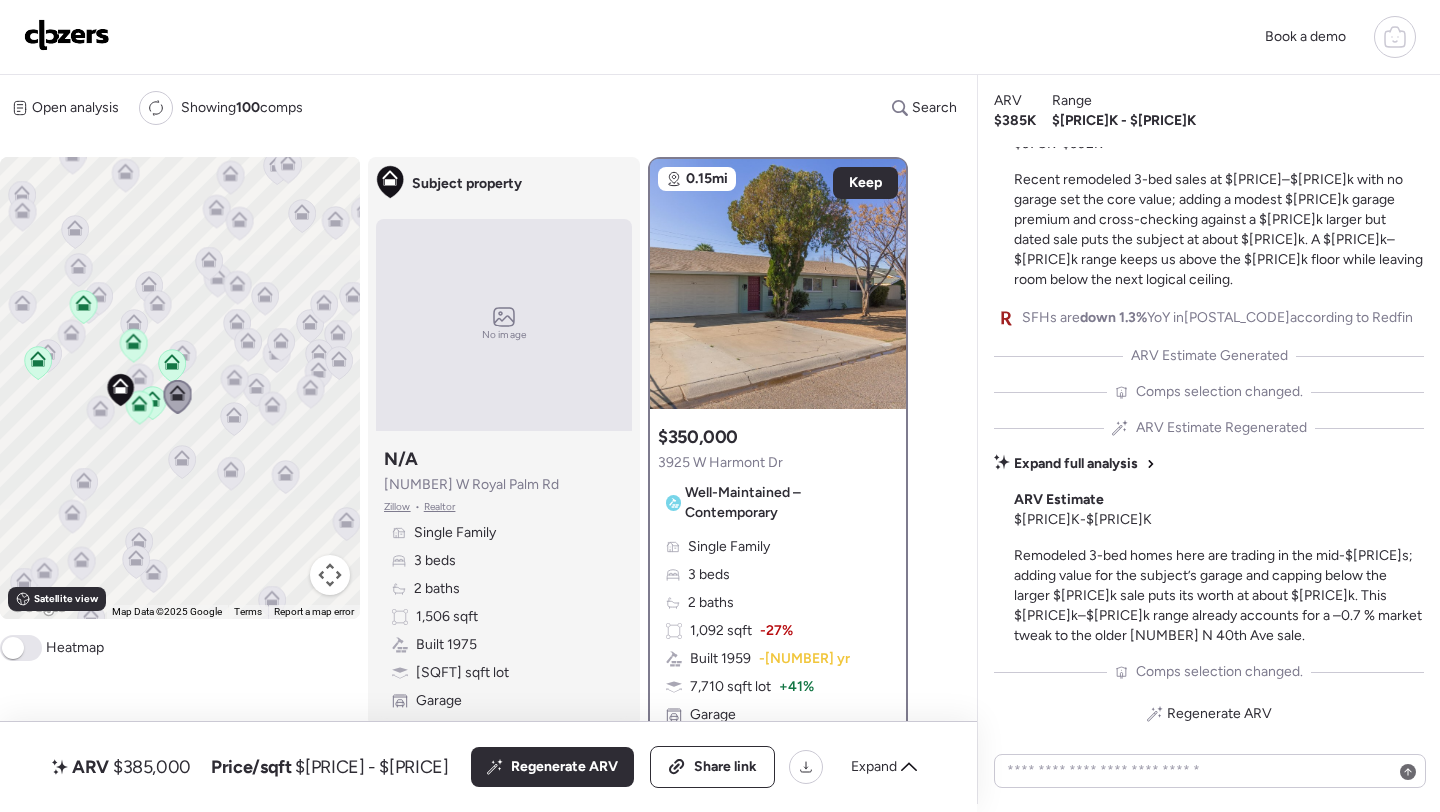 click 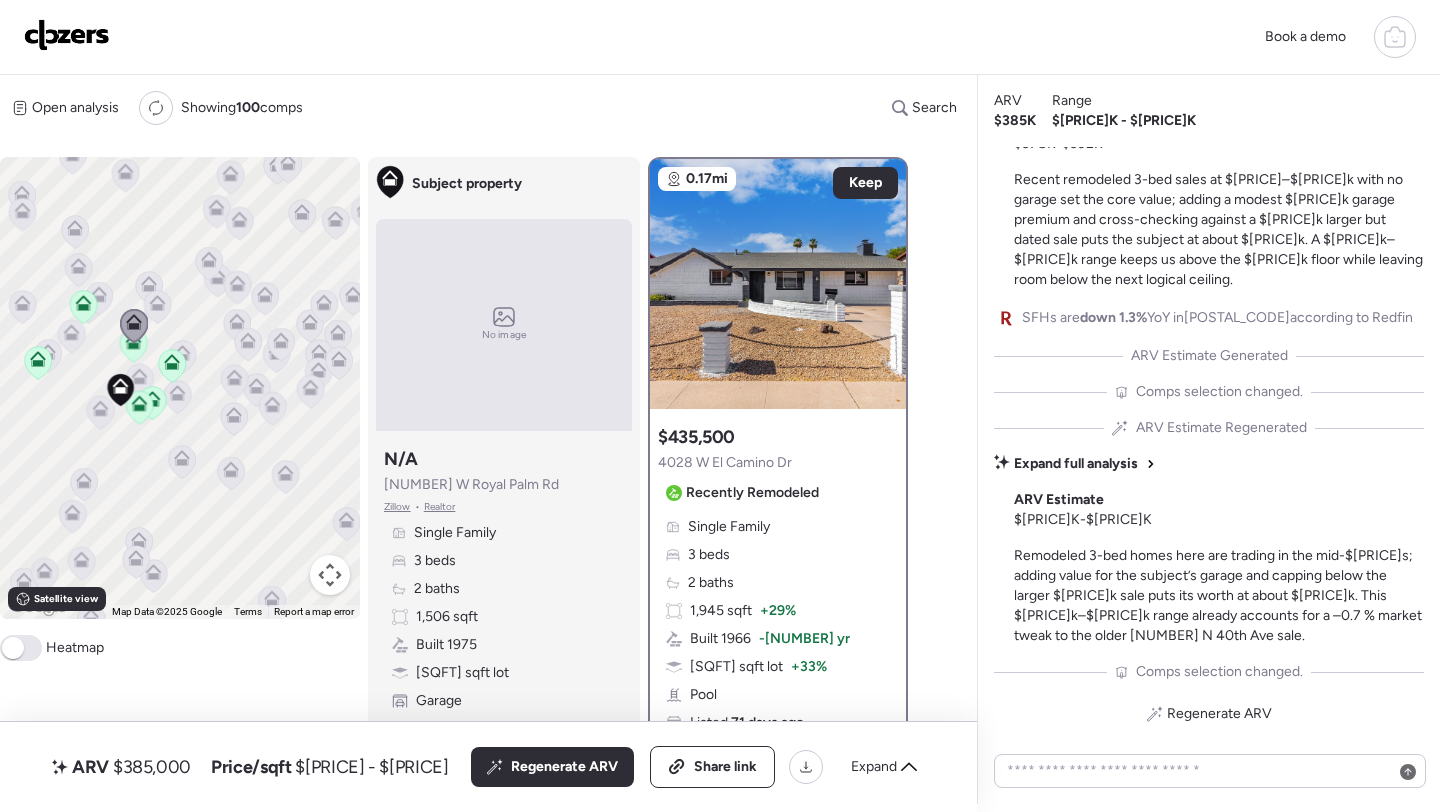 click on "To activate drag with keyboard, press Alt + Enter. Once in keyboard drag state, use the arrow keys to move the marker. To complete the drag, press the Enter key. To cancel, press Escape." at bounding box center [180, 388] 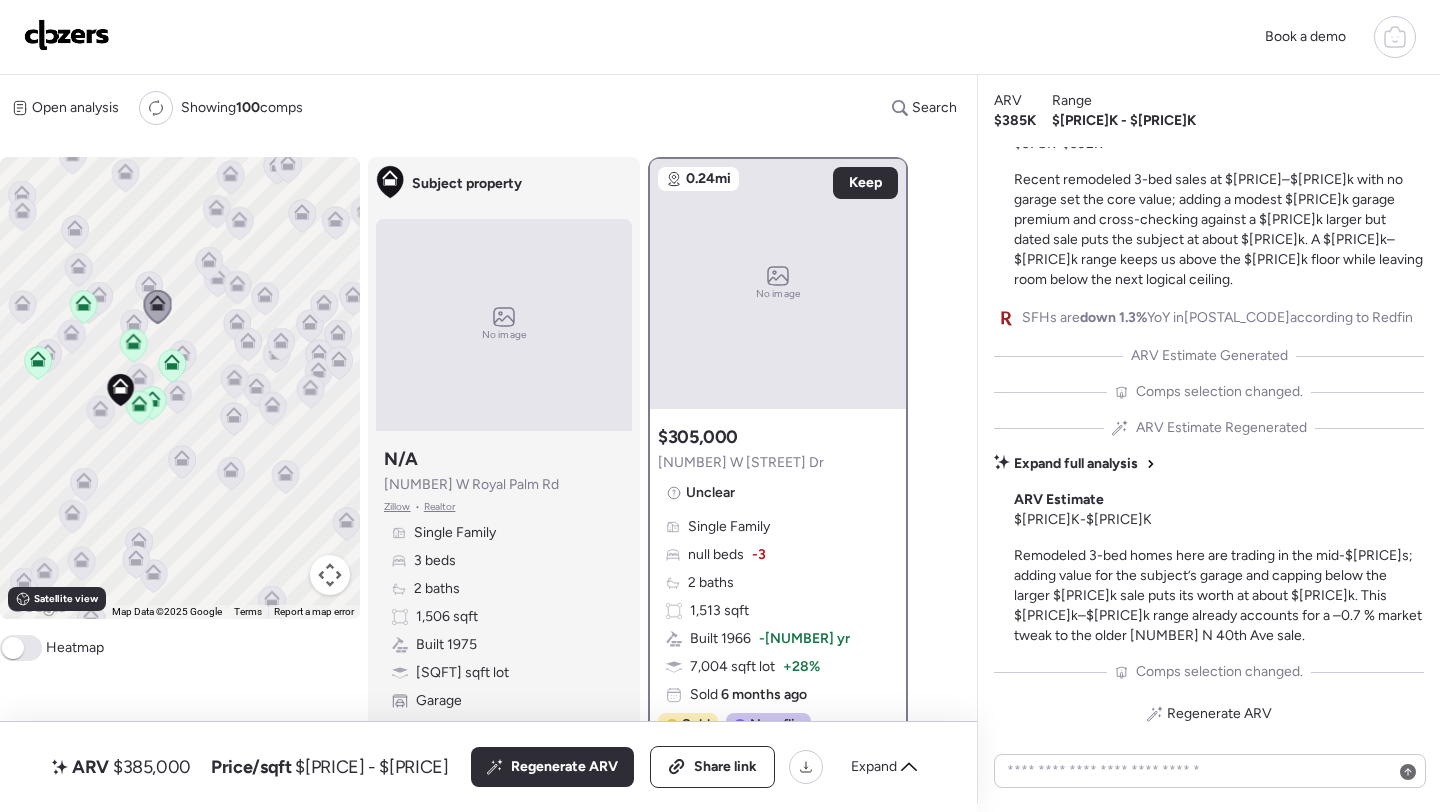 click 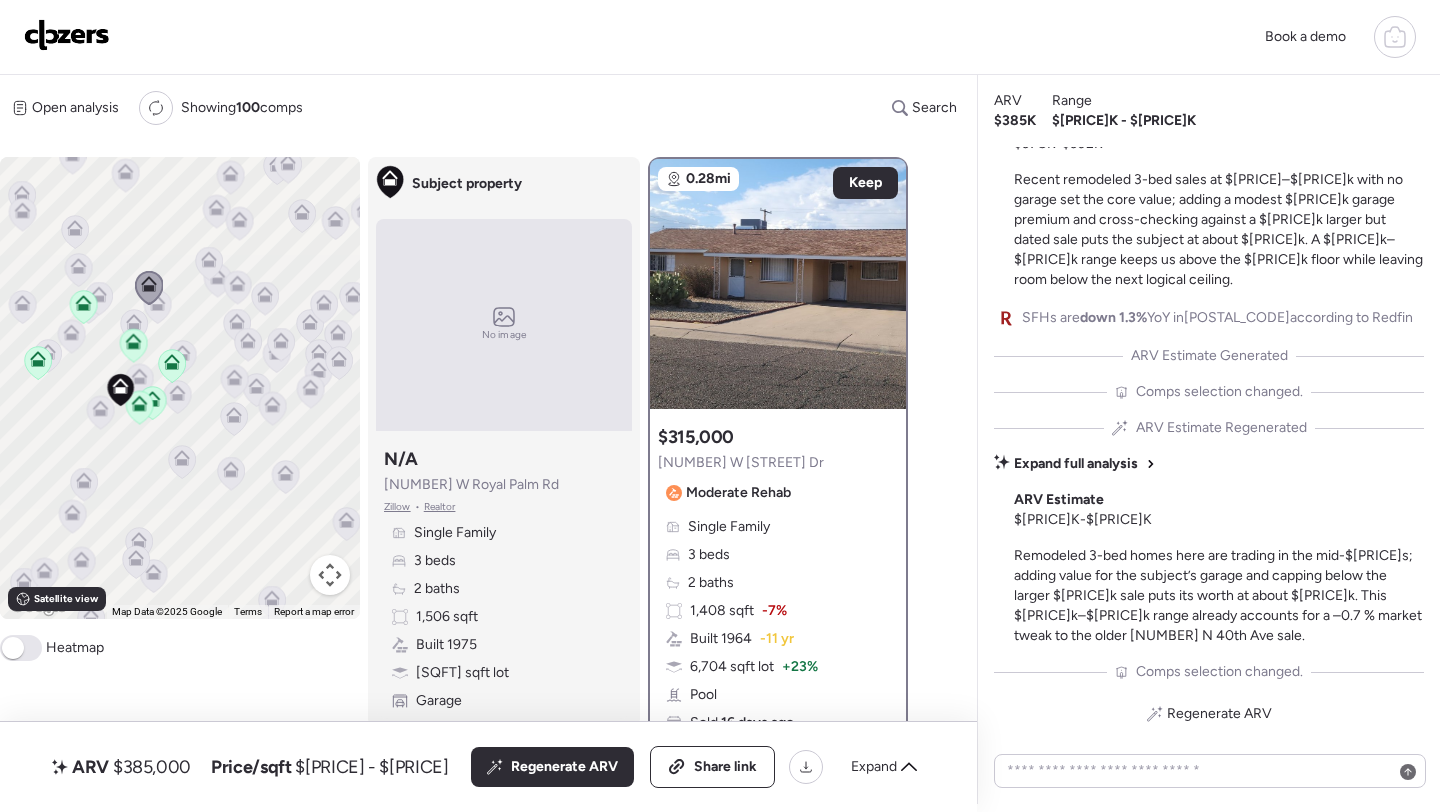 click 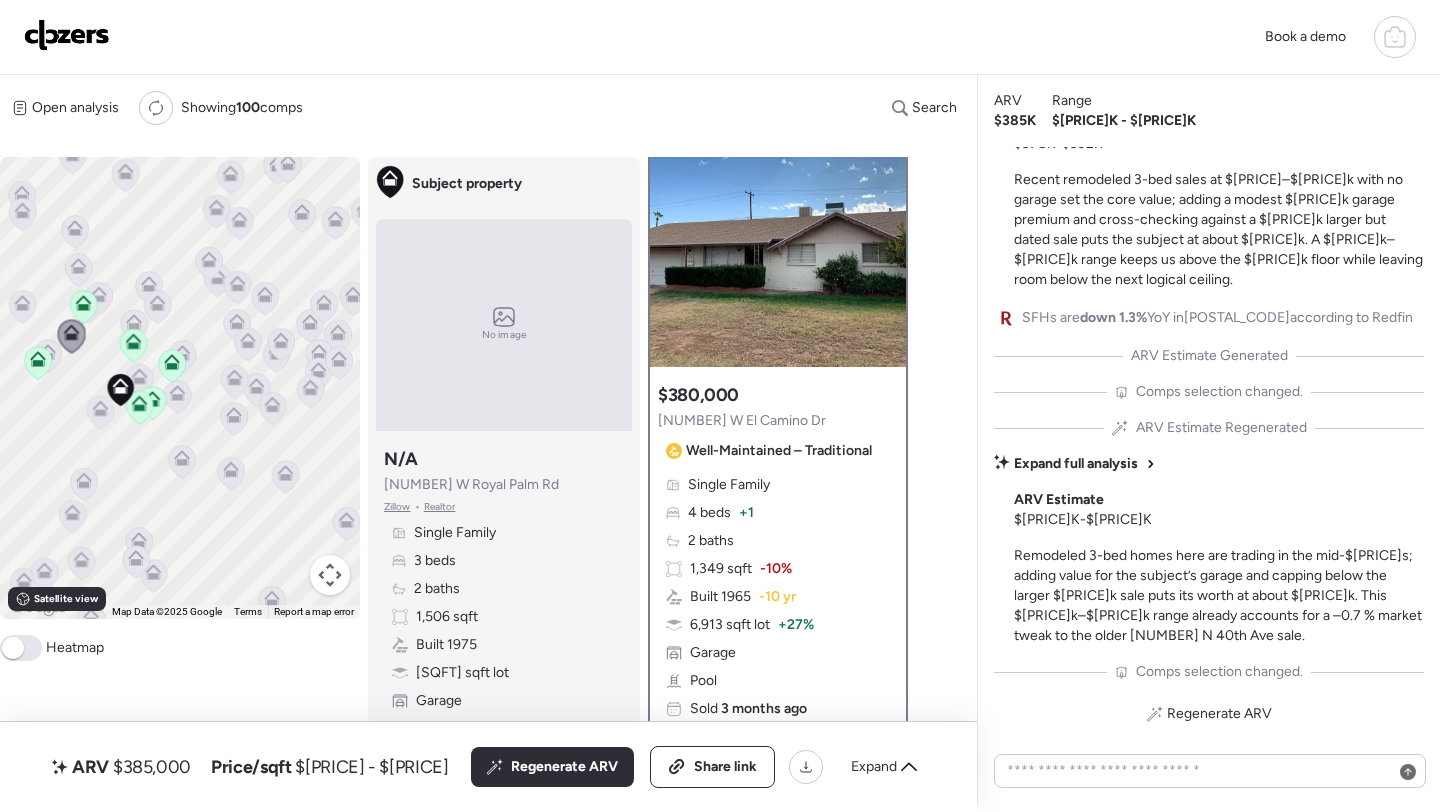 scroll, scrollTop: 0, scrollLeft: 0, axis: both 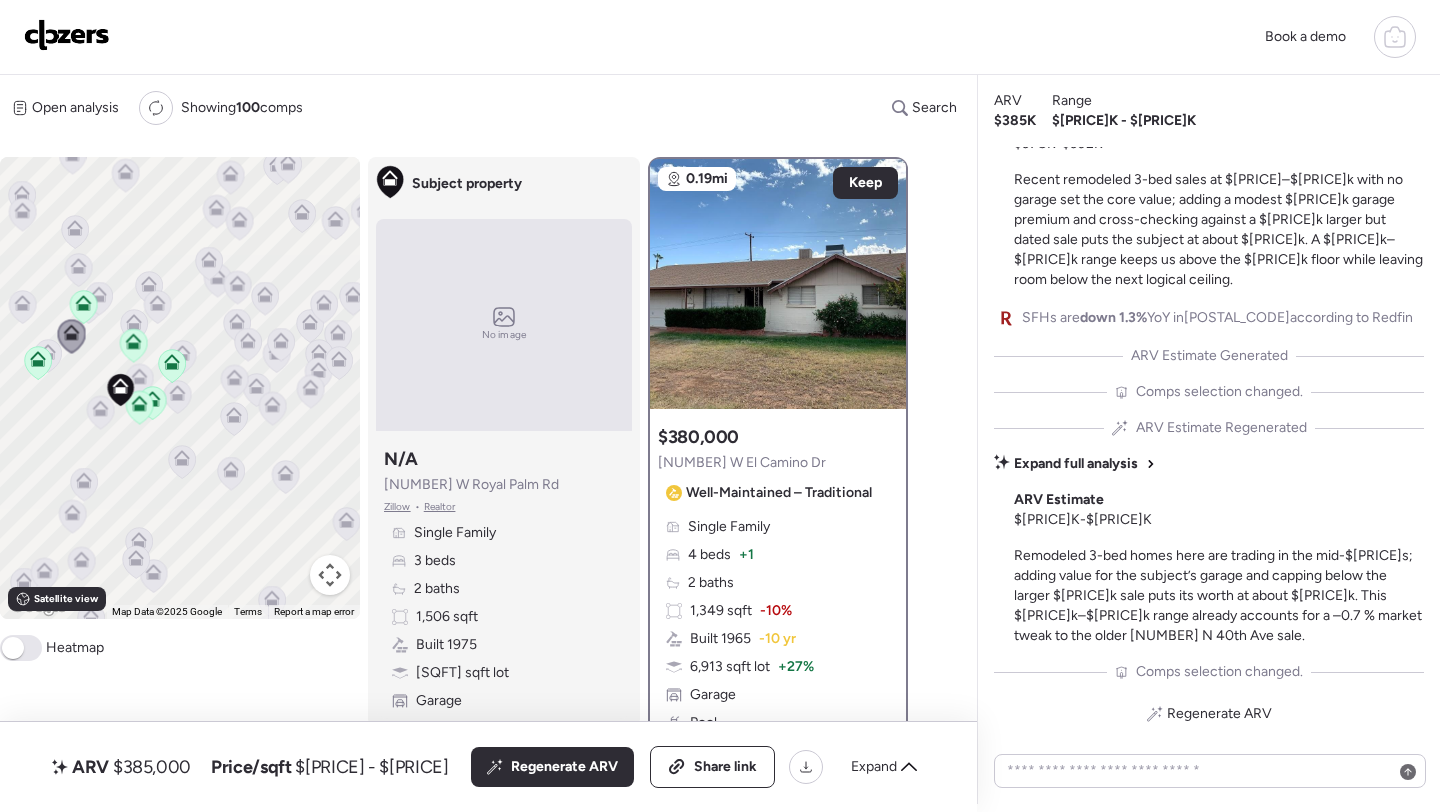 click 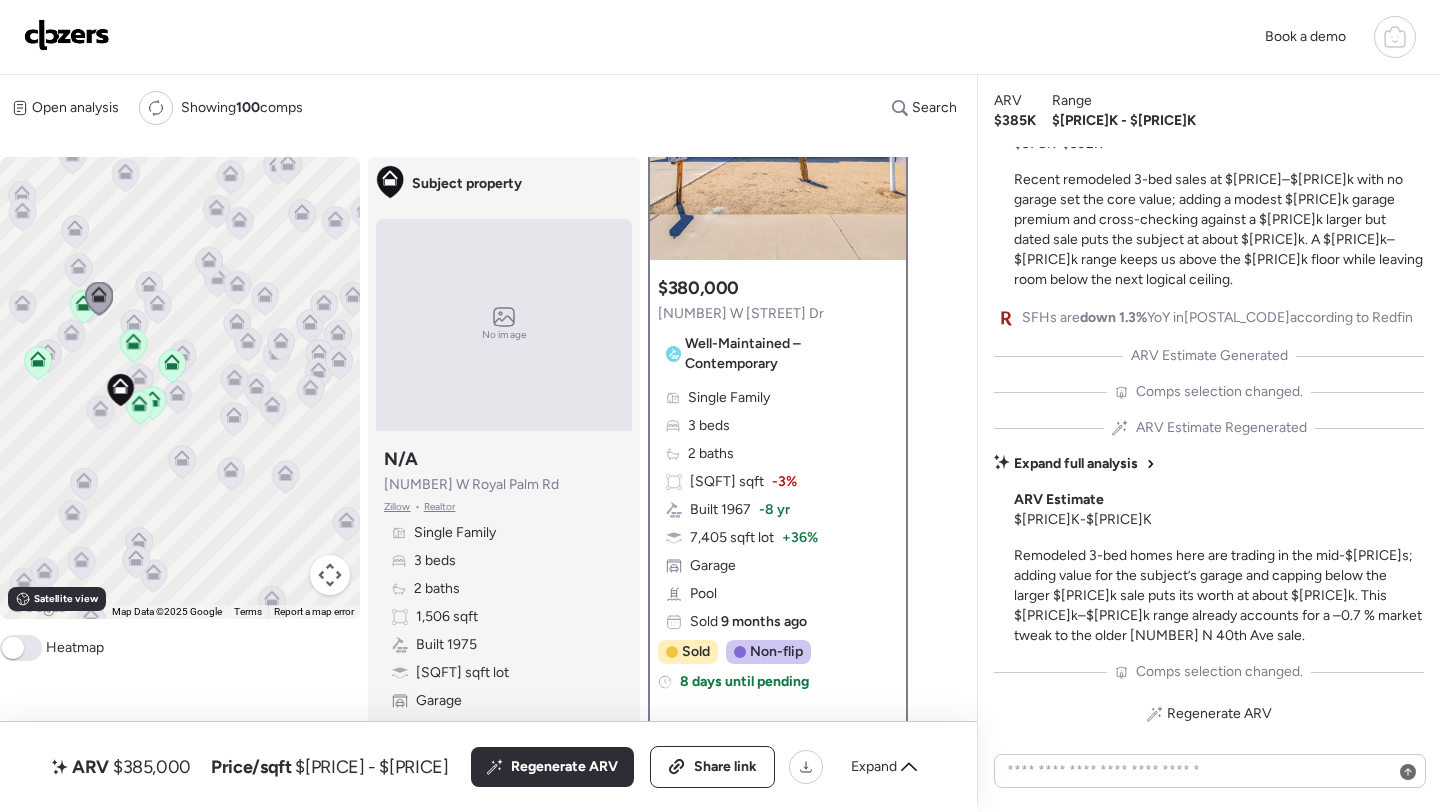 scroll, scrollTop: 129, scrollLeft: 0, axis: vertical 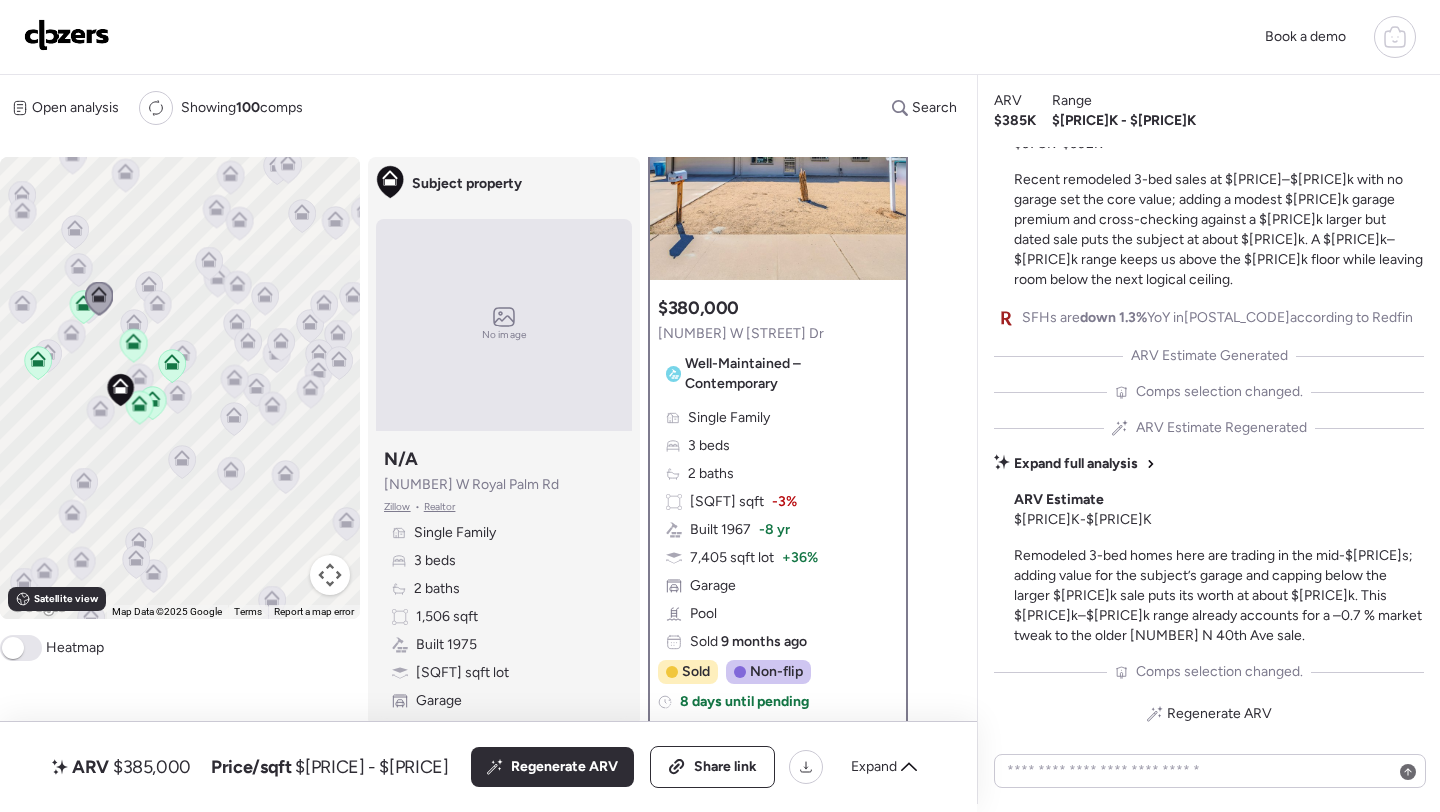 click 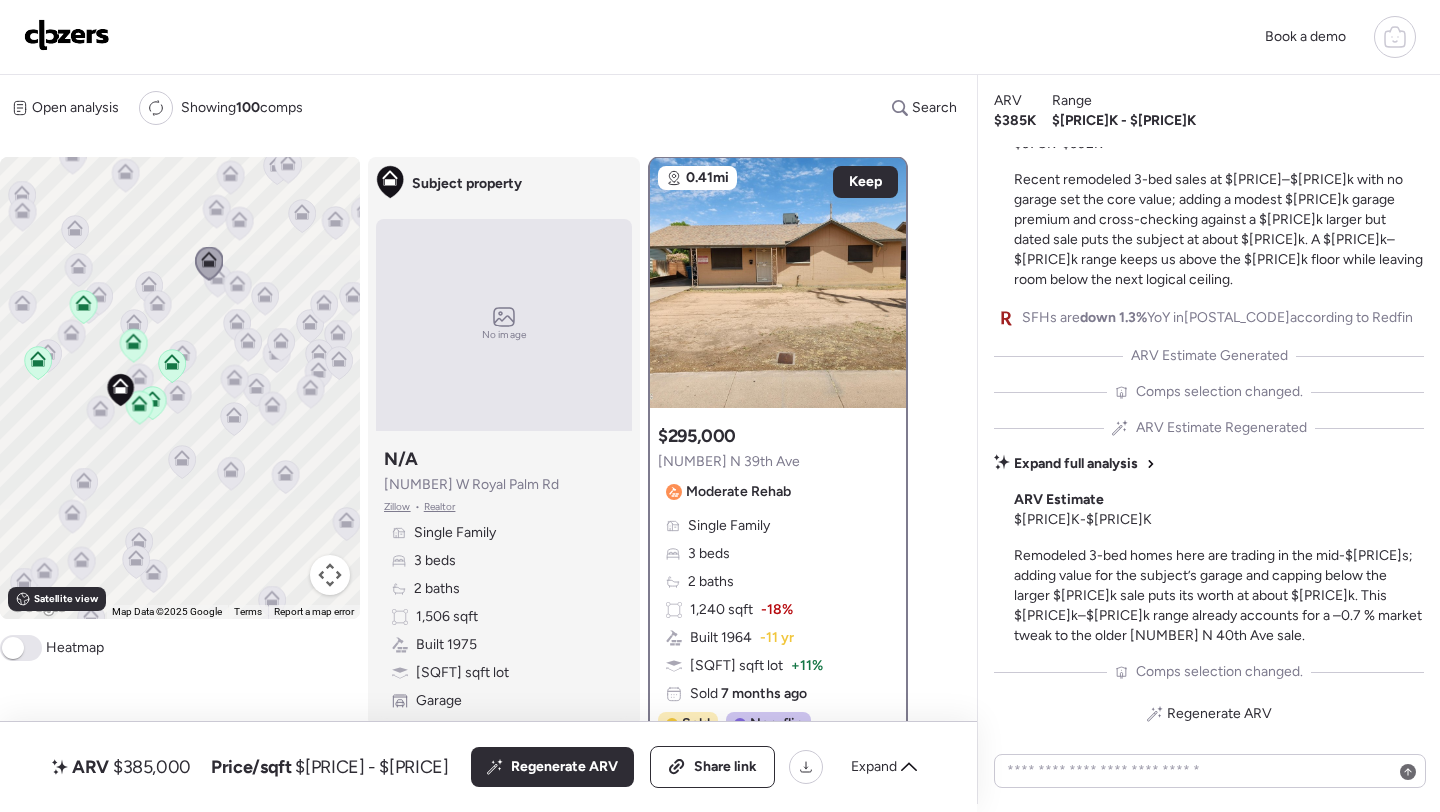 scroll, scrollTop: 0, scrollLeft: 0, axis: both 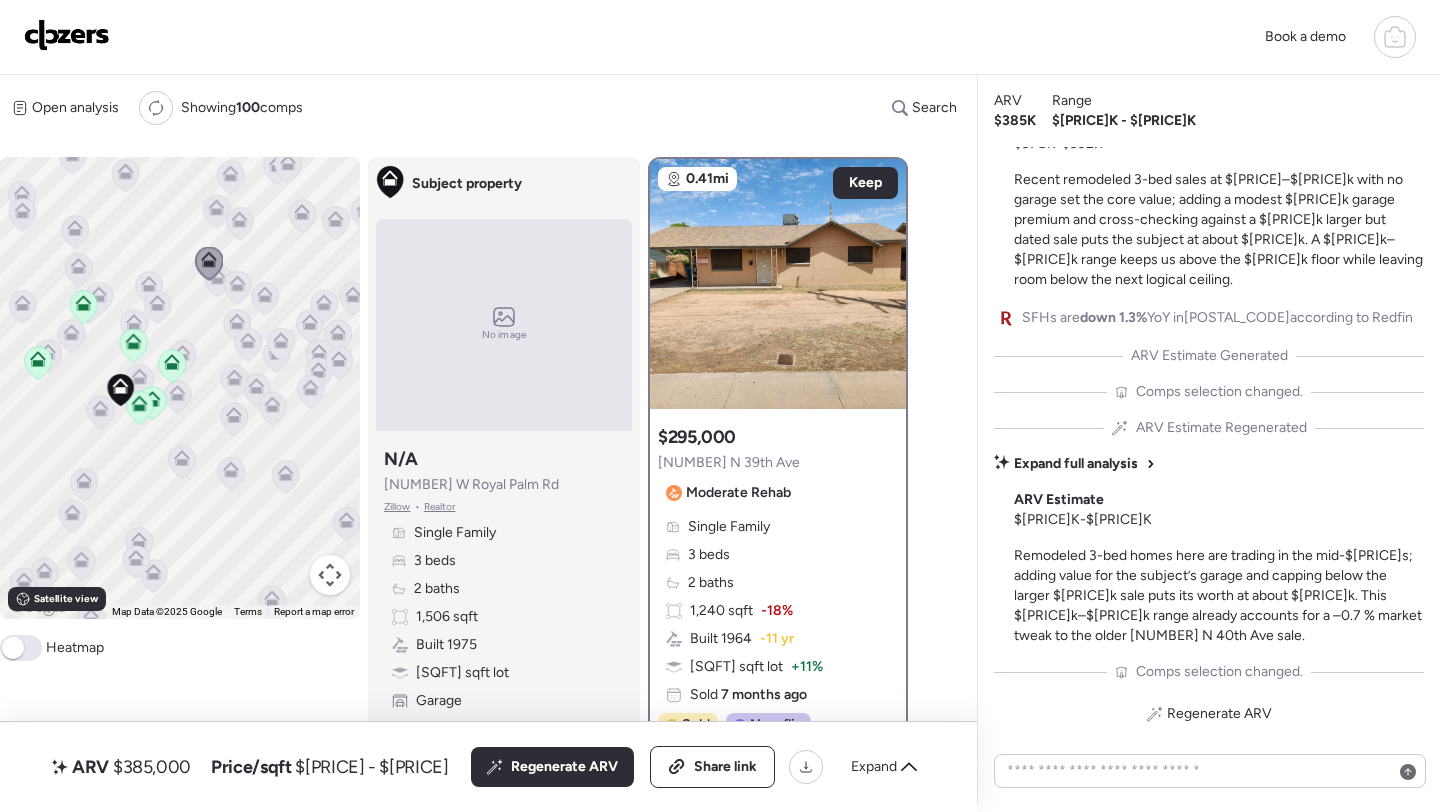 click 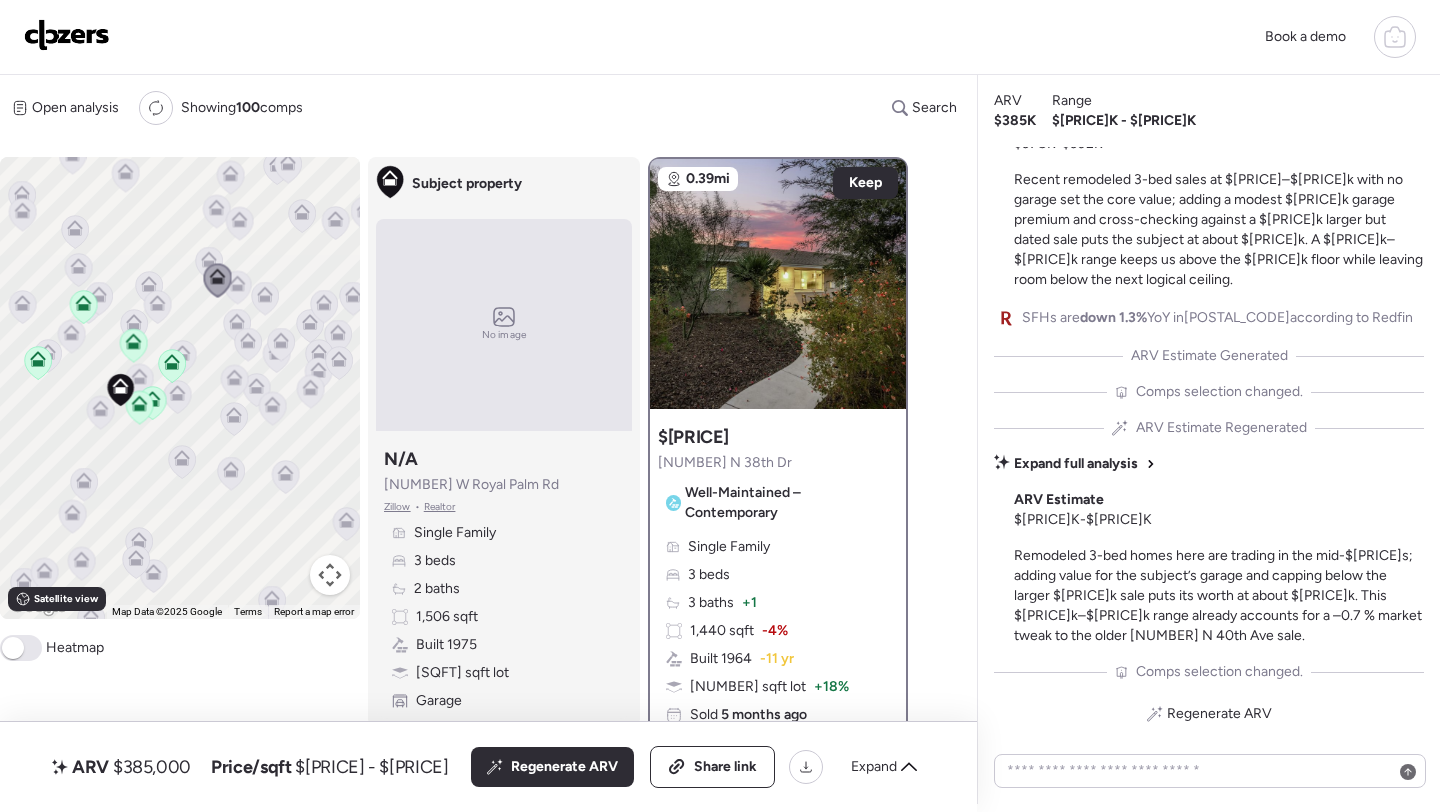 click 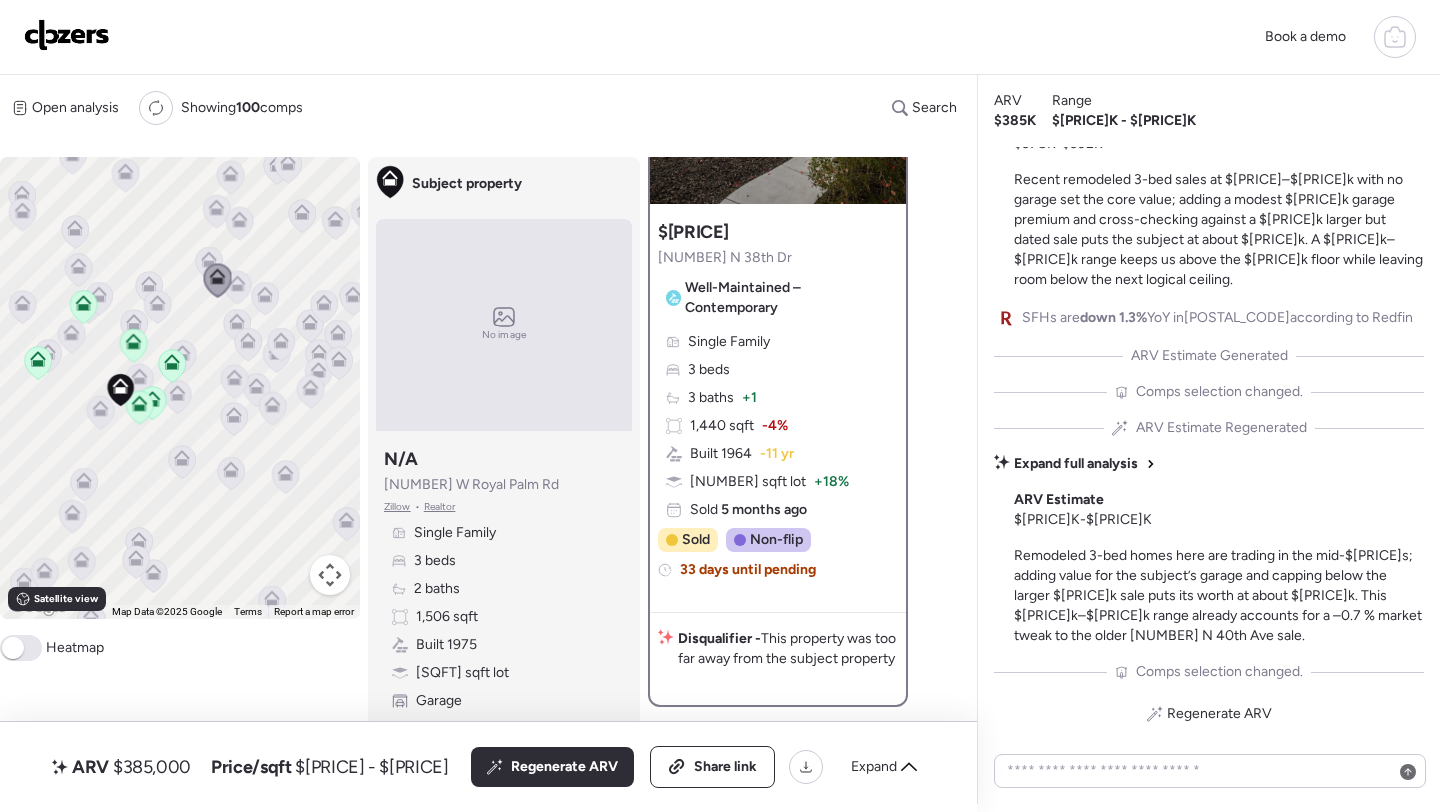 scroll, scrollTop: 393, scrollLeft: 0, axis: vertical 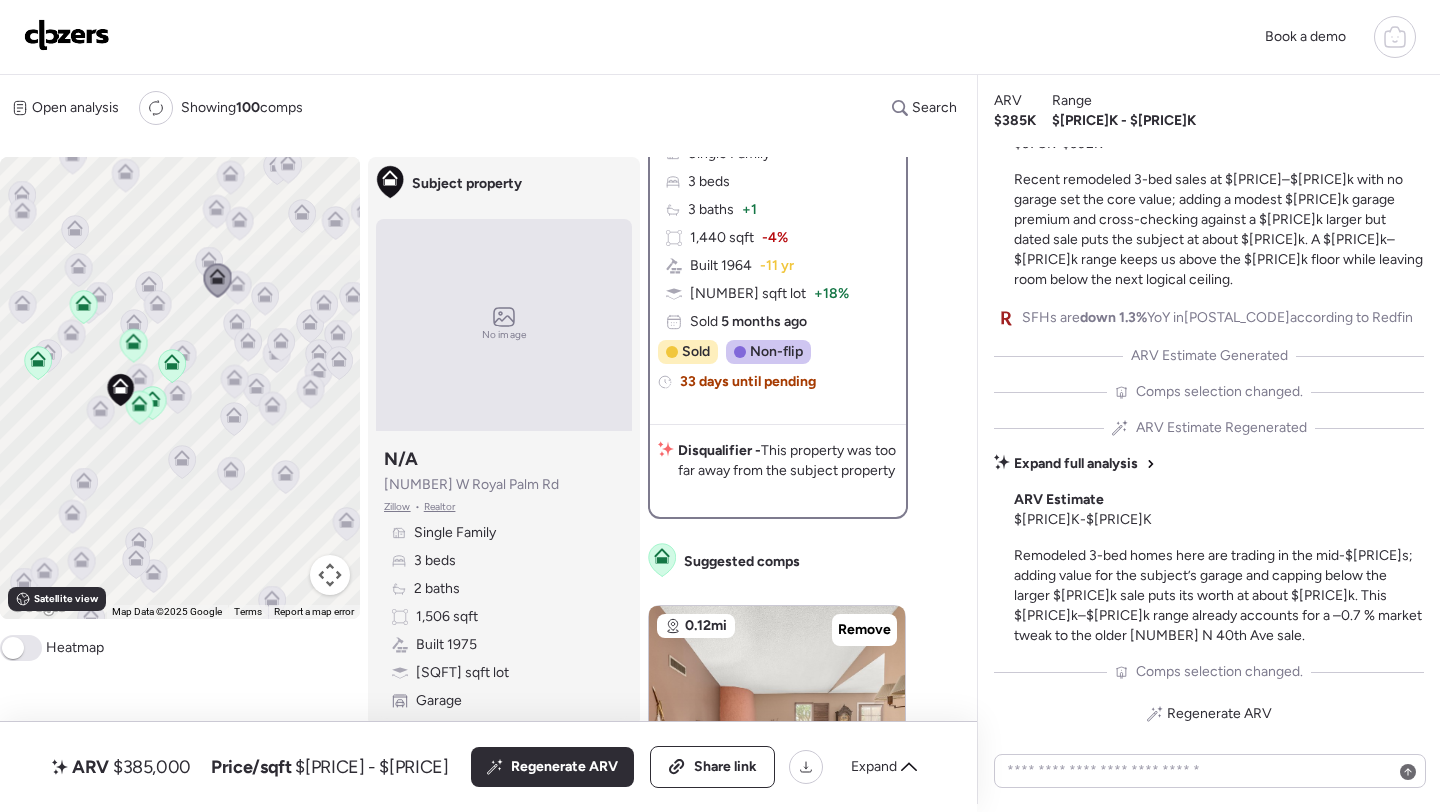click 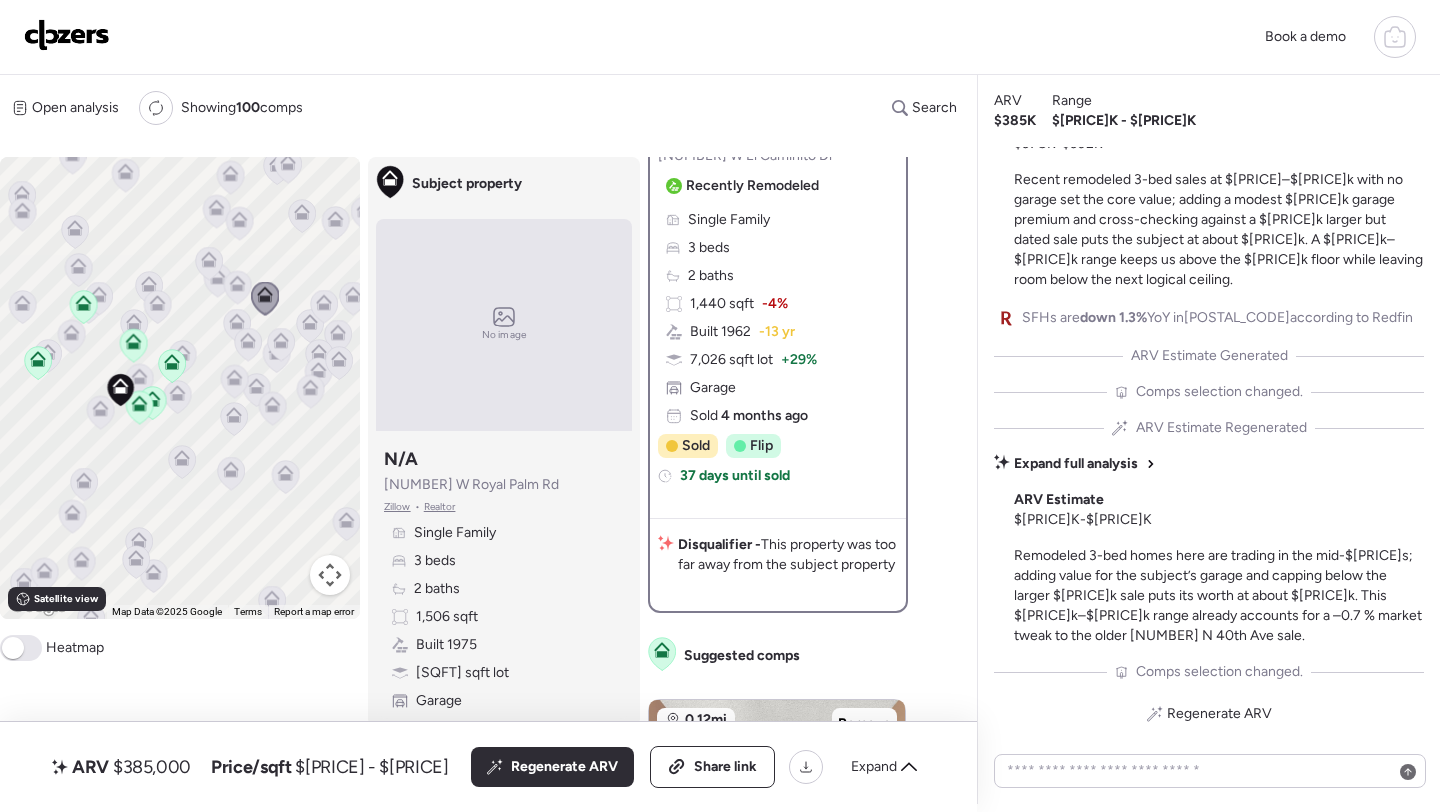 scroll, scrollTop: 313, scrollLeft: 0, axis: vertical 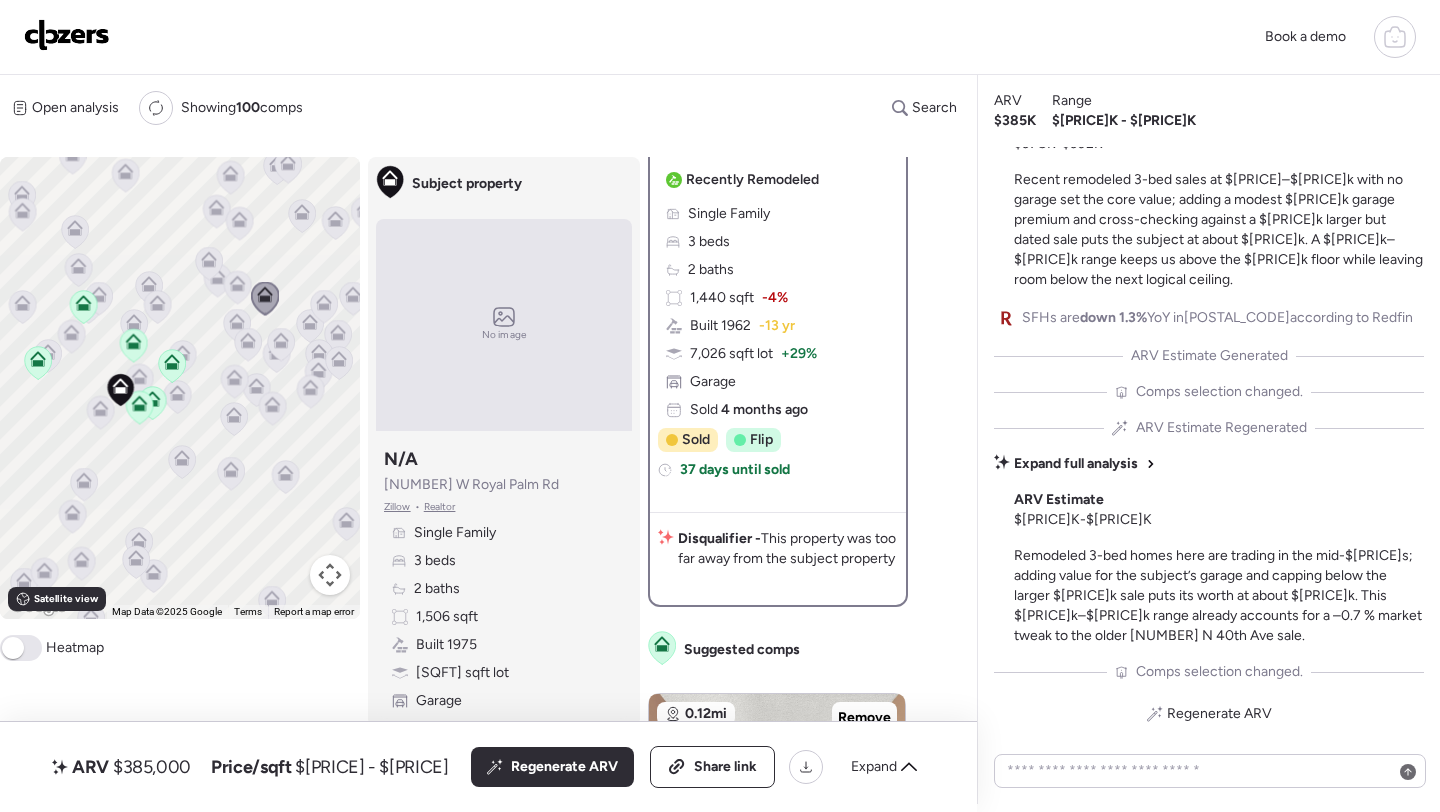 click on "ARV $385,000 Price/sqft $213 - $269 All (6) ARV (6) As-is (0) Regenerate ARV Share link Expand 0.12mi Remove $340,000 Sold 3  bd | 2  ba | 1,519  sqft | SFH [NUMBER] W Griswold Rd ,  [CITY] Sold   36 days ago ARV 0.23mi Remove $370,000 Sold 4  bd | 2  ba | 1,480  sqft | SFH [NUMBER] W Royal Palm Rd ,  [CITY] Sold   63 days ago ARV 0.24mi Remove $375,000 Sold 3  bd | 2  ba | 1,394  sqft | SFH [NUMBER] W Las Palmaritas Dr ,  [CITY] Sold   65 days ago ARV 0.15mi Remove $390,000 Sold 4  bd | 2  ba | 1,830  sqft | SFH [NUMBER] W Royal Palm Rd ,  [CITY] Sold   26 days ago ARV 0.09mi Remove $370,000 Sold 3  bd | 2  ba | 1,589  sqft | SFH [NUMBER] N 40th Ave ,  [CITY] Sold   7 months ago ARV 0.07mi Remove $360,000 Sold 3  bd | 2  ba | 1,586  sqft | SFH [NUMBER] W Harmont Dr ,  [CITY] Sold   10 months ago ARV" at bounding box center (488, 767) 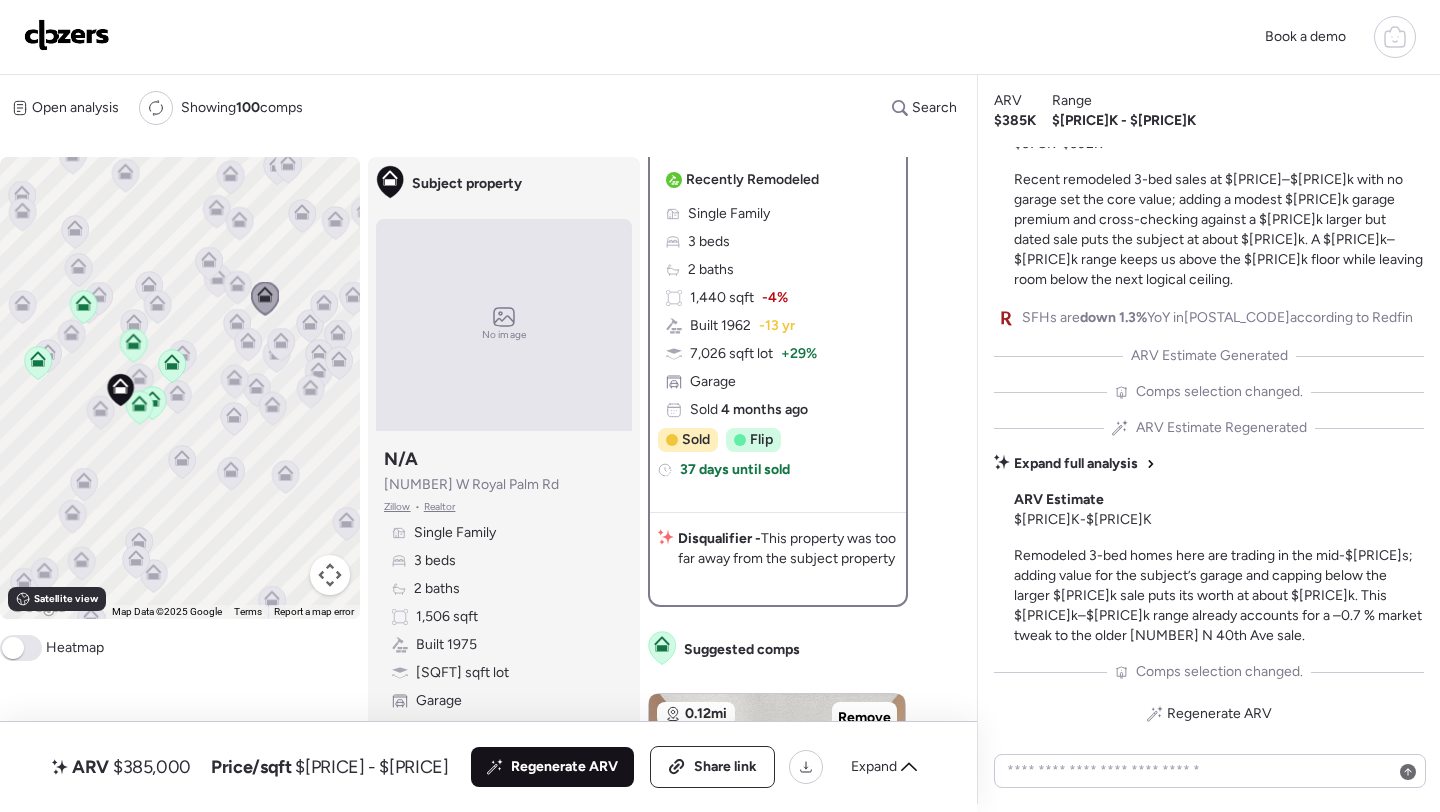click on "Regenerate ARV" at bounding box center (564, 767) 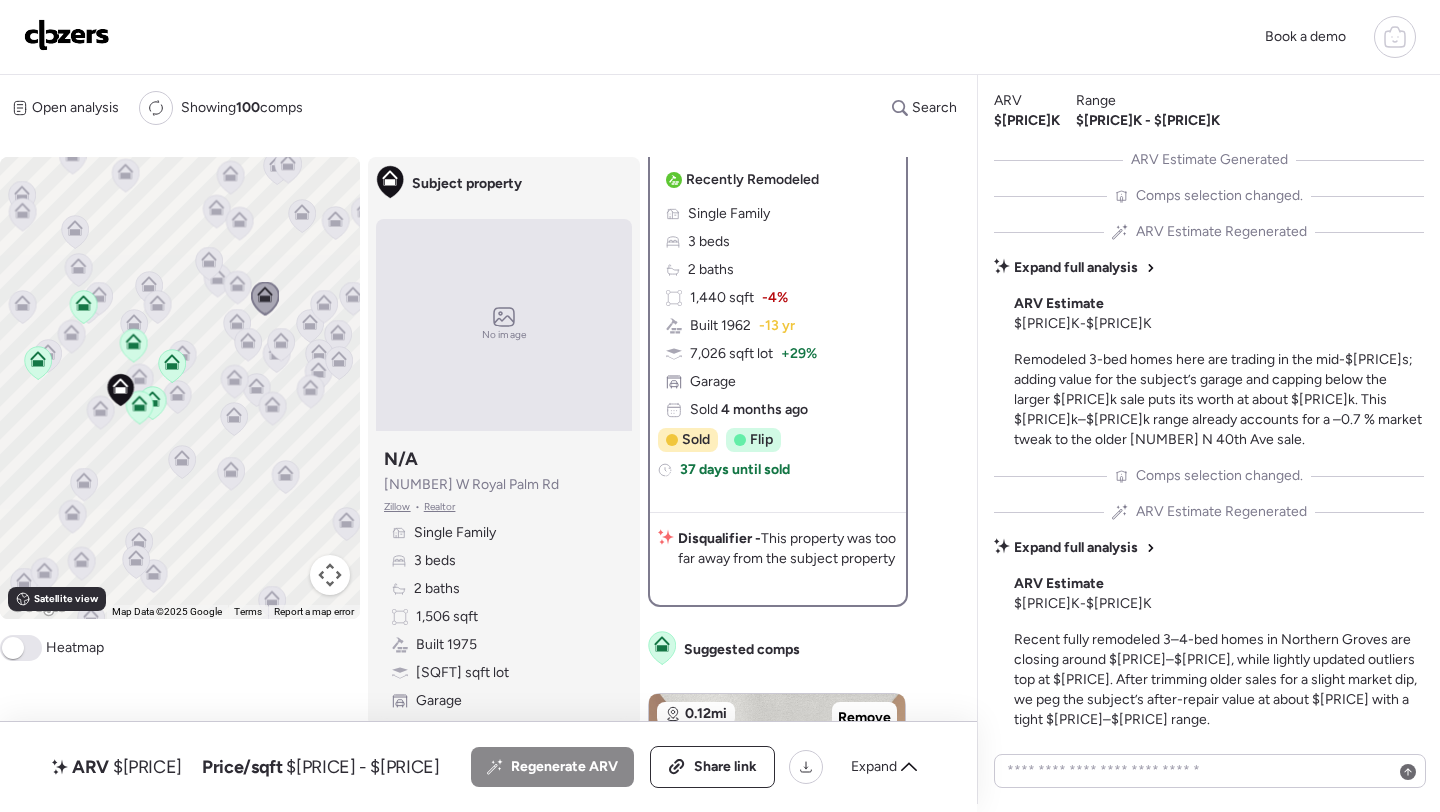 click on "$[PRICE]" at bounding box center (147, 767) 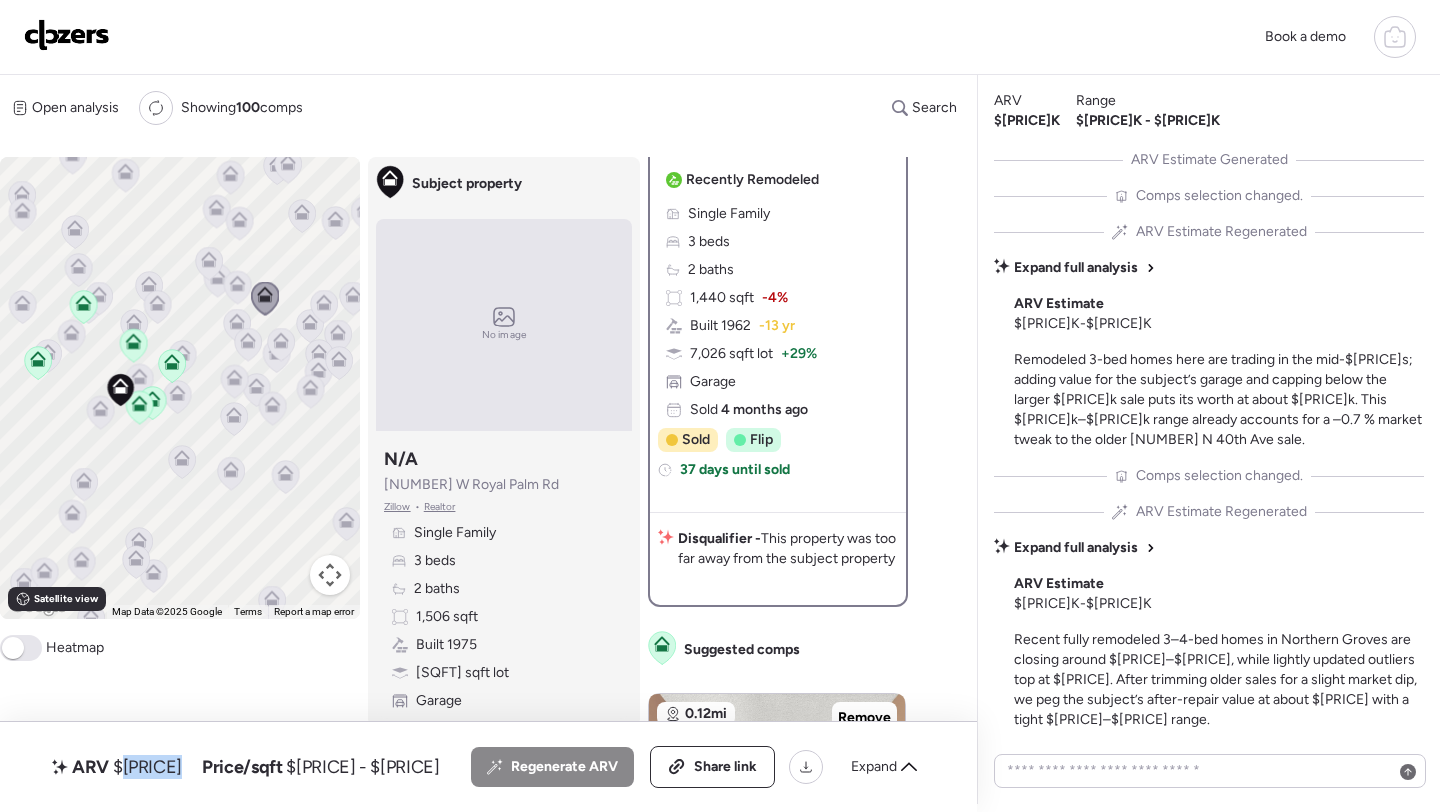 click on "$[PRICE]" at bounding box center (147, 767) 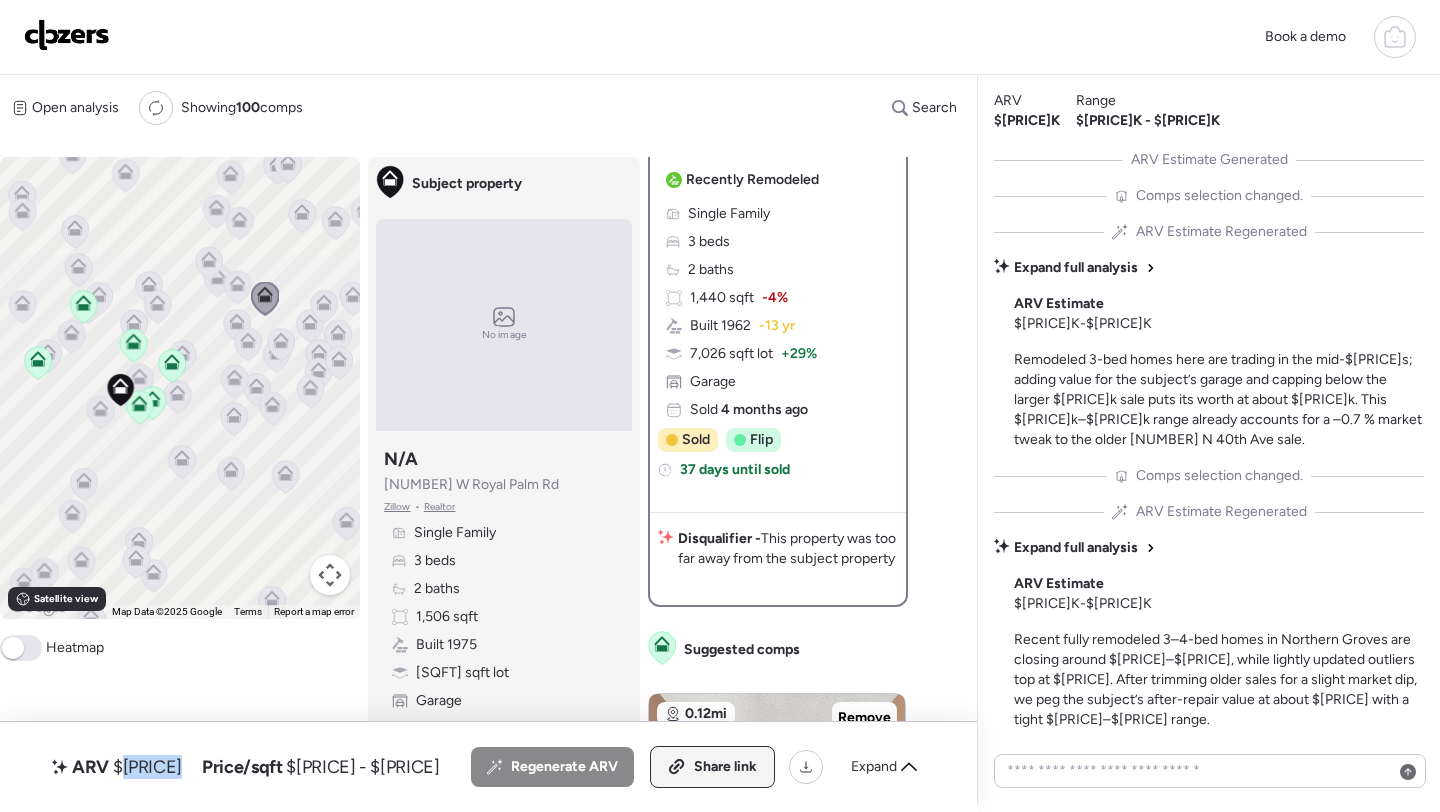 click on "Share link" at bounding box center (725, 767) 